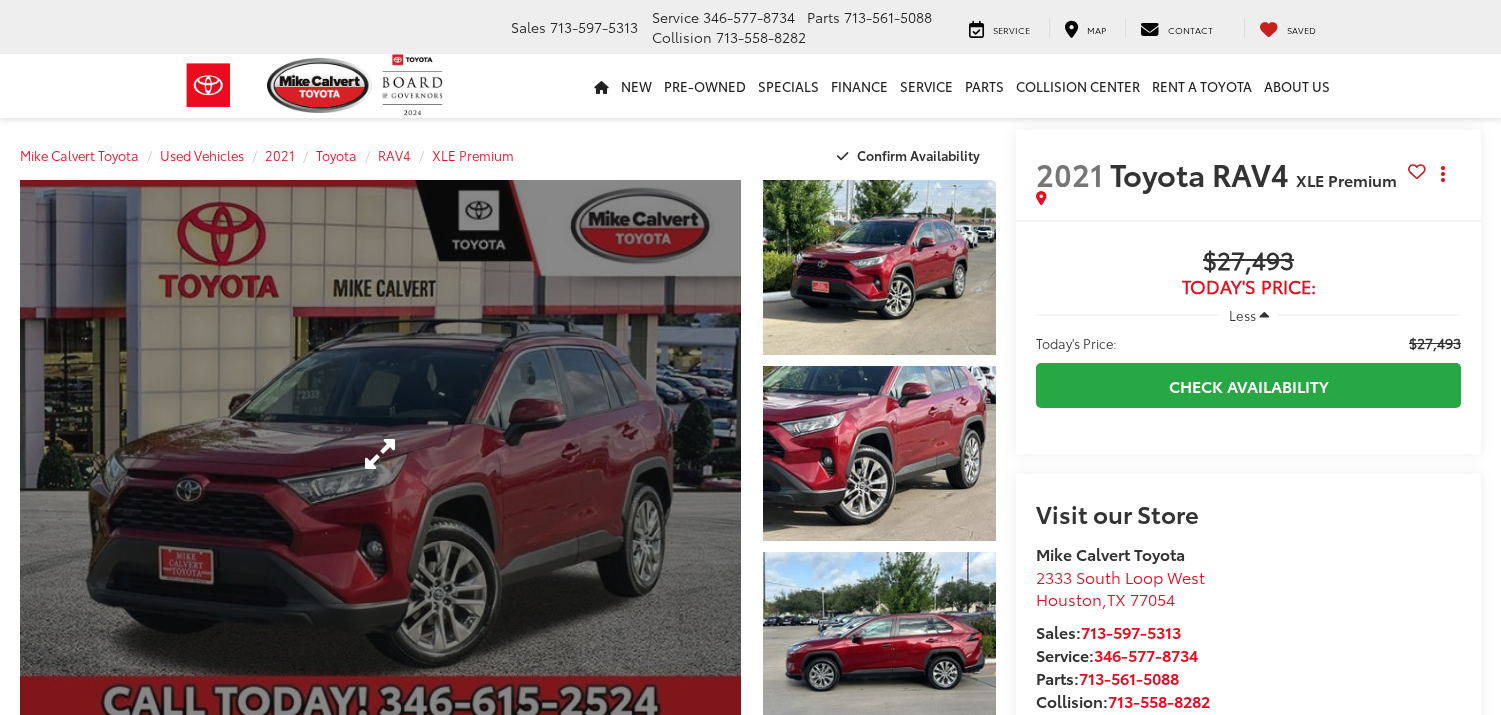 scroll, scrollTop: 0, scrollLeft: 0, axis: both 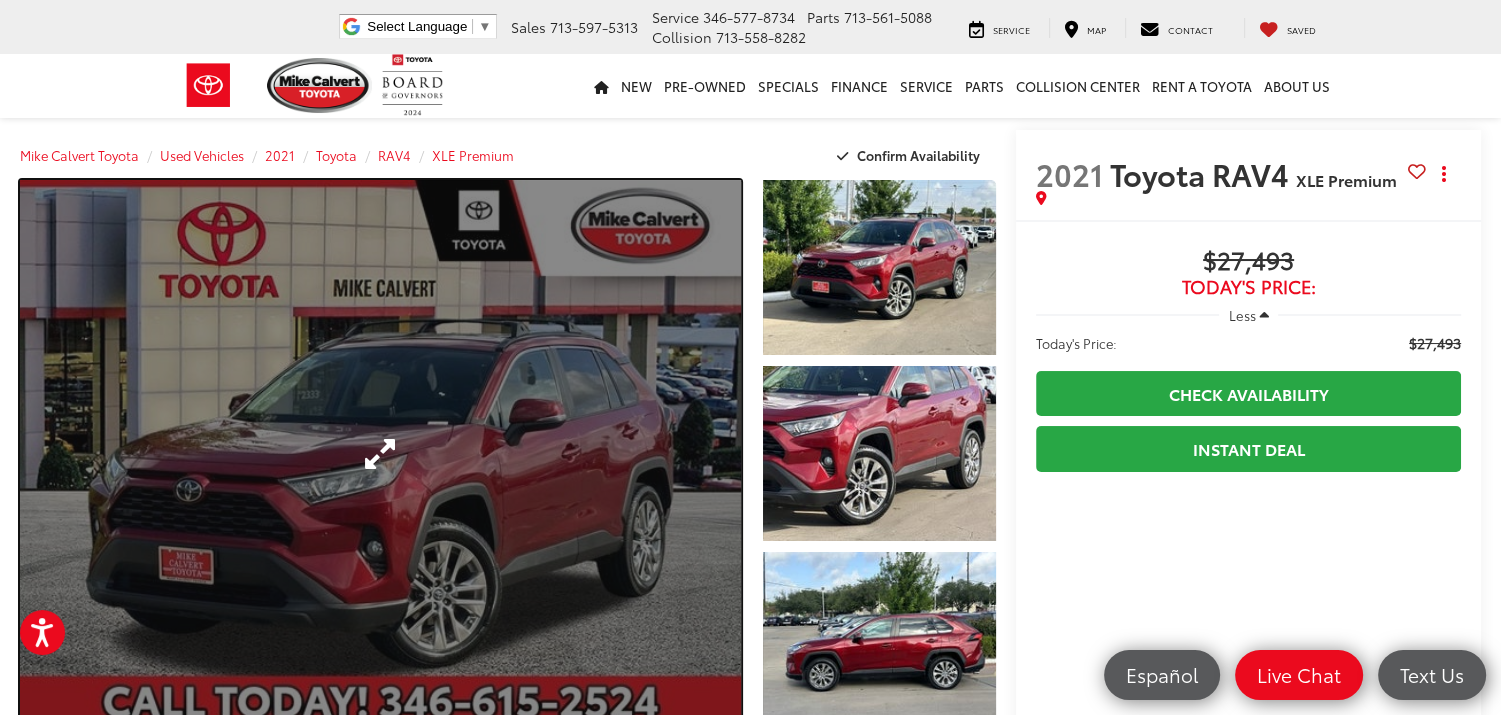 click at bounding box center [380, 453] 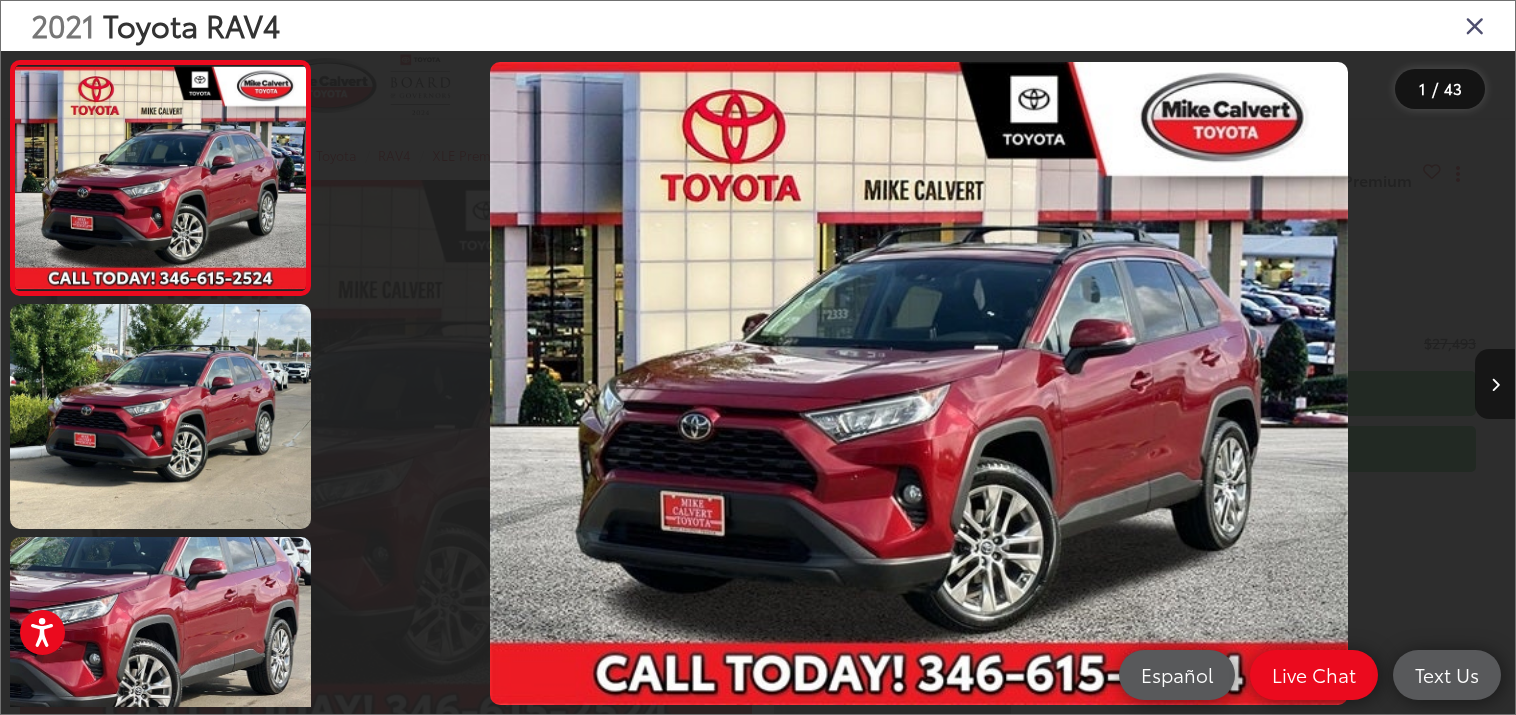 click at bounding box center [1495, 385] 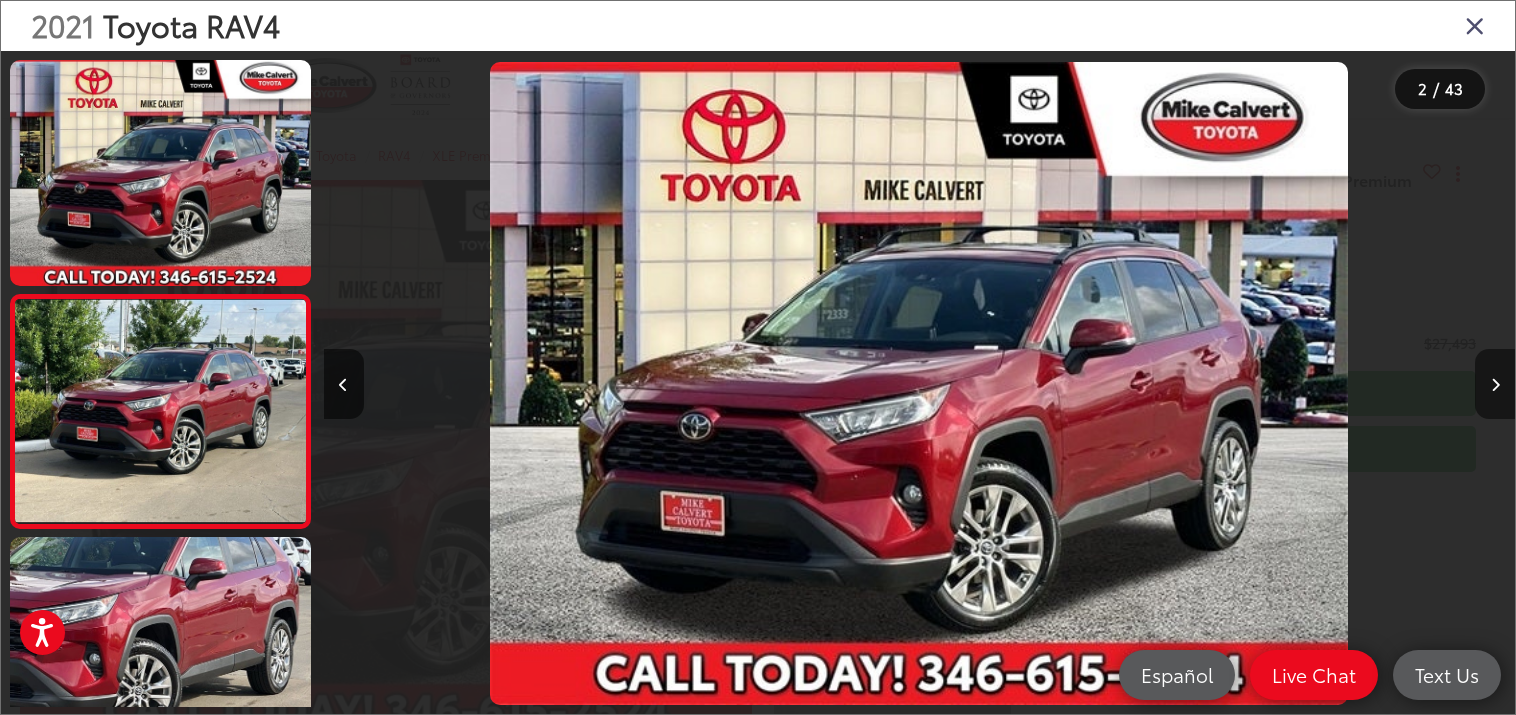 scroll, scrollTop: 0, scrollLeft: 1191, axis: horizontal 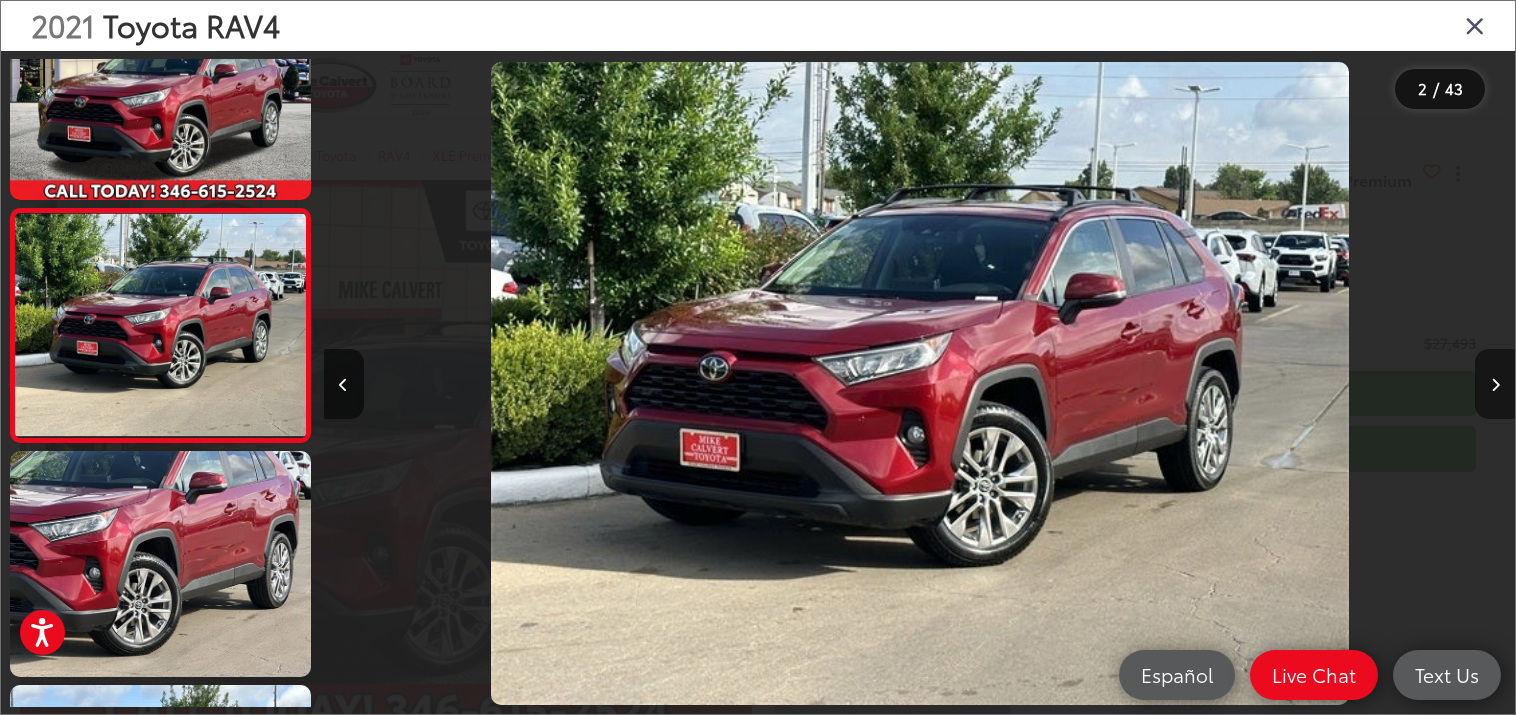 click at bounding box center (1495, 385) 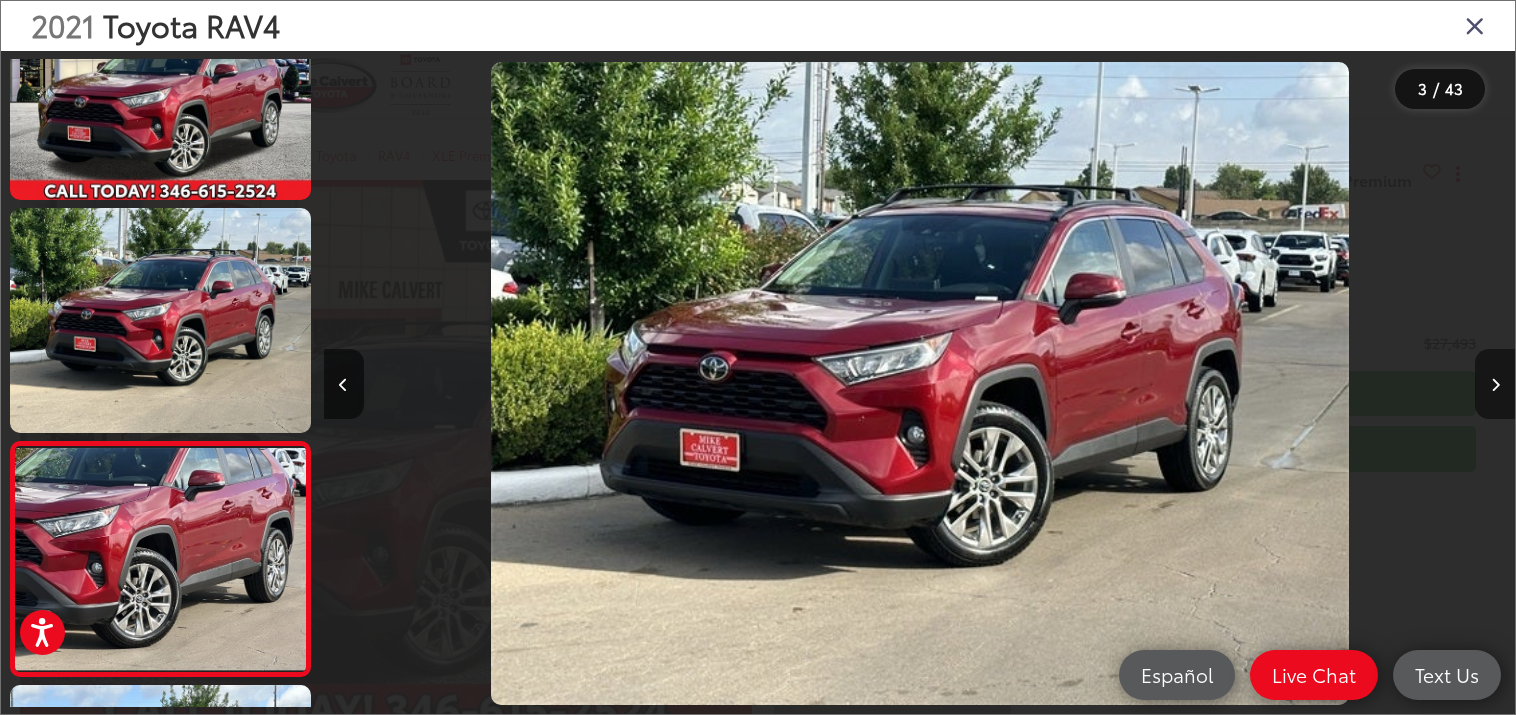 scroll, scrollTop: 0, scrollLeft: 2383, axis: horizontal 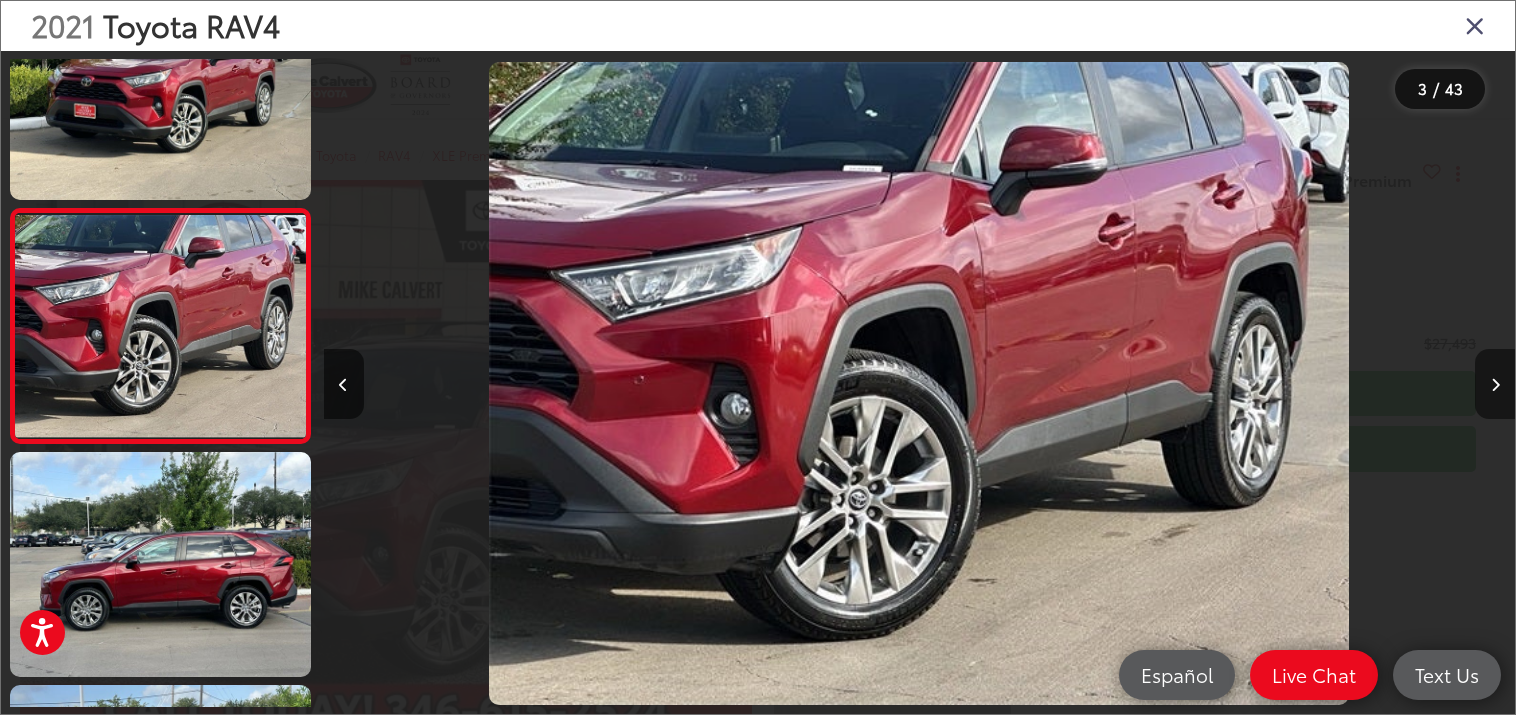 click at bounding box center [1495, 385] 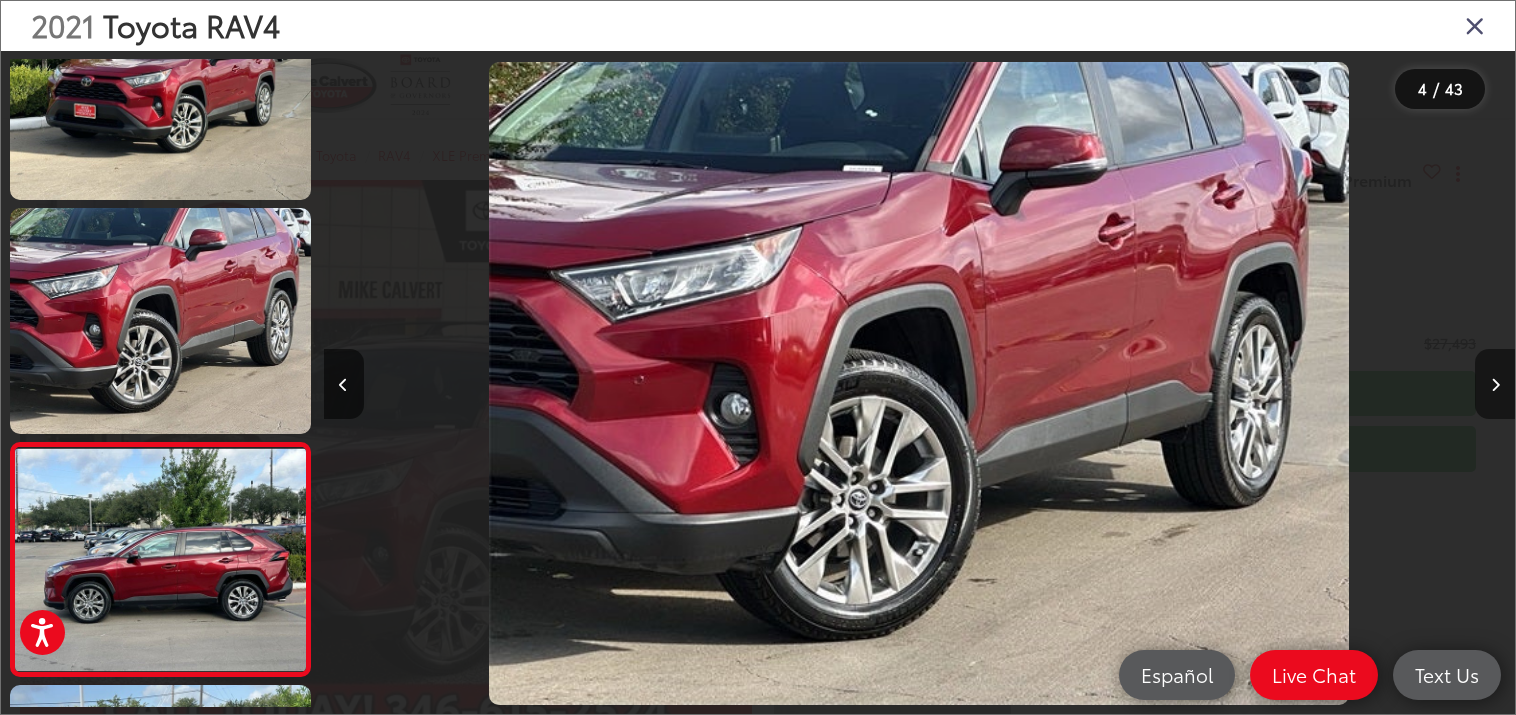 scroll, scrollTop: 0, scrollLeft: 3574, axis: horizontal 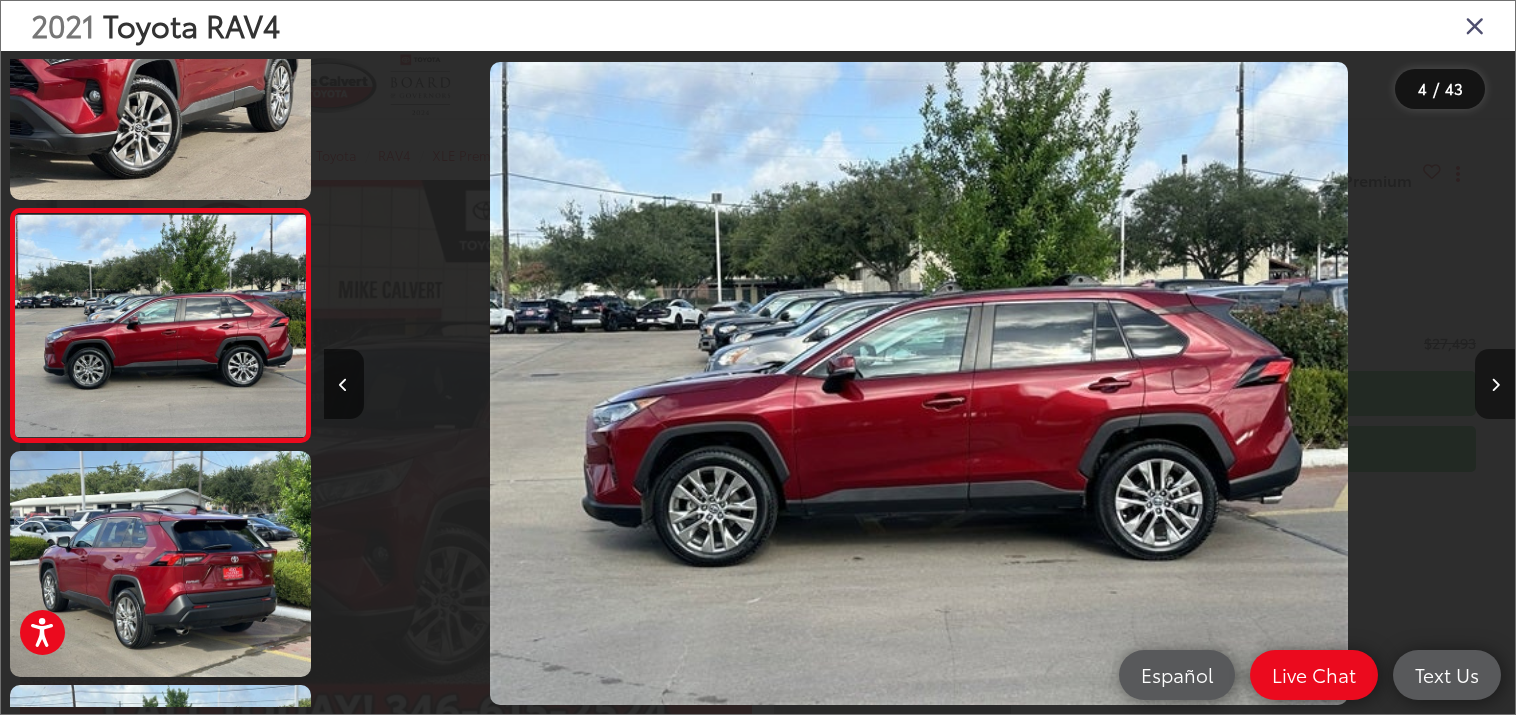 click at bounding box center (1495, 385) 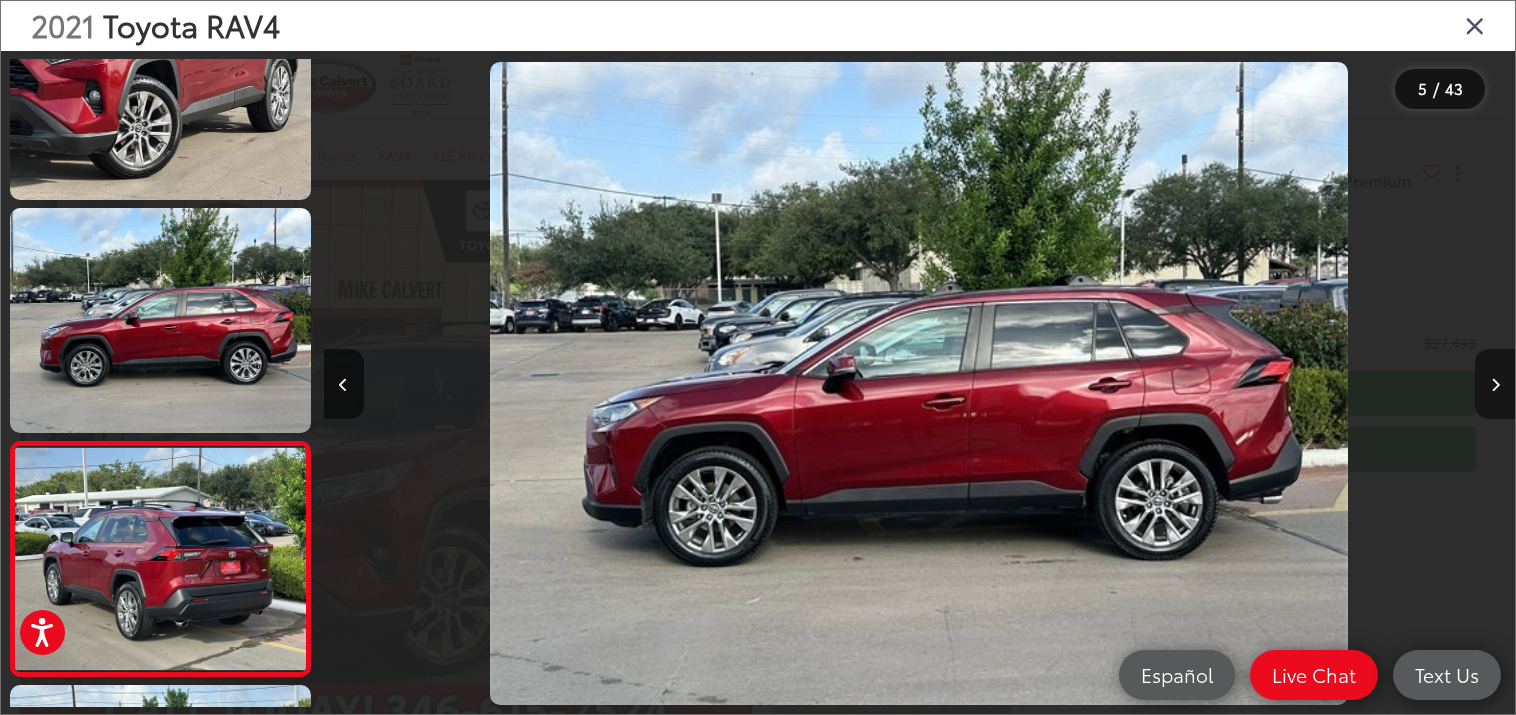 scroll, scrollTop: 0, scrollLeft: 4766, axis: horizontal 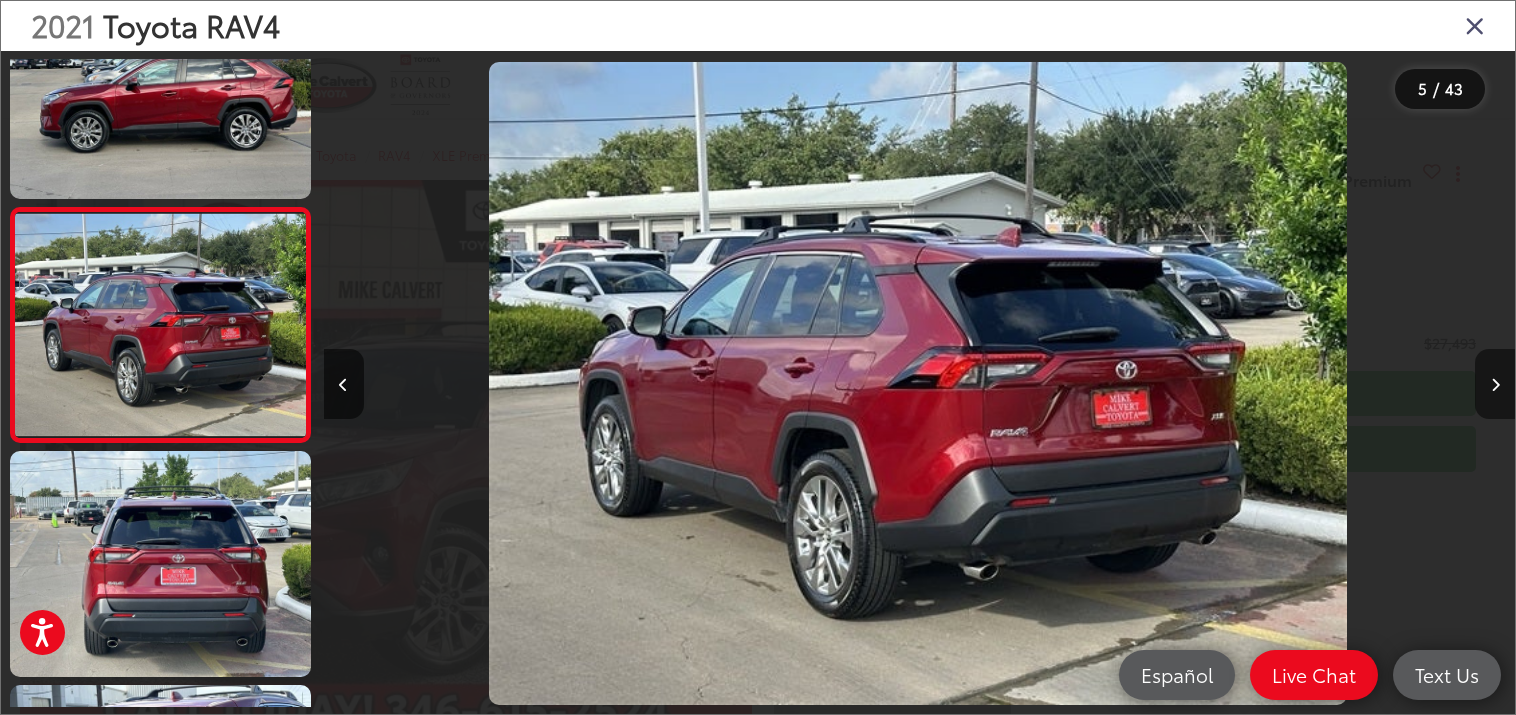 click at bounding box center [1495, 385] 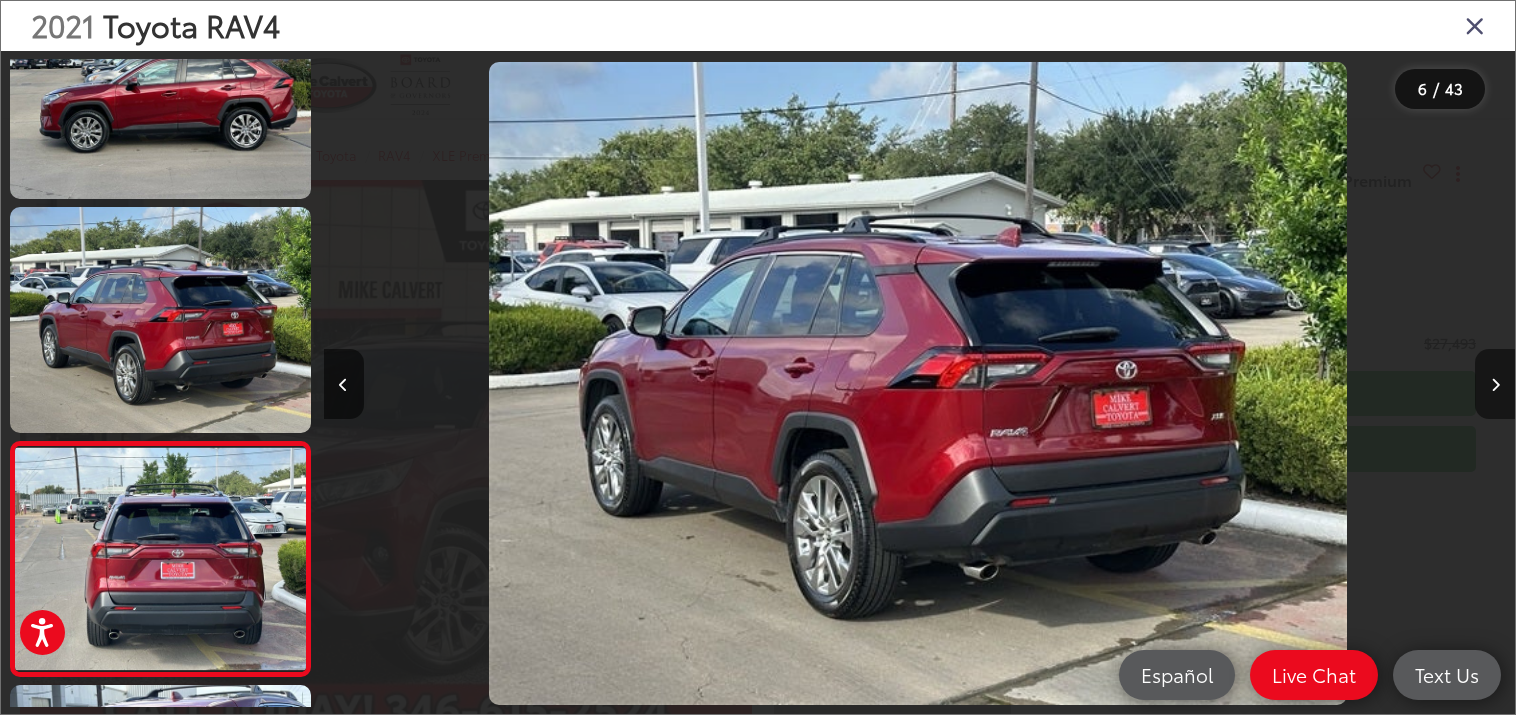 scroll, scrollTop: 0, scrollLeft: 5957, axis: horizontal 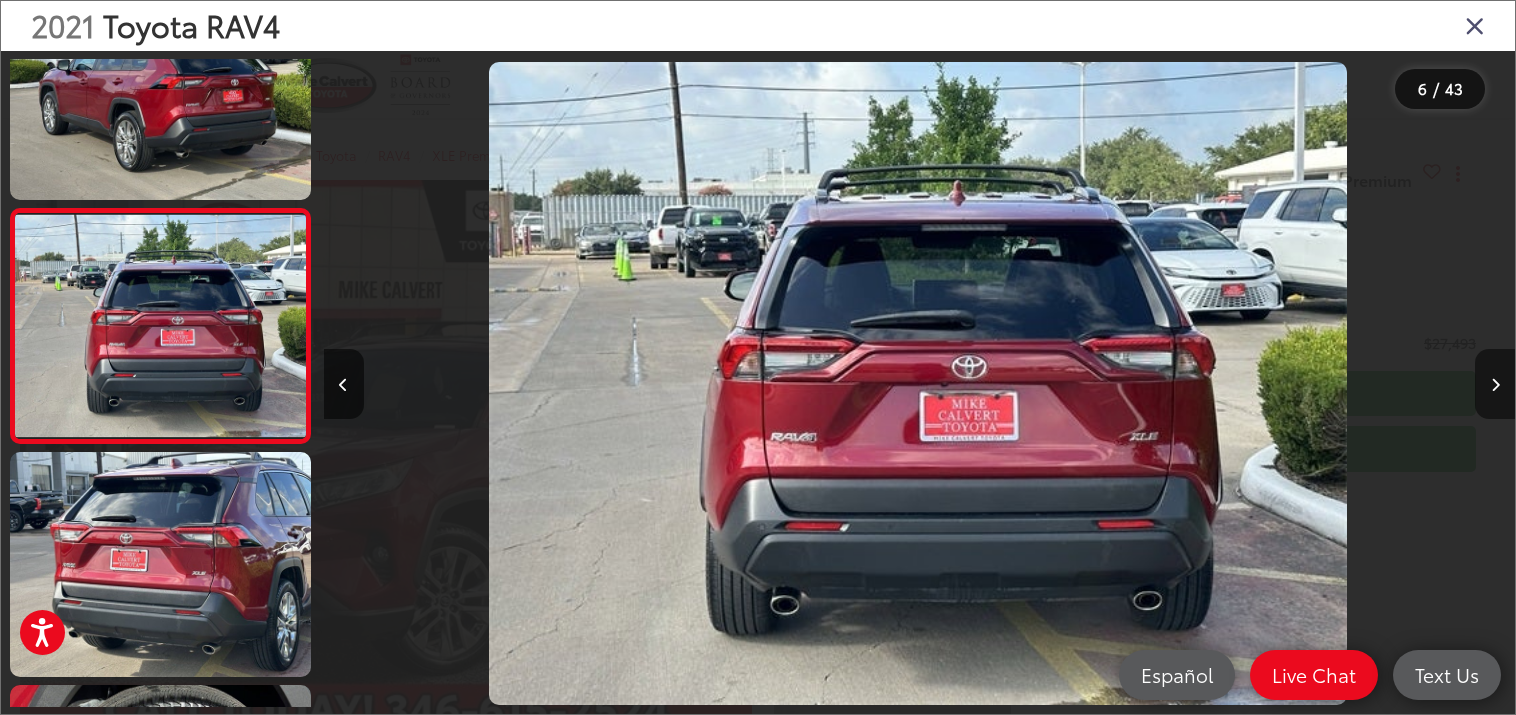 click at bounding box center [1495, 385] 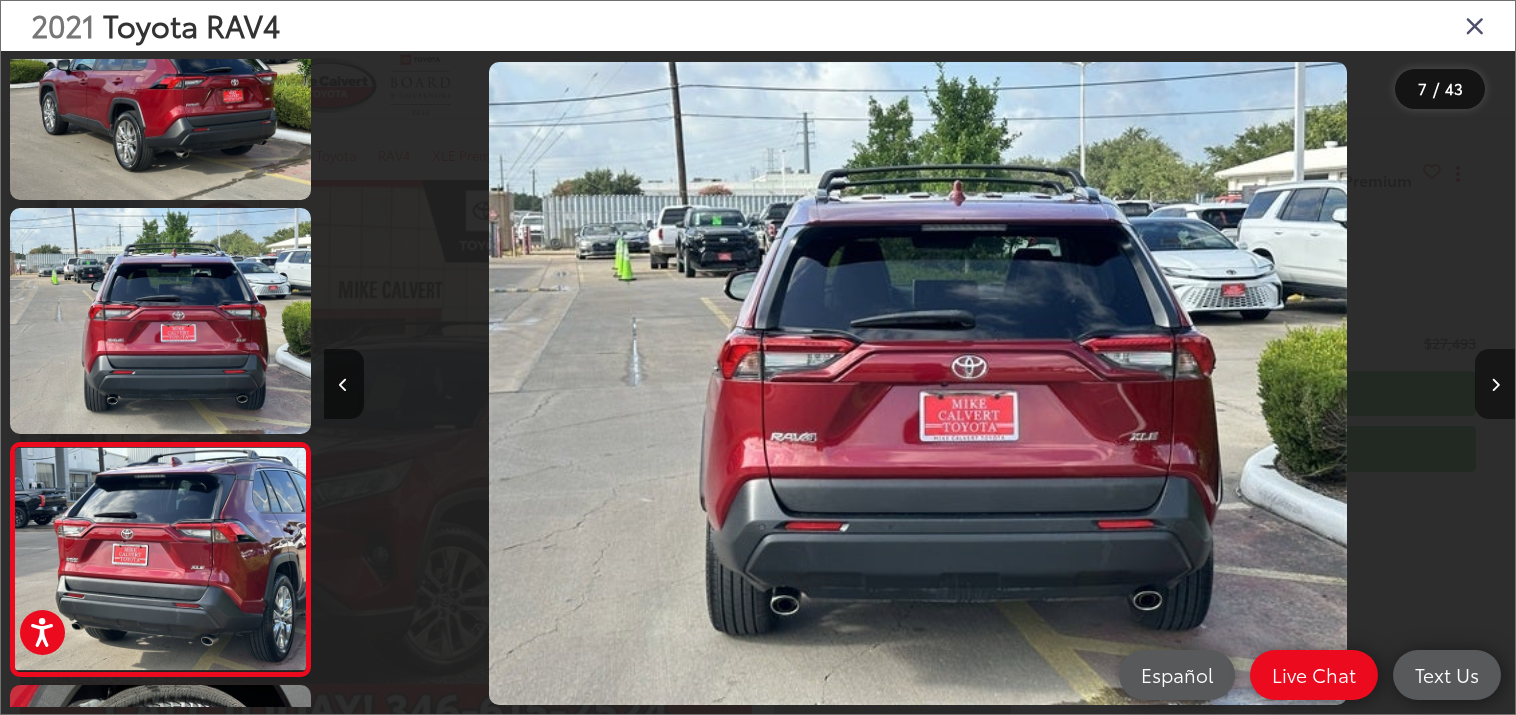scroll, scrollTop: 0, scrollLeft: 7148, axis: horizontal 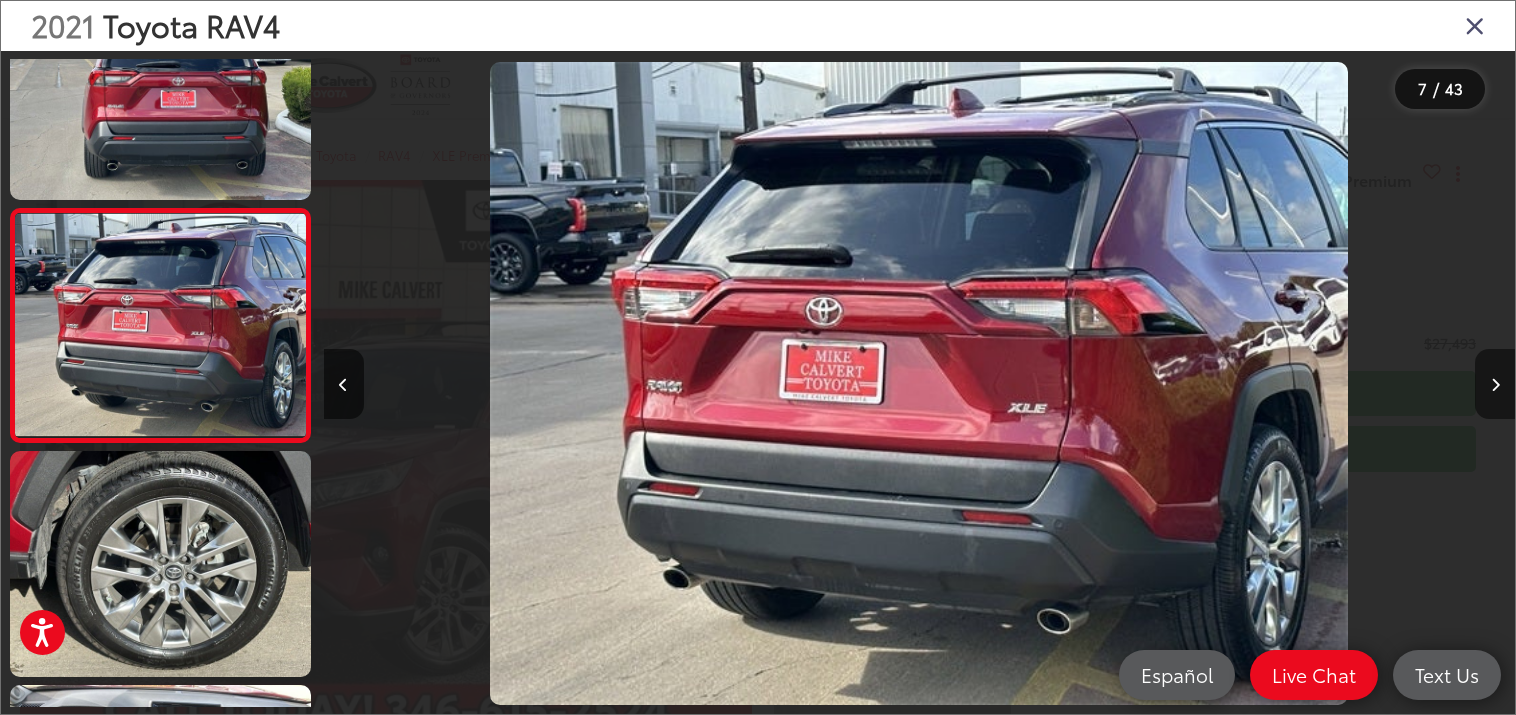 click at bounding box center (1495, 385) 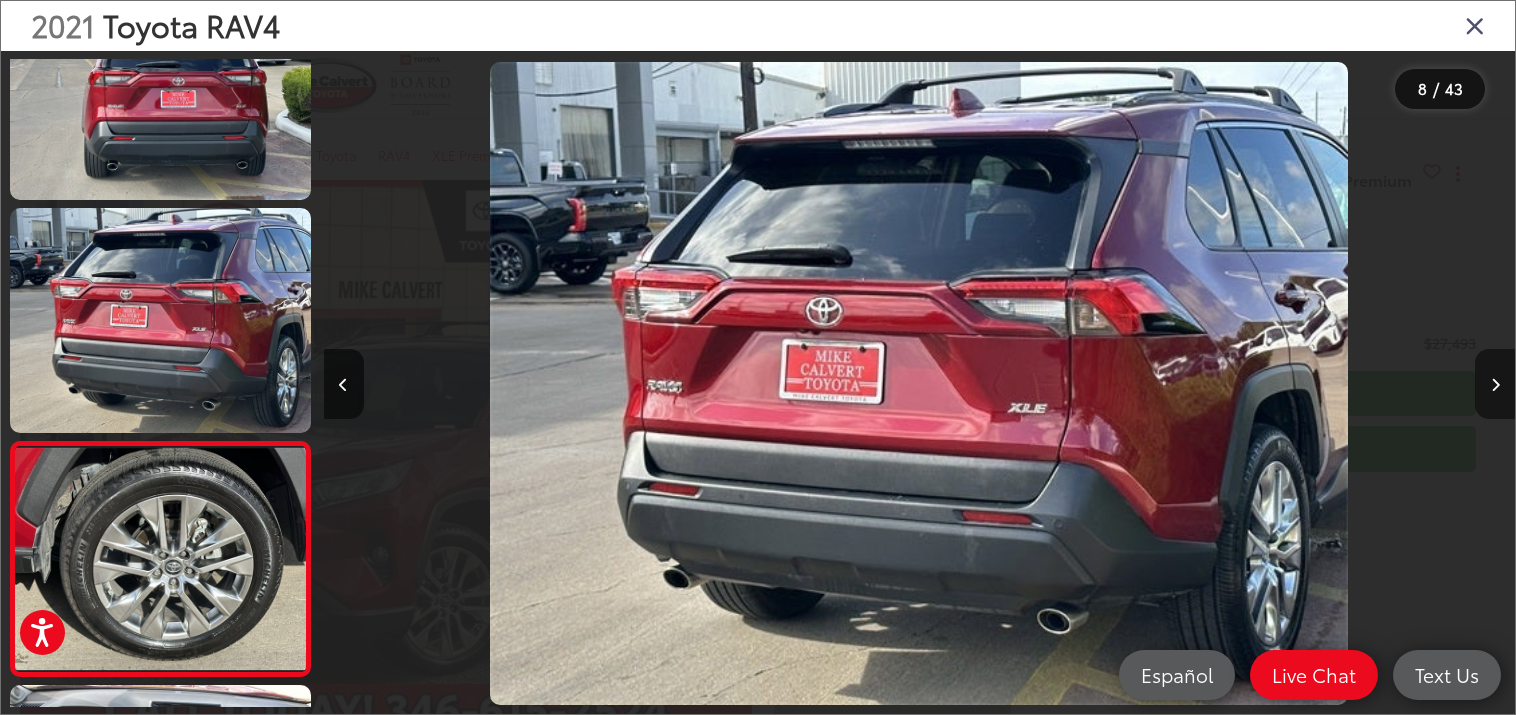 scroll, scrollTop: 0, scrollLeft: 8340, axis: horizontal 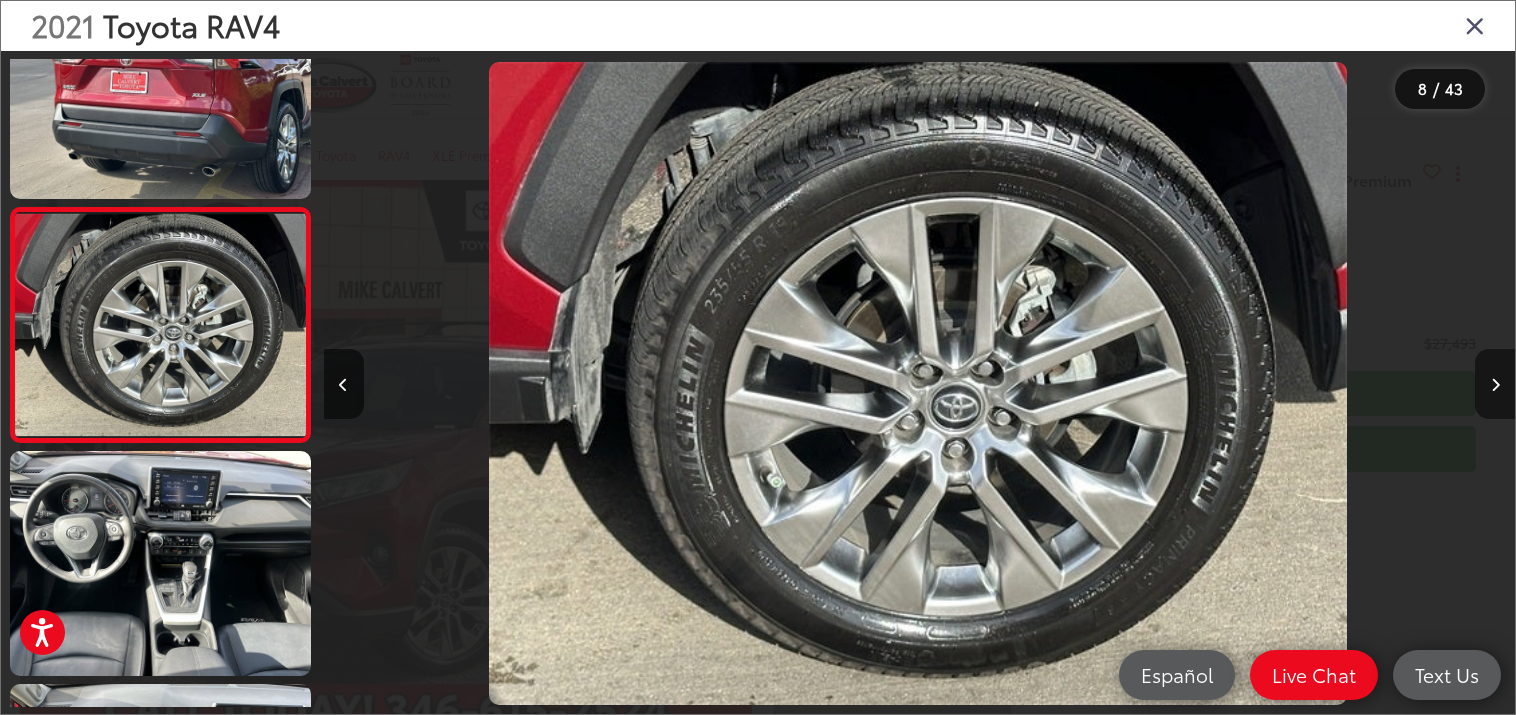 click at bounding box center (1495, 385) 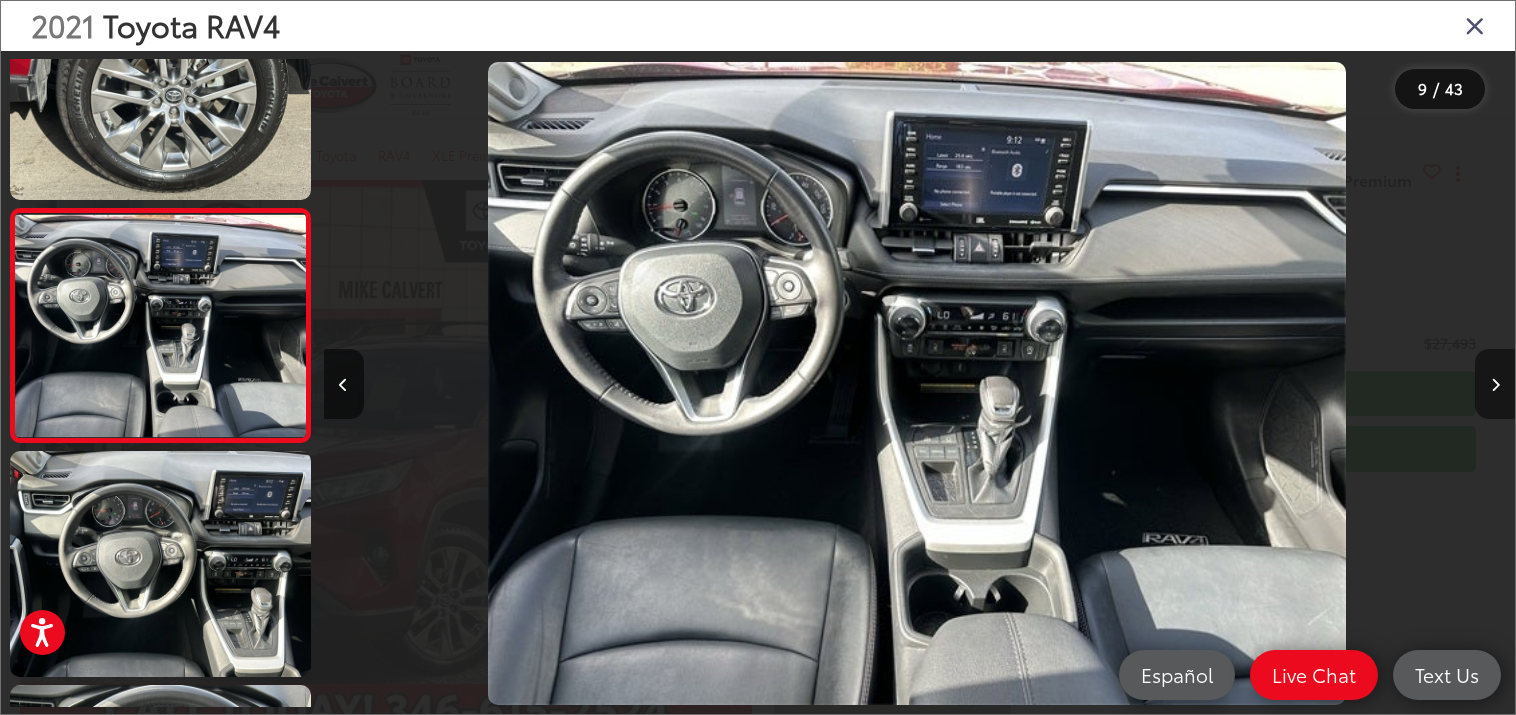 click at bounding box center [1495, 385] 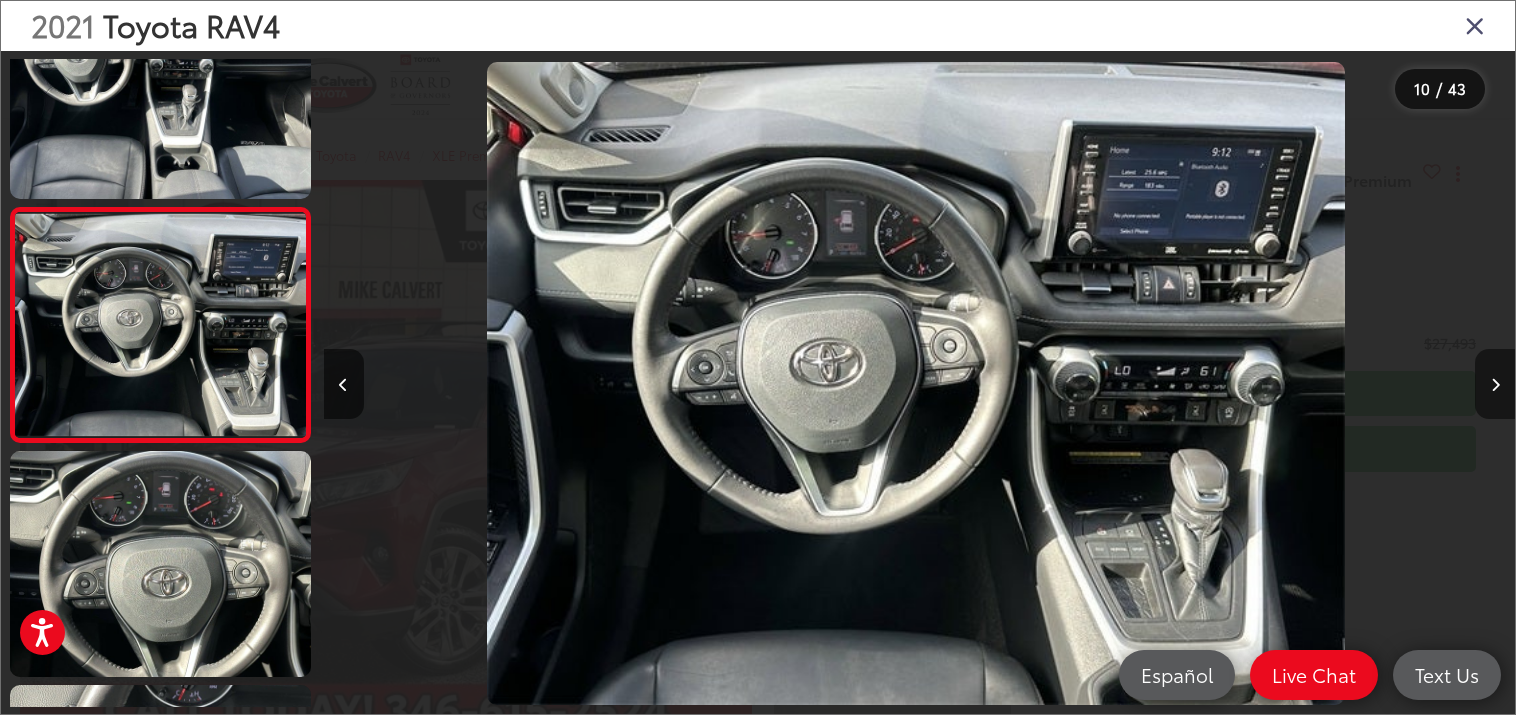 click at bounding box center [1495, 385] 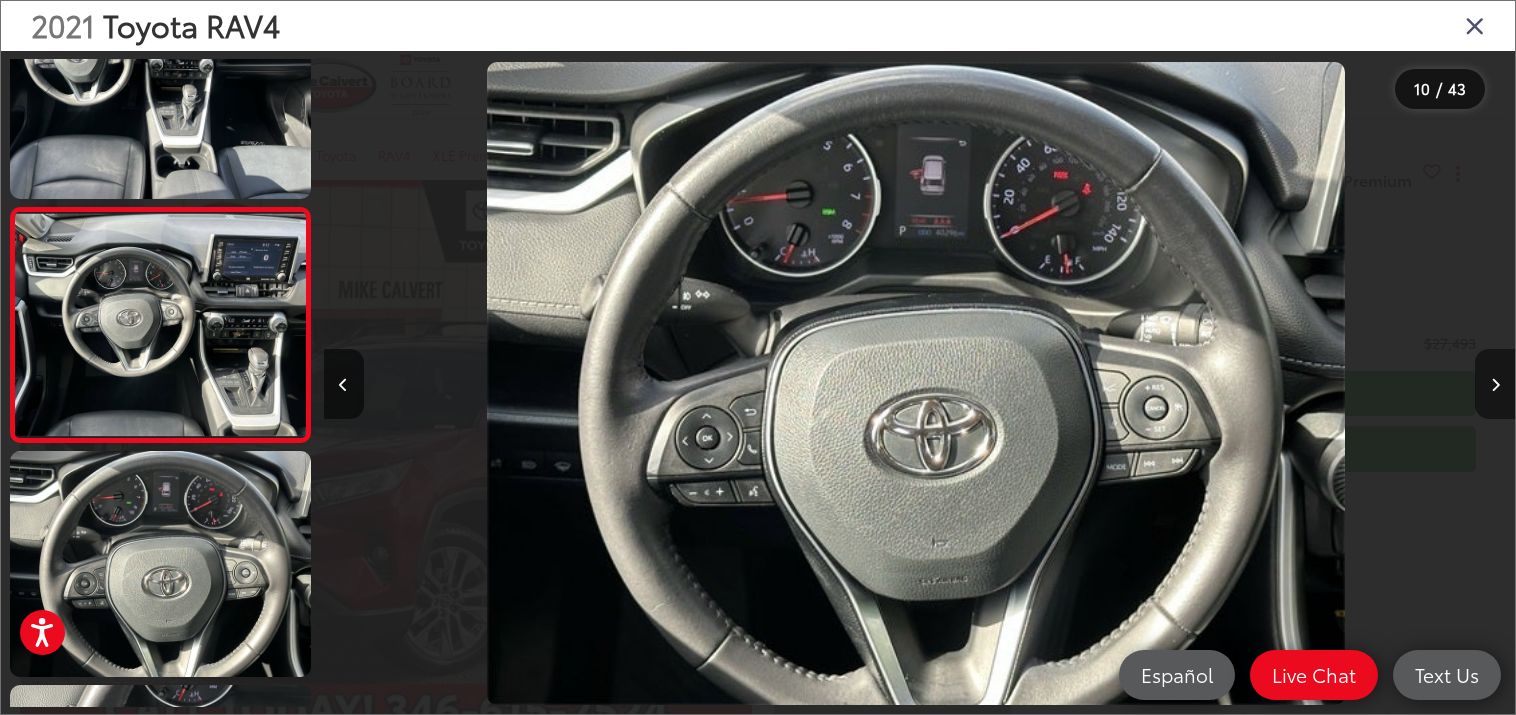 scroll, scrollTop: 2189, scrollLeft: 0, axis: vertical 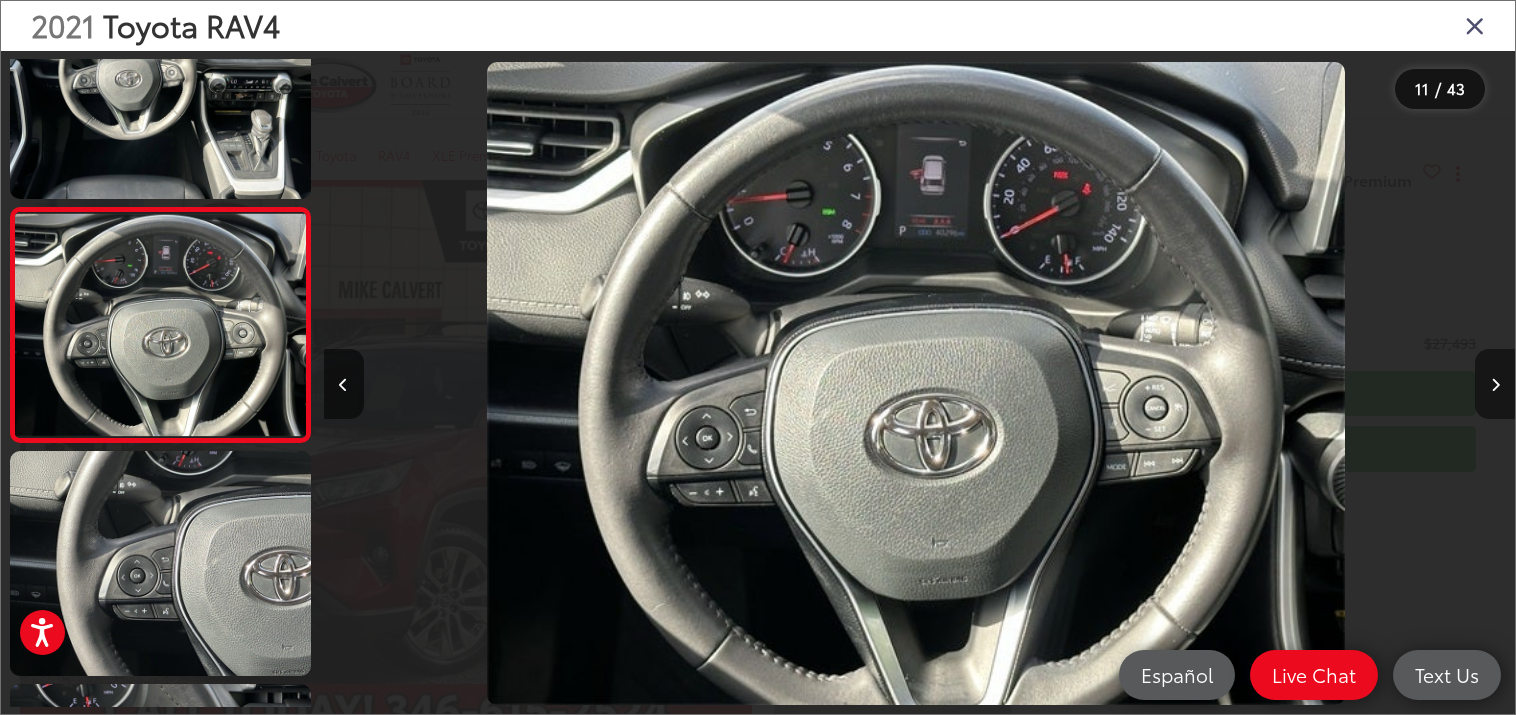 click at bounding box center (1495, 385) 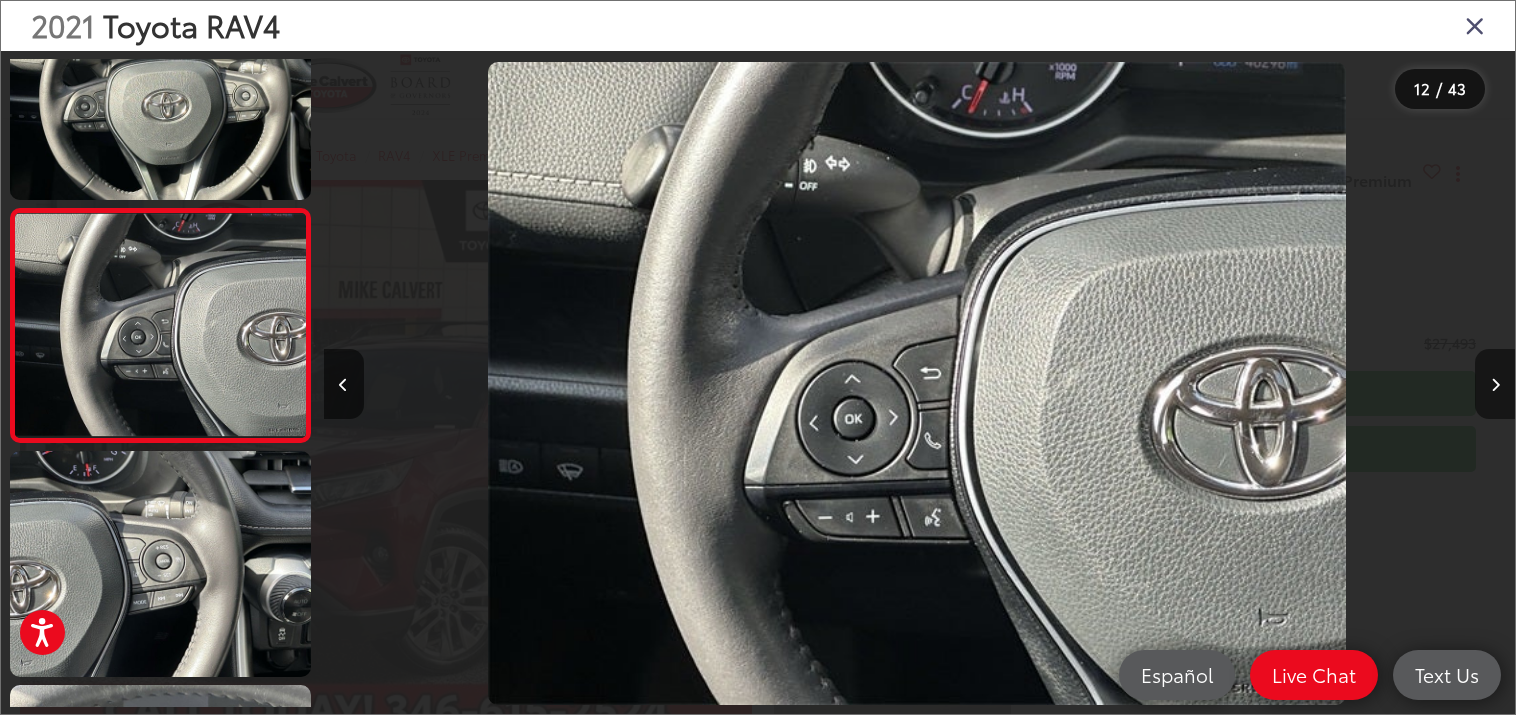 click at bounding box center [1495, 385] 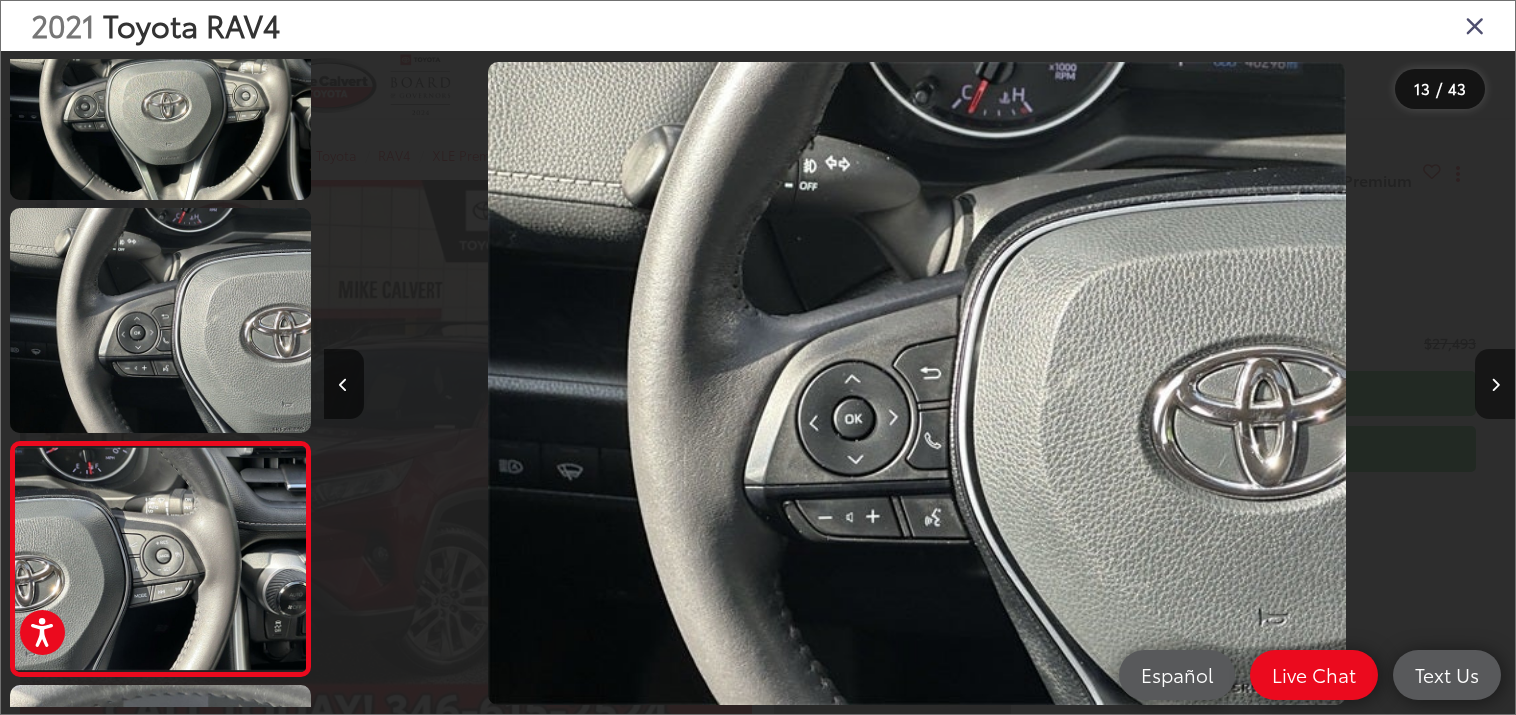 scroll, scrollTop: 0, scrollLeft: 14298, axis: horizontal 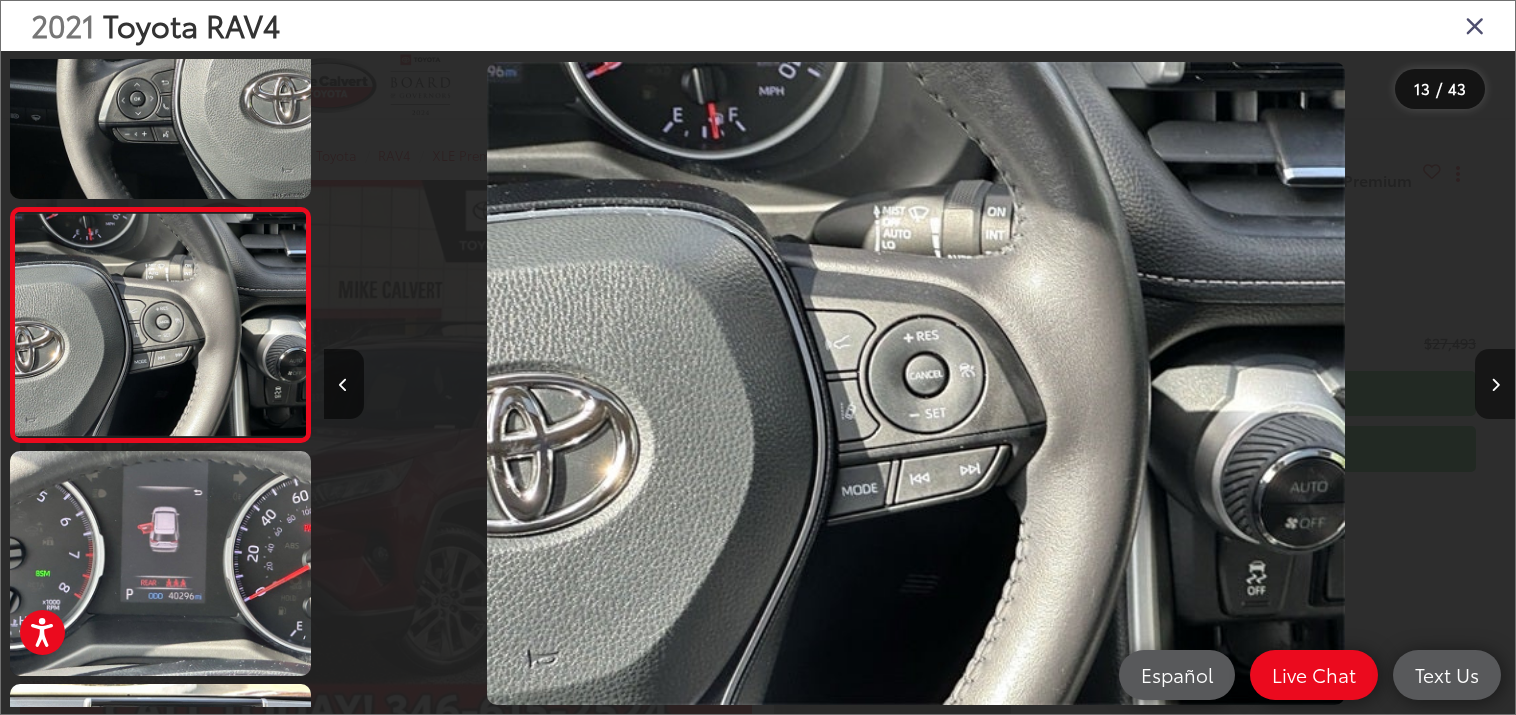 click at bounding box center (1495, 385) 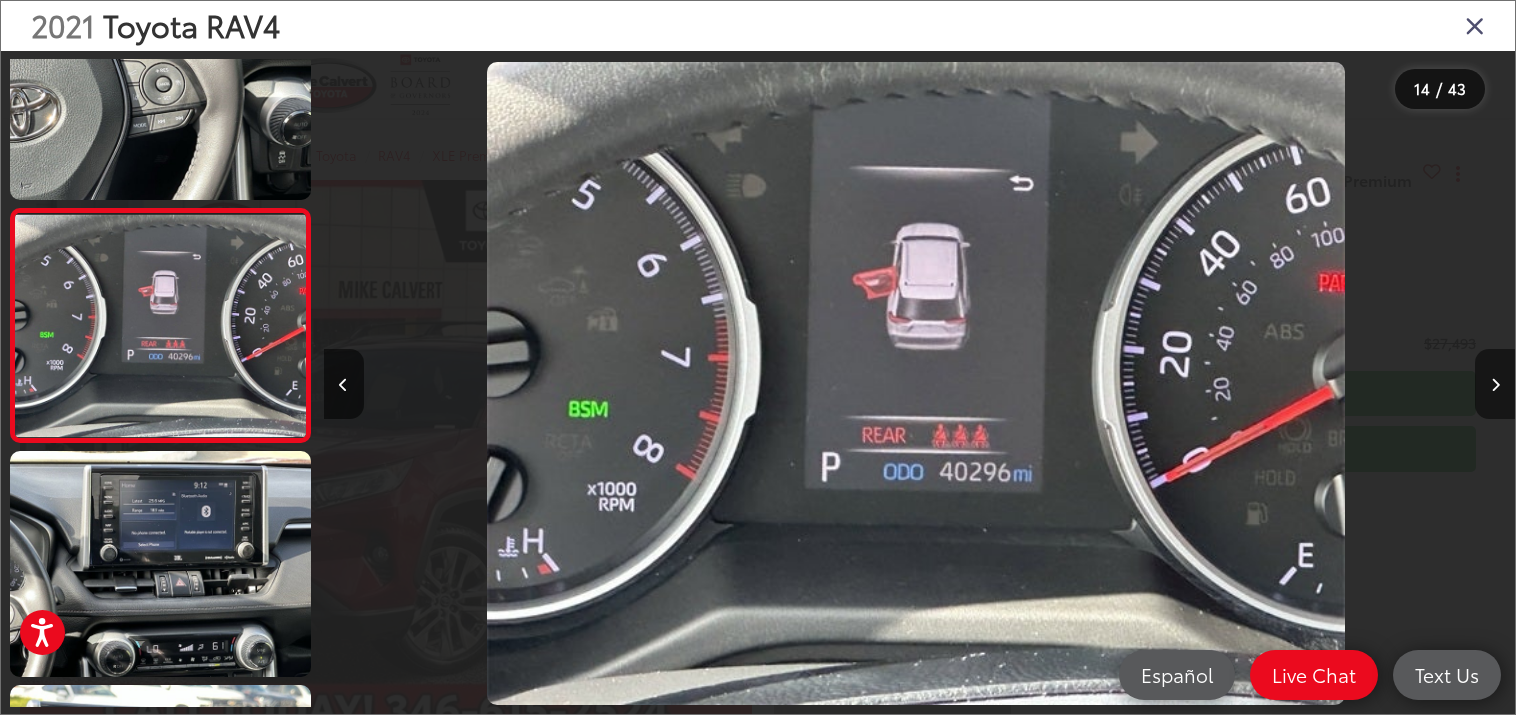 click at bounding box center [1495, 385] 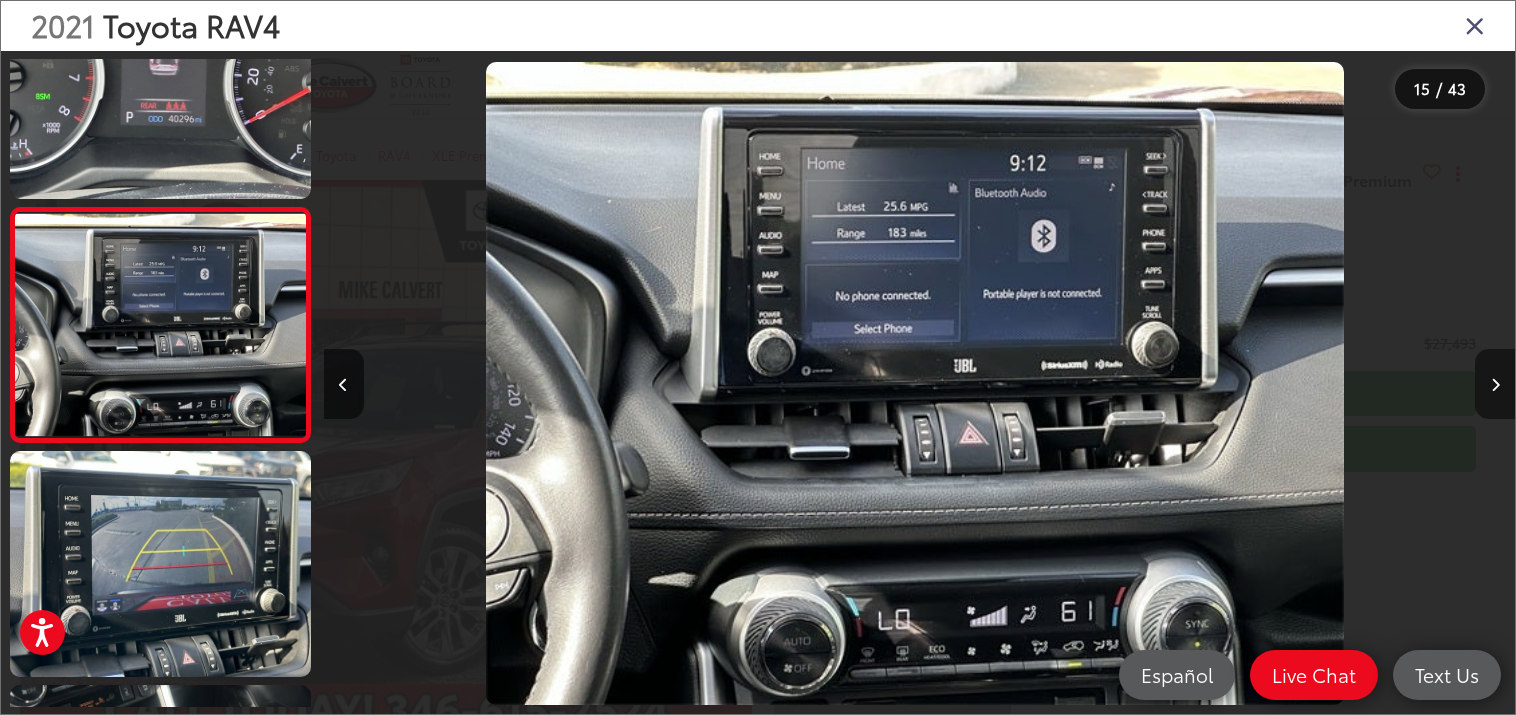 click at bounding box center (1495, 385) 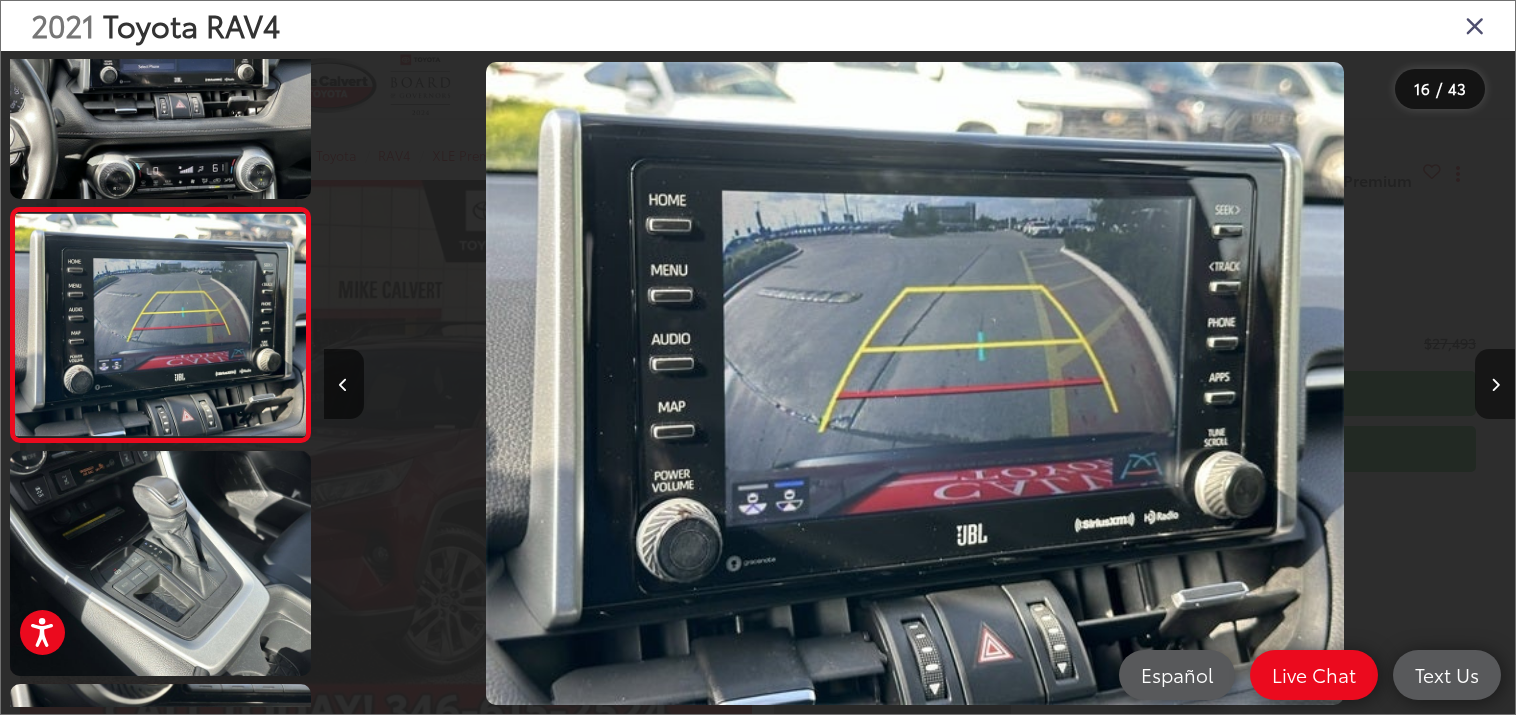 click at bounding box center [1495, 385] 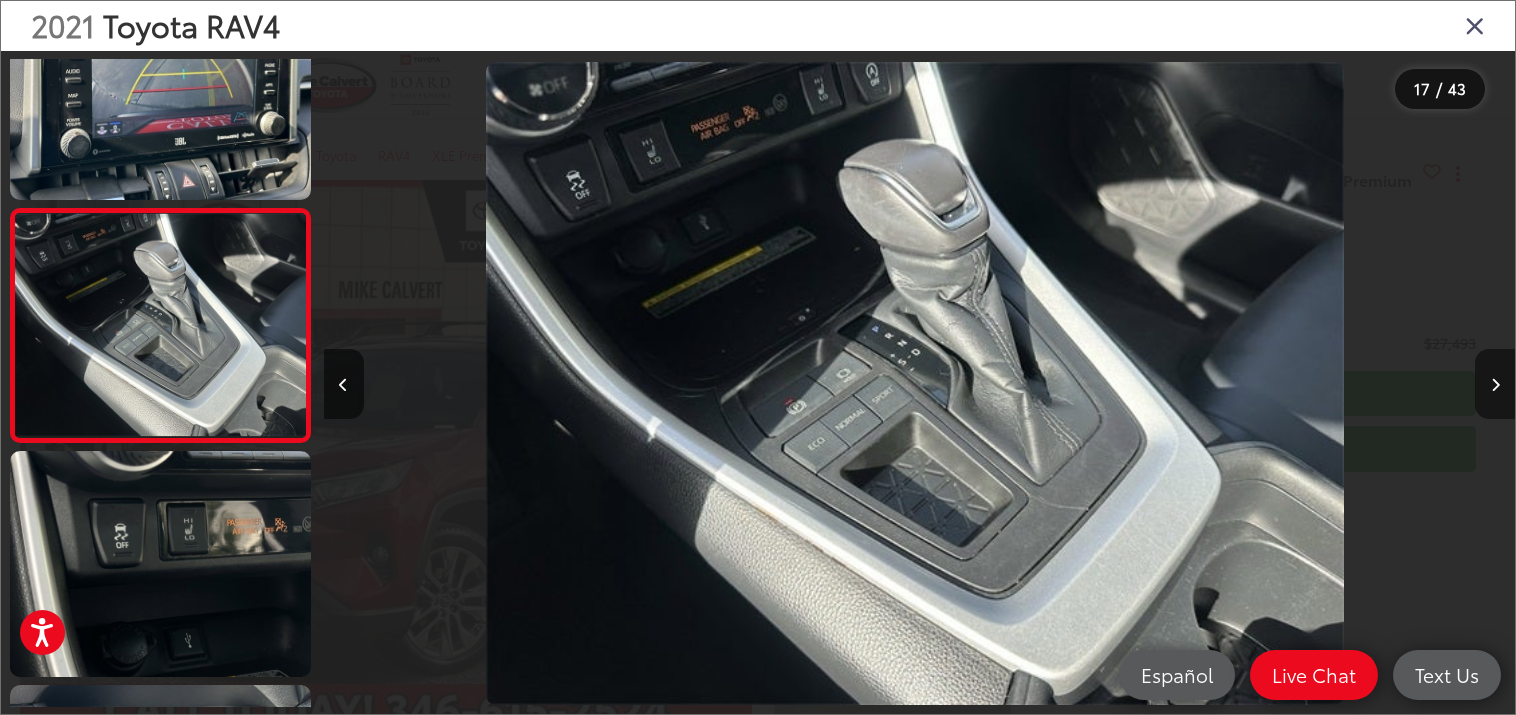 click at bounding box center (1495, 385) 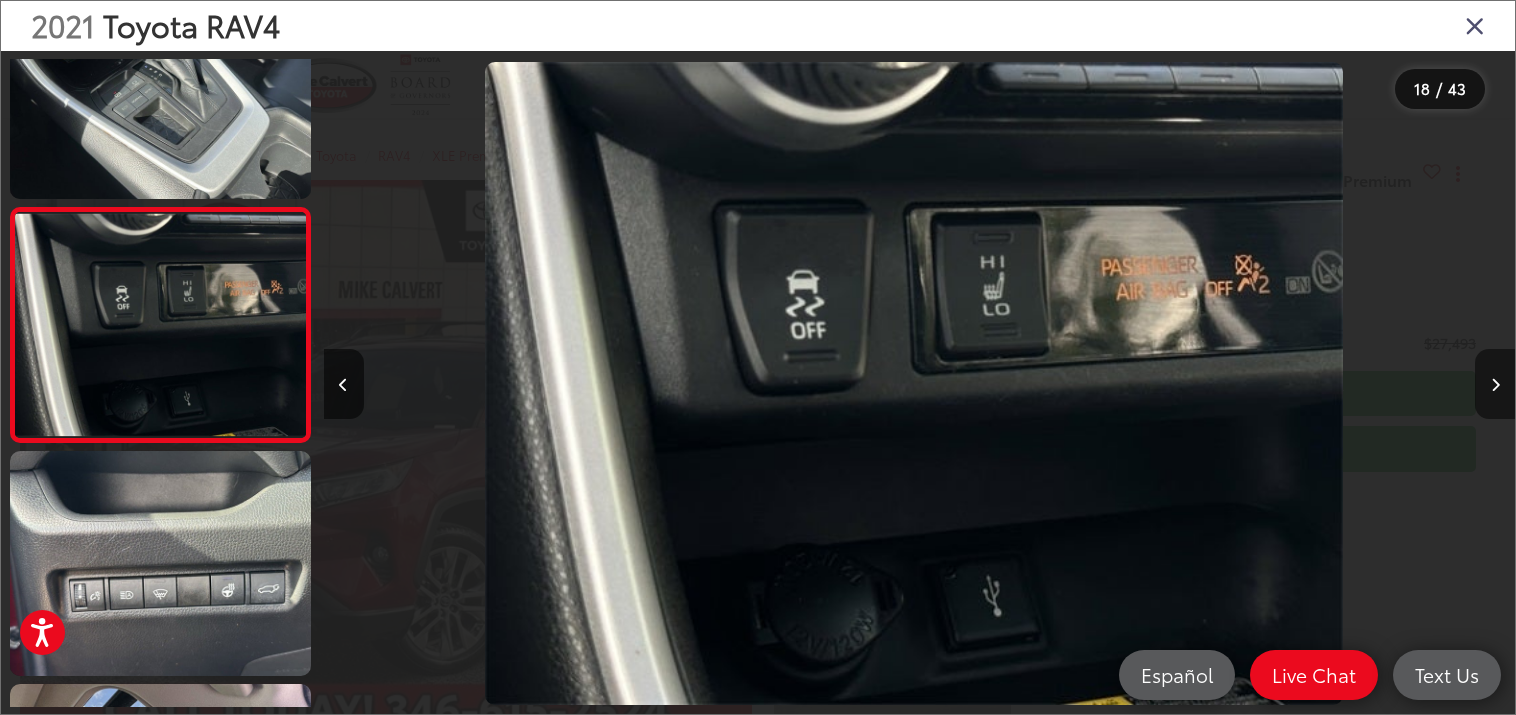 click at bounding box center (1495, 385) 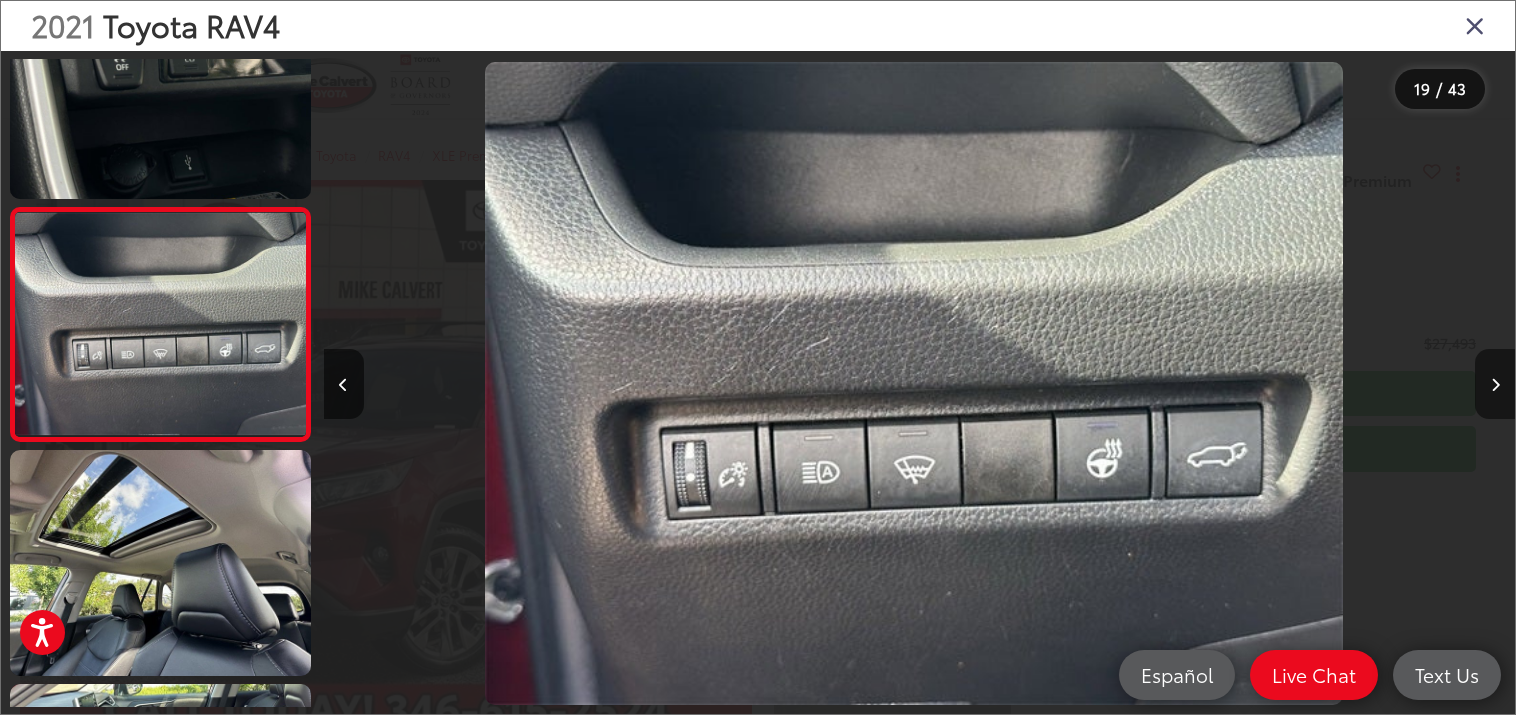 click at bounding box center (1495, 385) 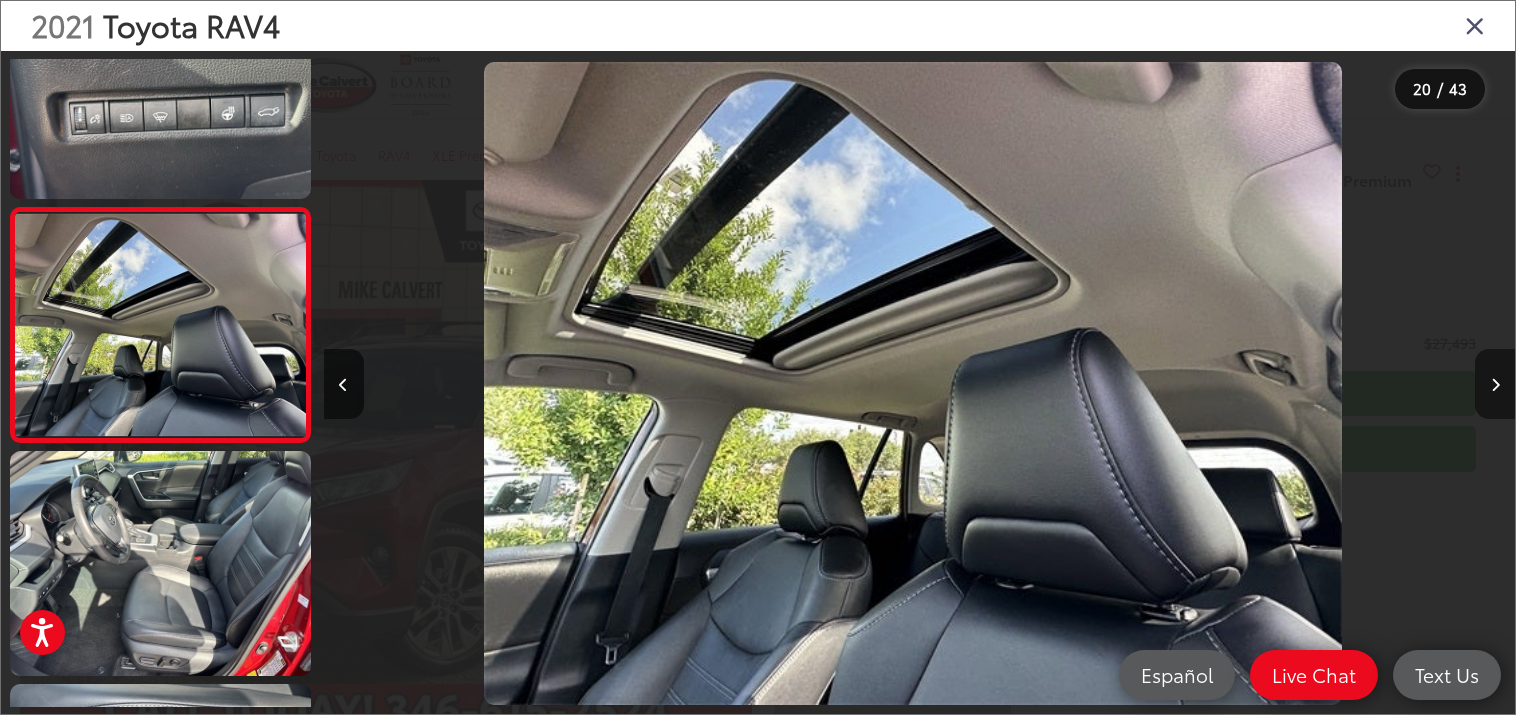 click at bounding box center (1495, 385) 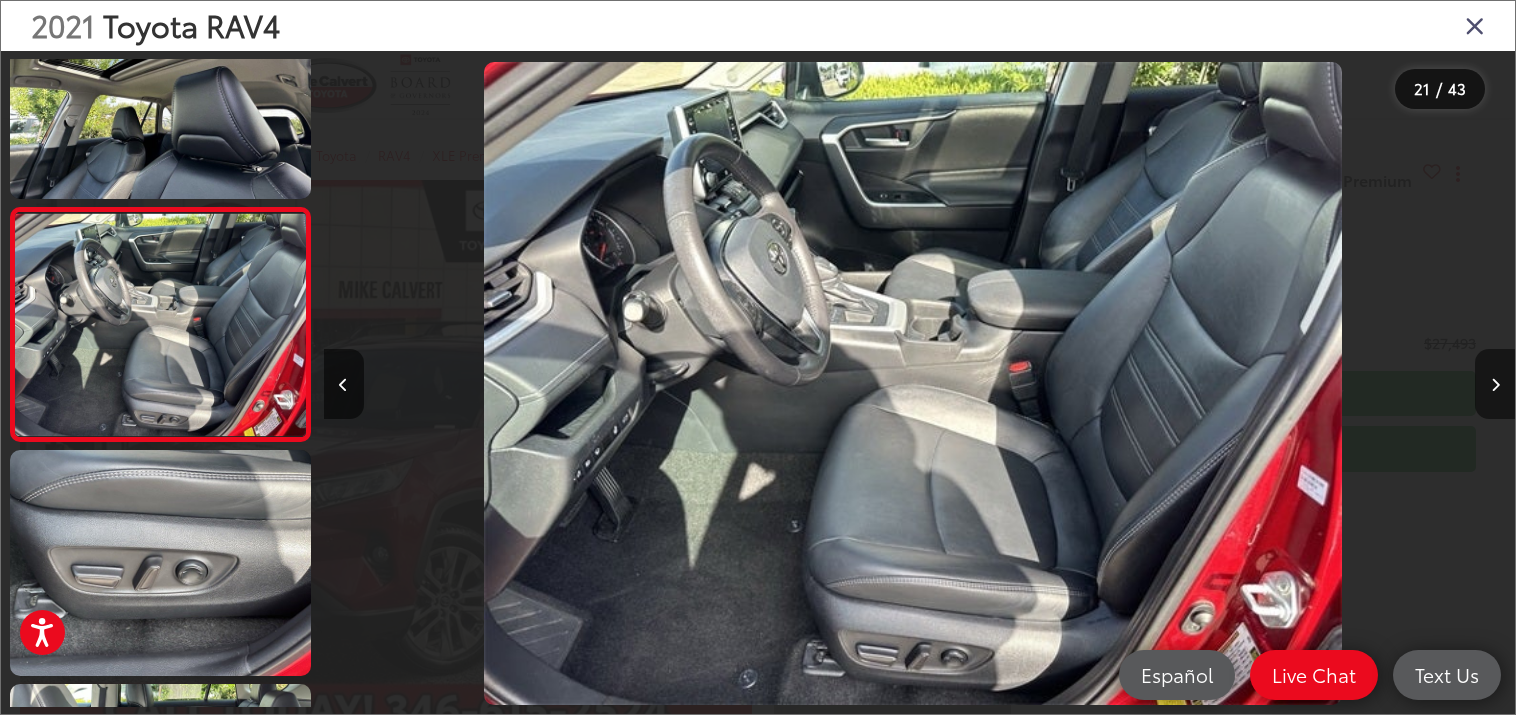 click at bounding box center [1495, 385] 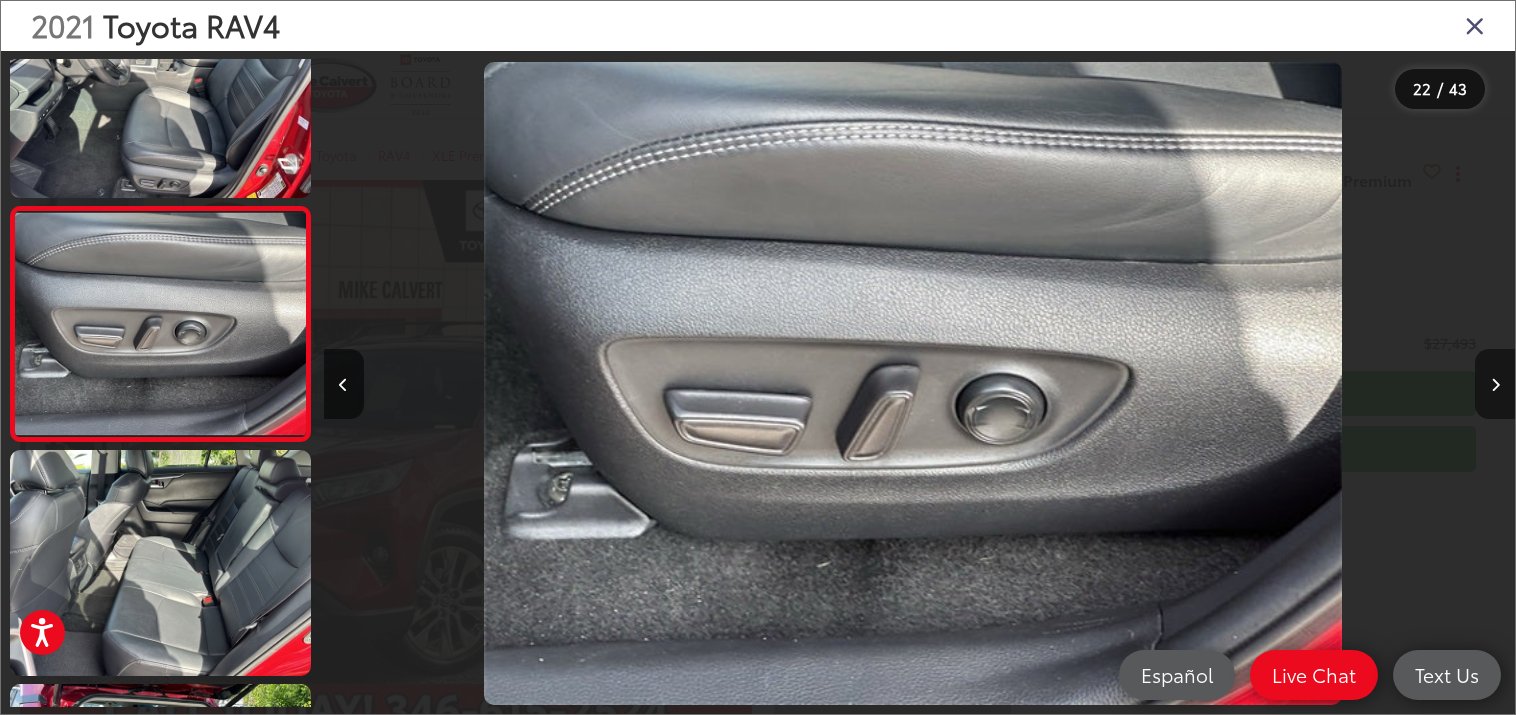 click at bounding box center (1495, 385) 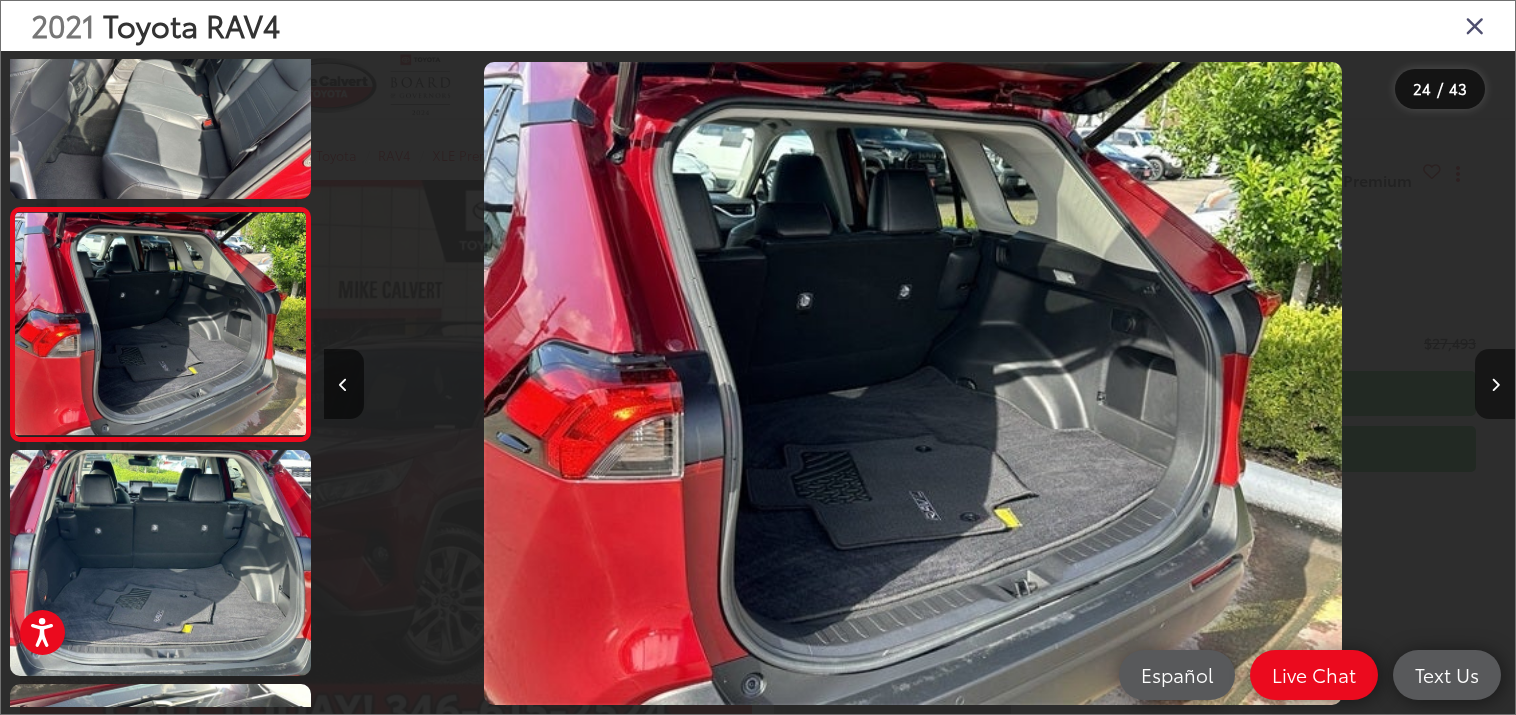 click at bounding box center [1495, 385] 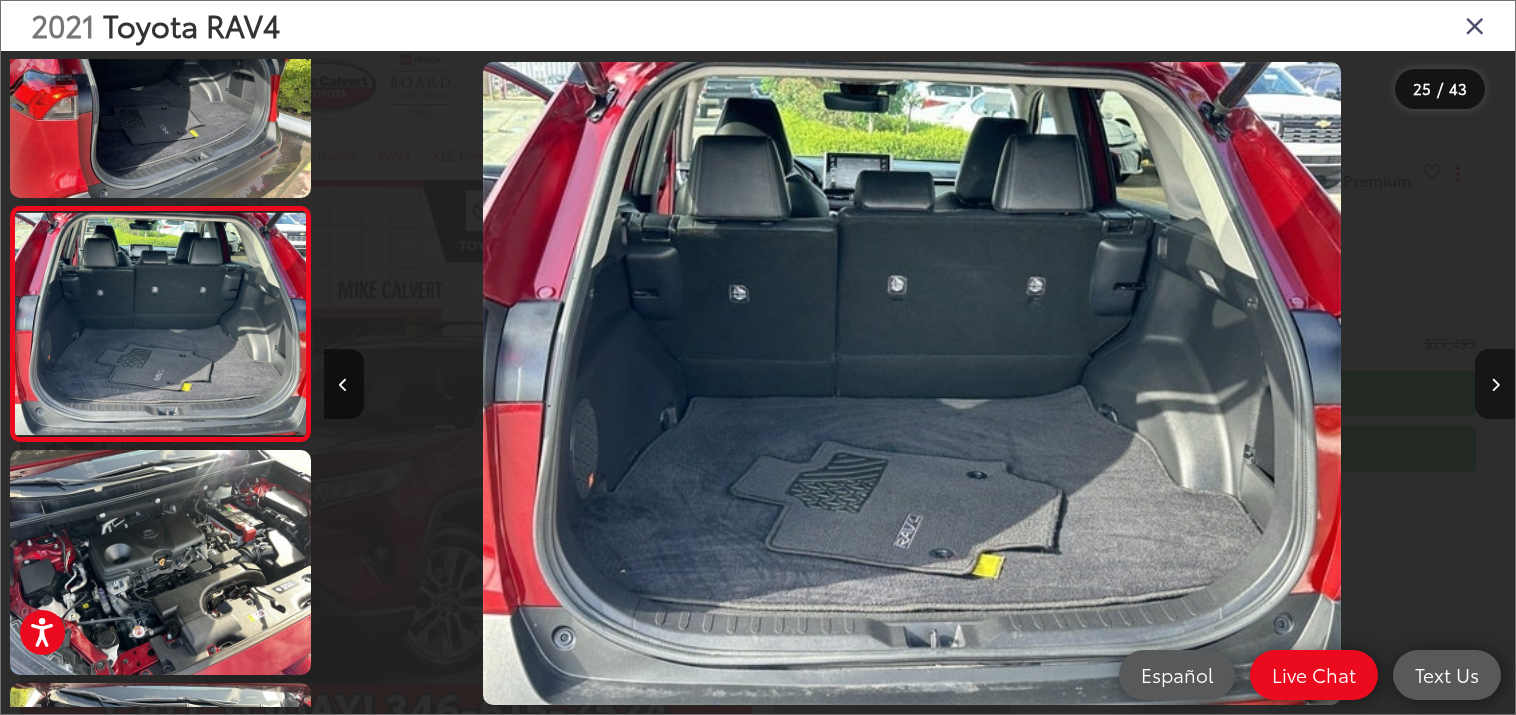 click at bounding box center (1495, 385) 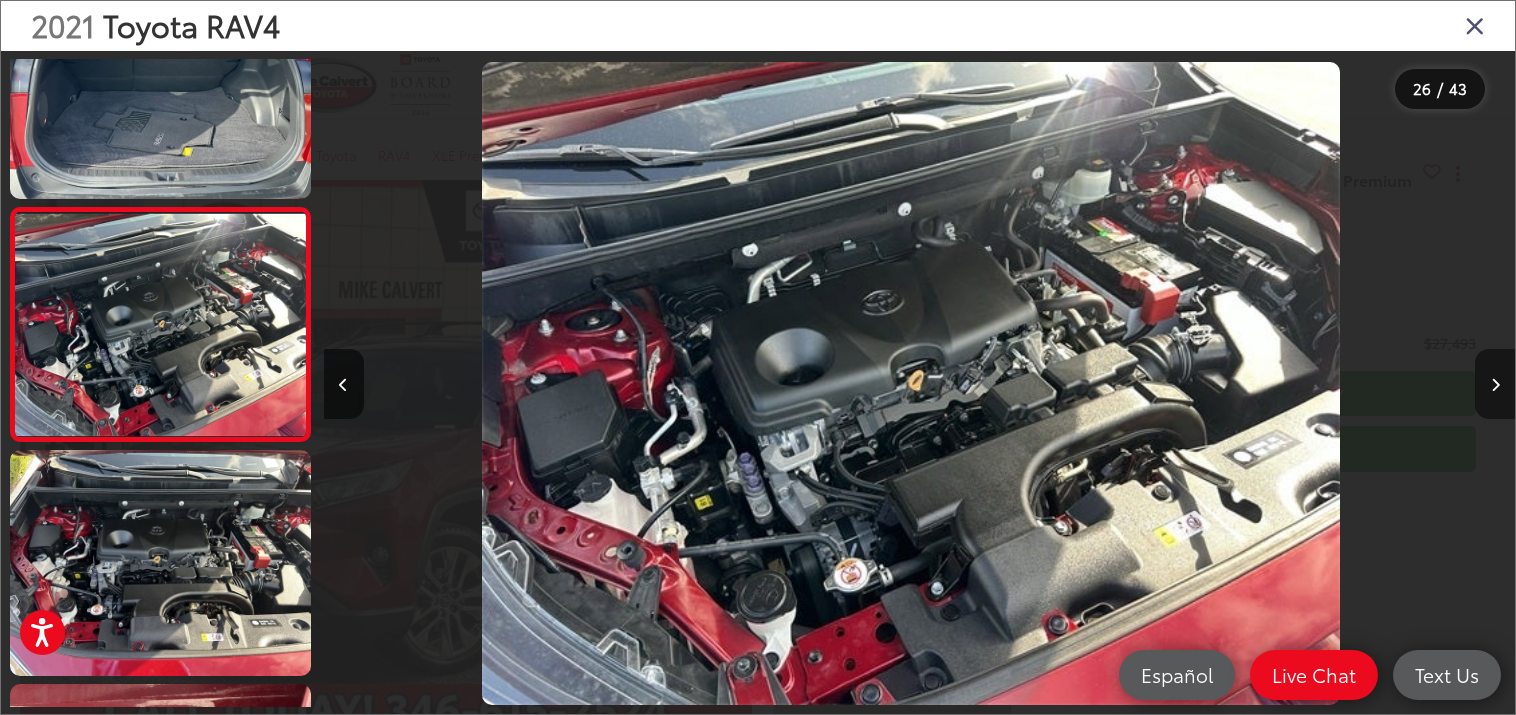 click at bounding box center (1495, 385) 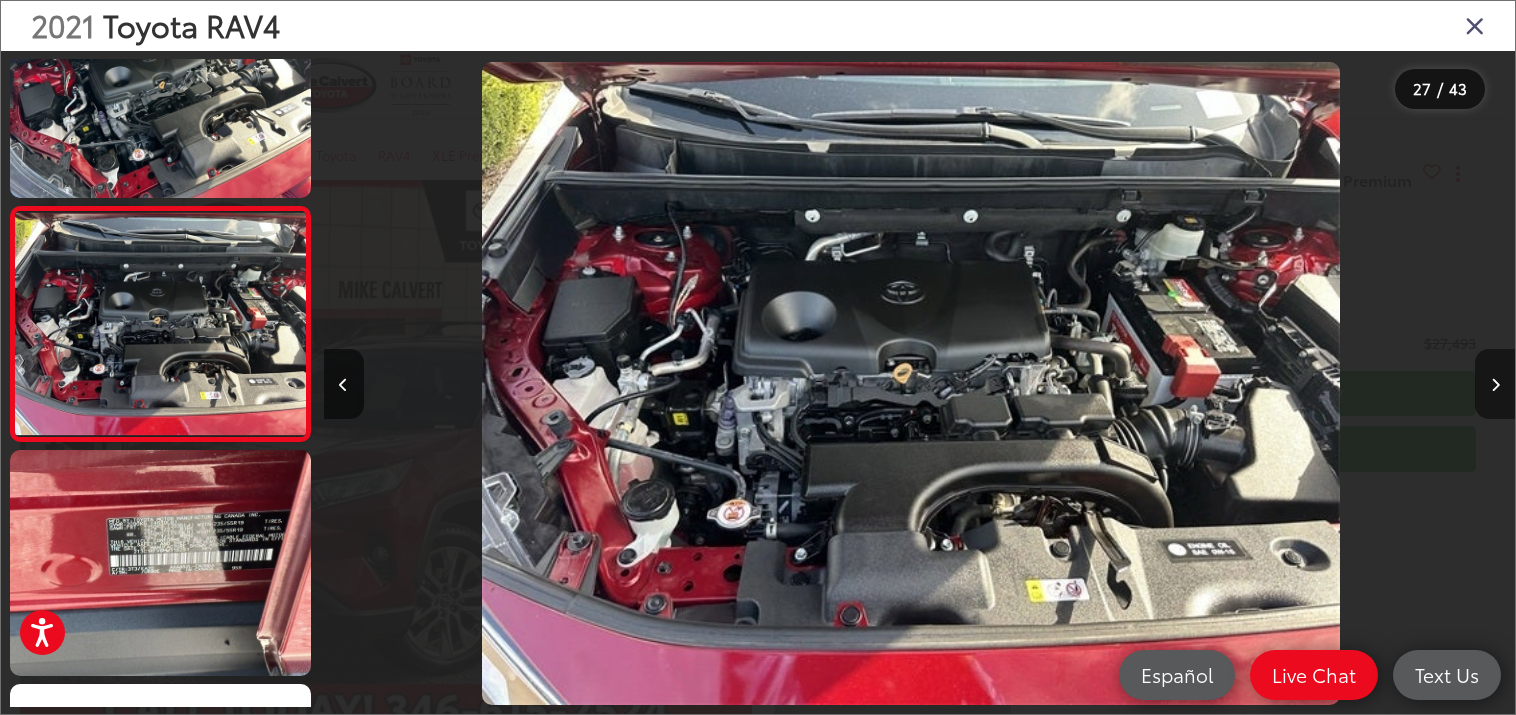 click at bounding box center (1495, 385) 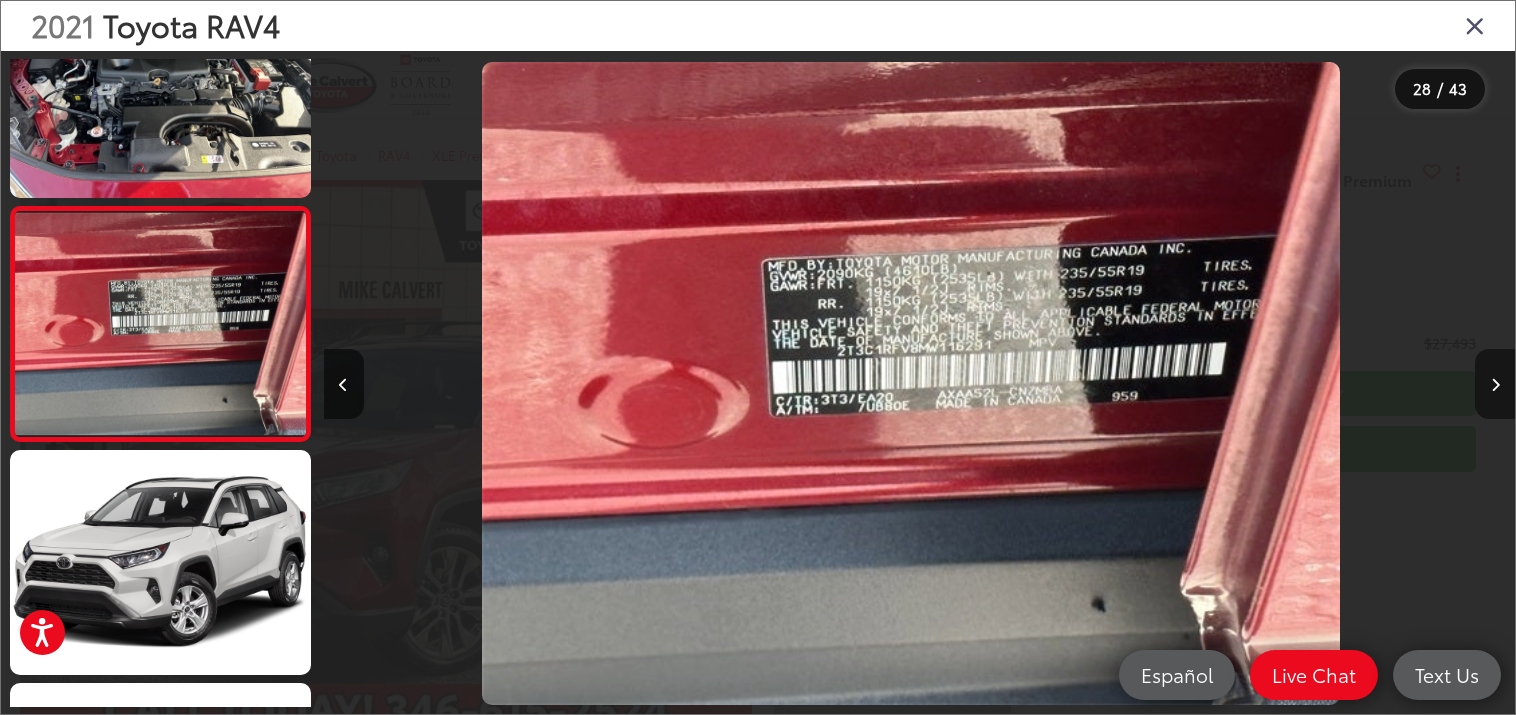 click at bounding box center [1495, 385] 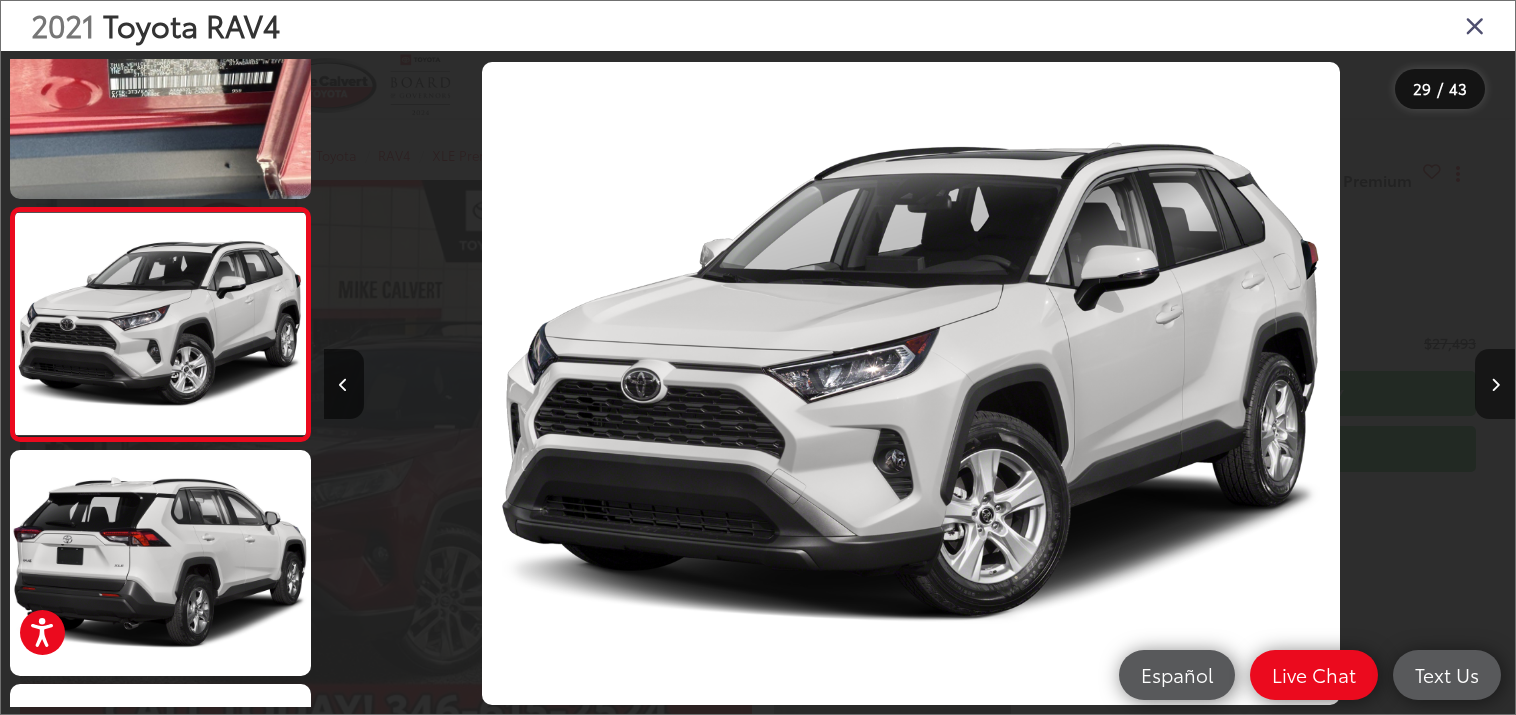 click at bounding box center [1495, 385] 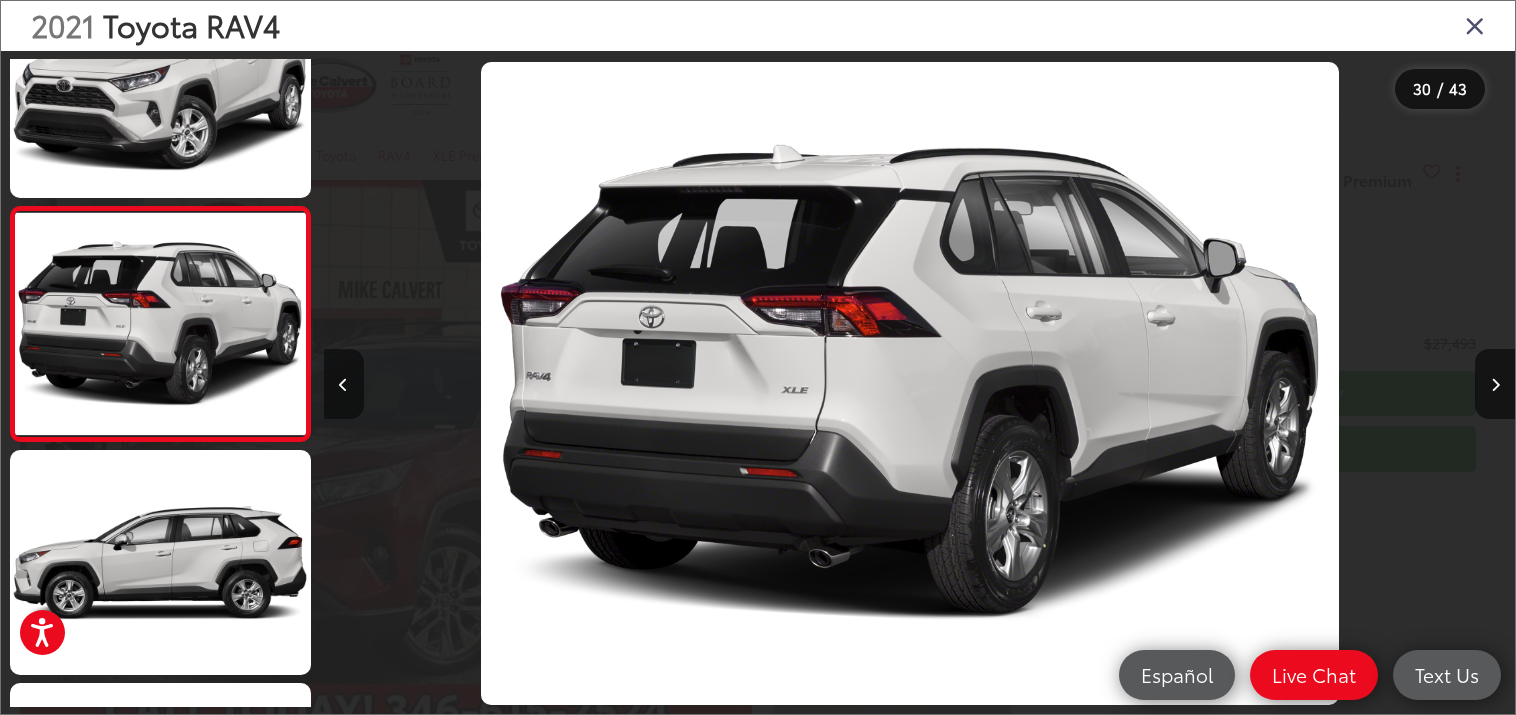 click at bounding box center [343, 385] 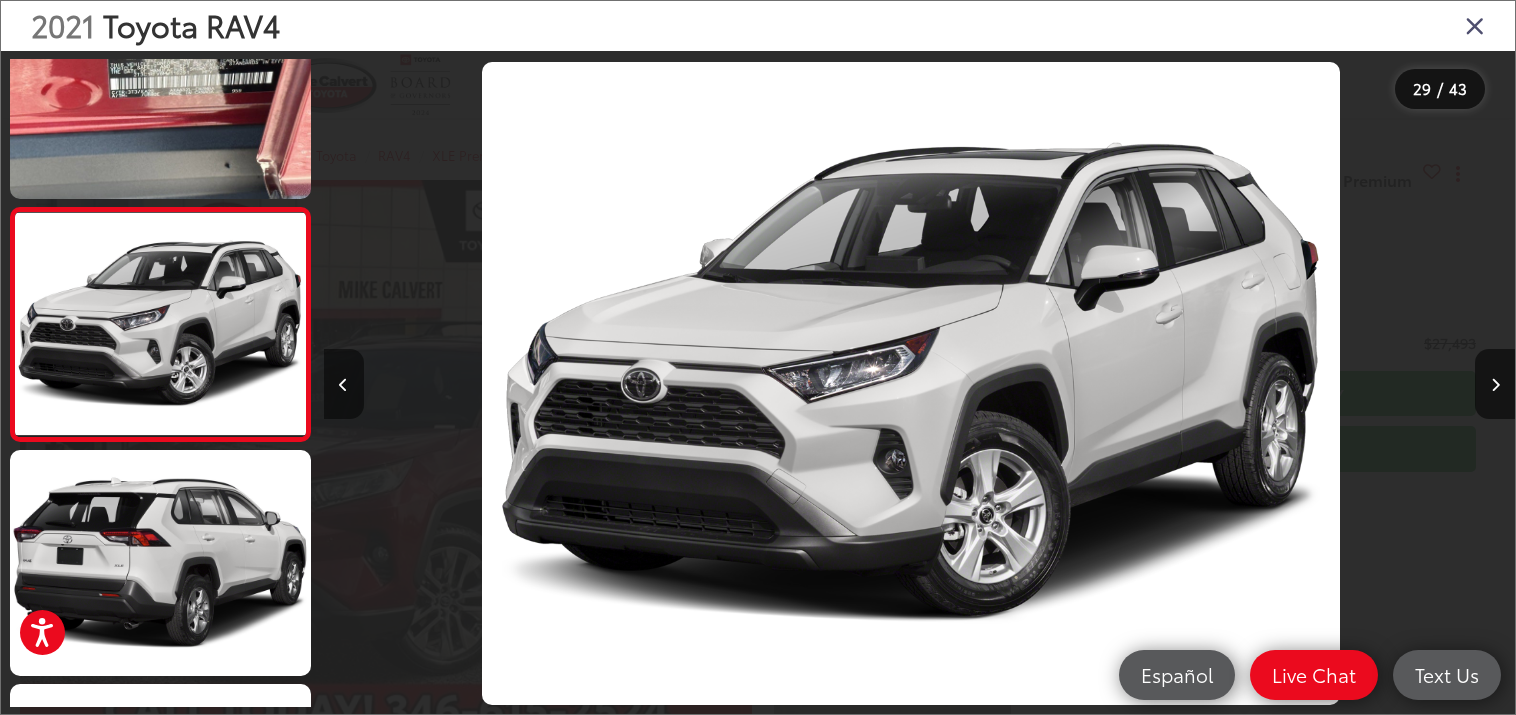 click at bounding box center [343, 385] 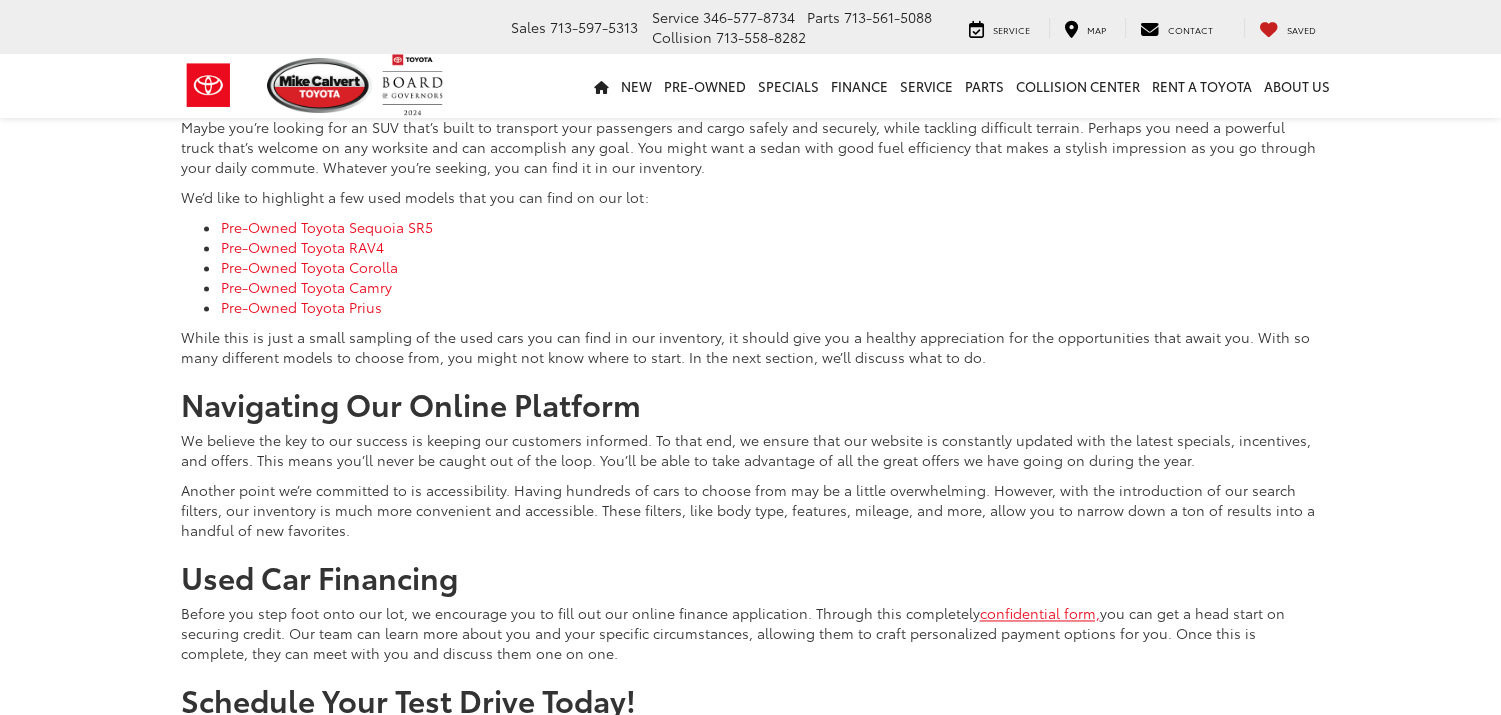 scroll, scrollTop: 0, scrollLeft: 0, axis: both 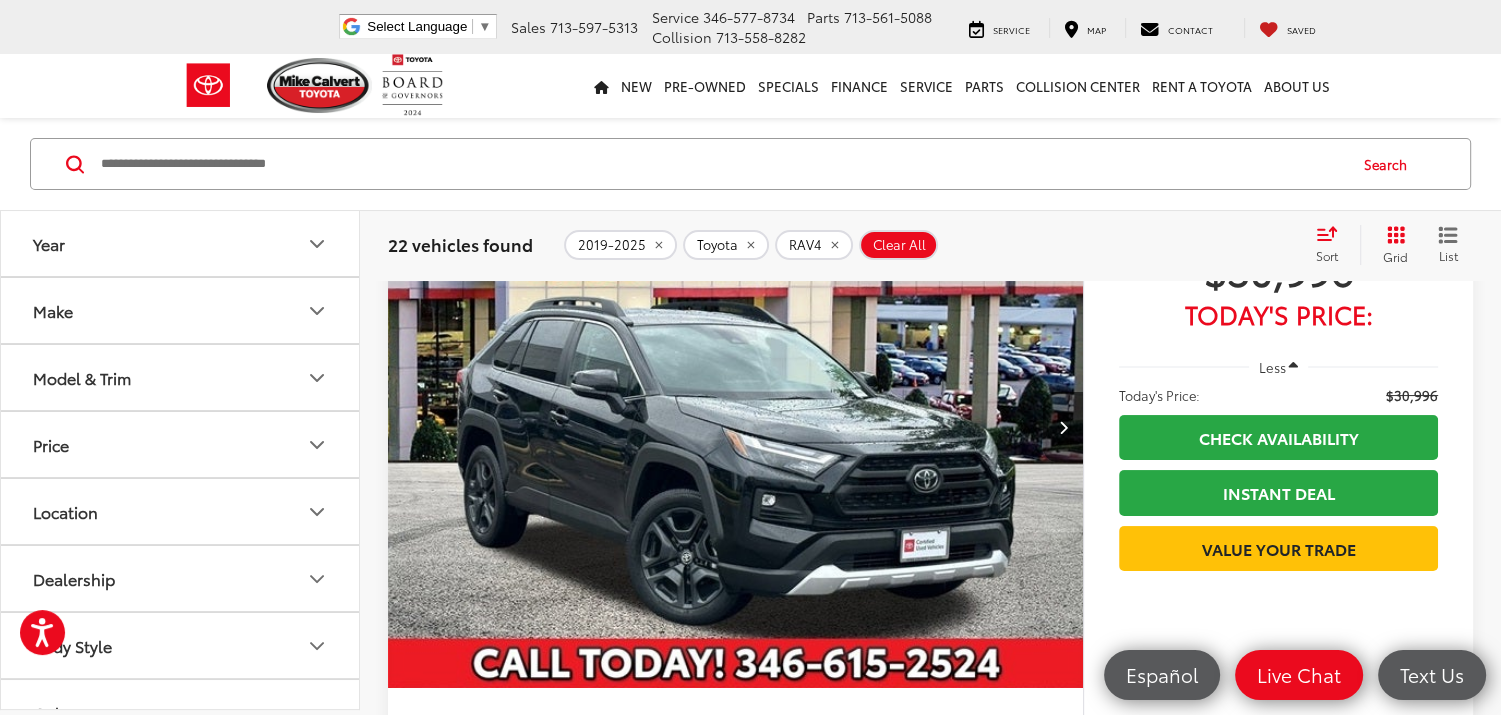 drag, startPoint x: 816, startPoint y: 426, endPoint x: 758, endPoint y: 432, distance: 58.30952 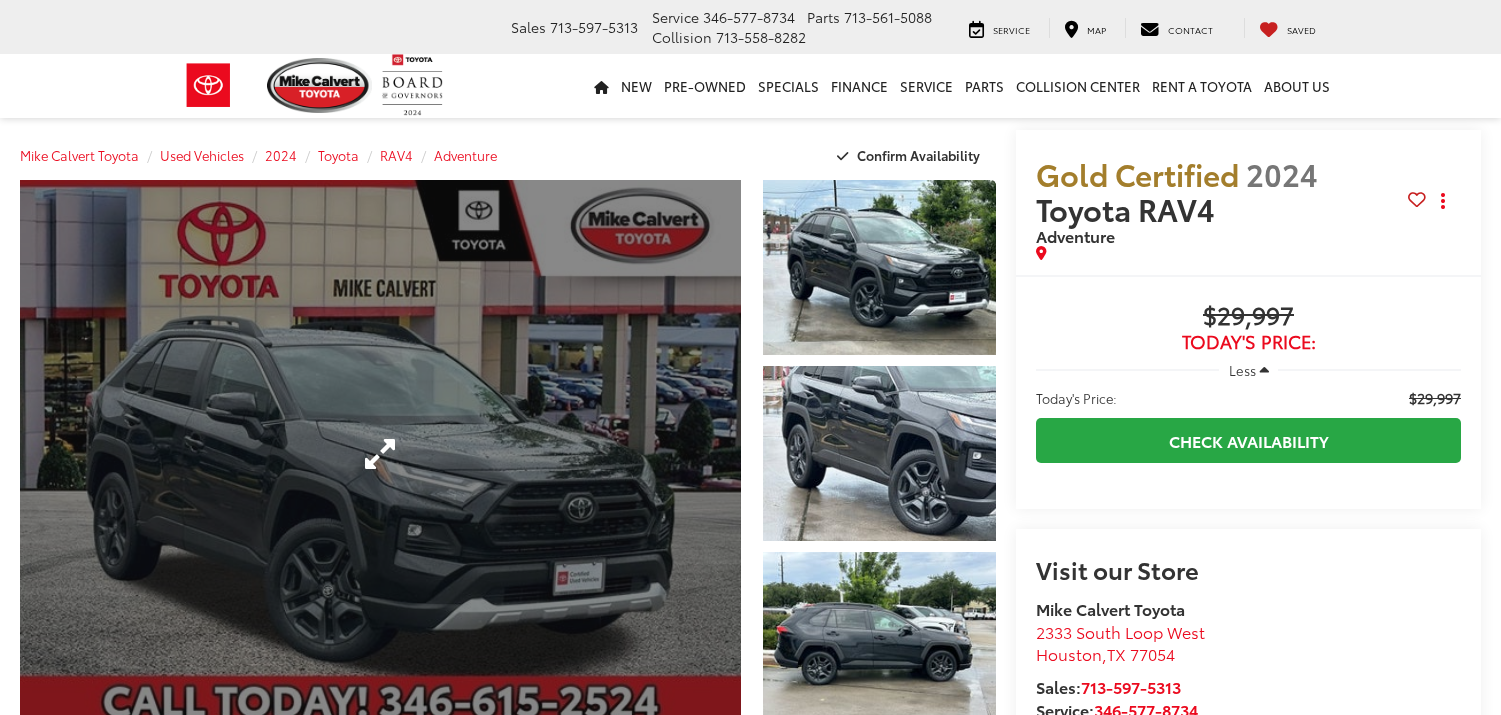 scroll, scrollTop: 0, scrollLeft: 0, axis: both 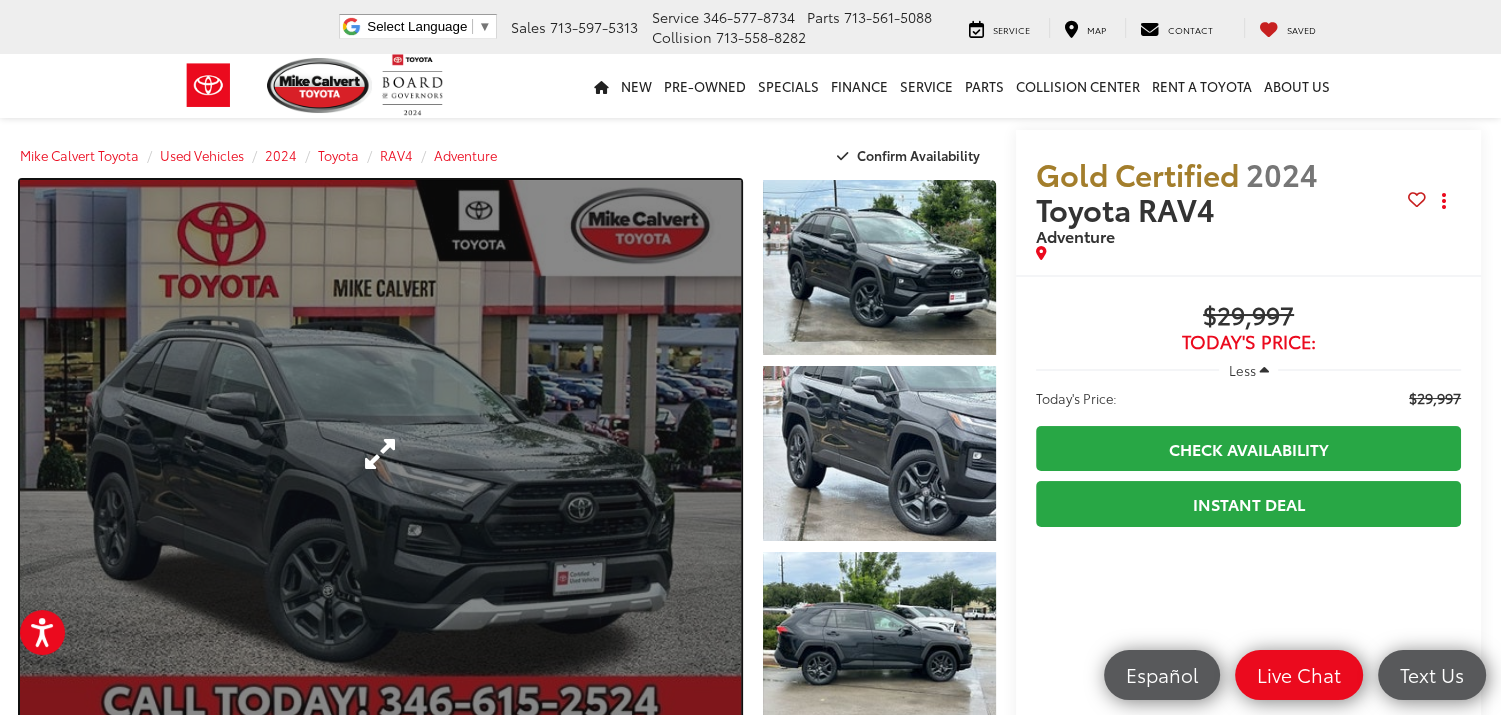click at bounding box center [380, 453] 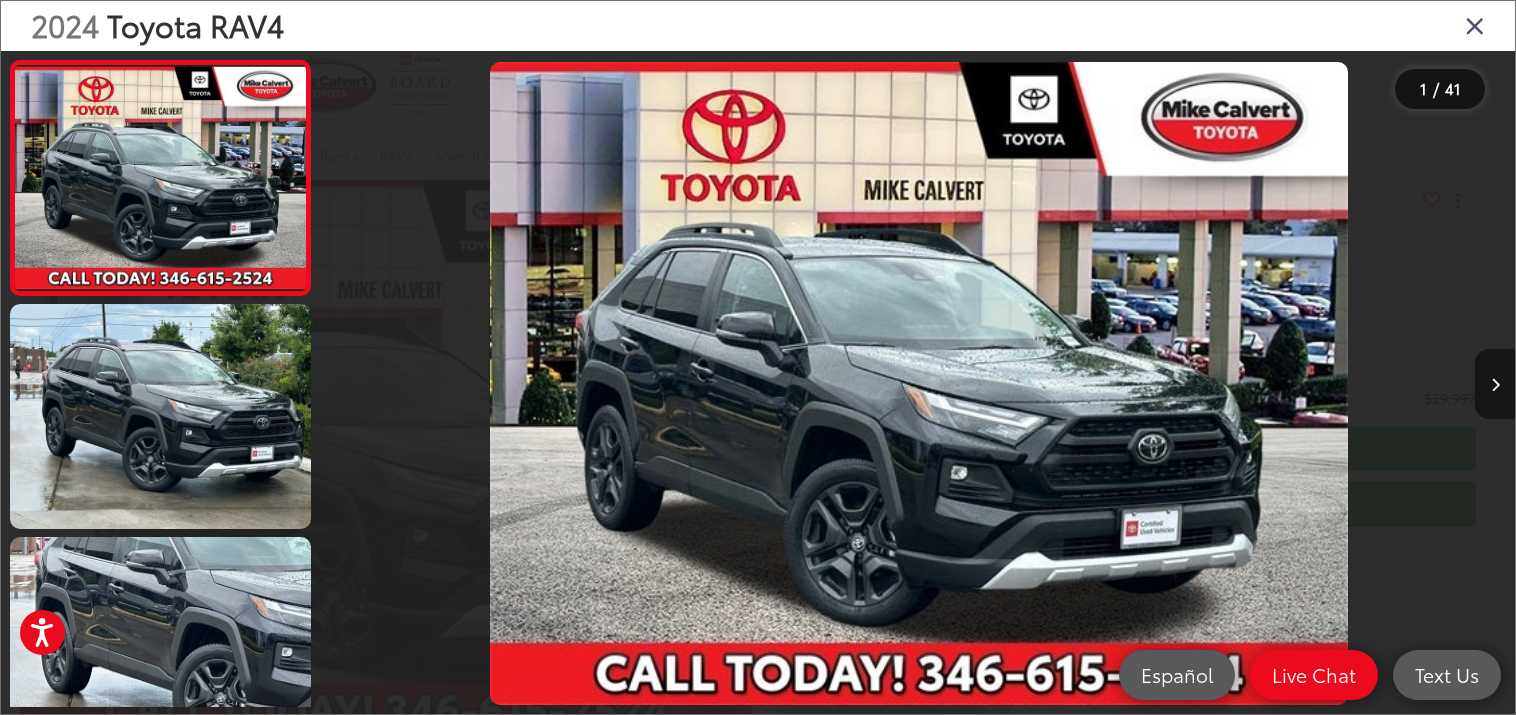 click at bounding box center (1495, 385) 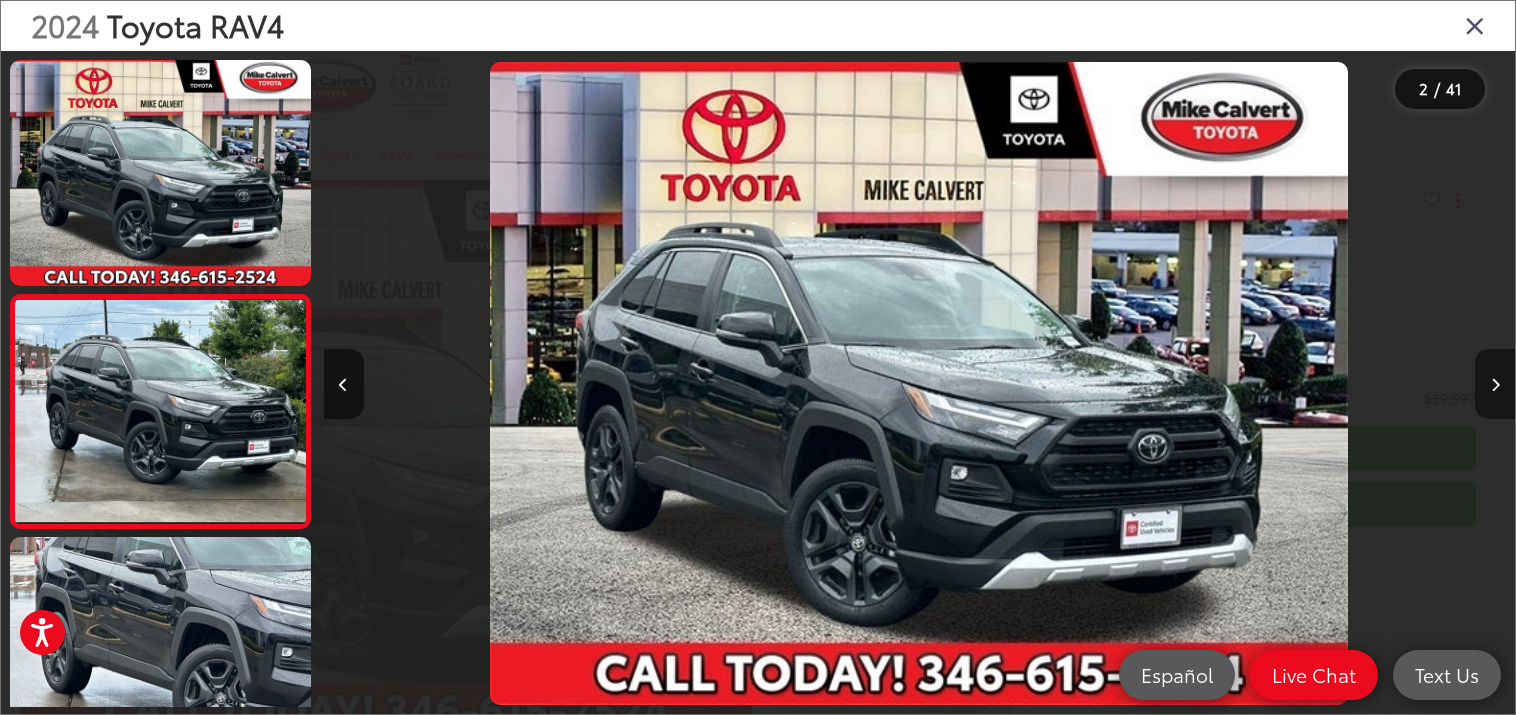 scroll, scrollTop: 0, scrollLeft: 1191, axis: horizontal 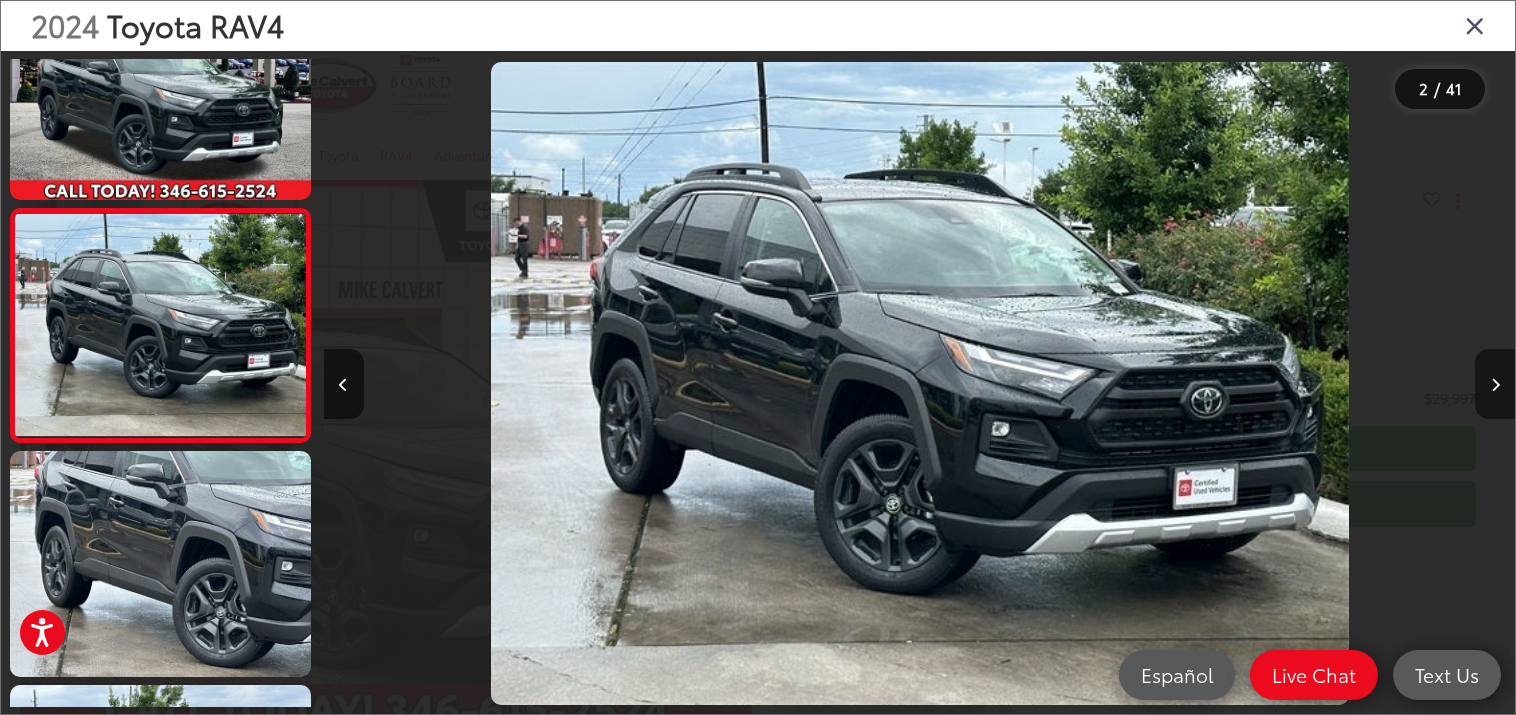 click at bounding box center [1495, 385] 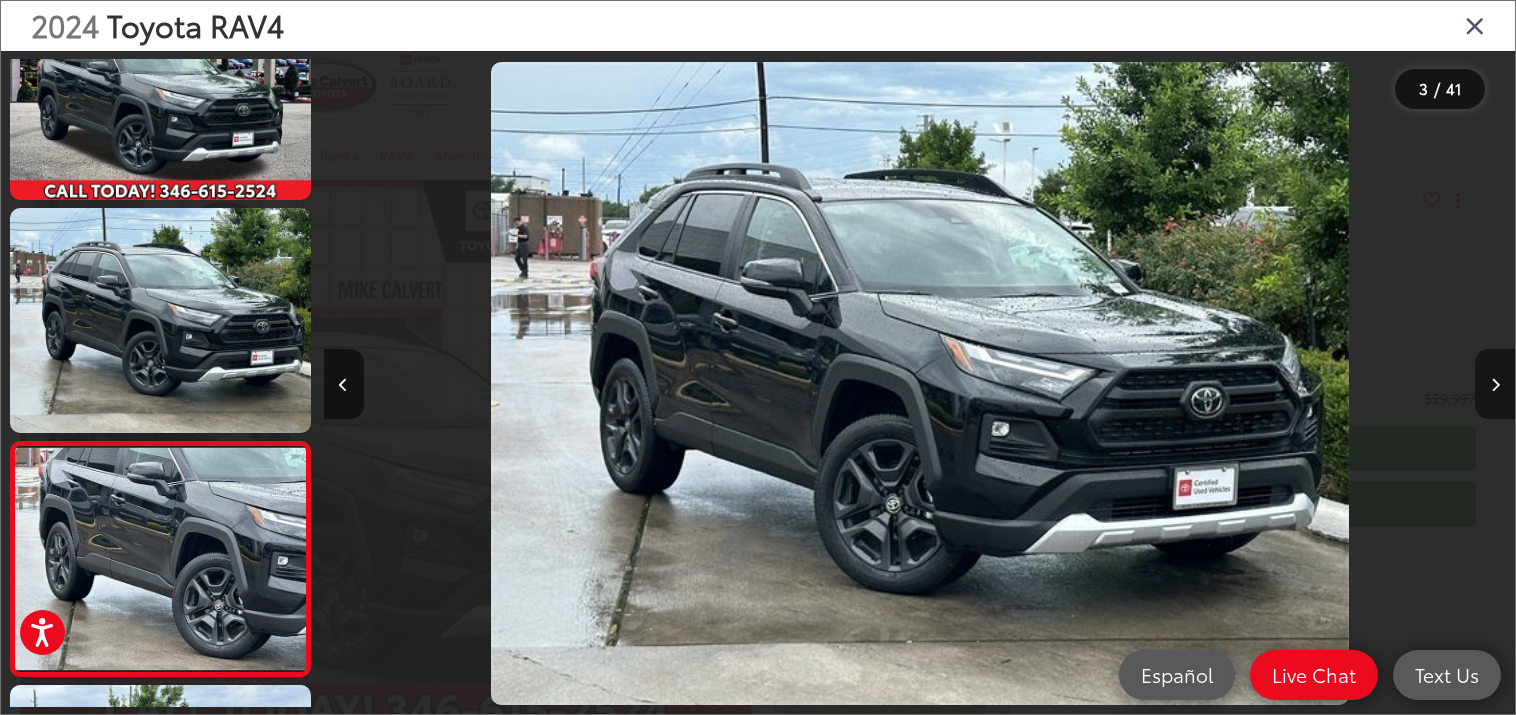 scroll, scrollTop: 0, scrollLeft: 2383, axis: horizontal 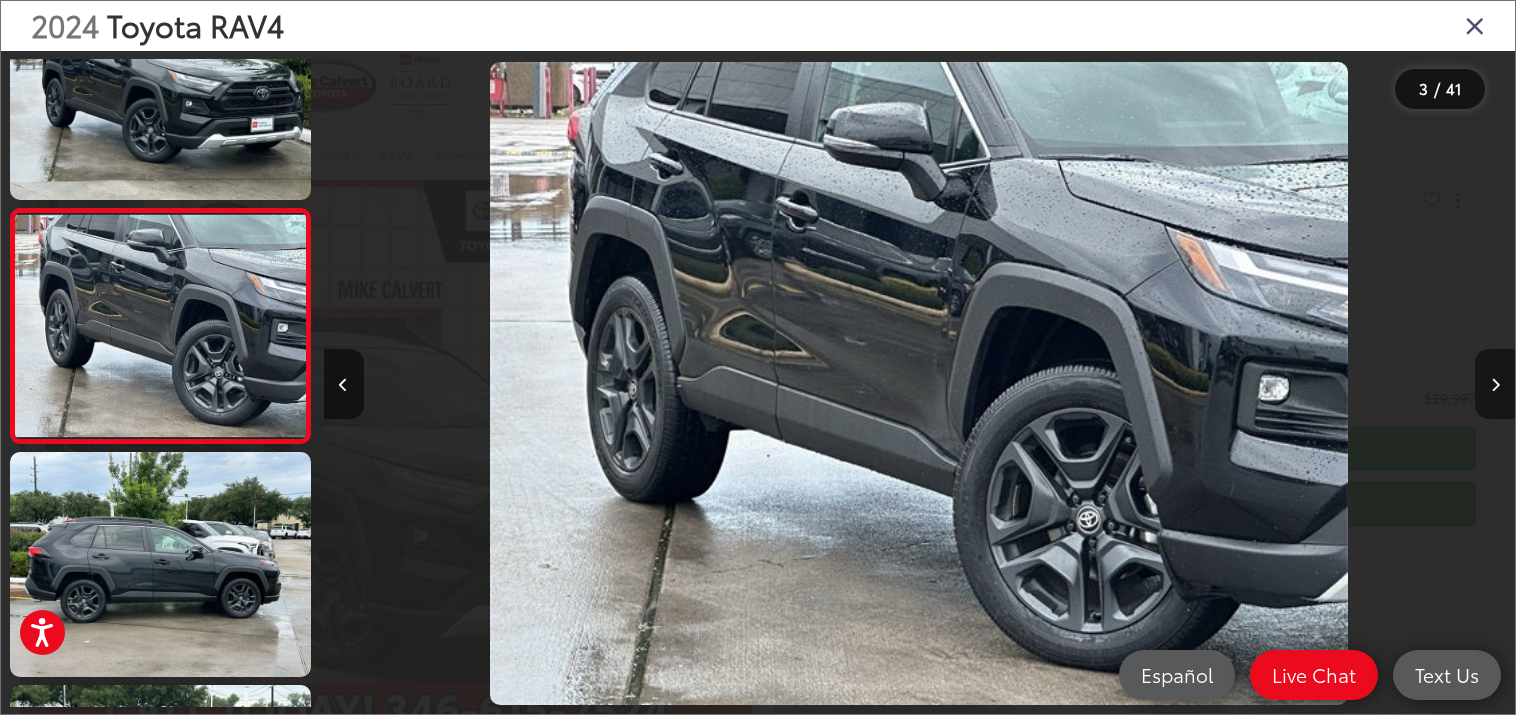 click at bounding box center (1495, 385) 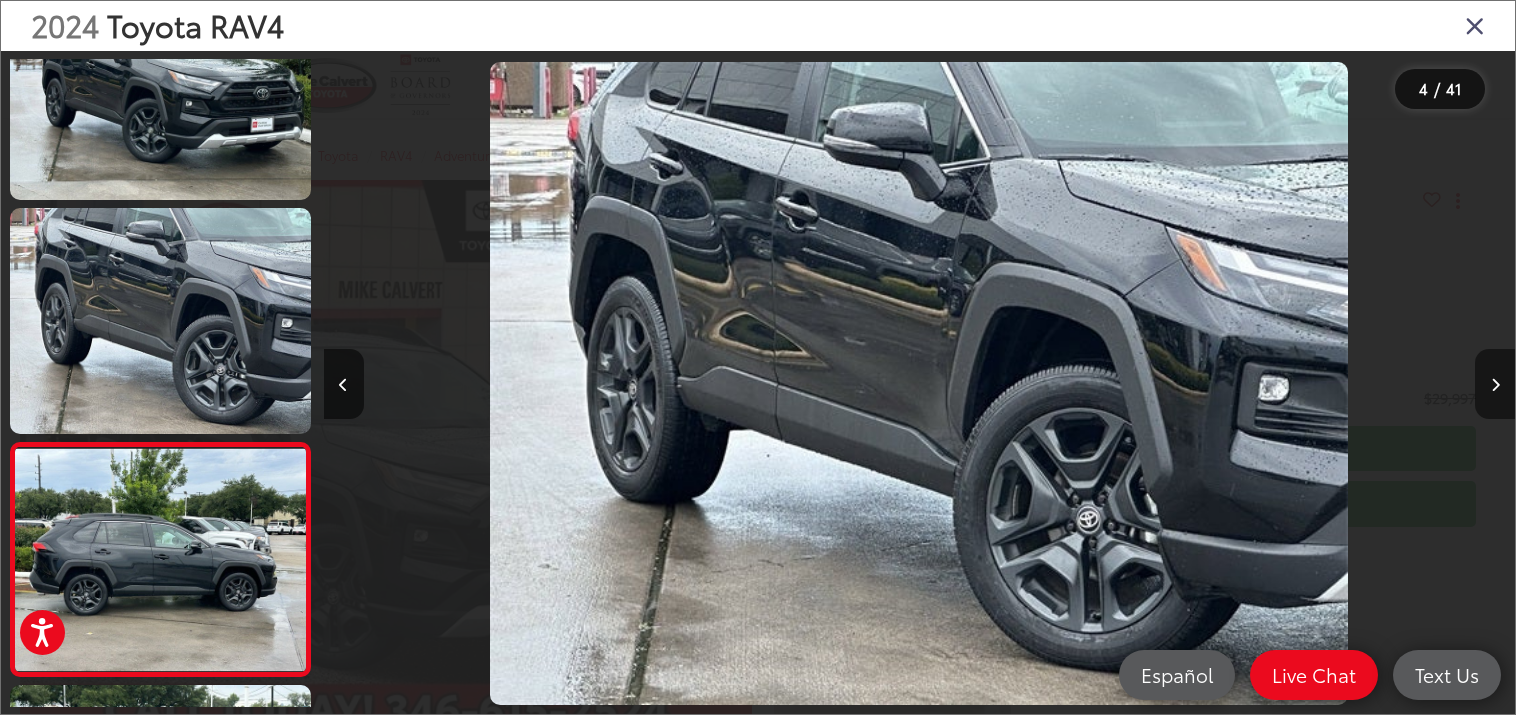 scroll, scrollTop: 0, scrollLeft: 3574, axis: horizontal 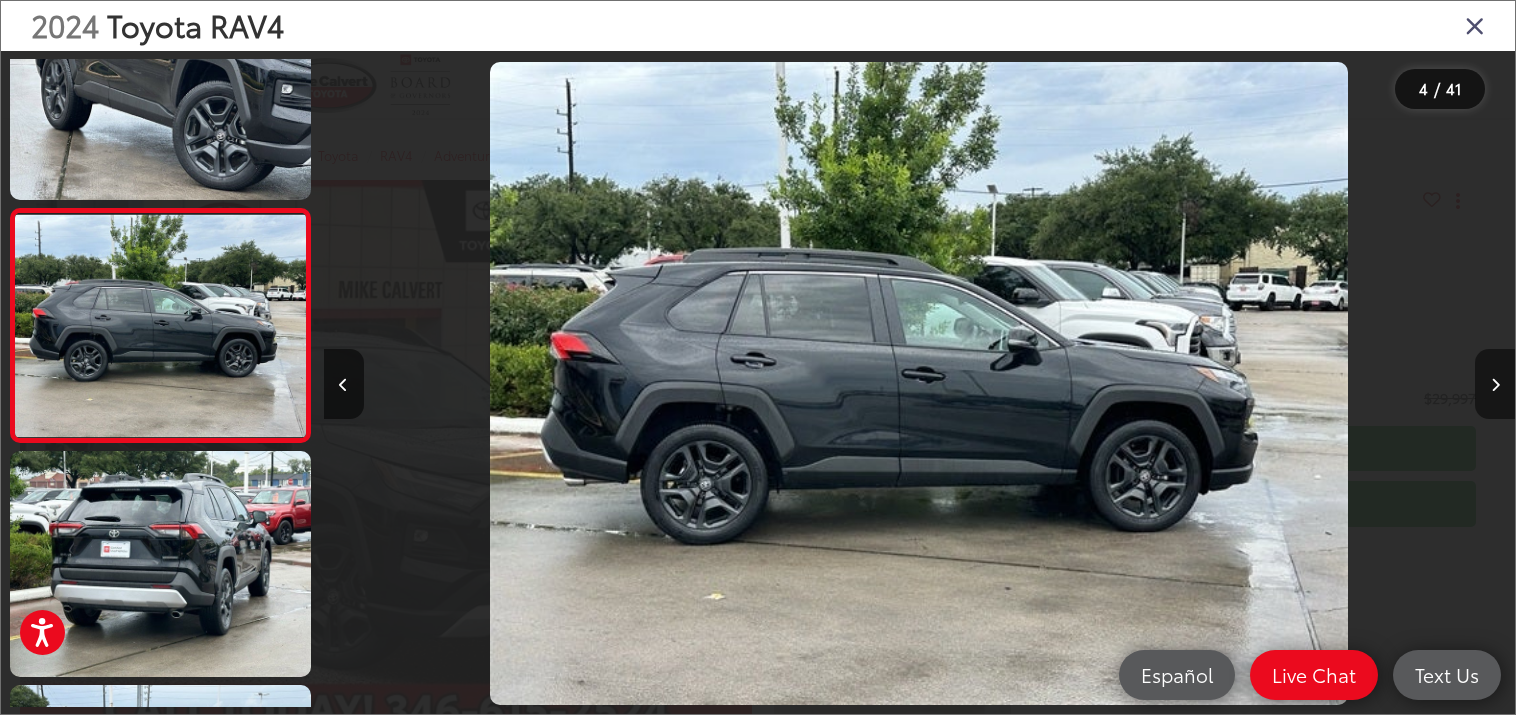 click at bounding box center [1495, 385] 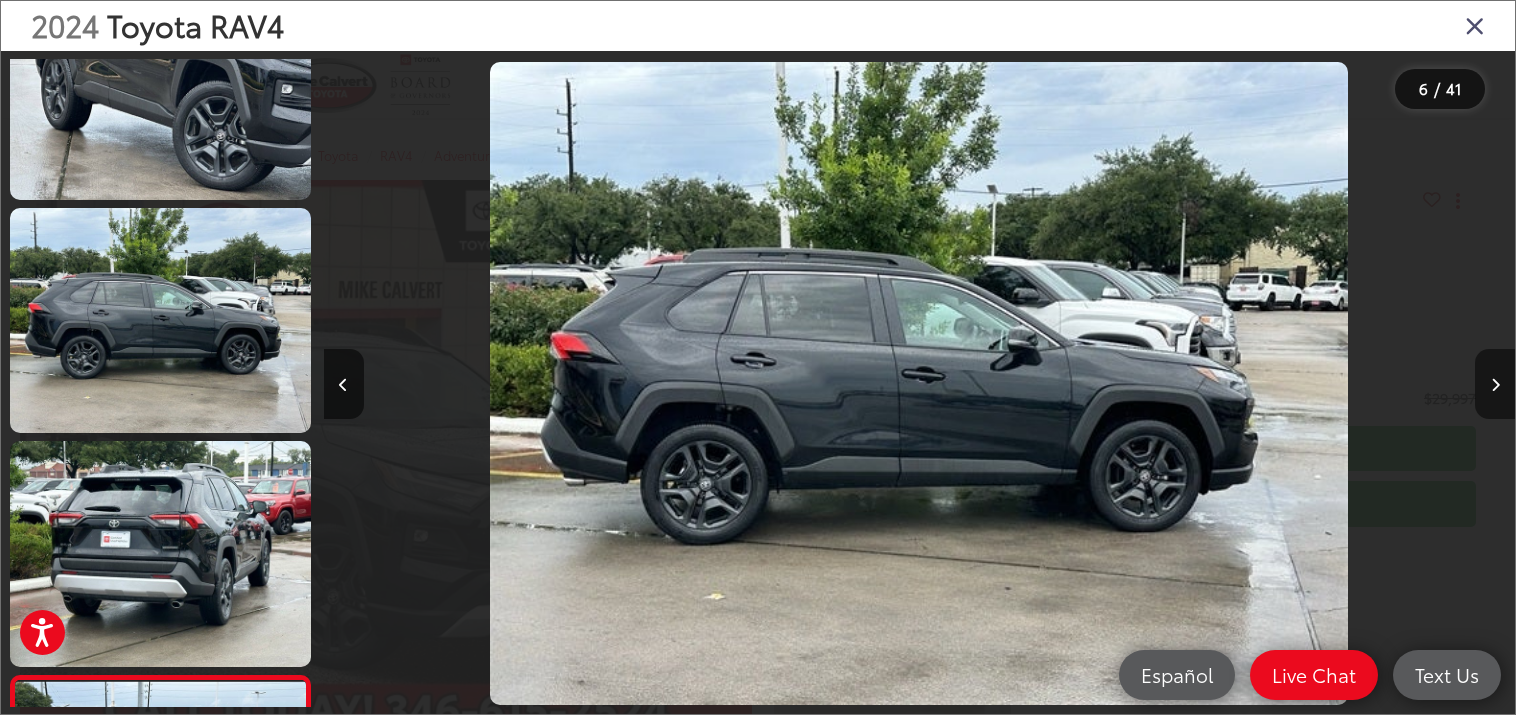scroll, scrollTop: 0, scrollLeft: 5957, axis: horizontal 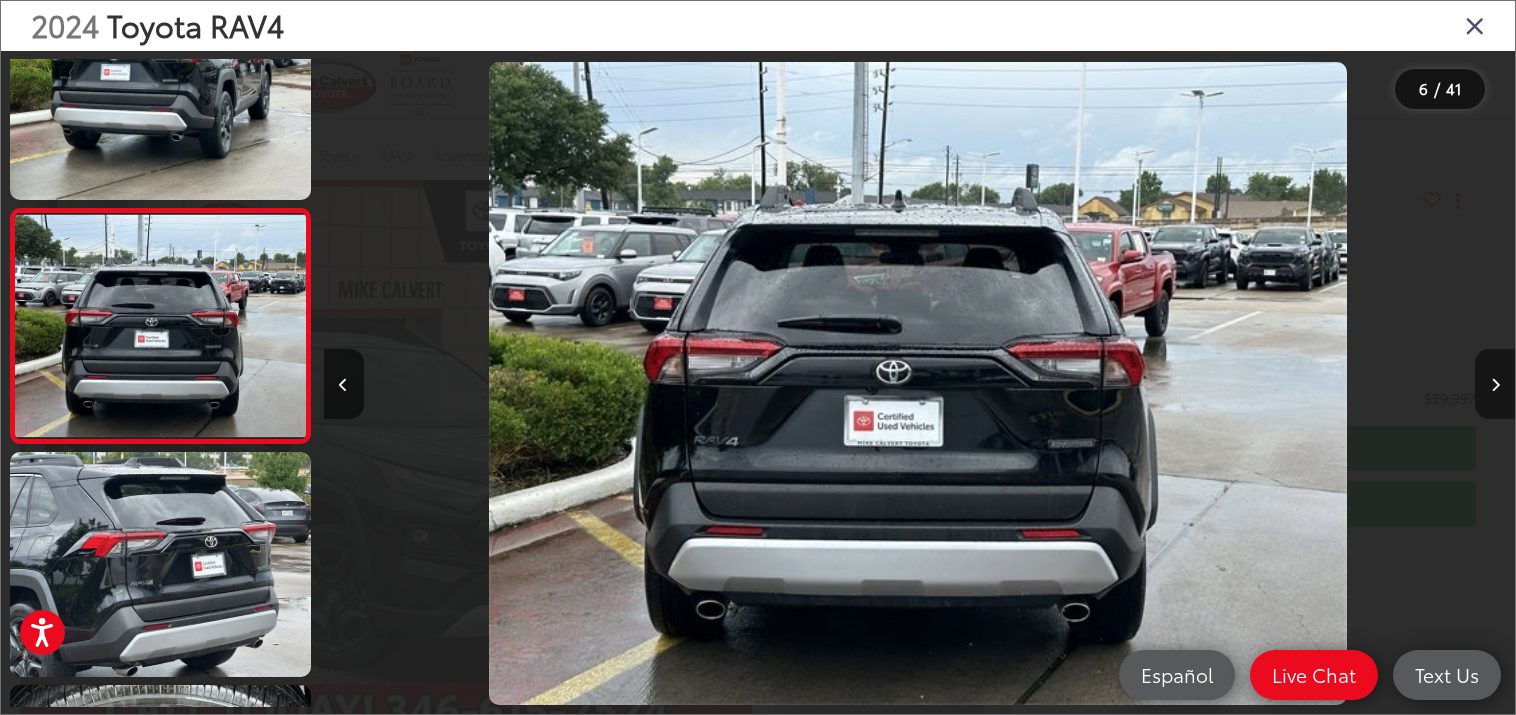 click at bounding box center (1495, 385) 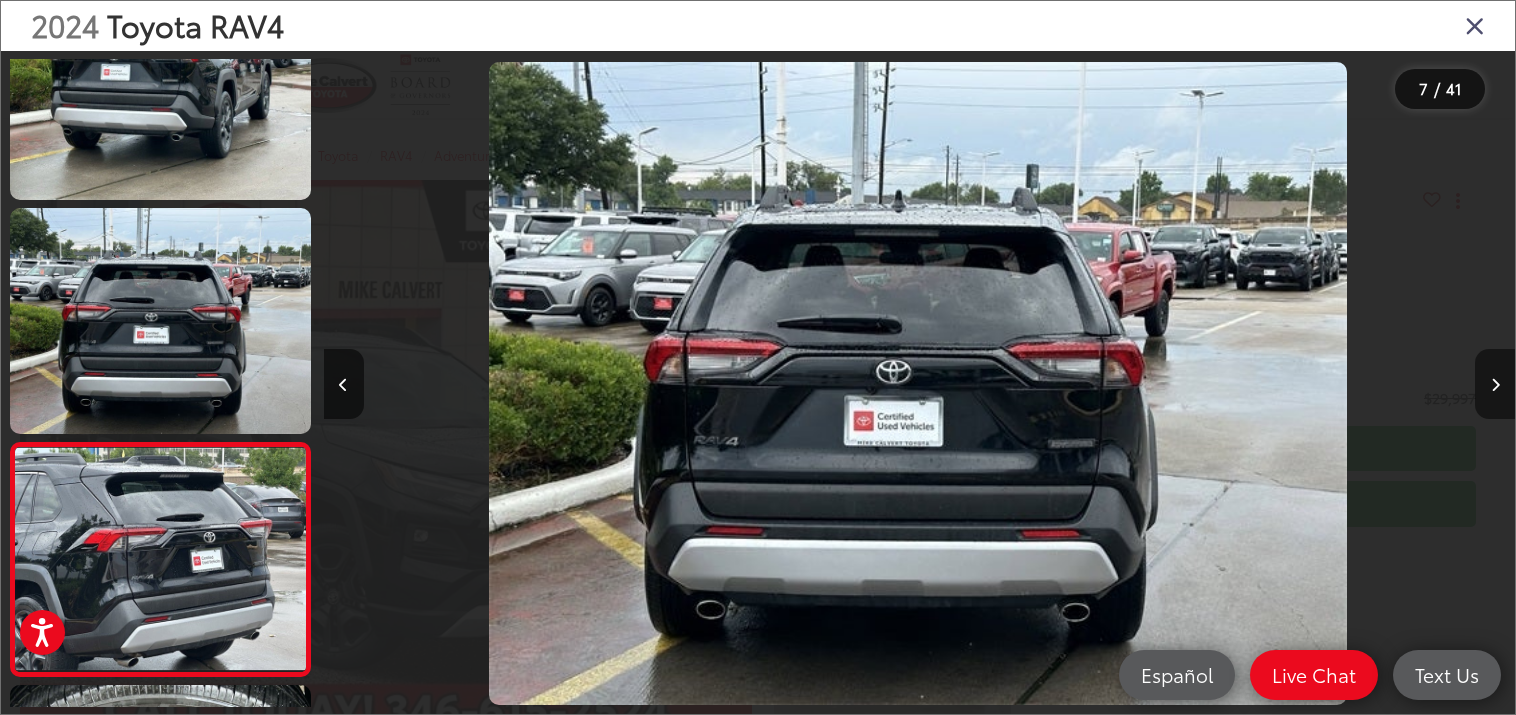 scroll, scrollTop: 0, scrollLeft: 7148, axis: horizontal 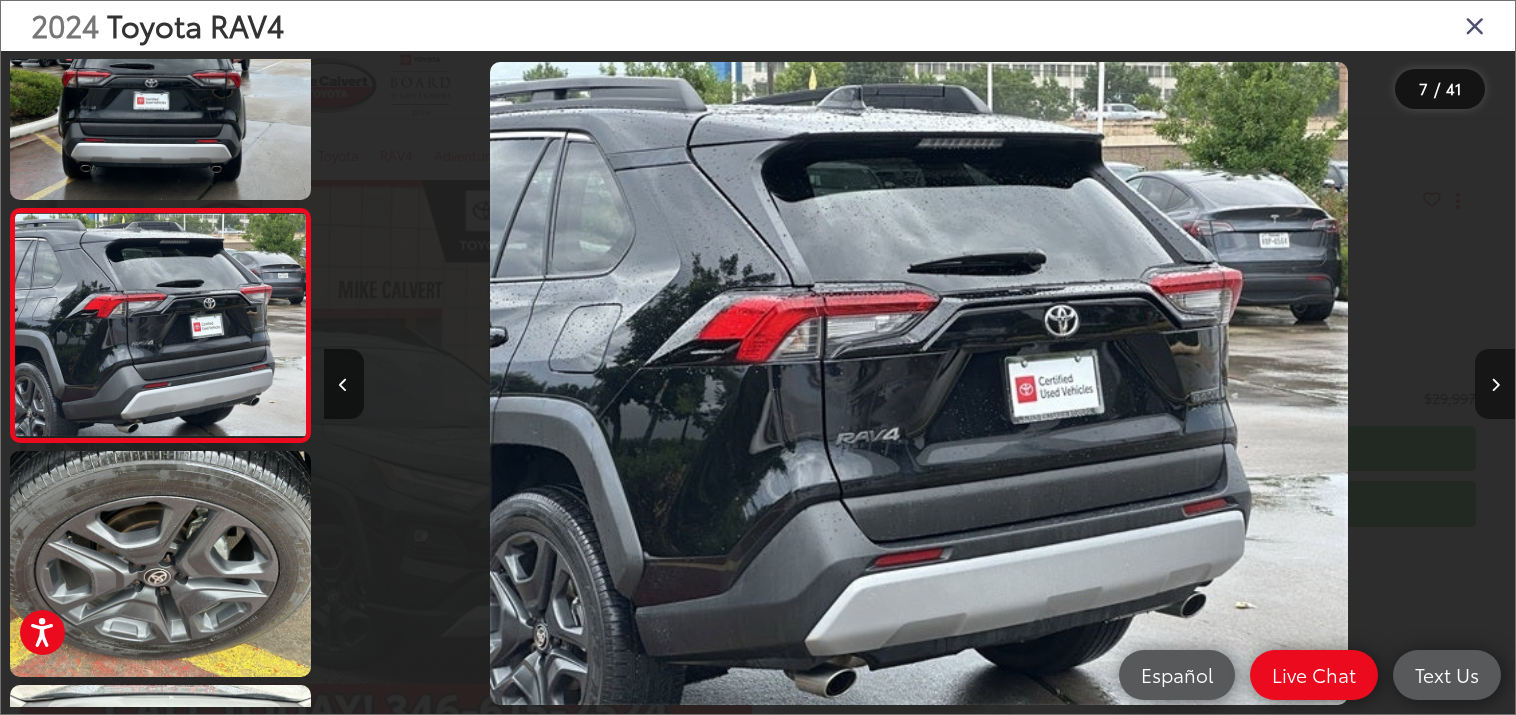 click at bounding box center [1495, 385] 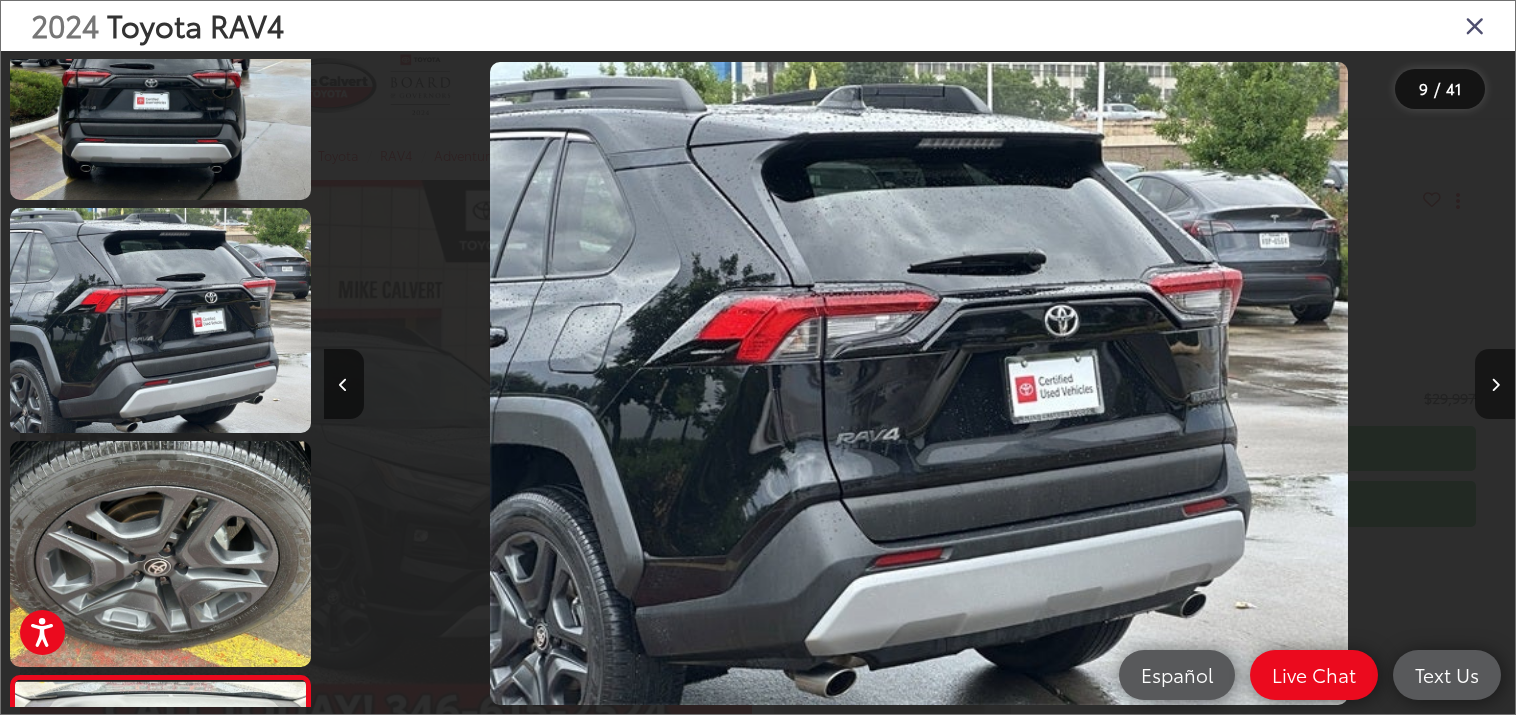 scroll, scrollTop: 0, scrollLeft: 9532, axis: horizontal 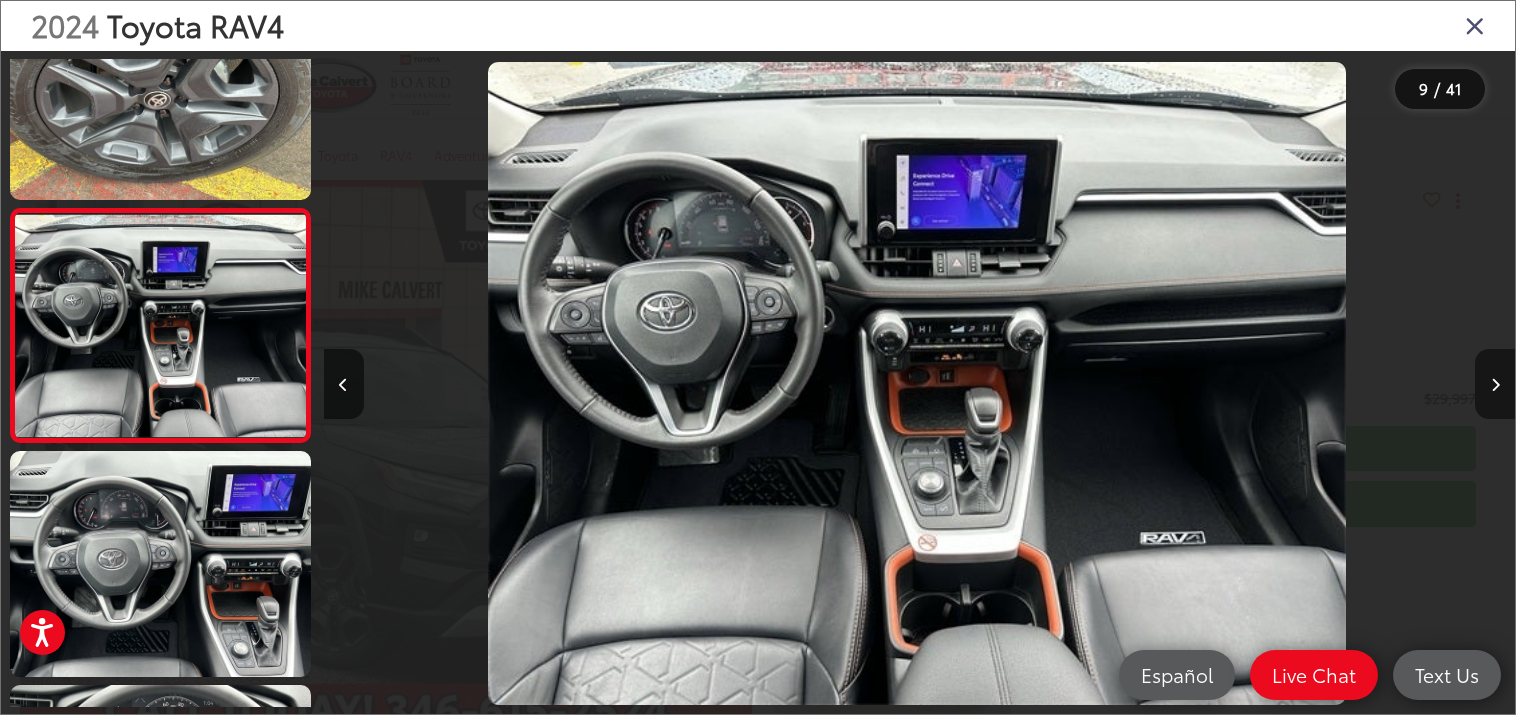 click at bounding box center [1495, 385] 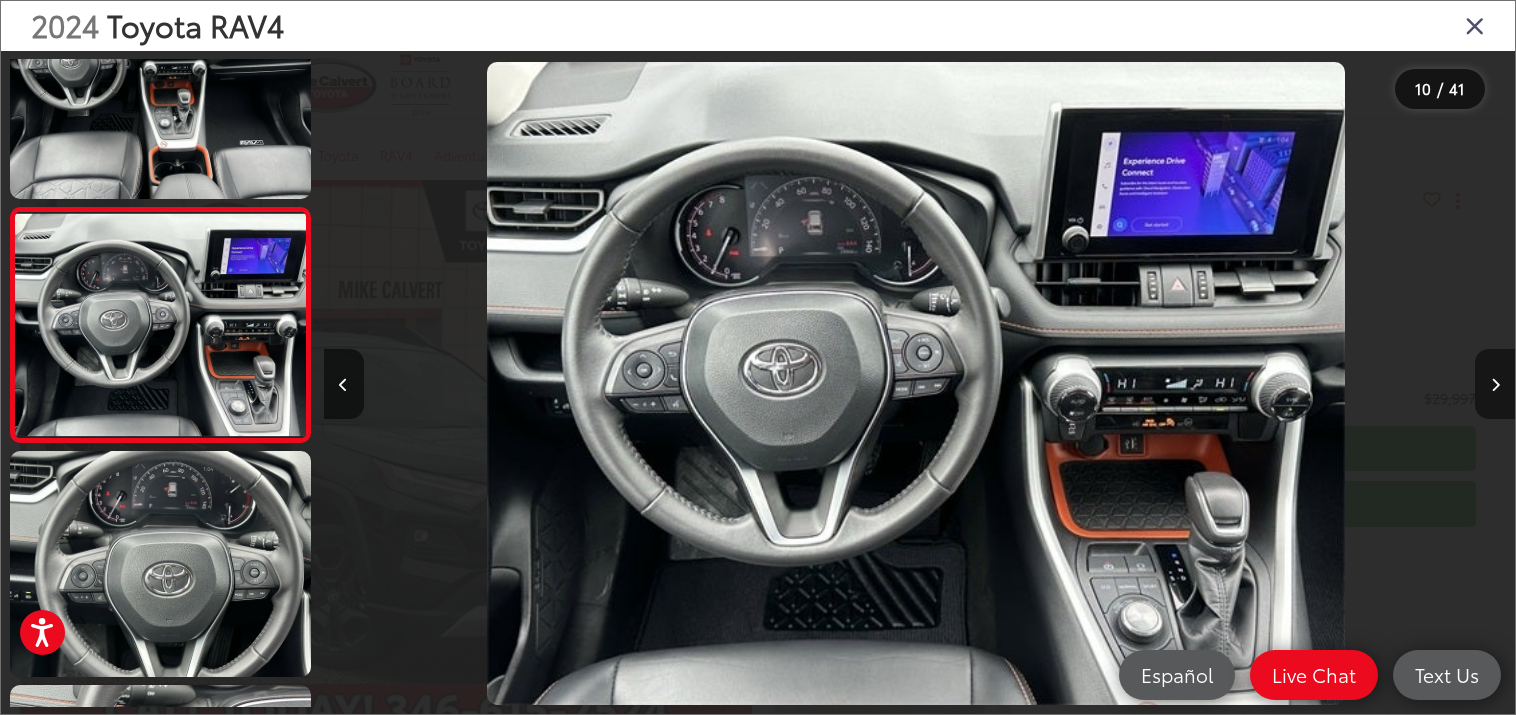 click at bounding box center [1495, 385] 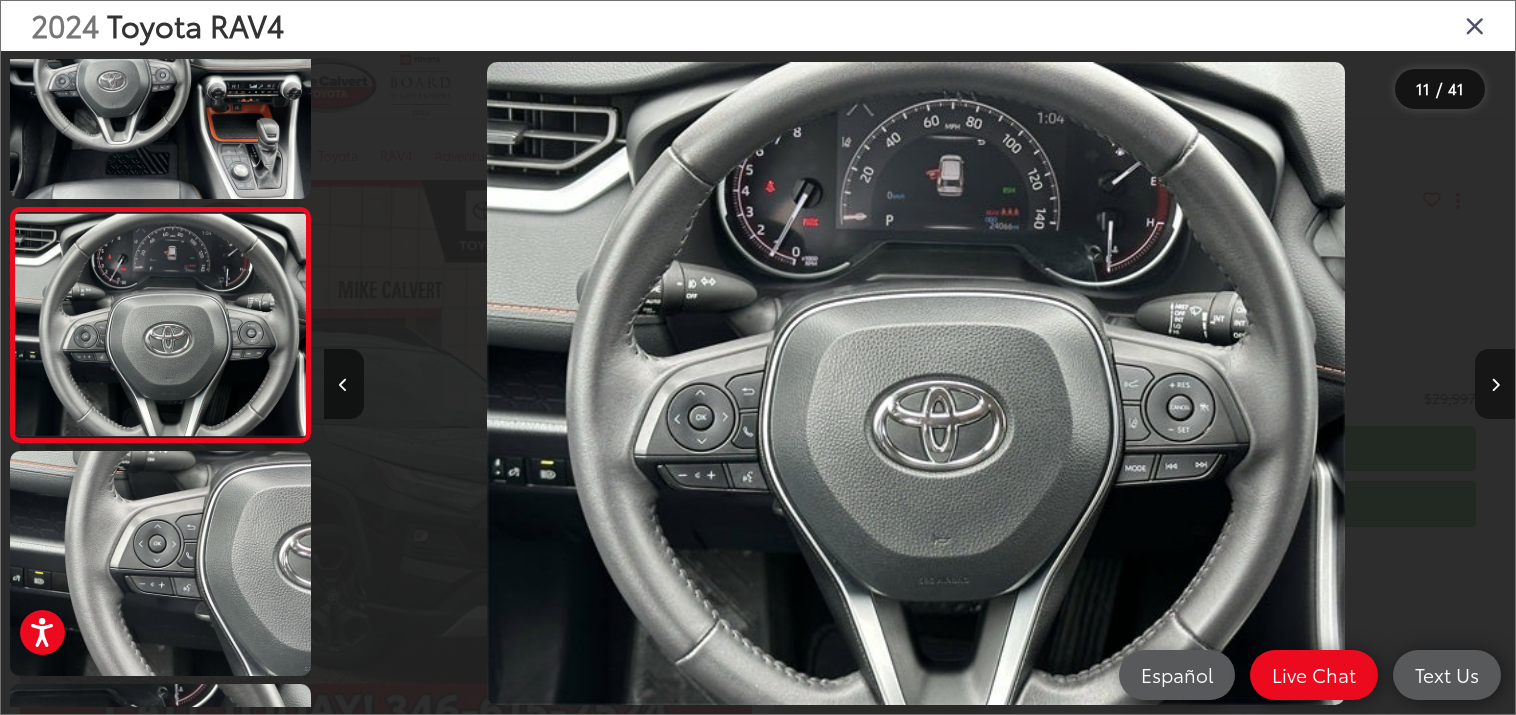 click at bounding box center [1495, 385] 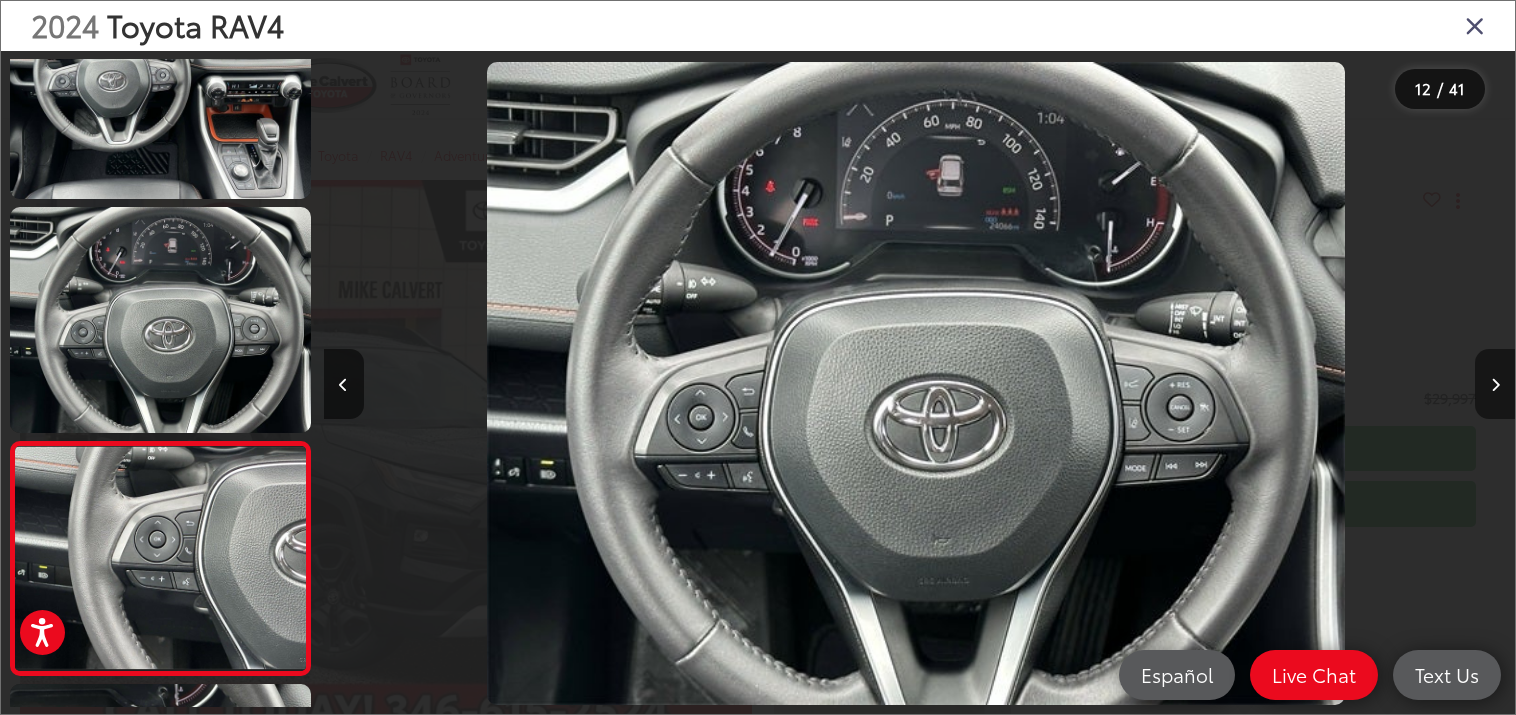 scroll, scrollTop: 0, scrollLeft: 13106, axis: horizontal 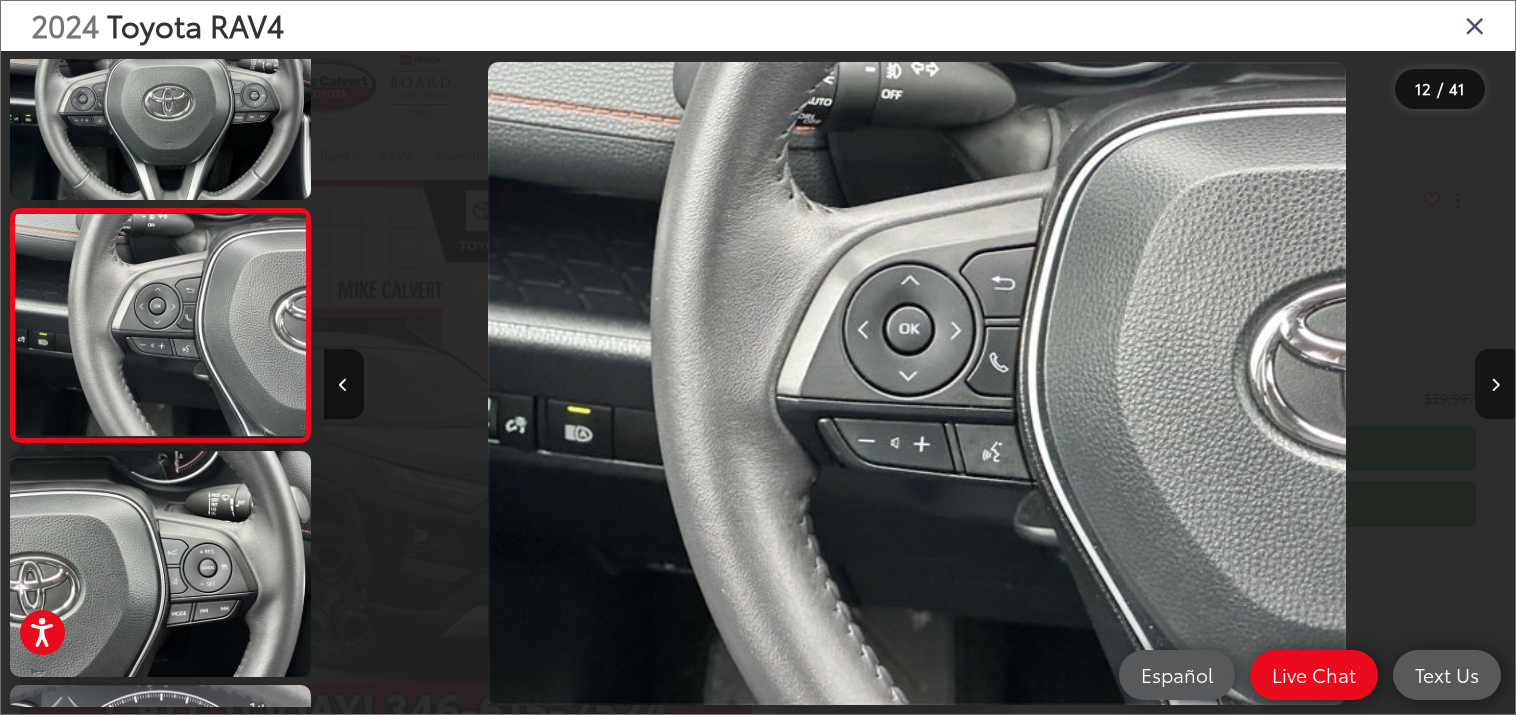 click at bounding box center [1495, 385] 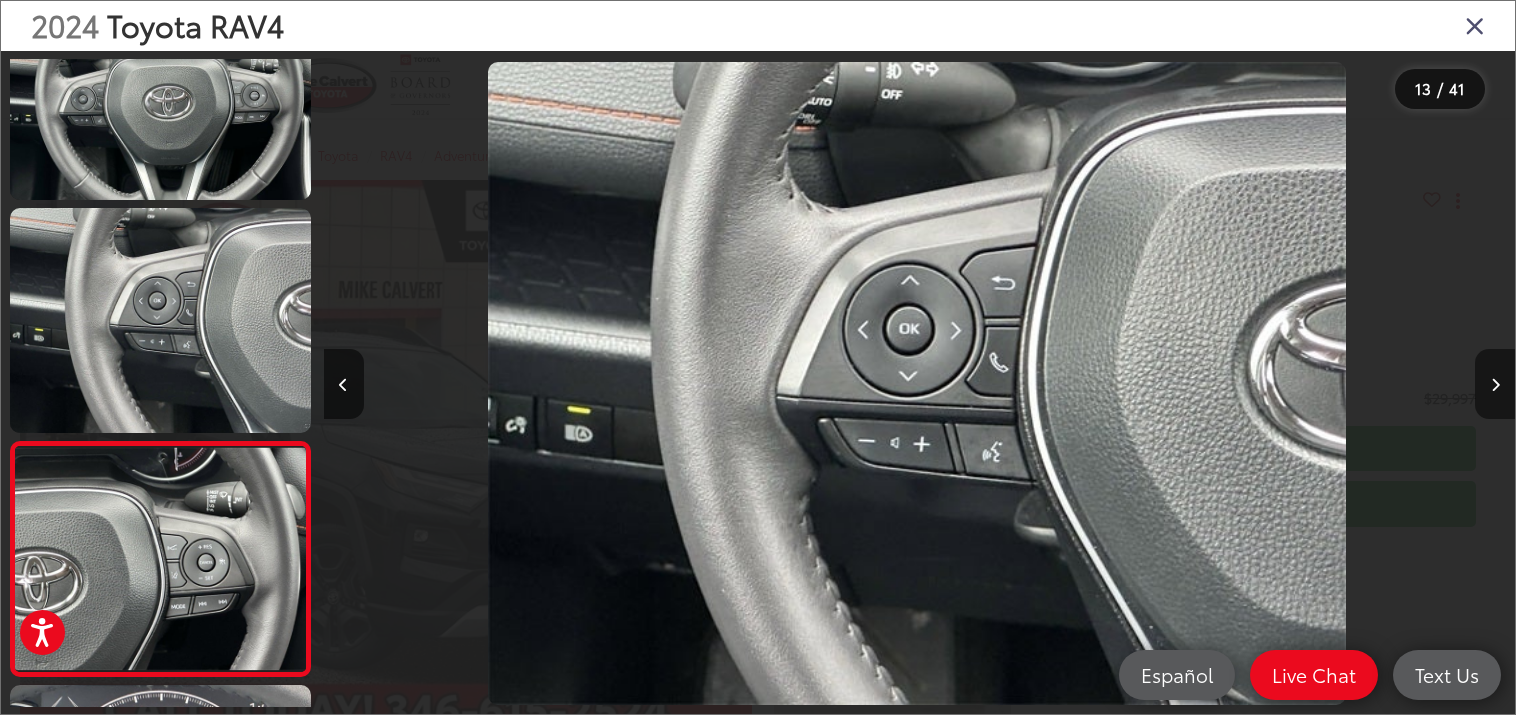 scroll, scrollTop: 0, scrollLeft: 14298, axis: horizontal 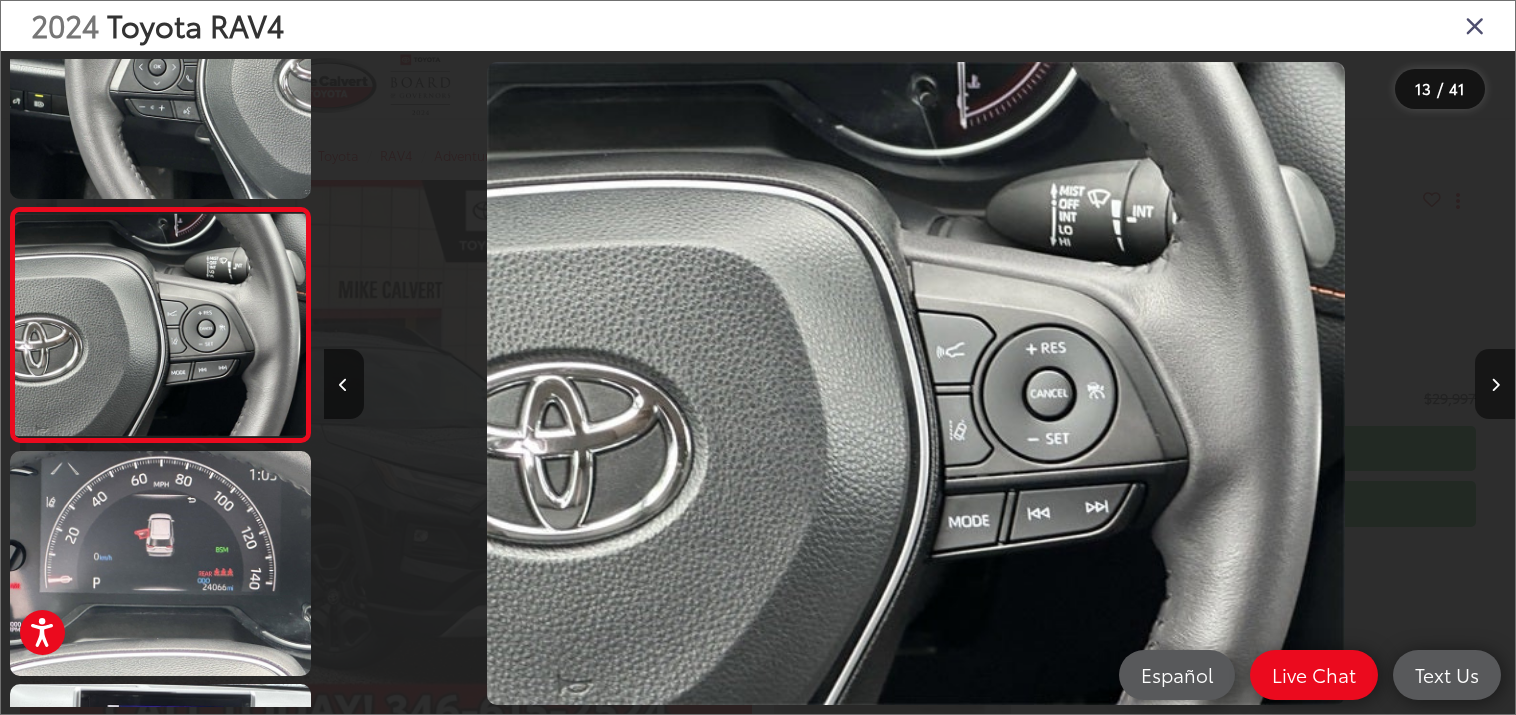 click at bounding box center (1495, 385) 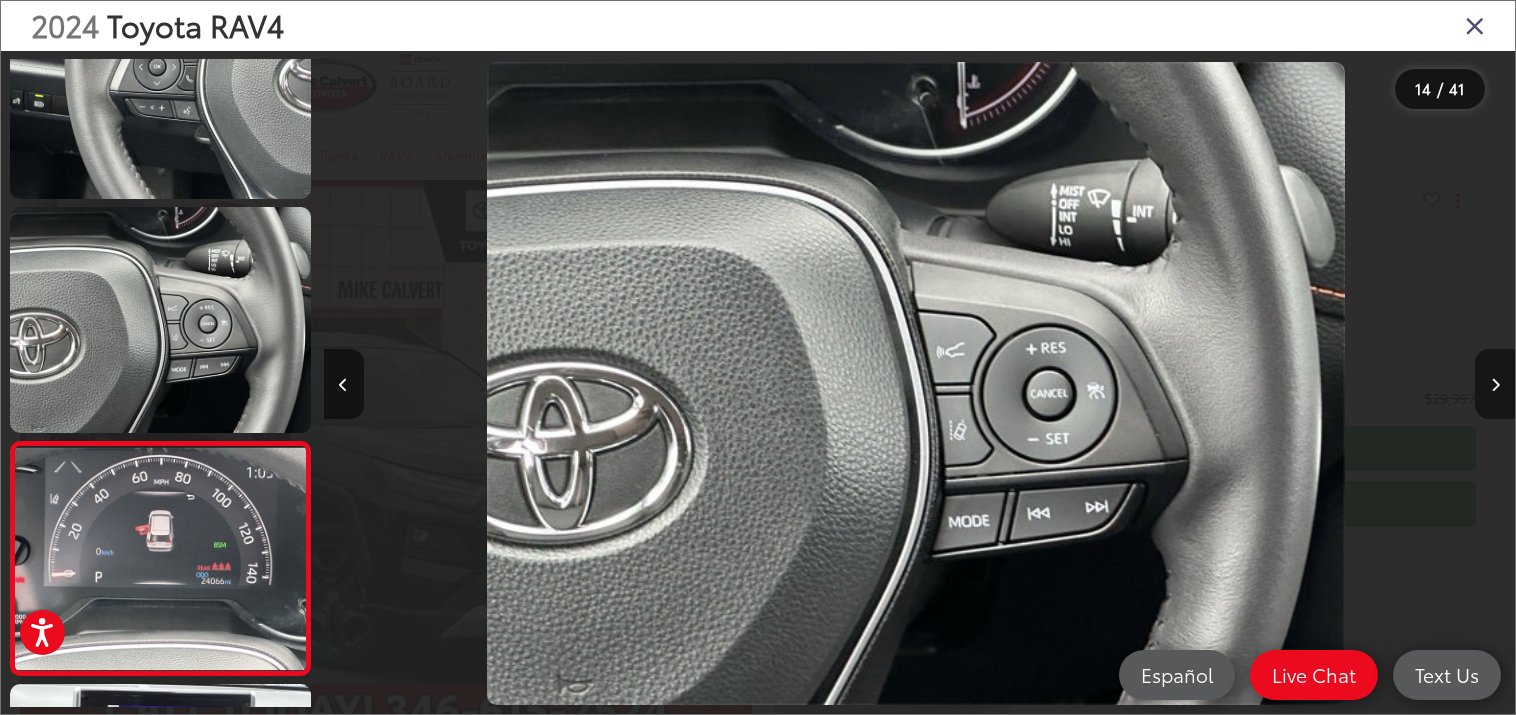 scroll, scrollTop: 0, scrollLeft: 15489, axis: horizontal 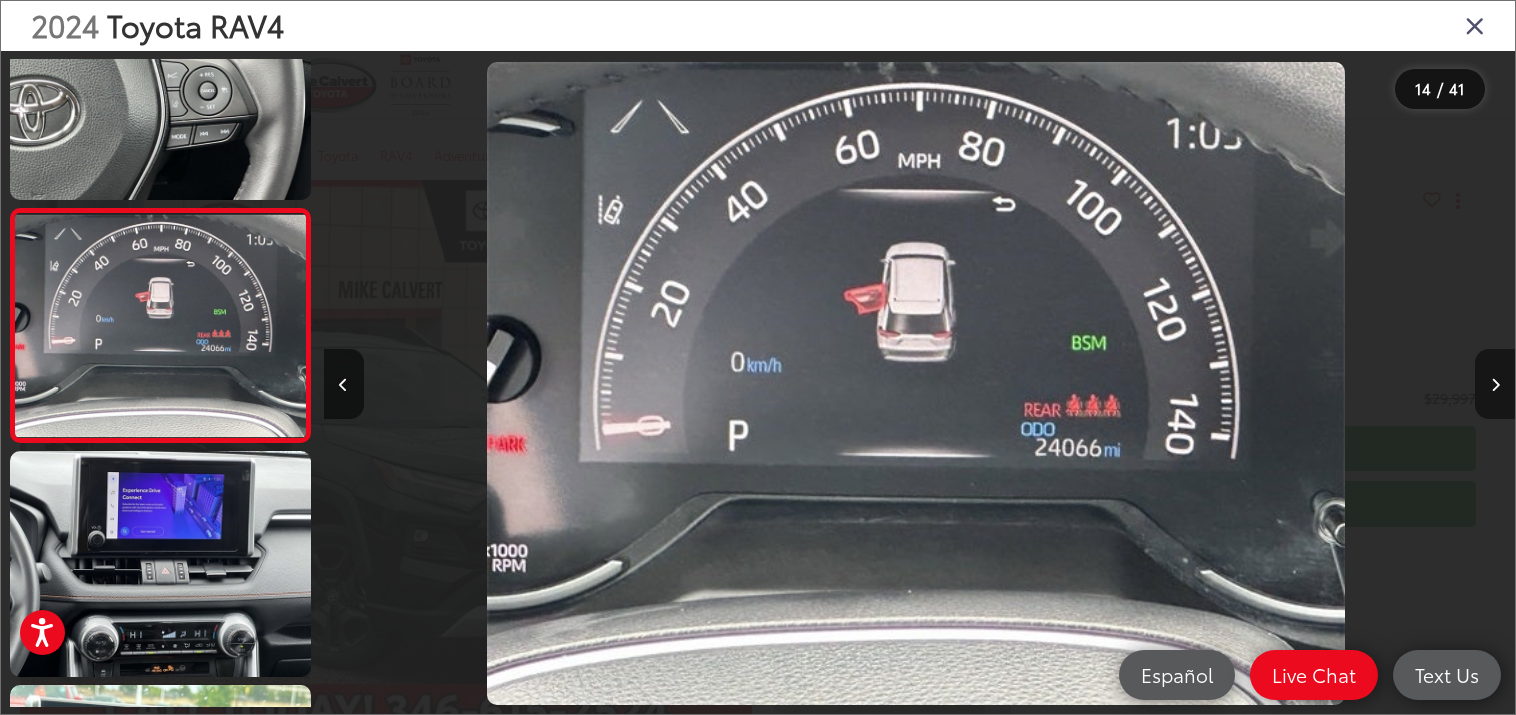 click at bounding box center [1495, 385] 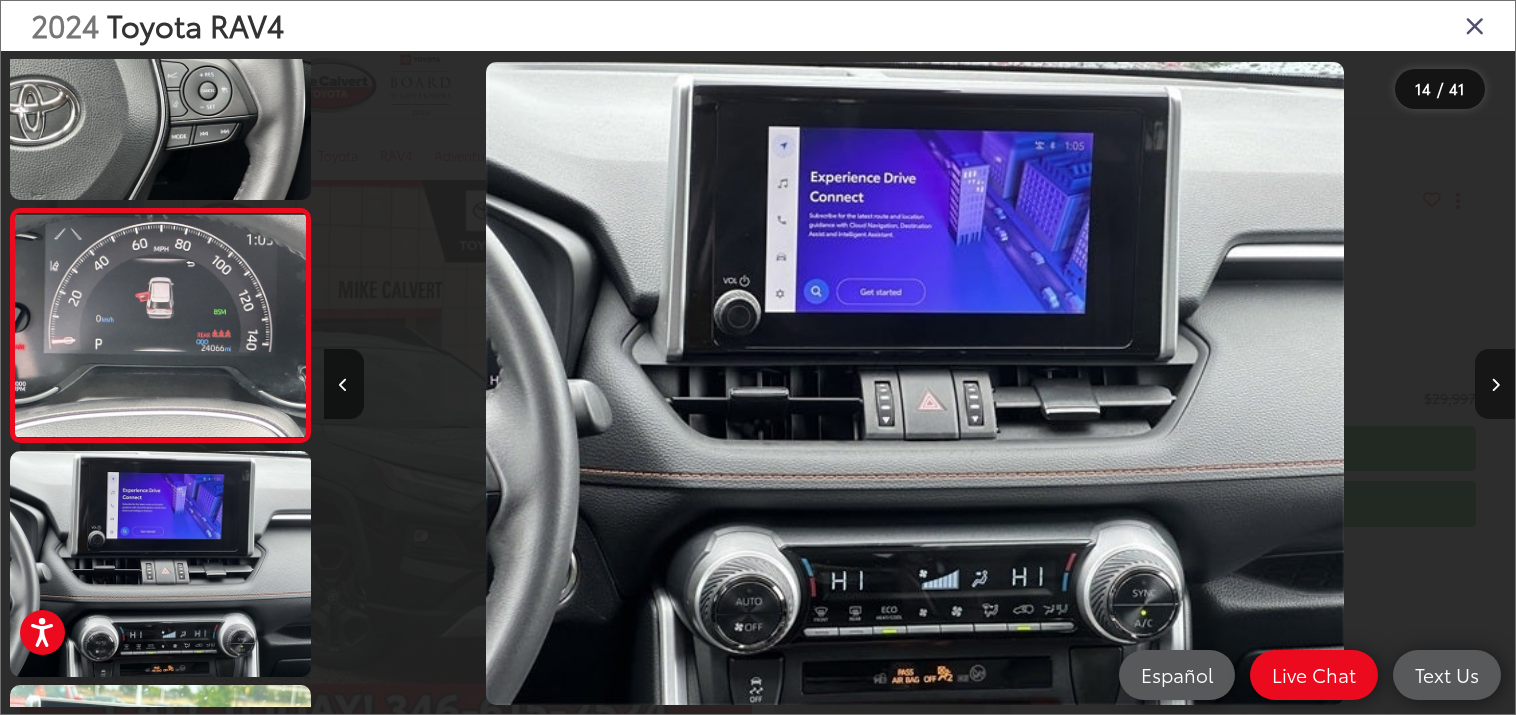 scroll, scrollTop: 3123, scrollLeft: 0, axis: vertical 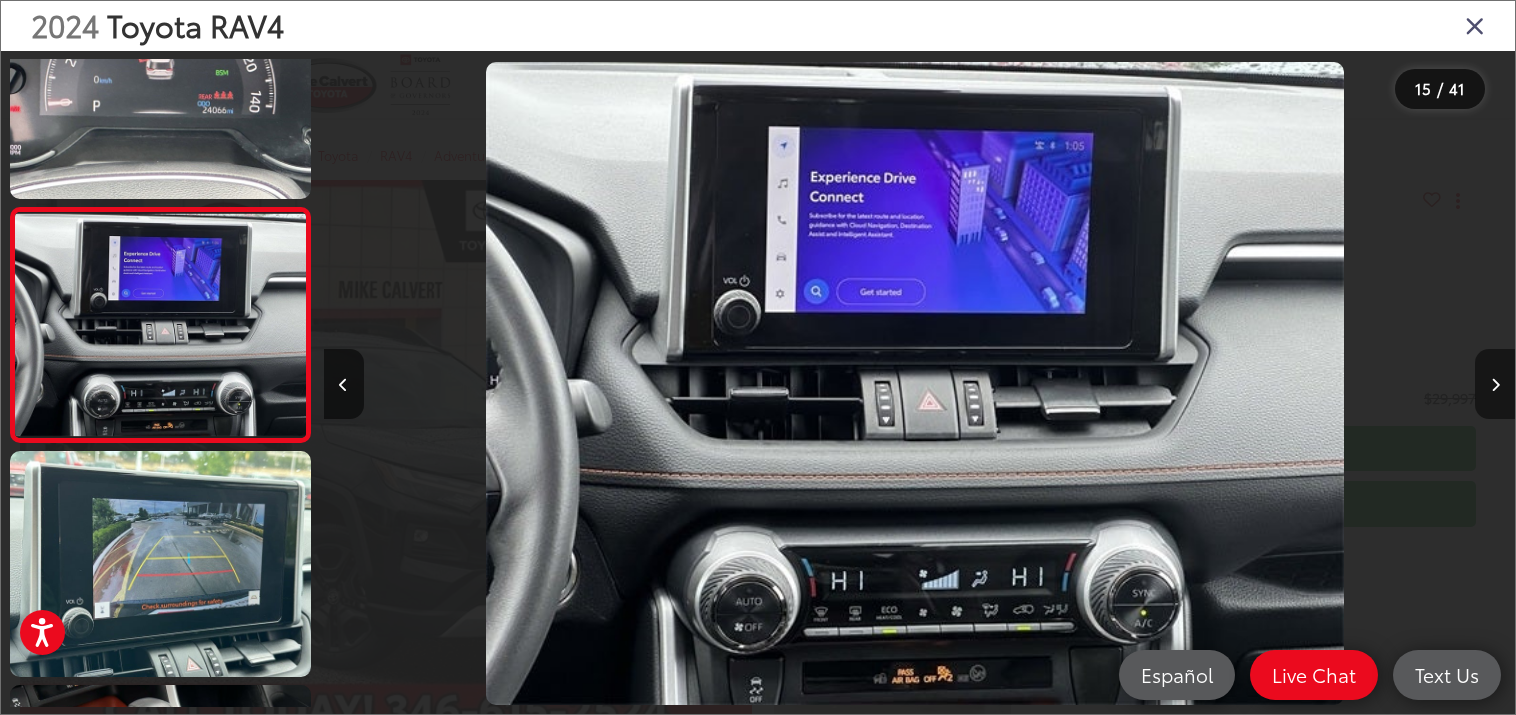 click at bounding box center [1495, 385] 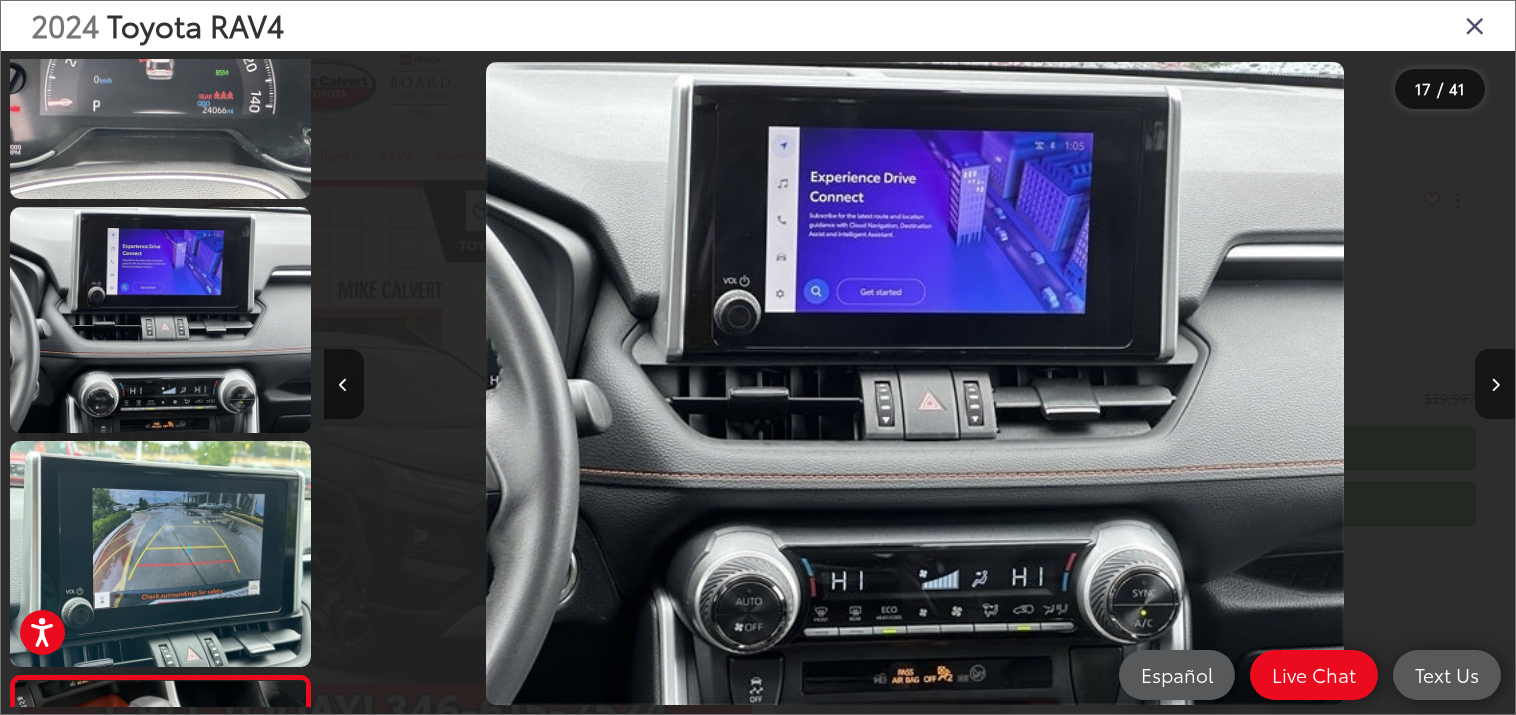 scroll, scrollTop: 0, scrollLeft: 19064, axis: horizontal 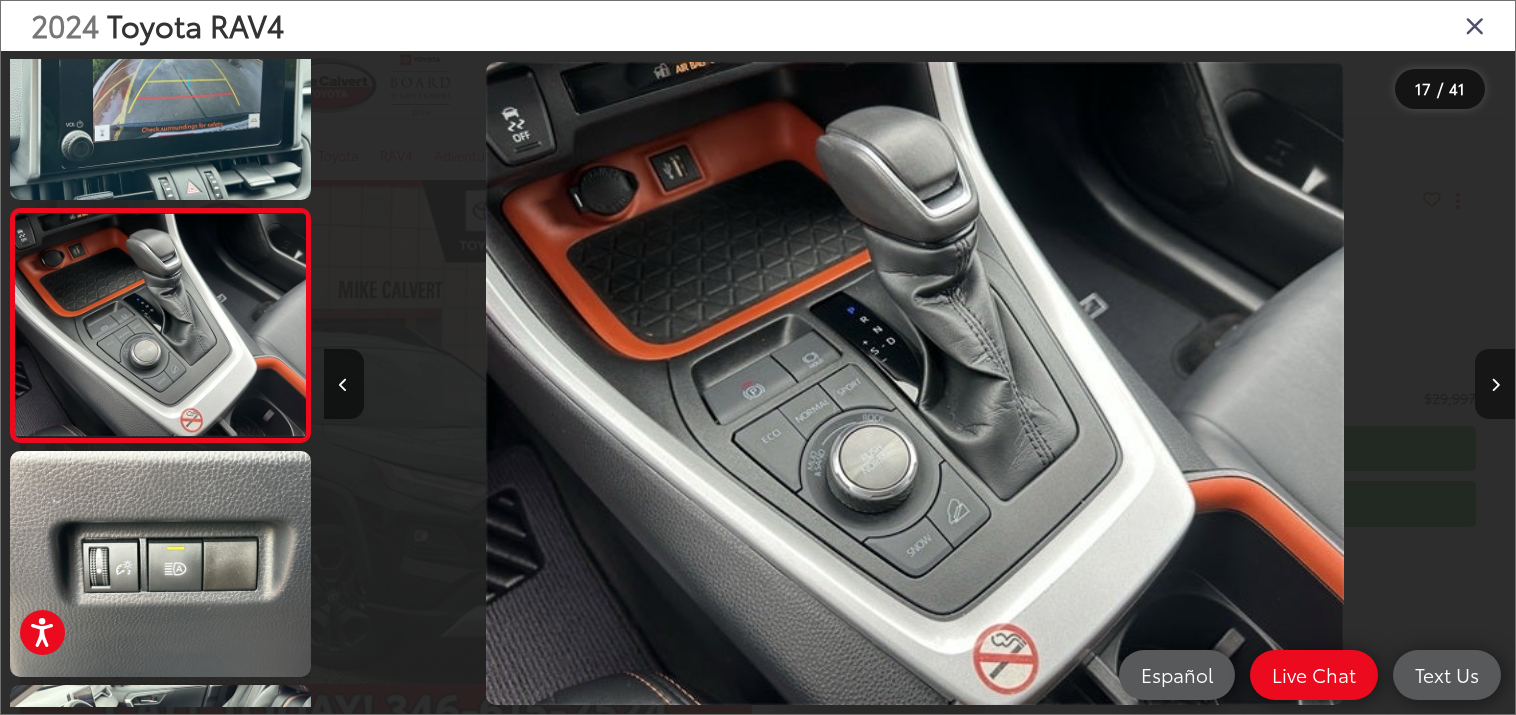 click at bounding box center (1495, 385) 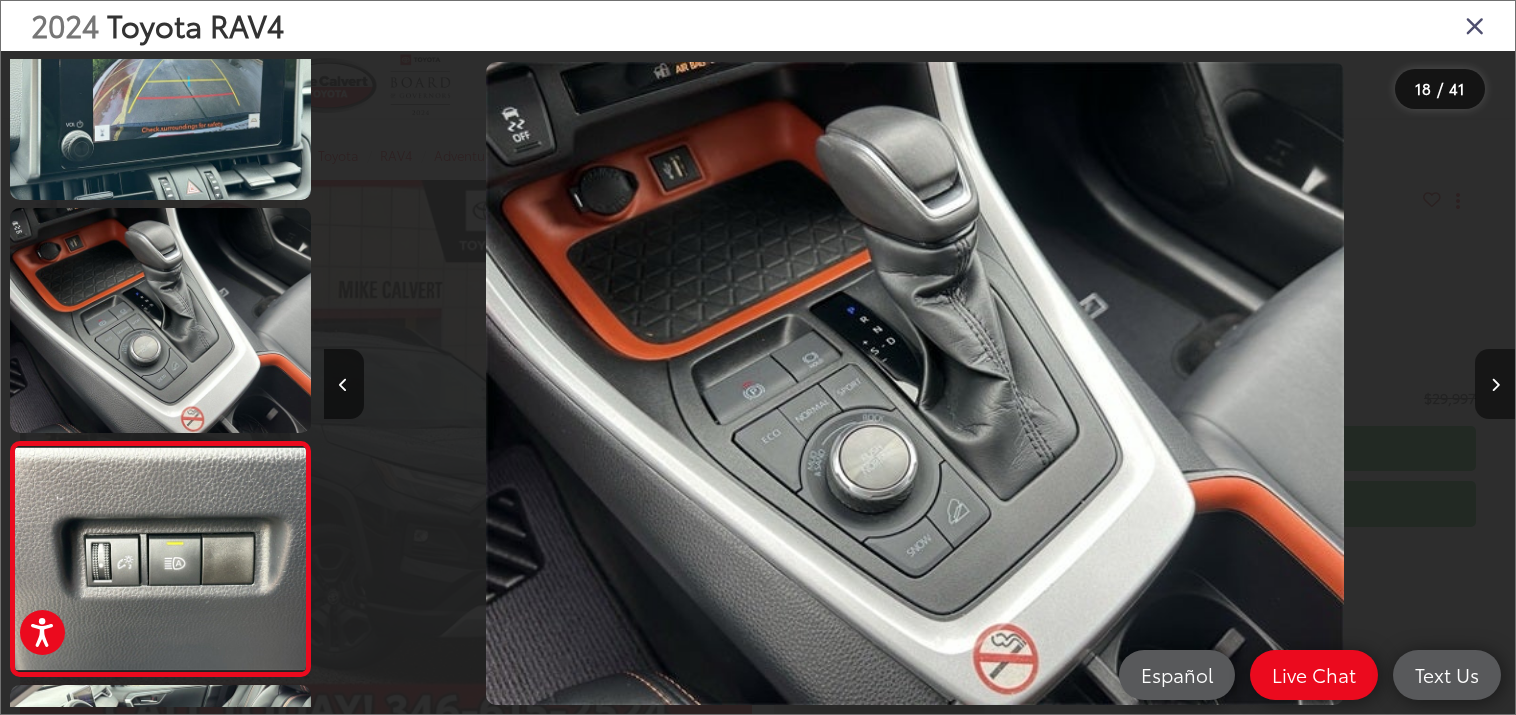 scroll, scrollTop: 0, scrollLeft: 20256, axis: horizontal 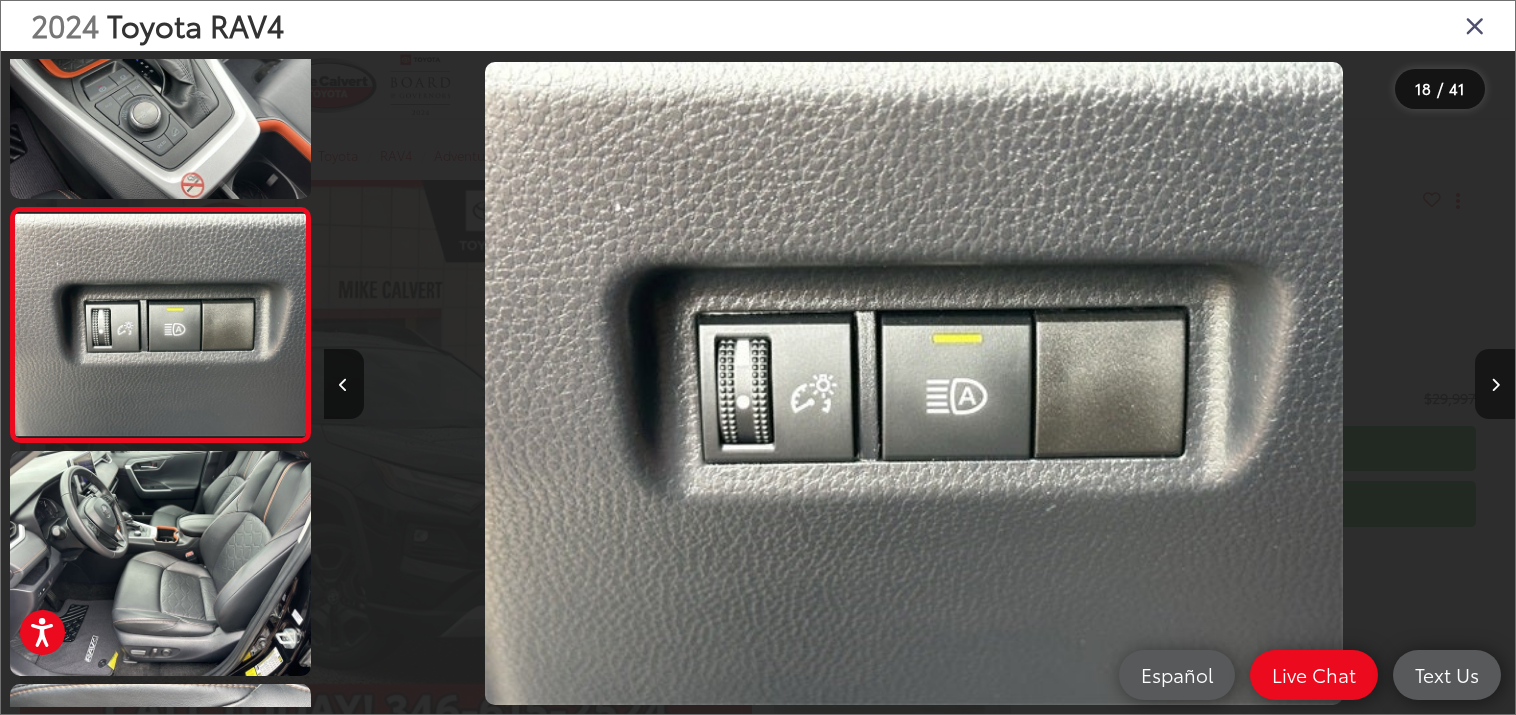 click at bounding box center (1495, 385) 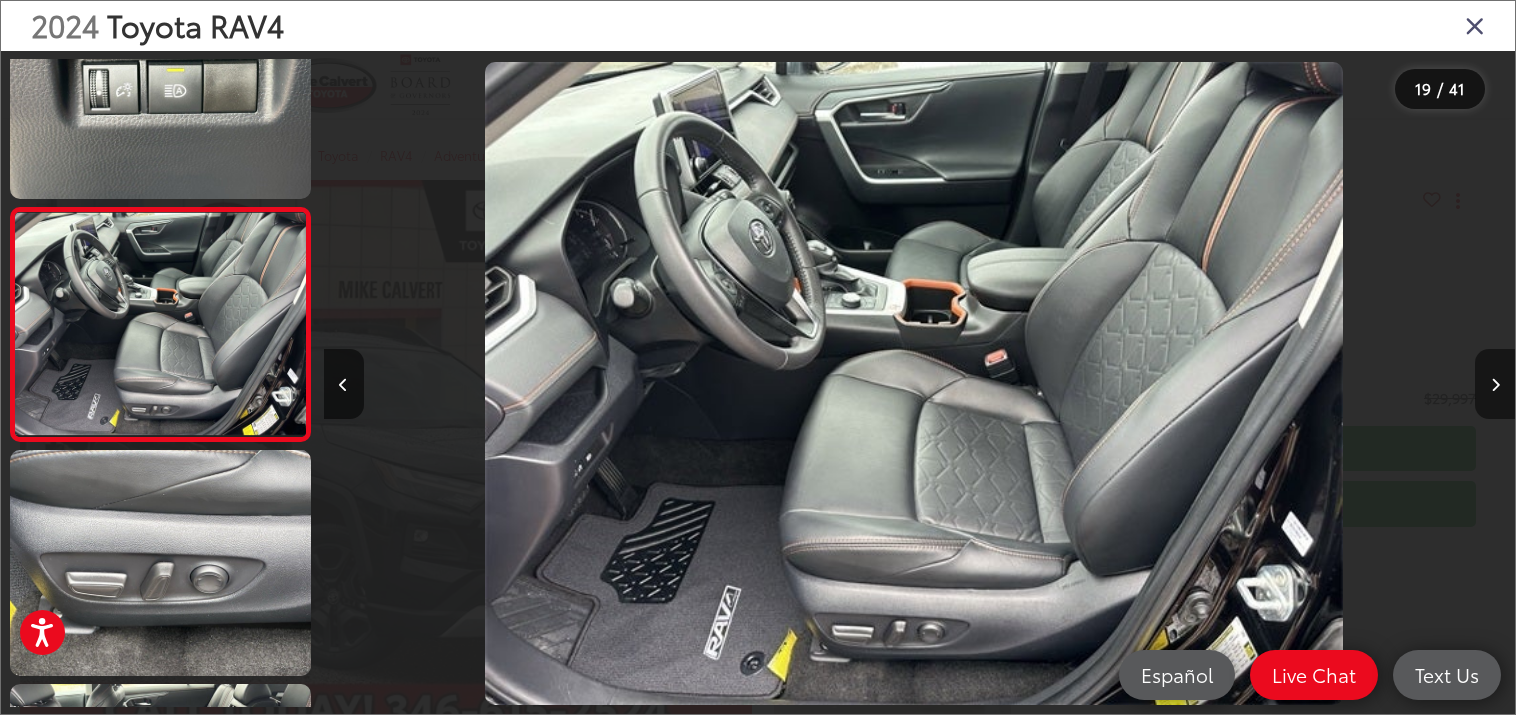 click at bounding box center (1495, 385) 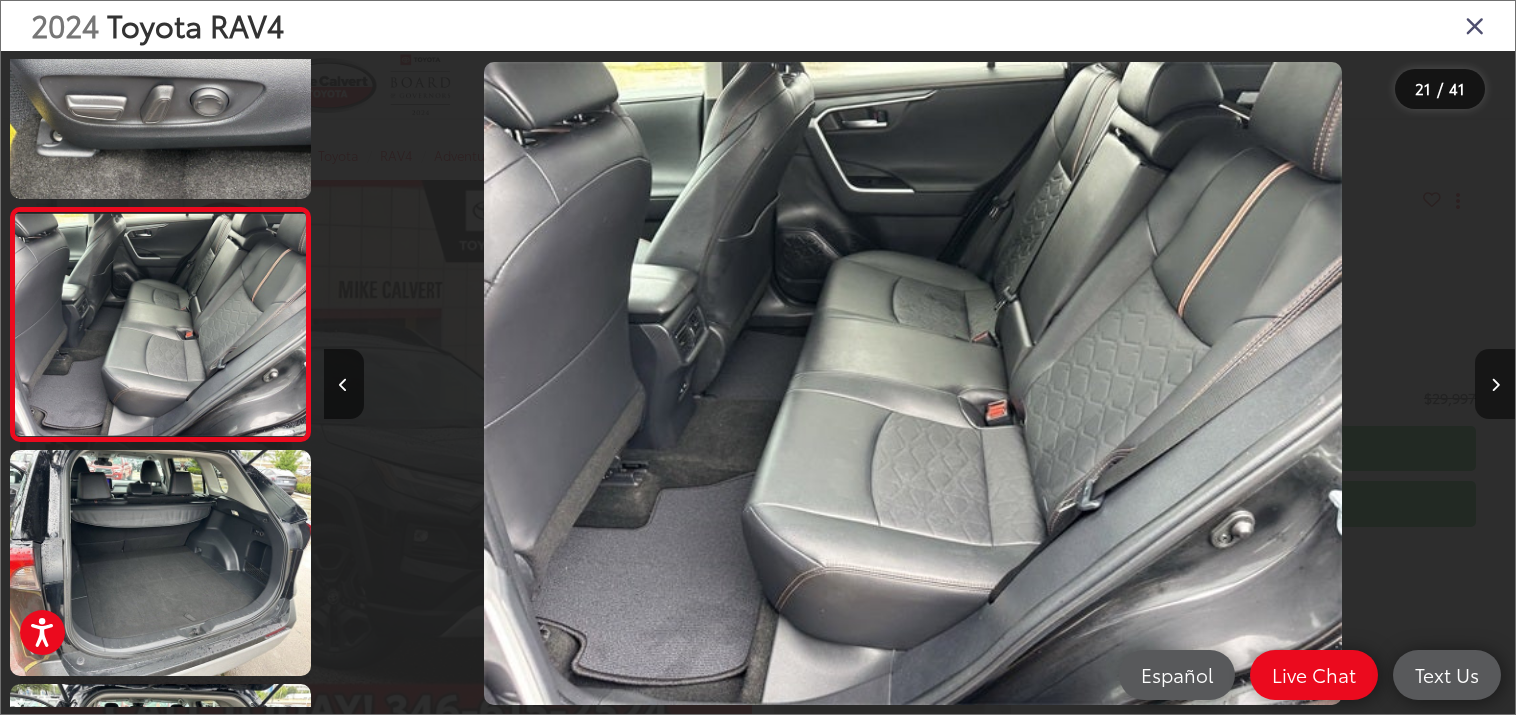 click at bounding box center [1495, 385] 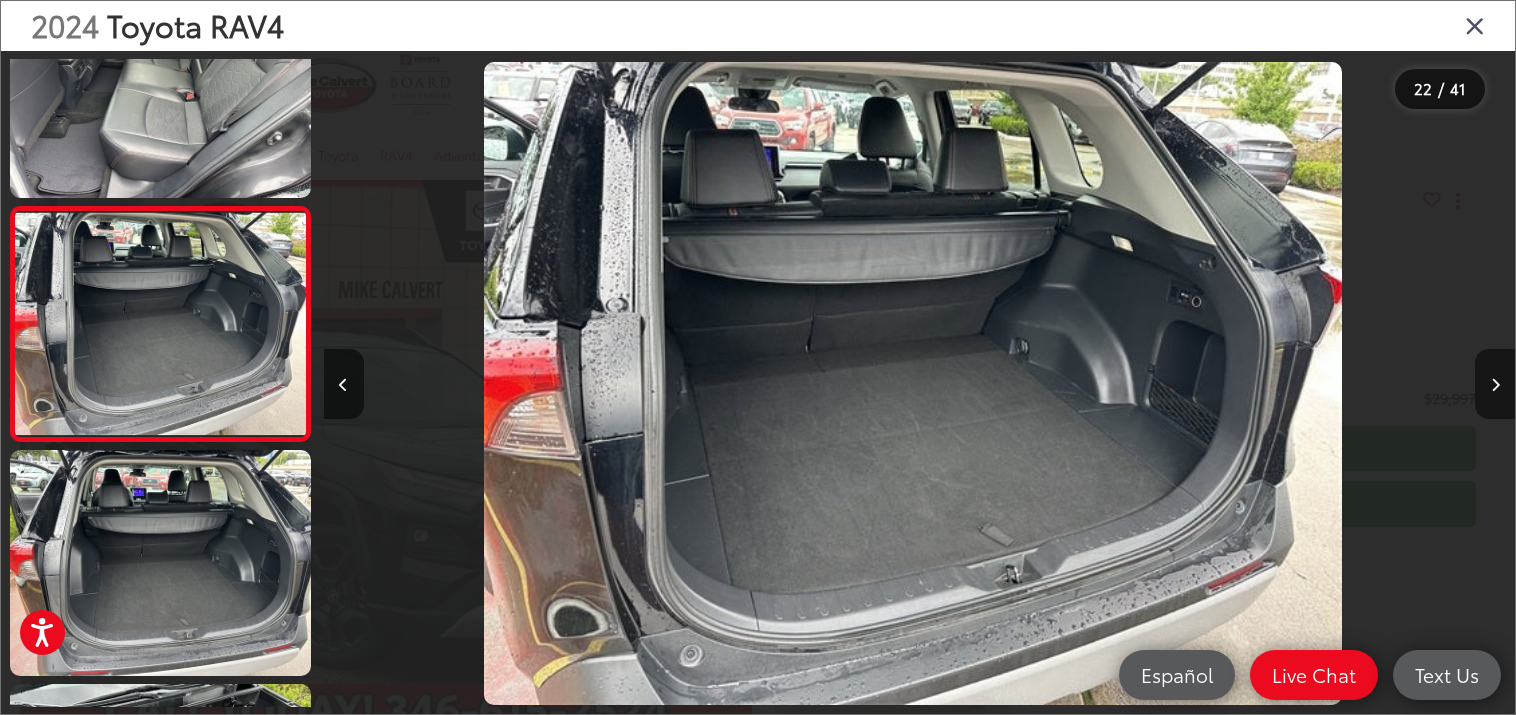 click at bounding box center [1495, 385] 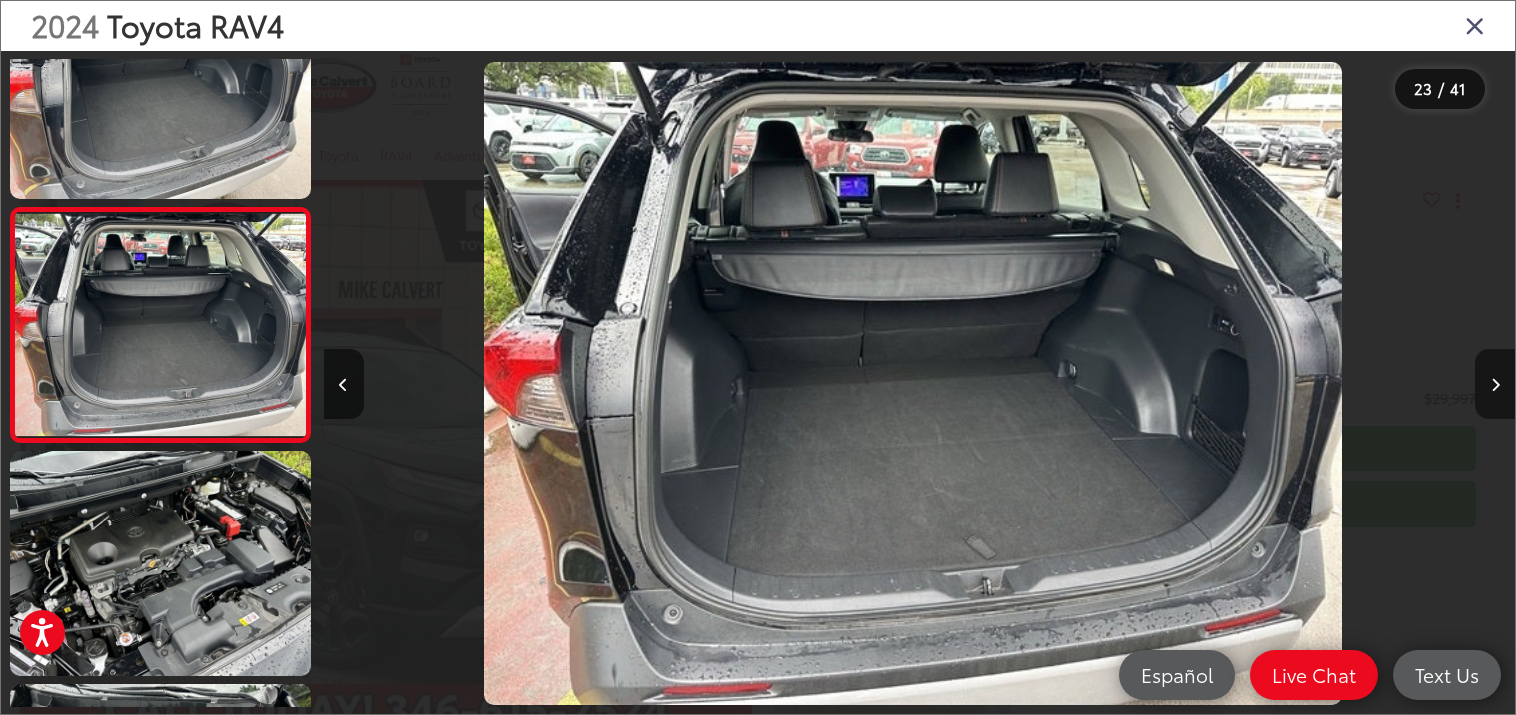 click at bounding box center (1495, 385) 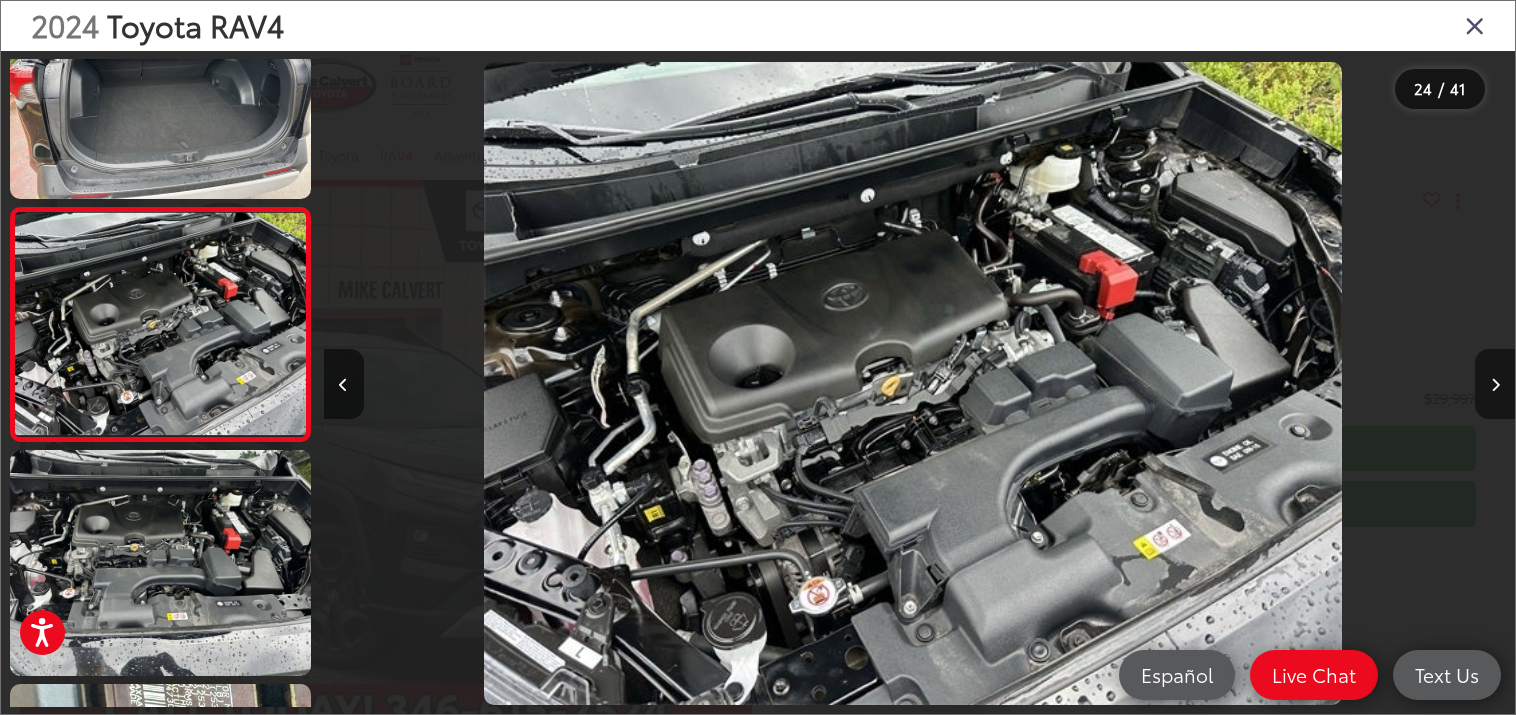 click at bounding box center [1495, 385] 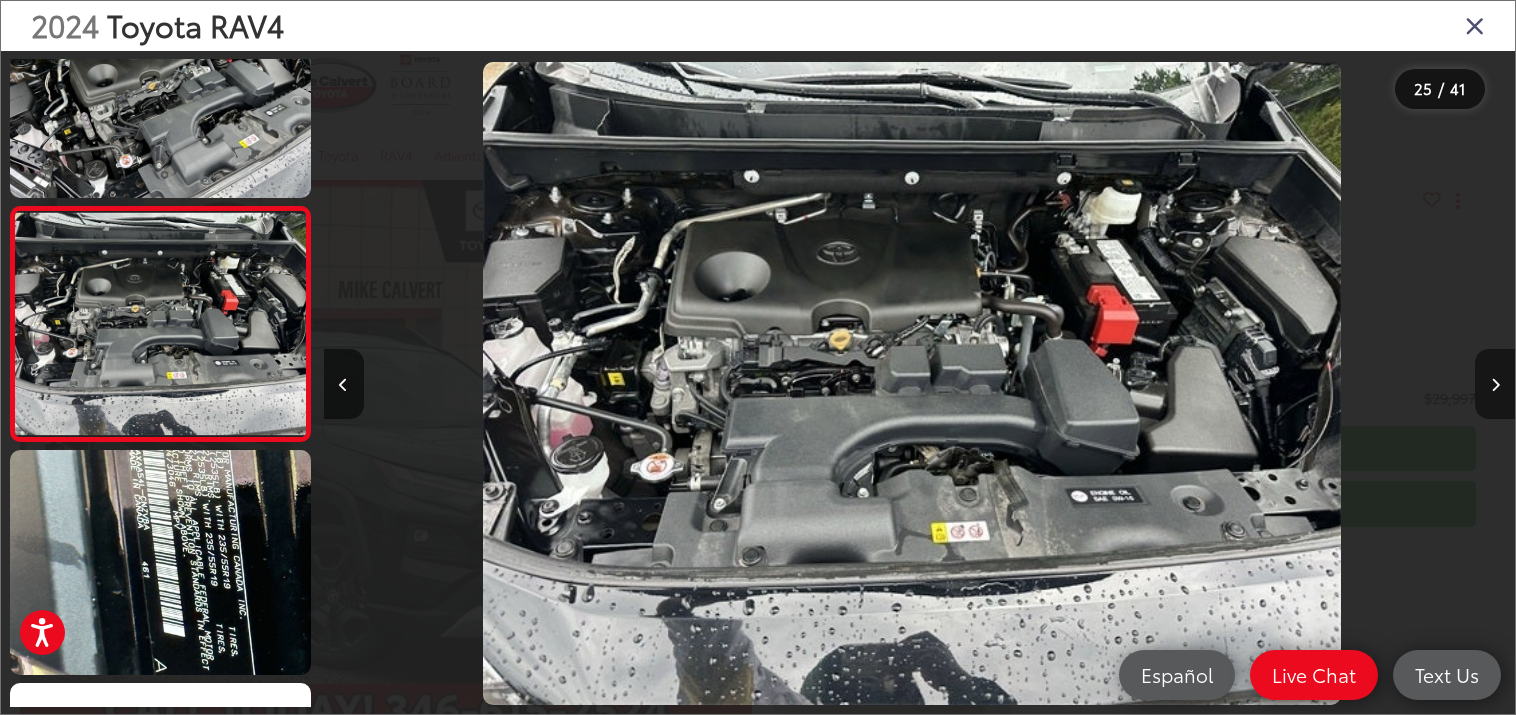 click at bounding box center [1495, 385] 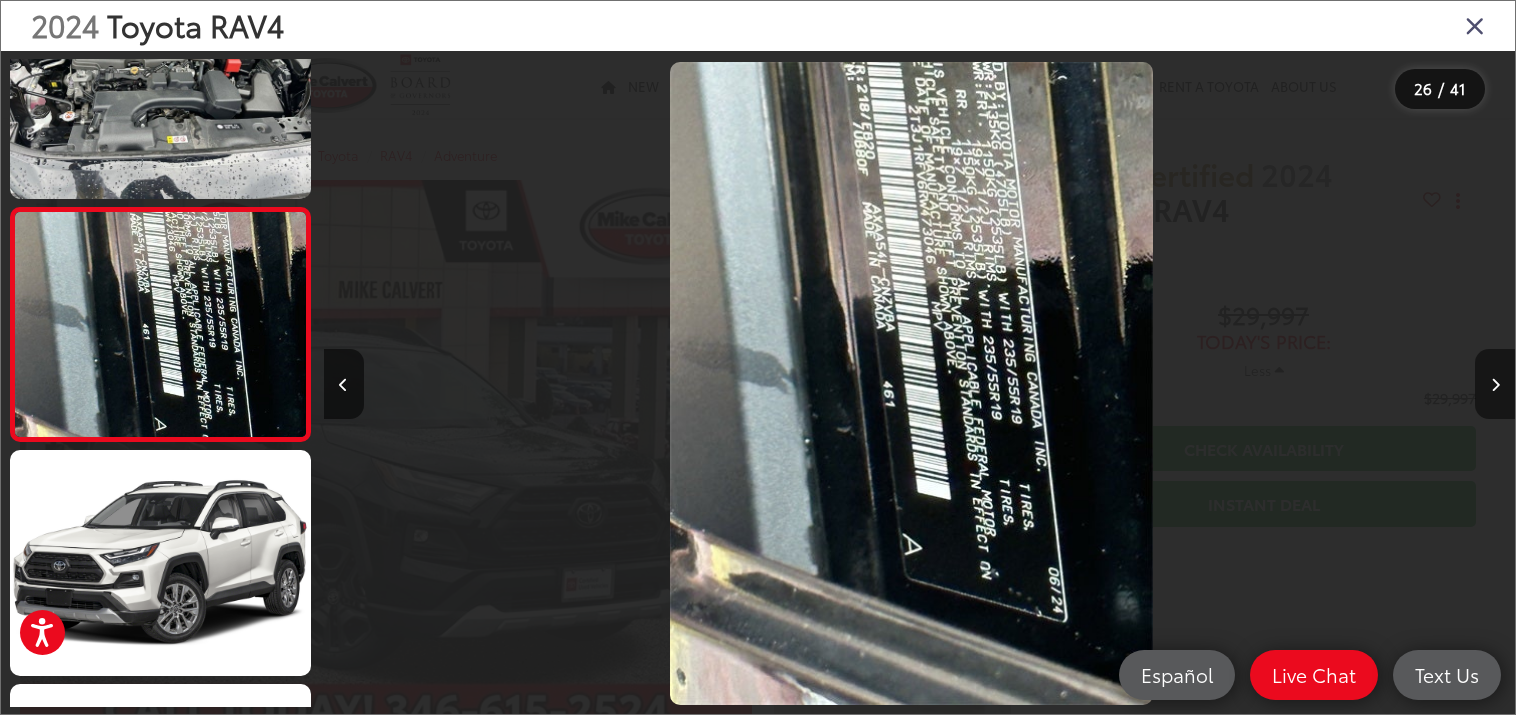 click at bounding box center (1495, 385) 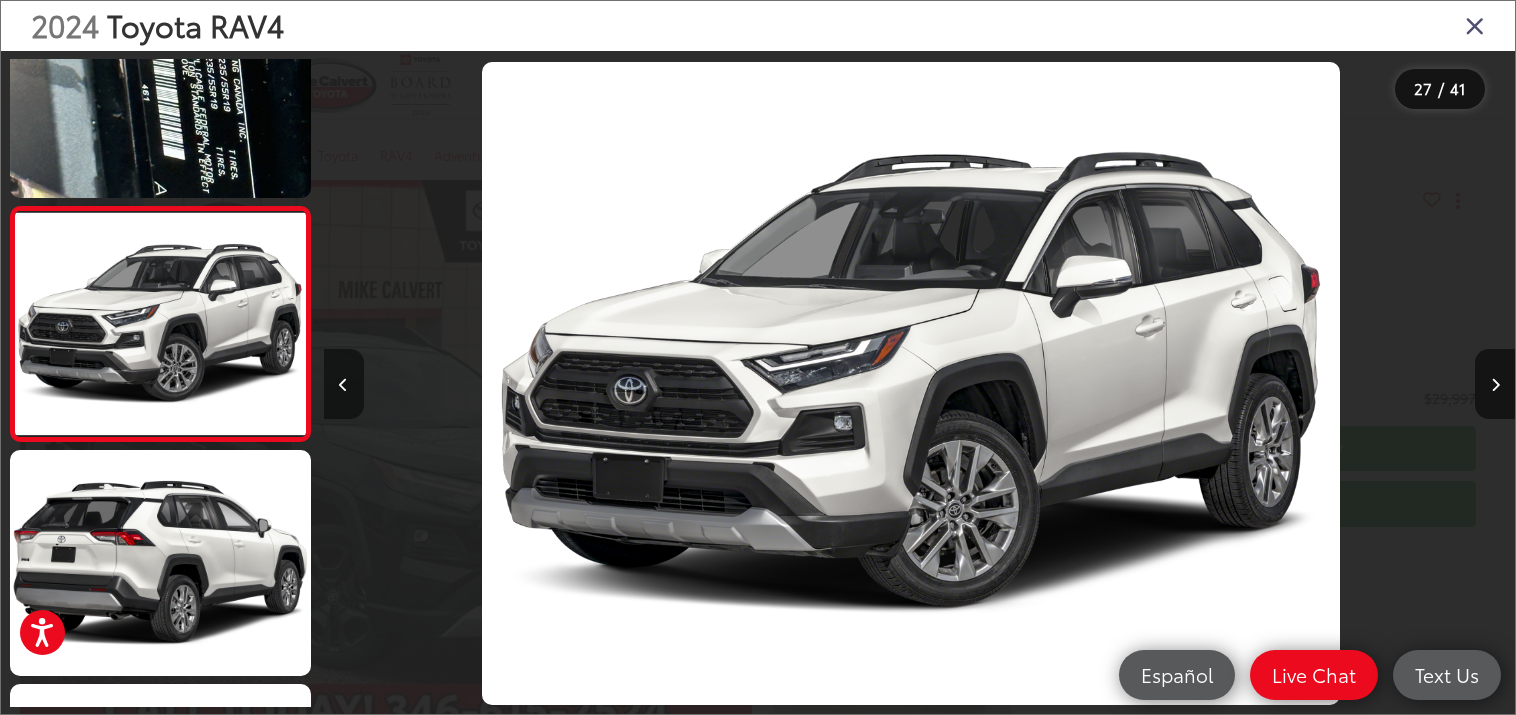 click at bounding box center [344, 384] 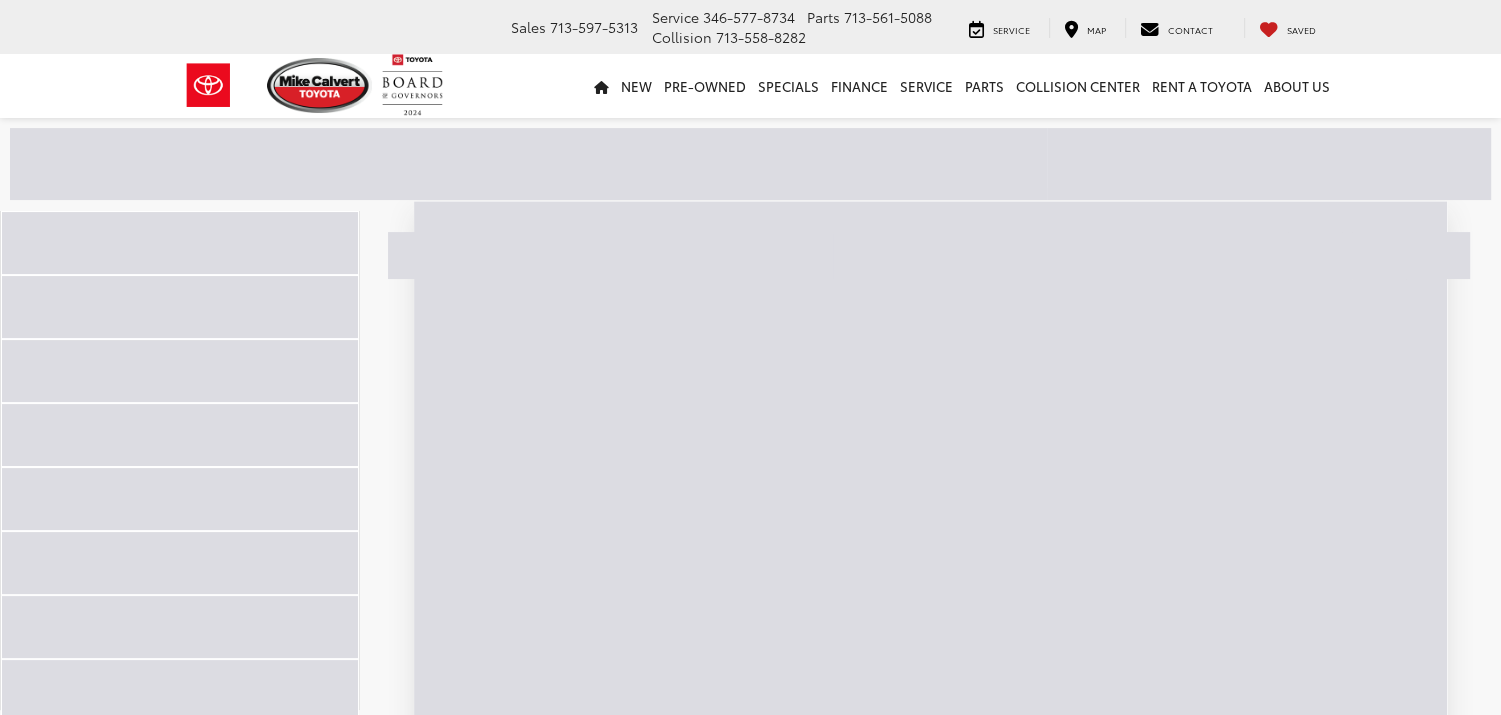 scroll, scrollTop: 0, scrollLeft: 0, axis: both 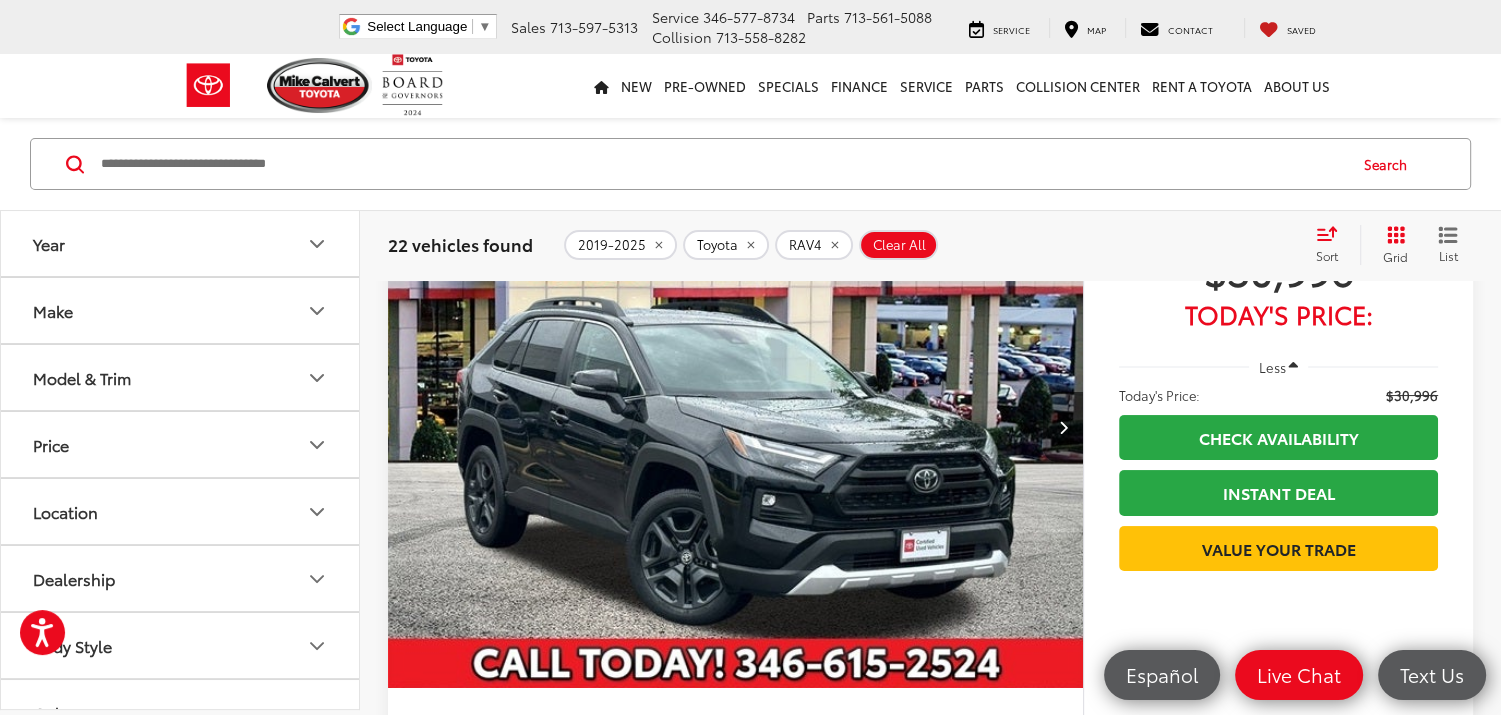 click at bounding box center (736, 427) 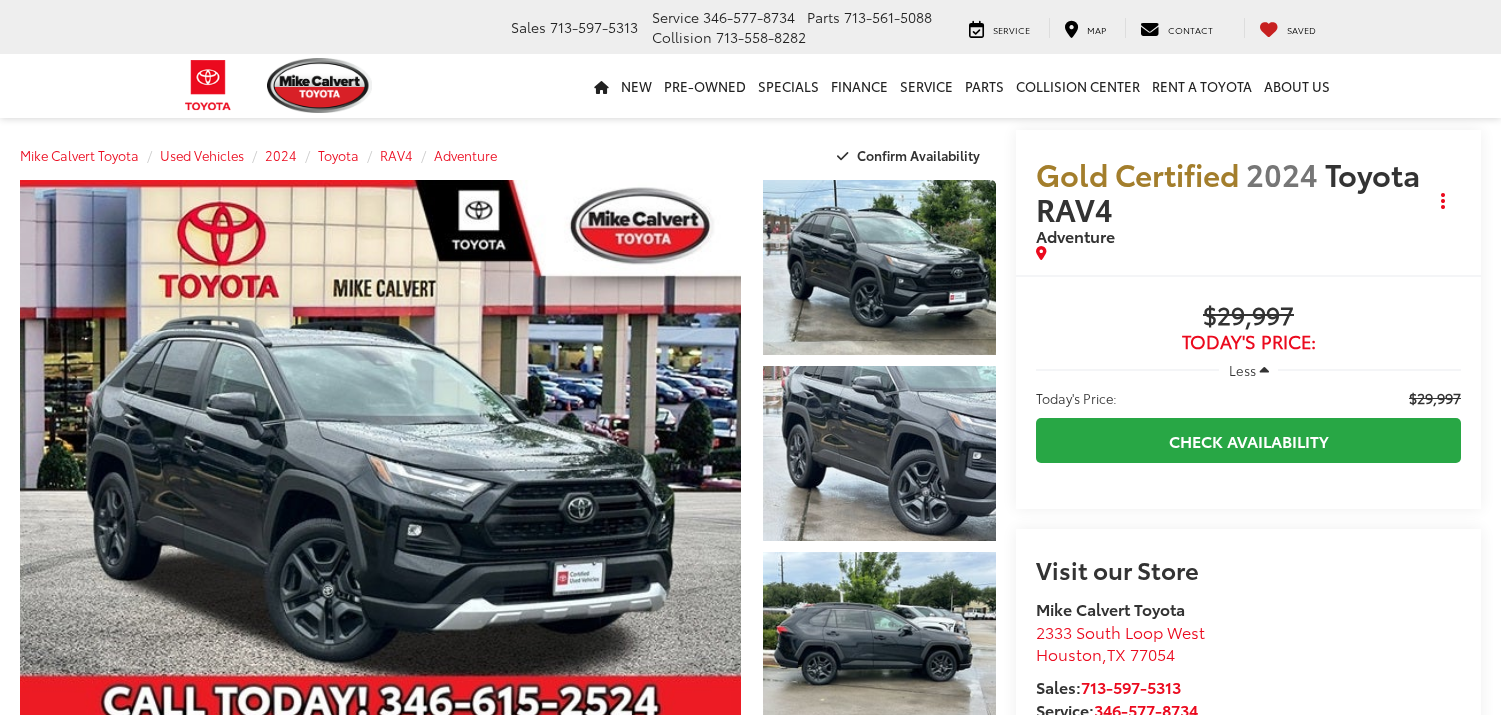scroll, scrollTop: 0, scrollLeft: 0, axis: both 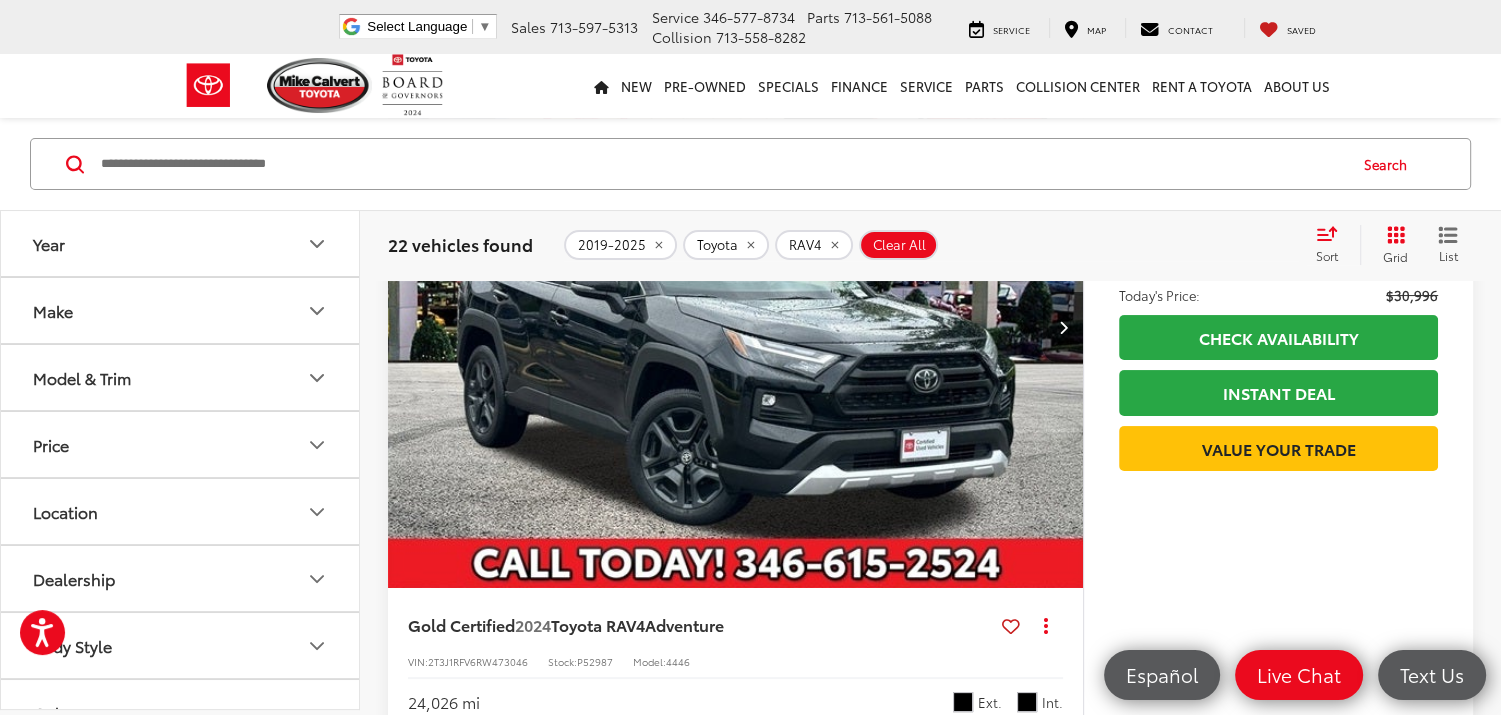 click at bounding box center (736, 327) 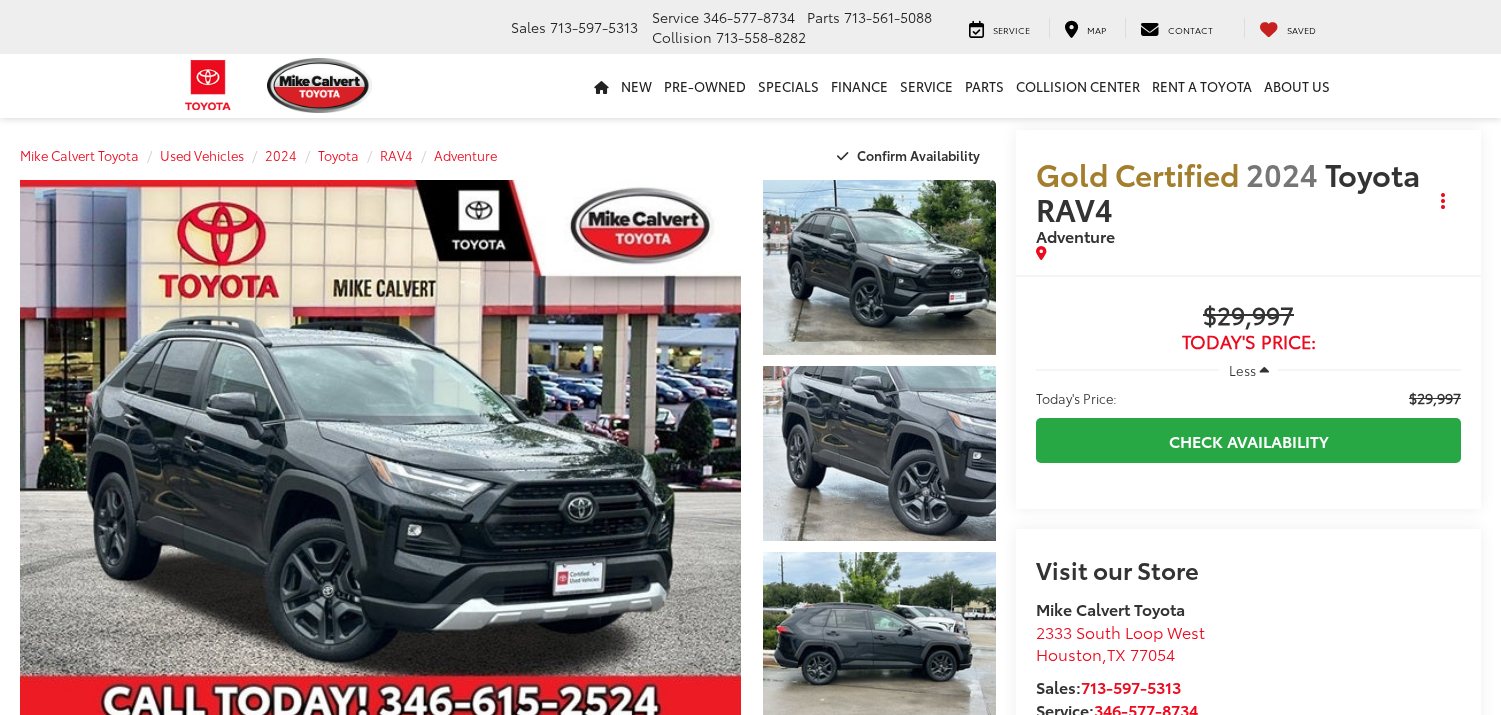 scroll, scrollTop: 0, scrollLeft: 0, axis: both 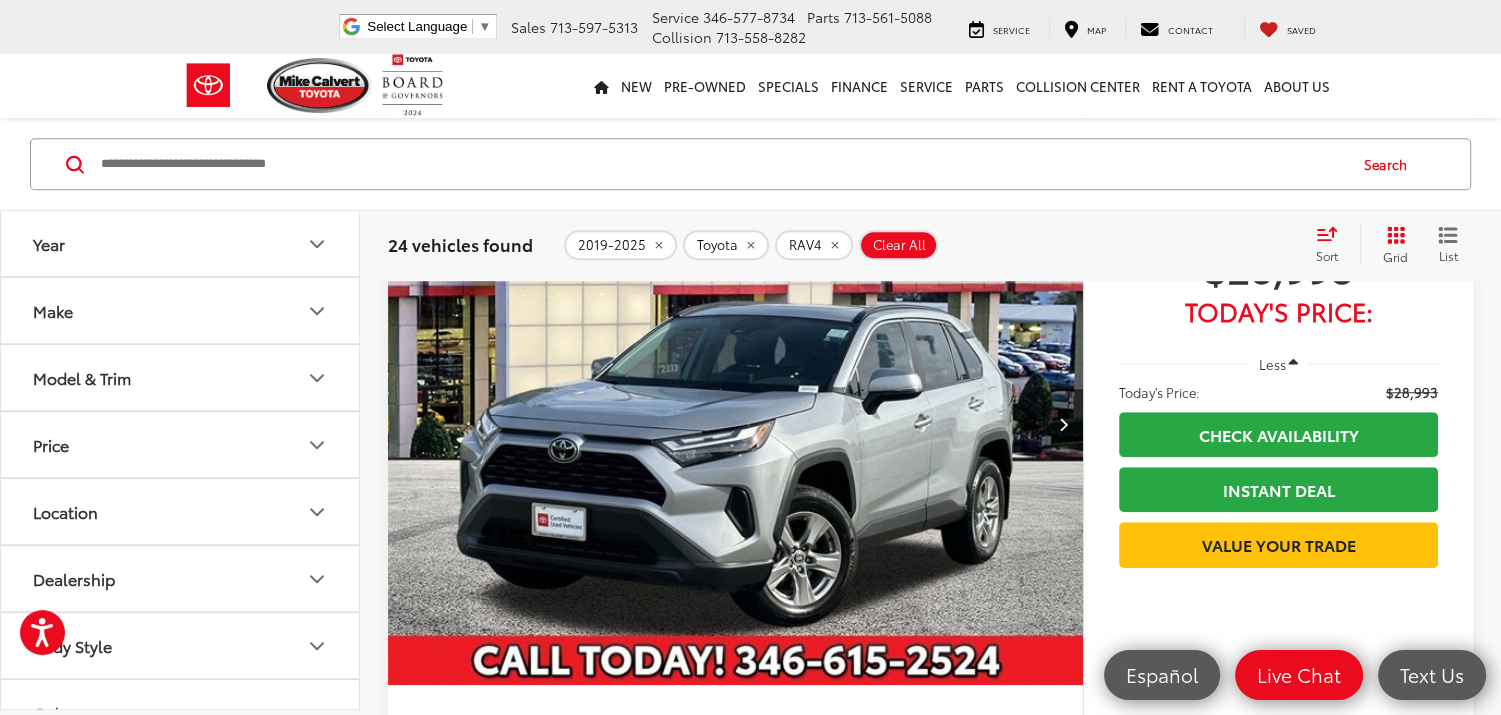 click at bounding box center [722, 164] 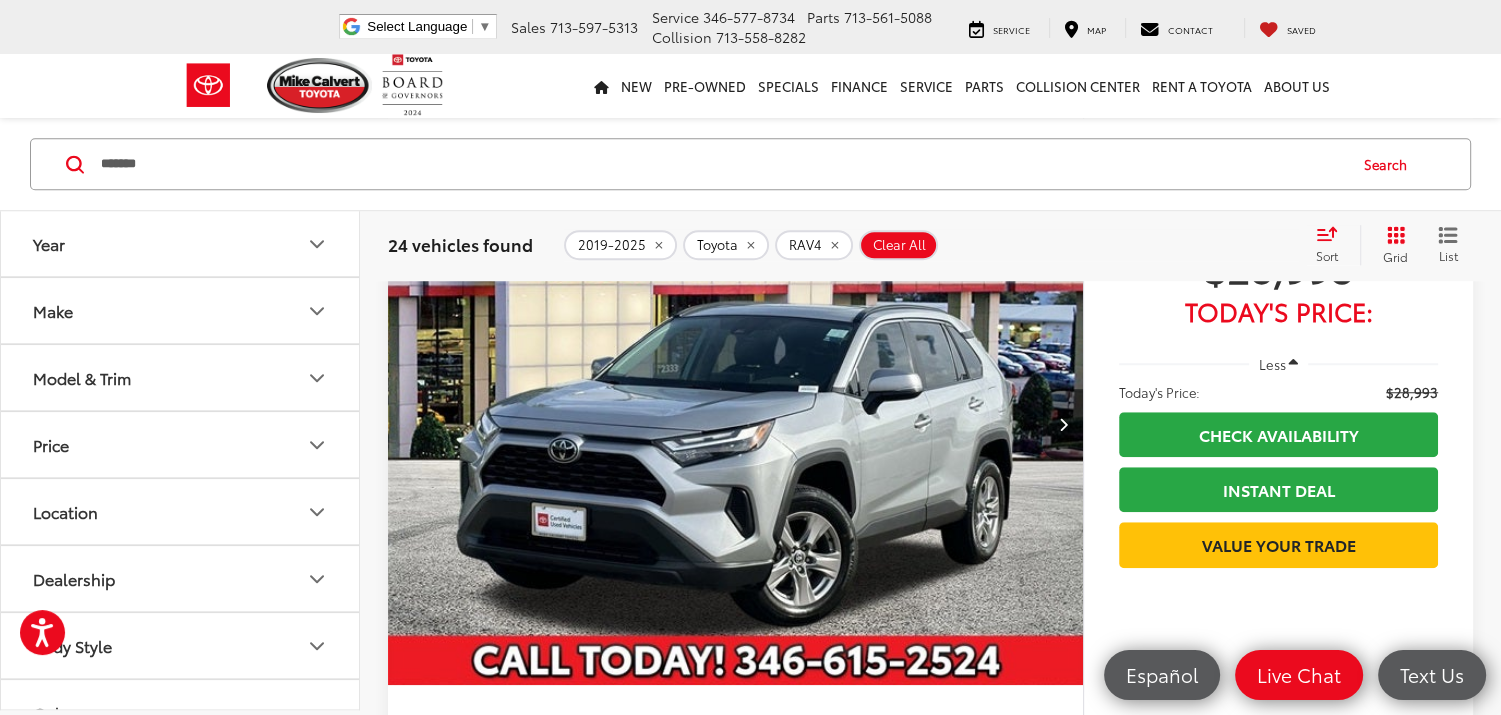 type on "*******" 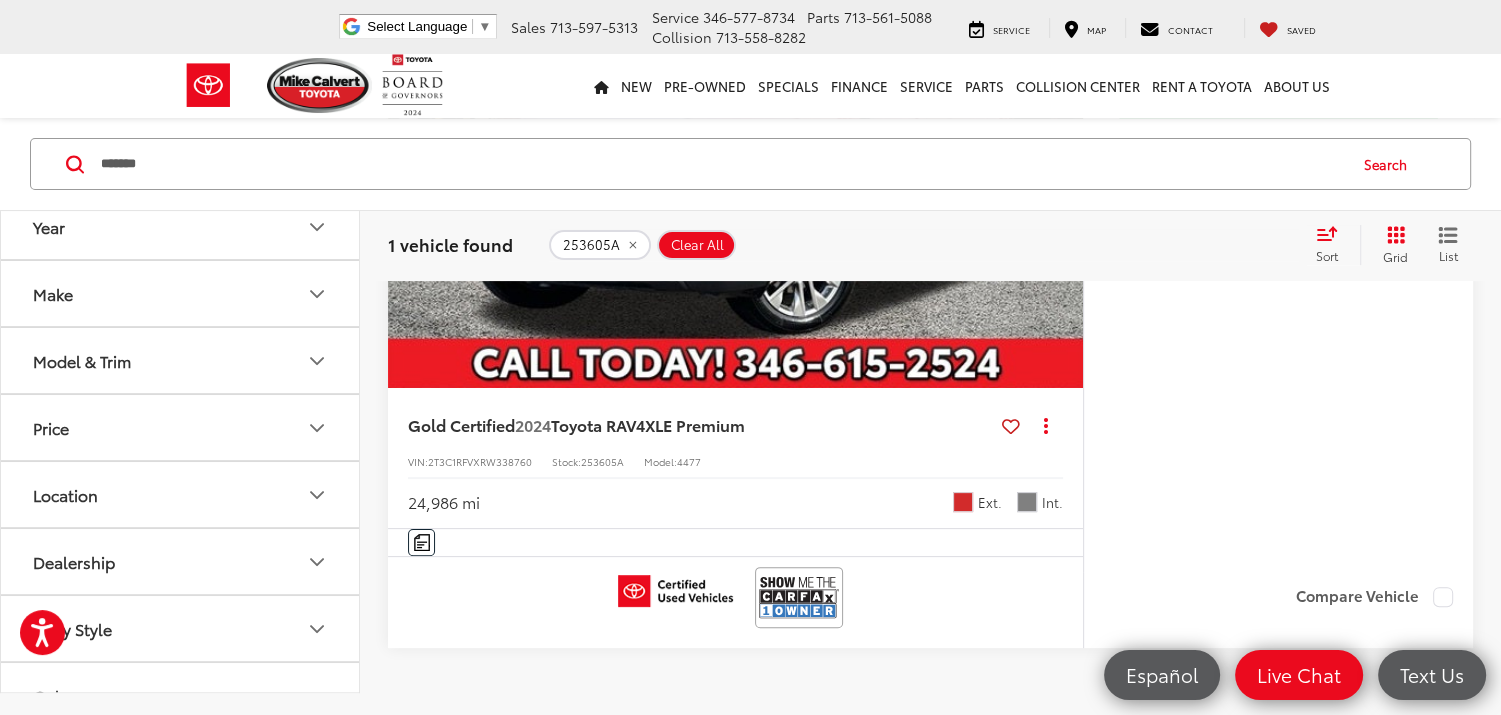 scroll, scrollTop: 500, scrollLeft: 0, axis: vertical 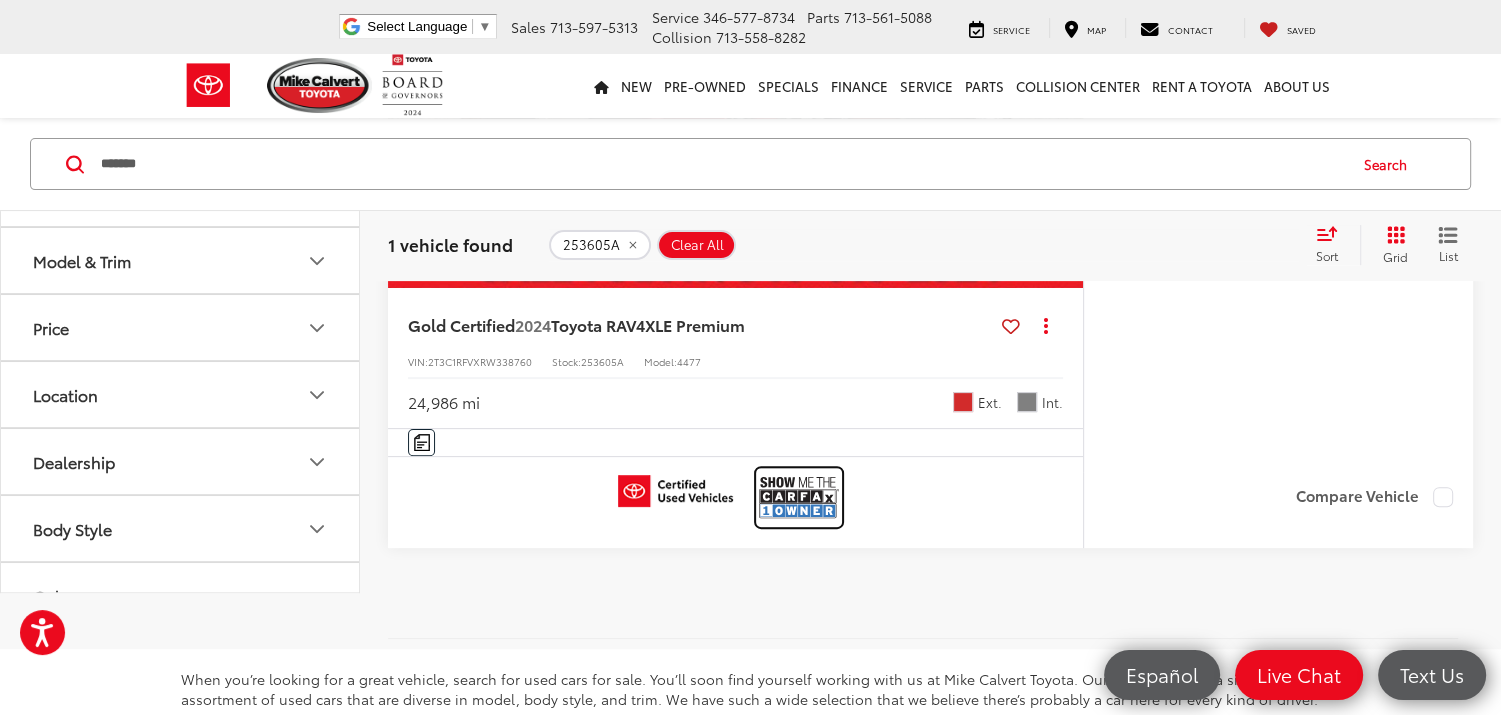 click at bounding box center [799, 497] 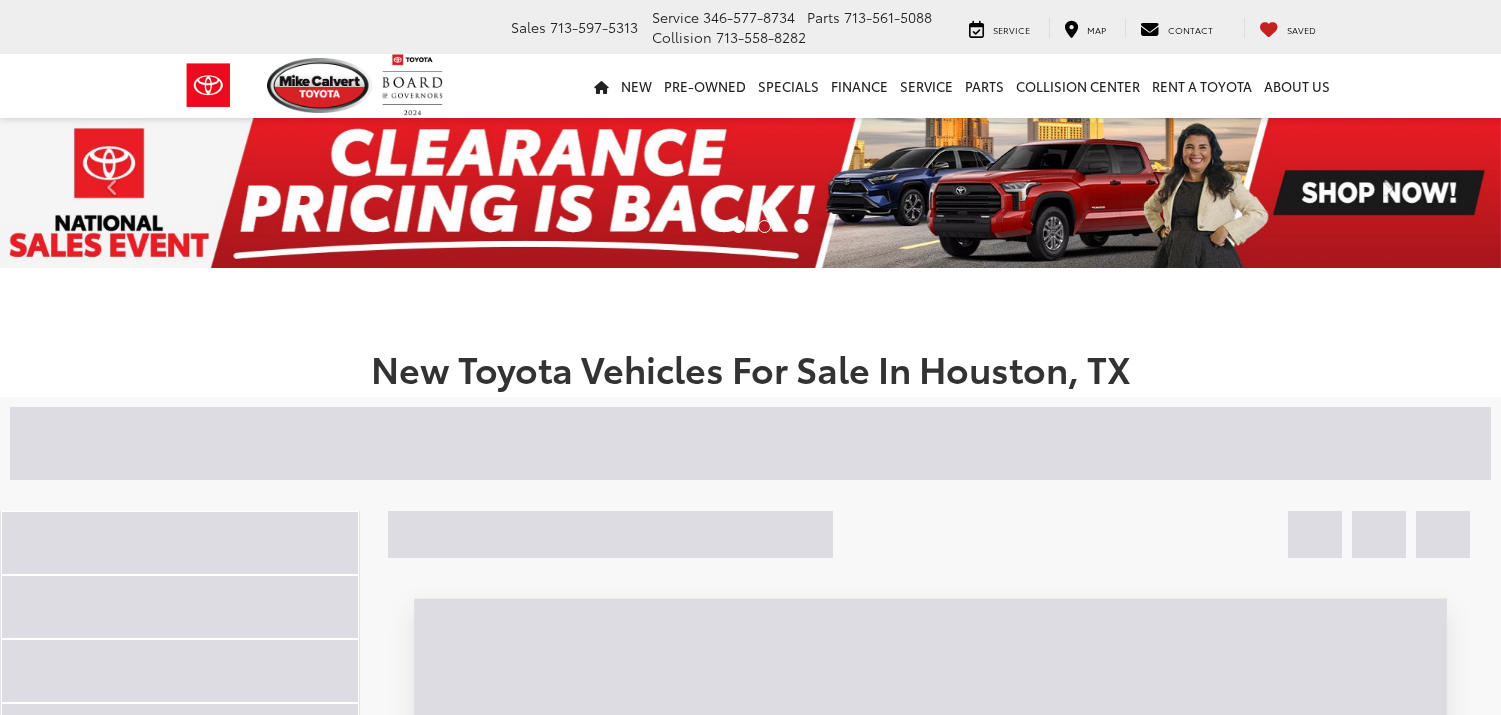 scroll, scrollTop: 0, scrollLeft: 0, axis: both 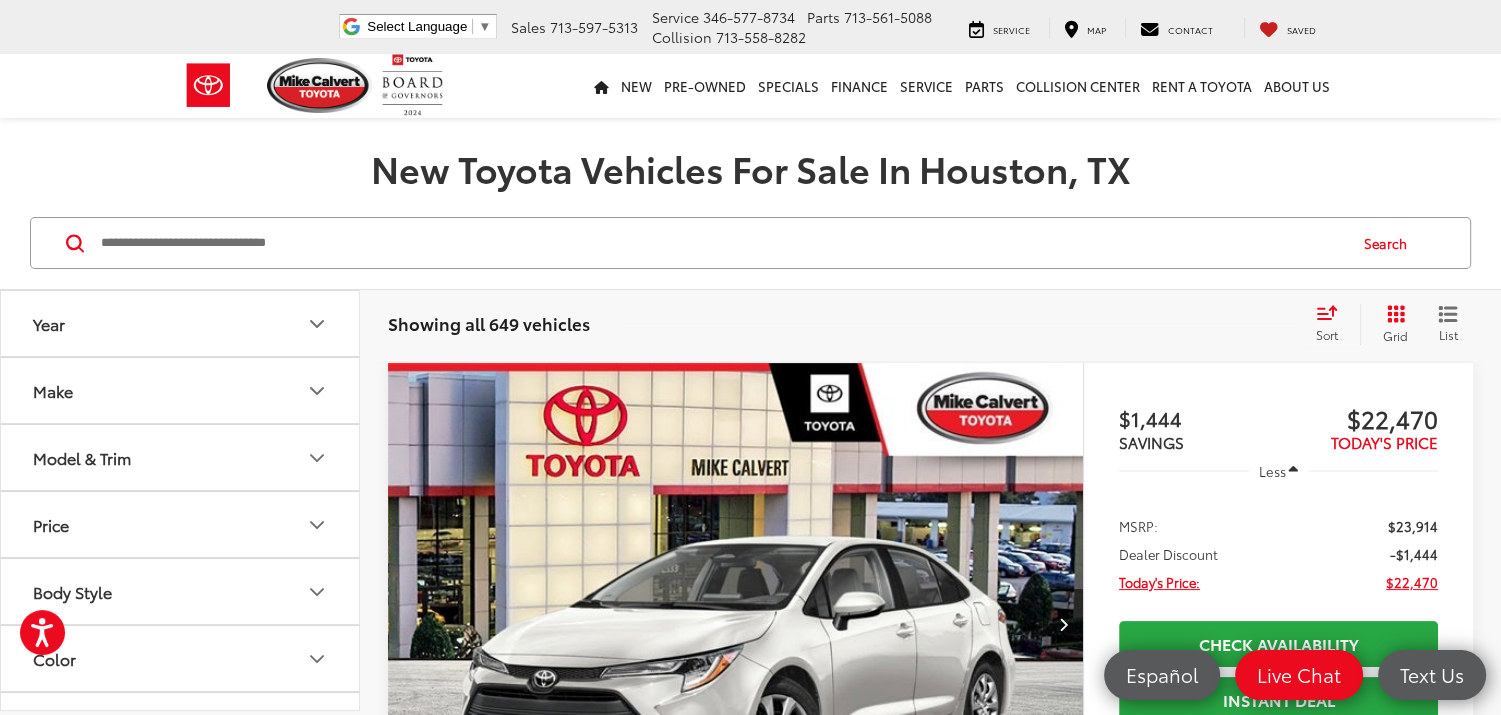 click 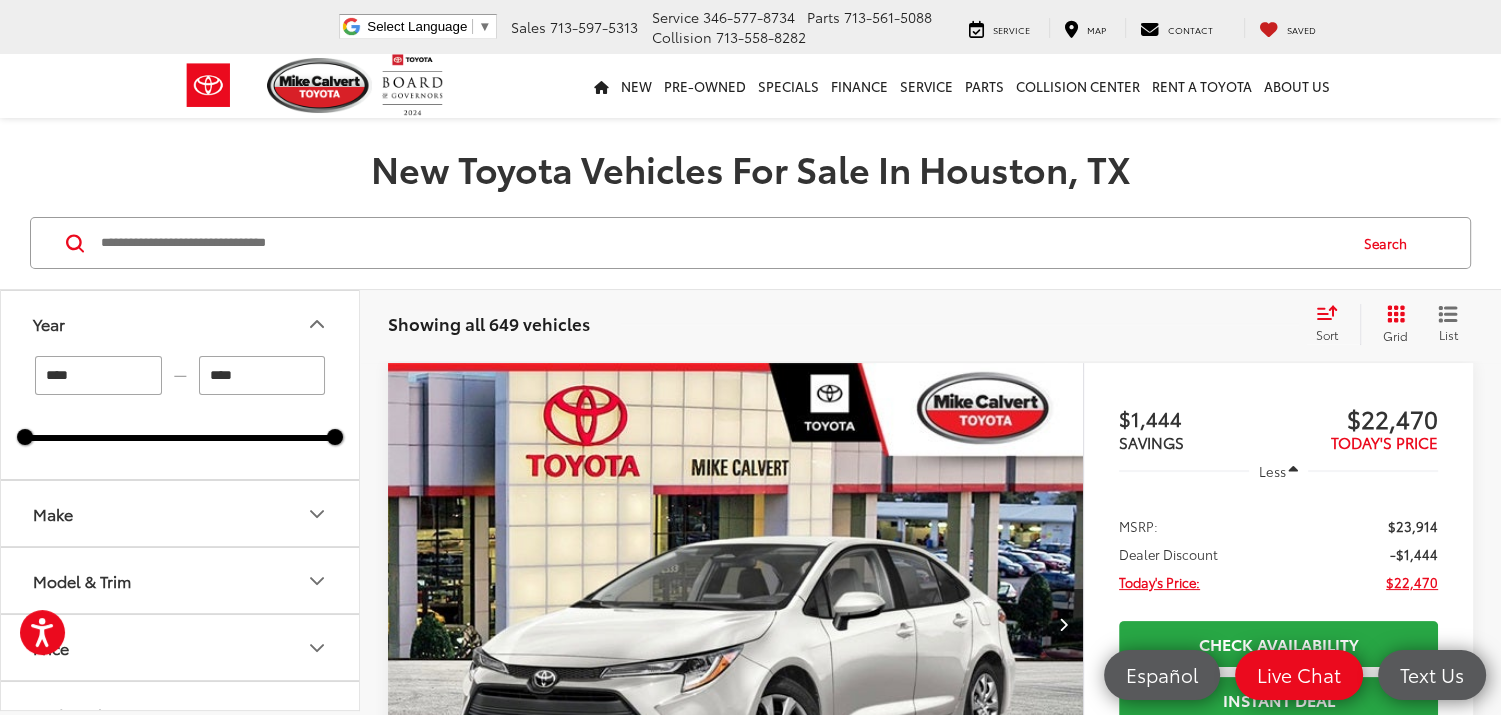 click on "****" at bounding box center (98, 375) 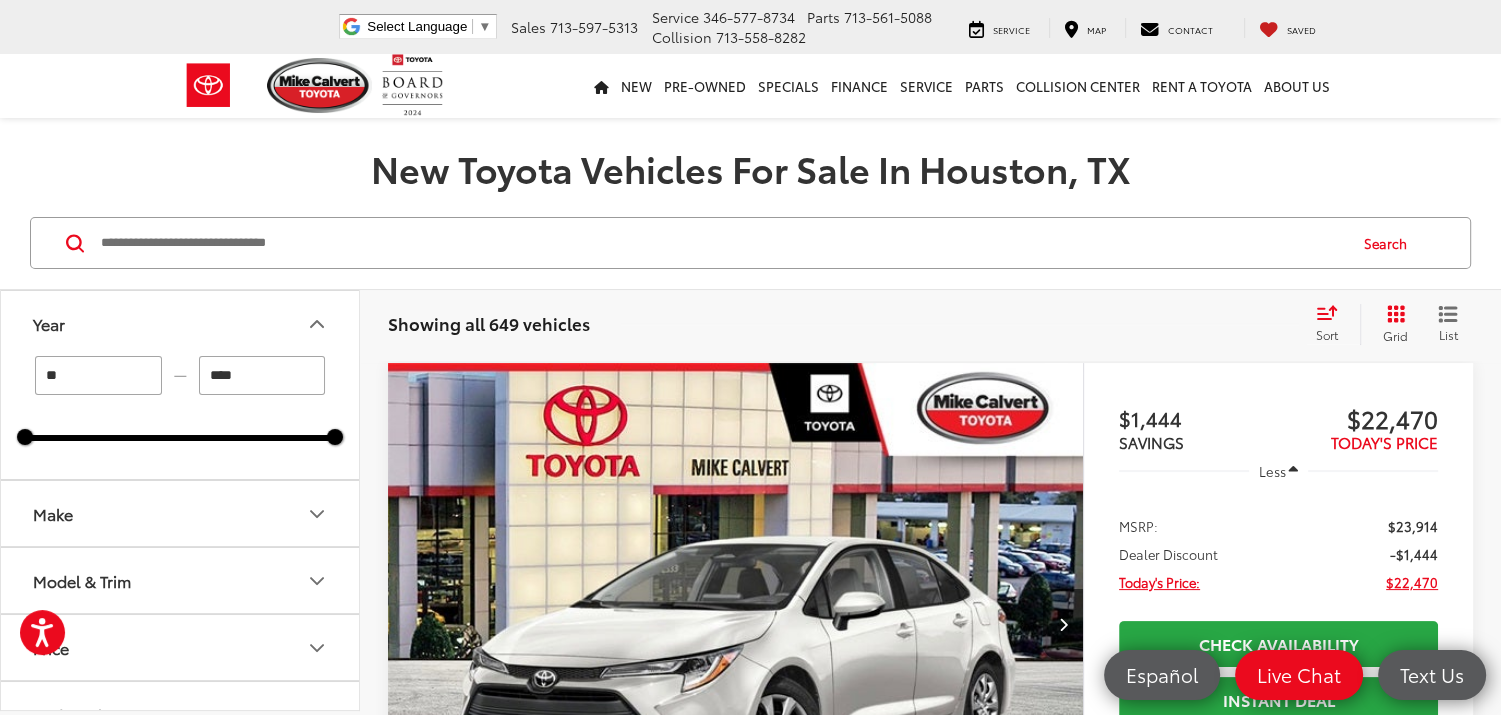 type on "*" 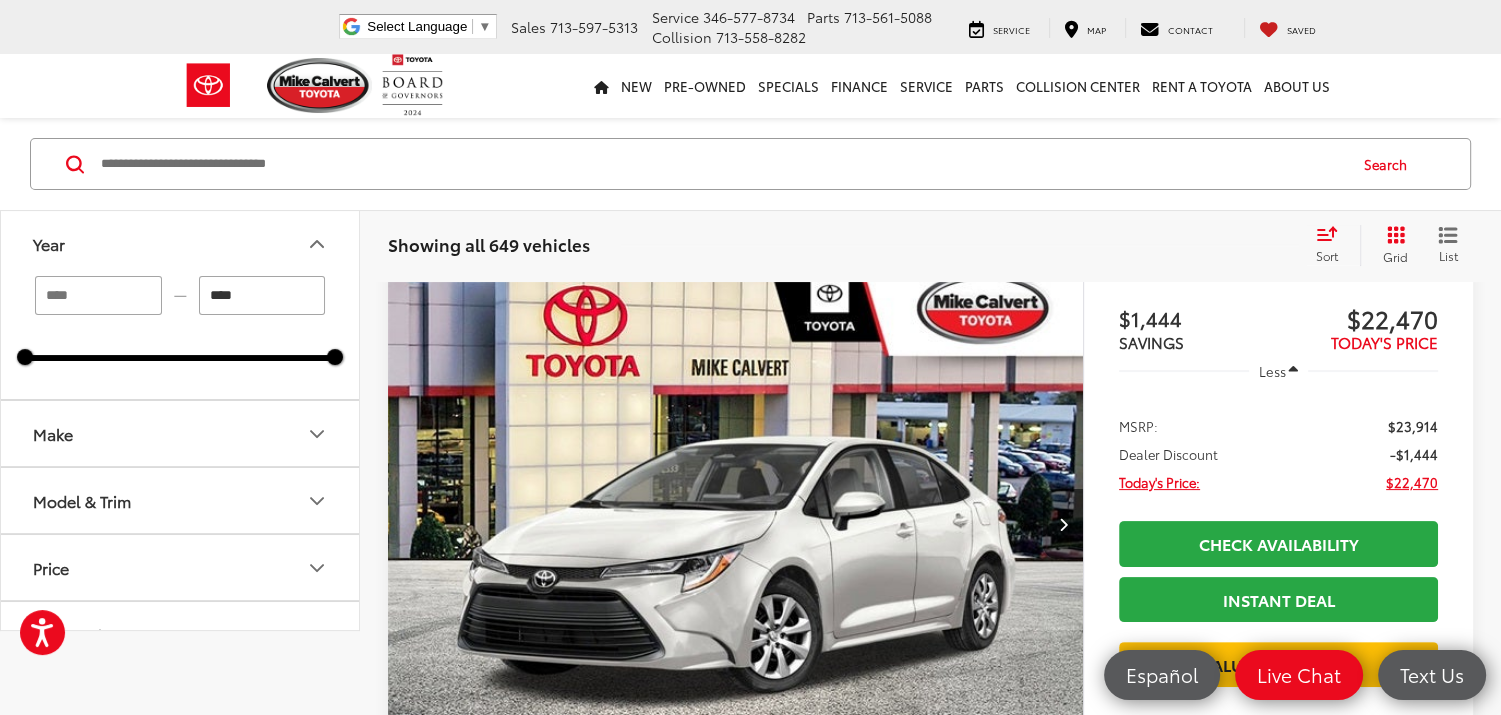 scroll, scrollTop: 200, scrollLeft: 0, axis: vertical 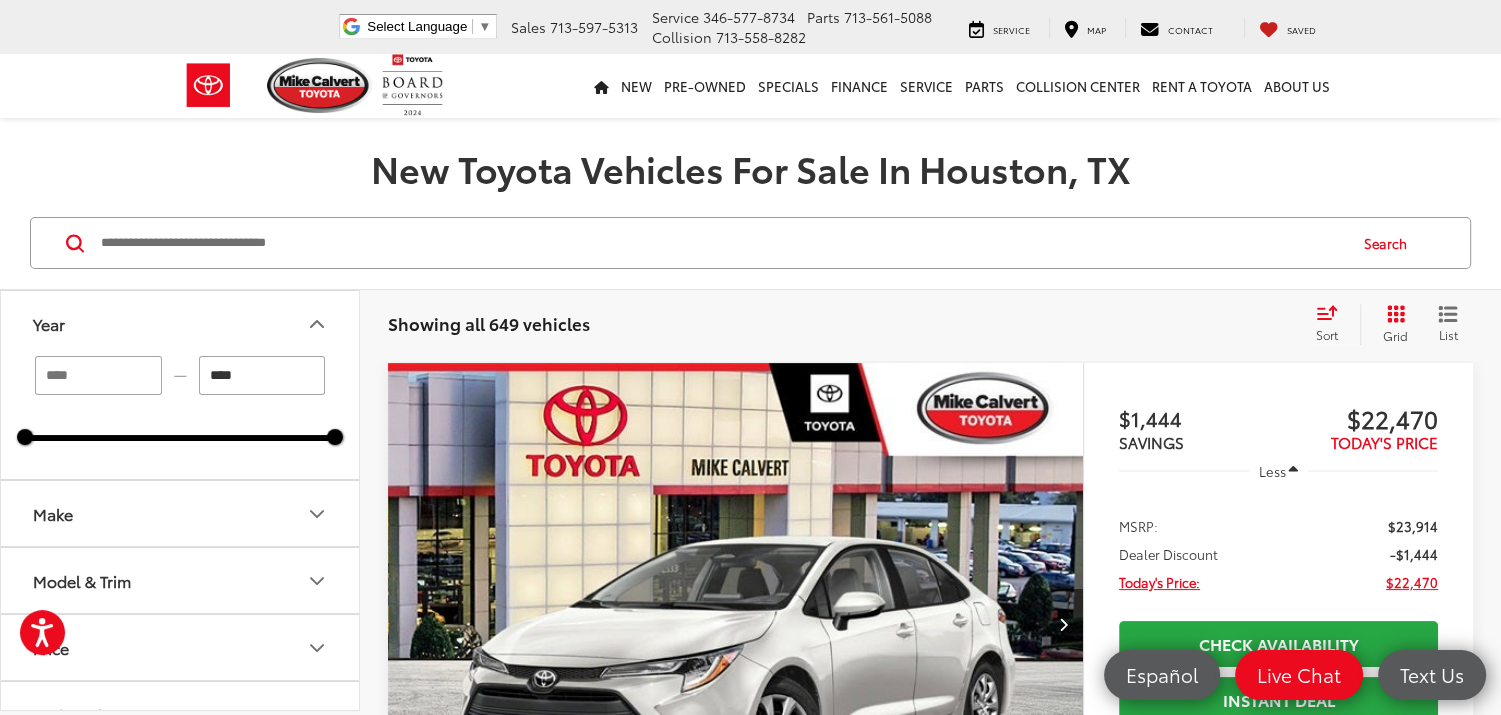 click at bounding box center [722, 243] 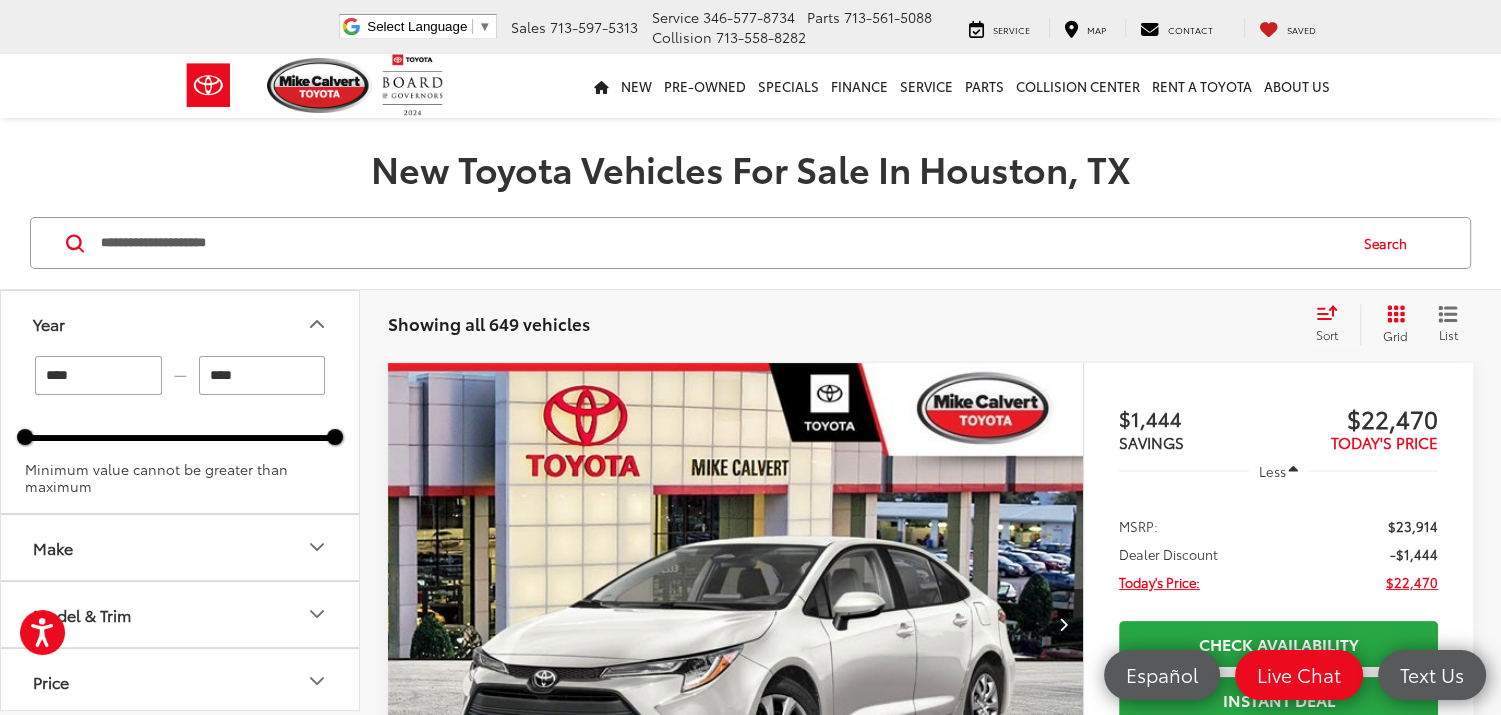 click on "Search" at bounding box center [1390, 243] 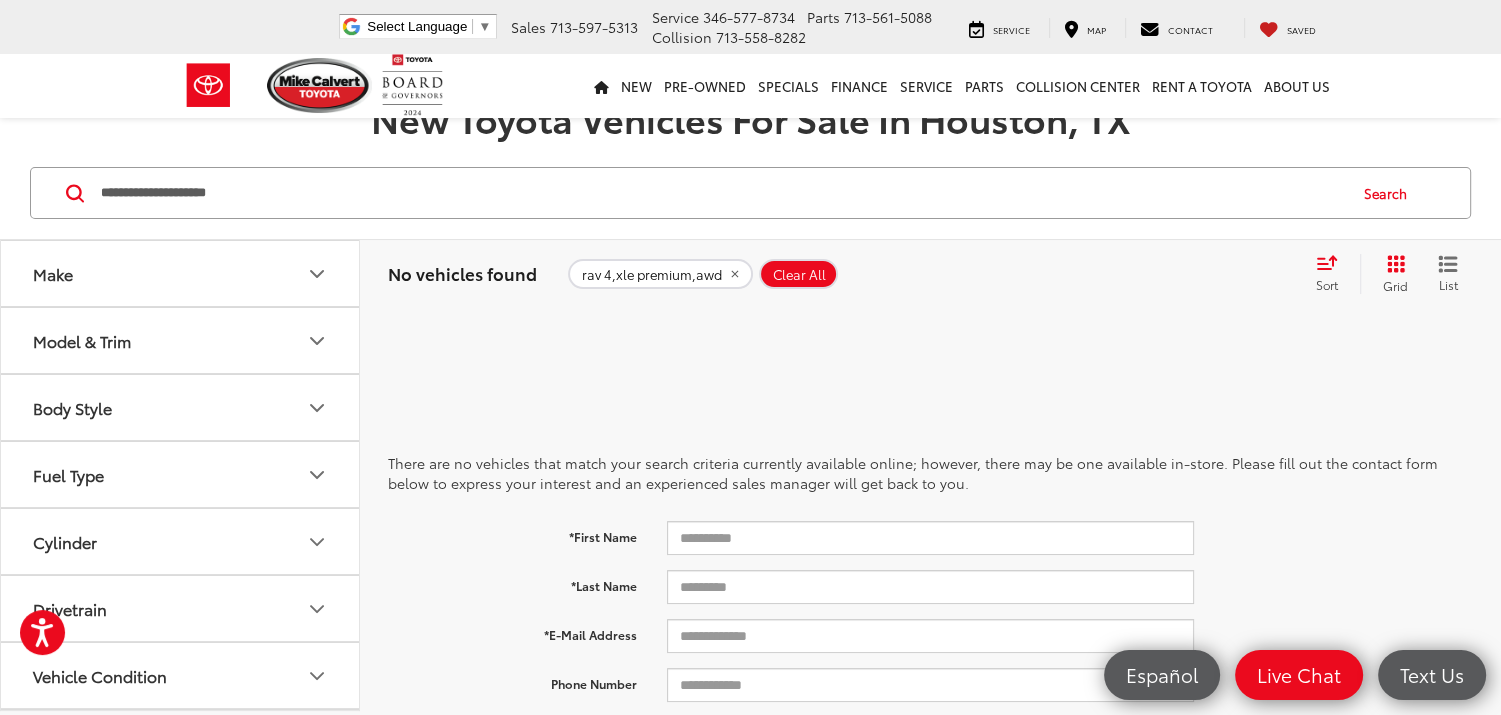 scroll, scrollTop: 0, scrollLeft: 0, axis: both 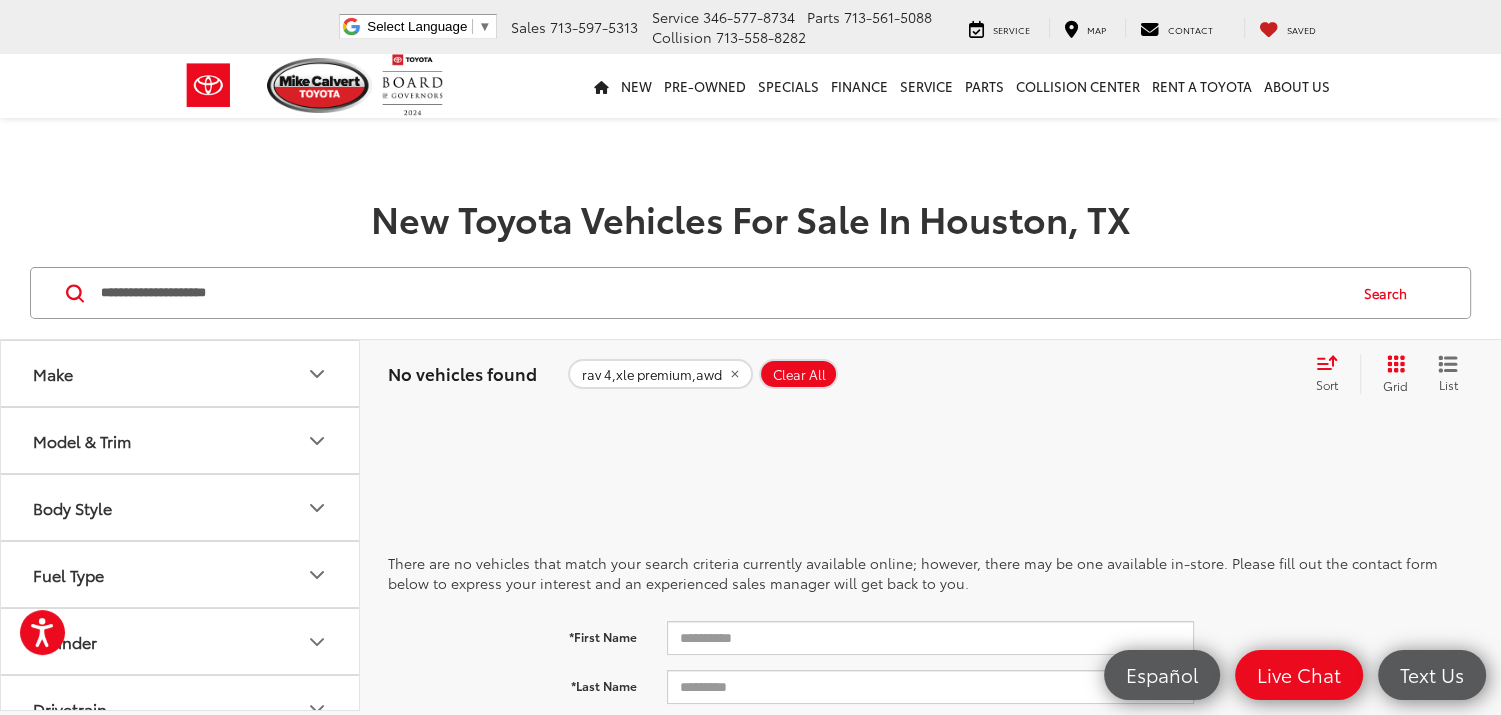 click on "**********" at bounding box center (722, 293) 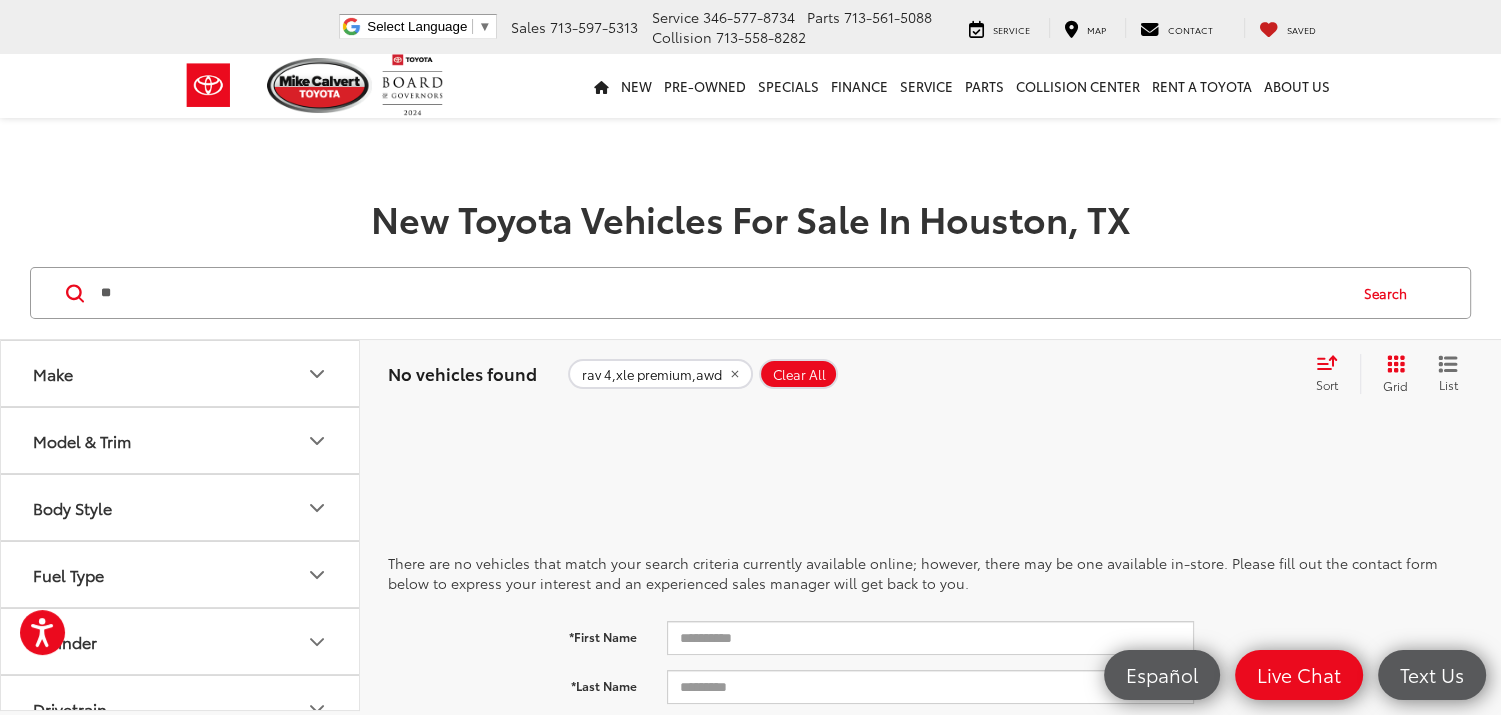 type on "*" 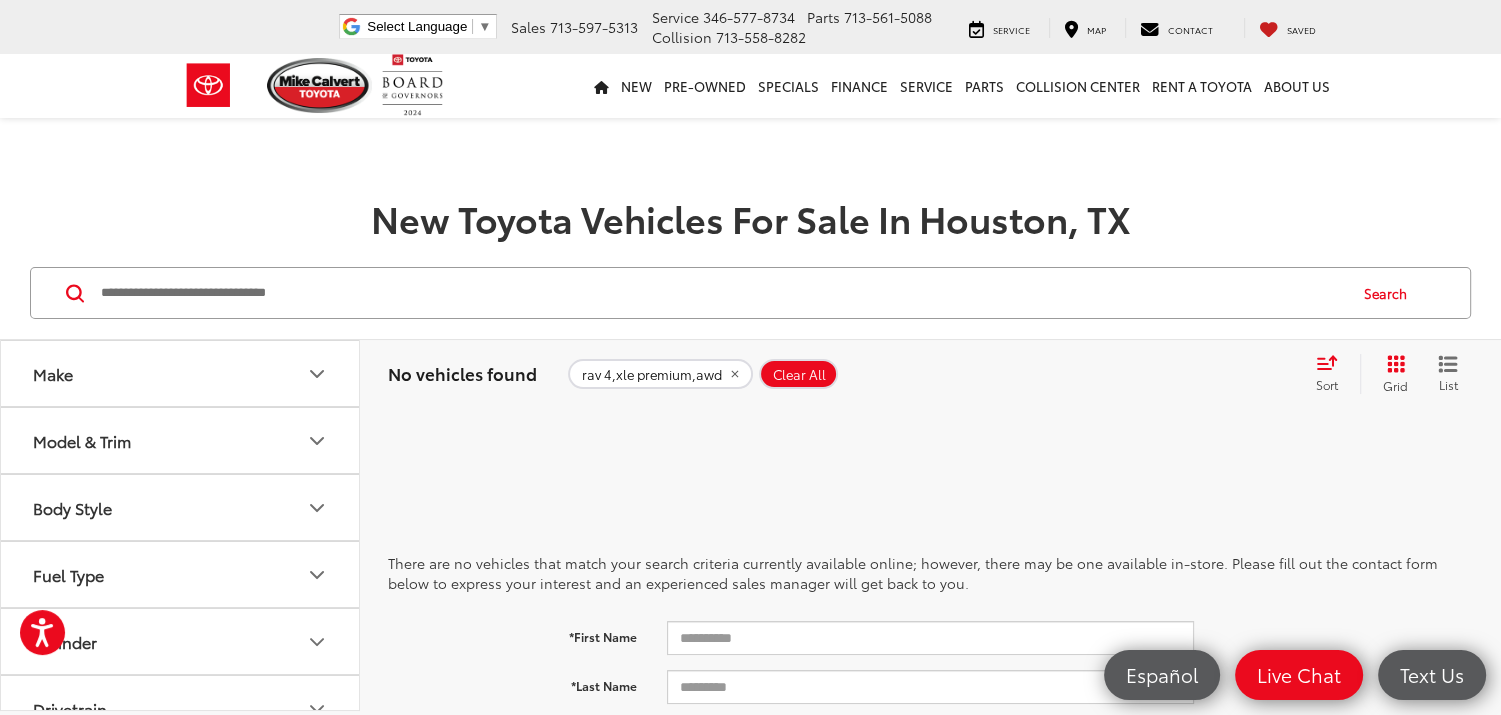 type 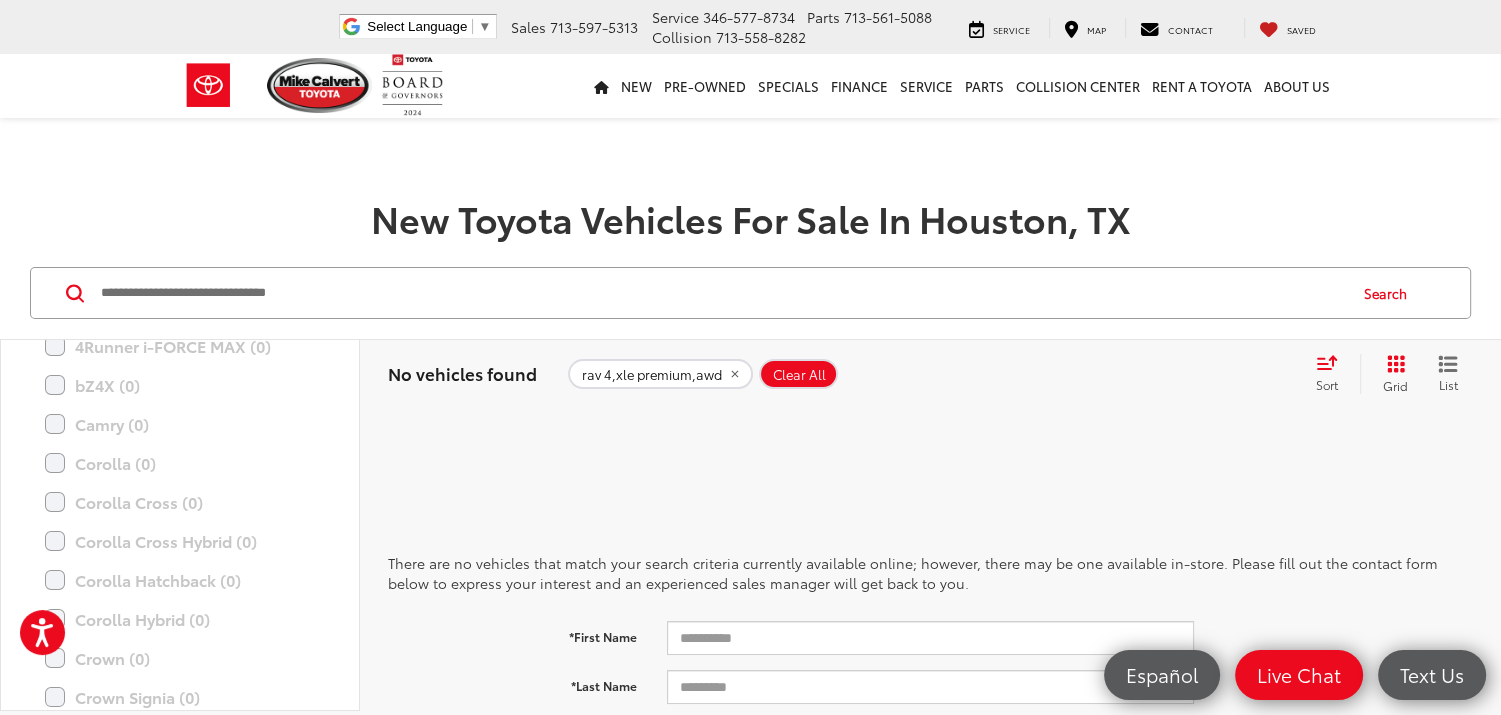 scroll, scrollTop: 0, scrollLeft: 0, axis: both 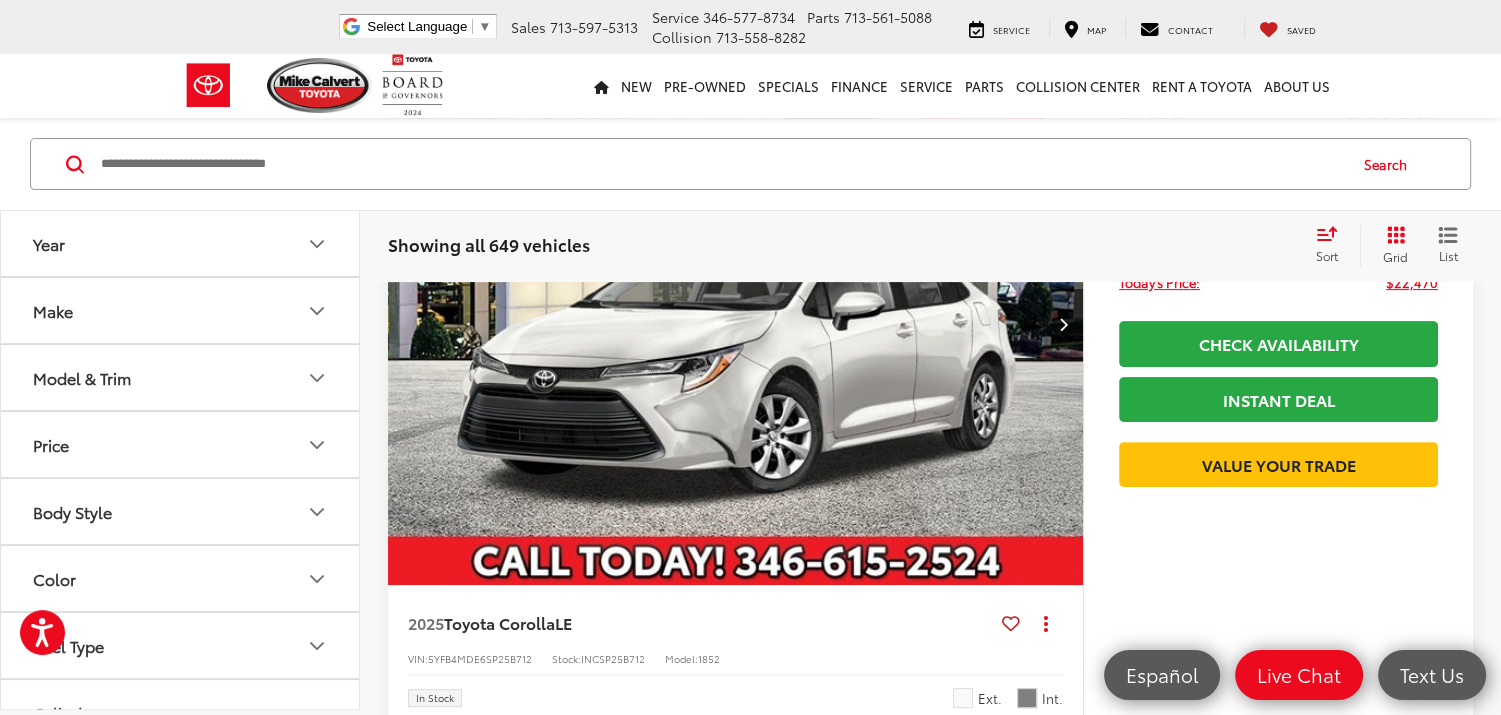 click 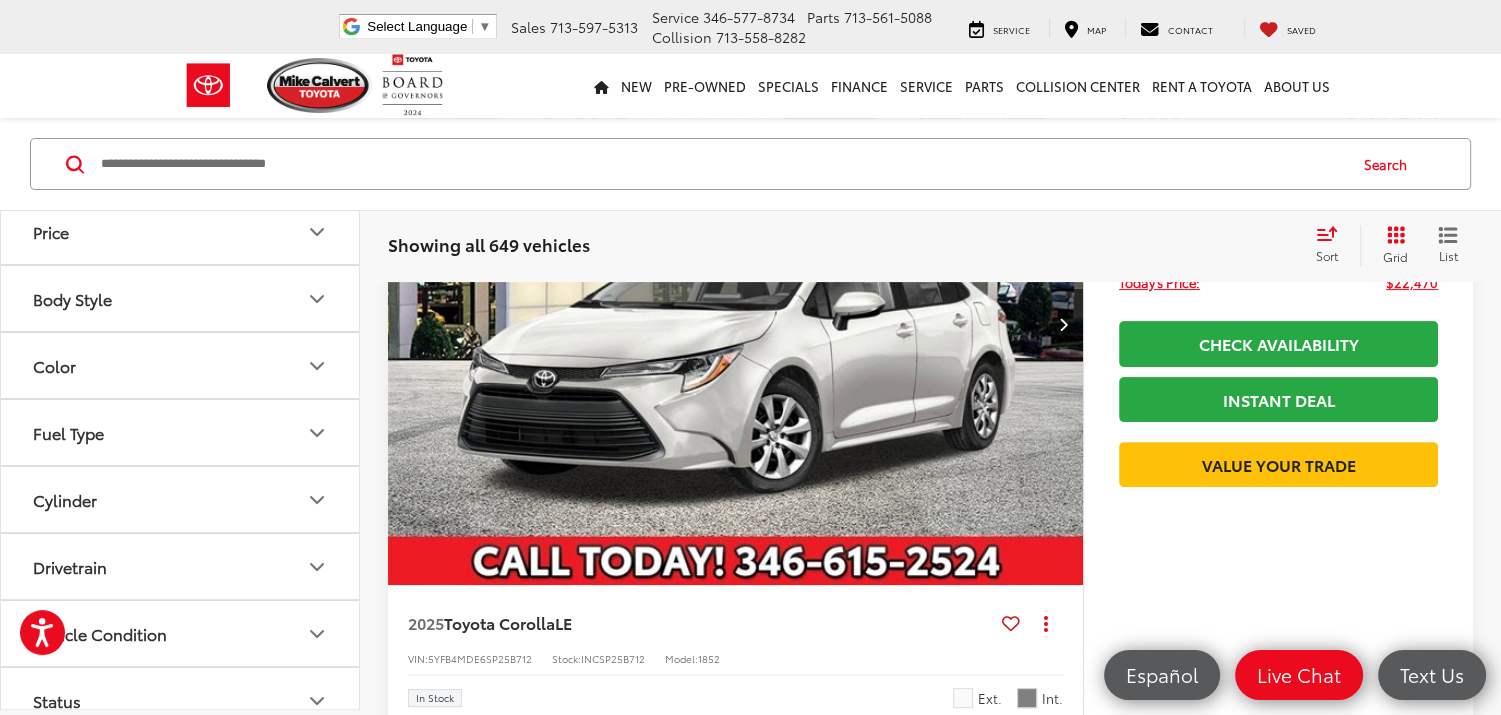scroll, scrollTop: 194, scrollLeft: 0, axis: vertical 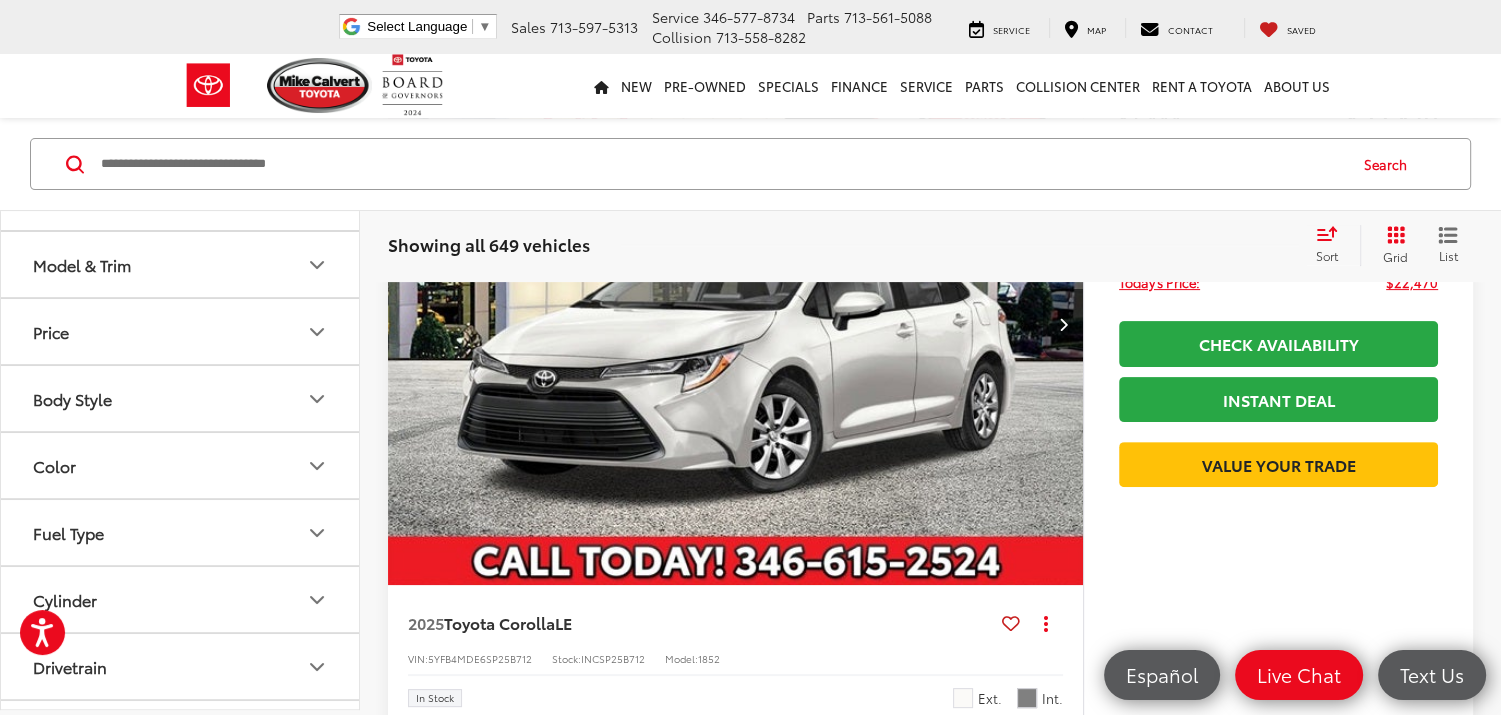 click 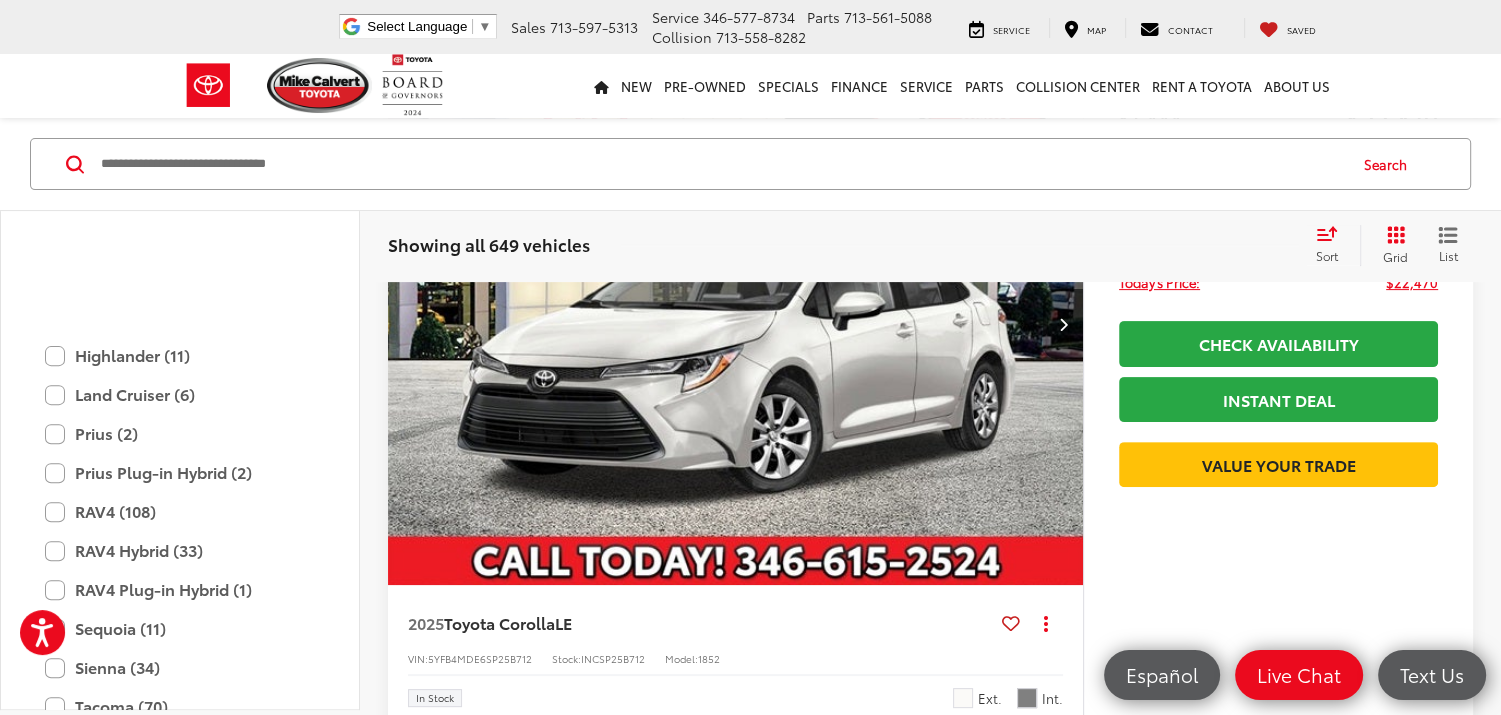 scroll, scrollTop: 994, scrollLeft: 0, axis: vertical 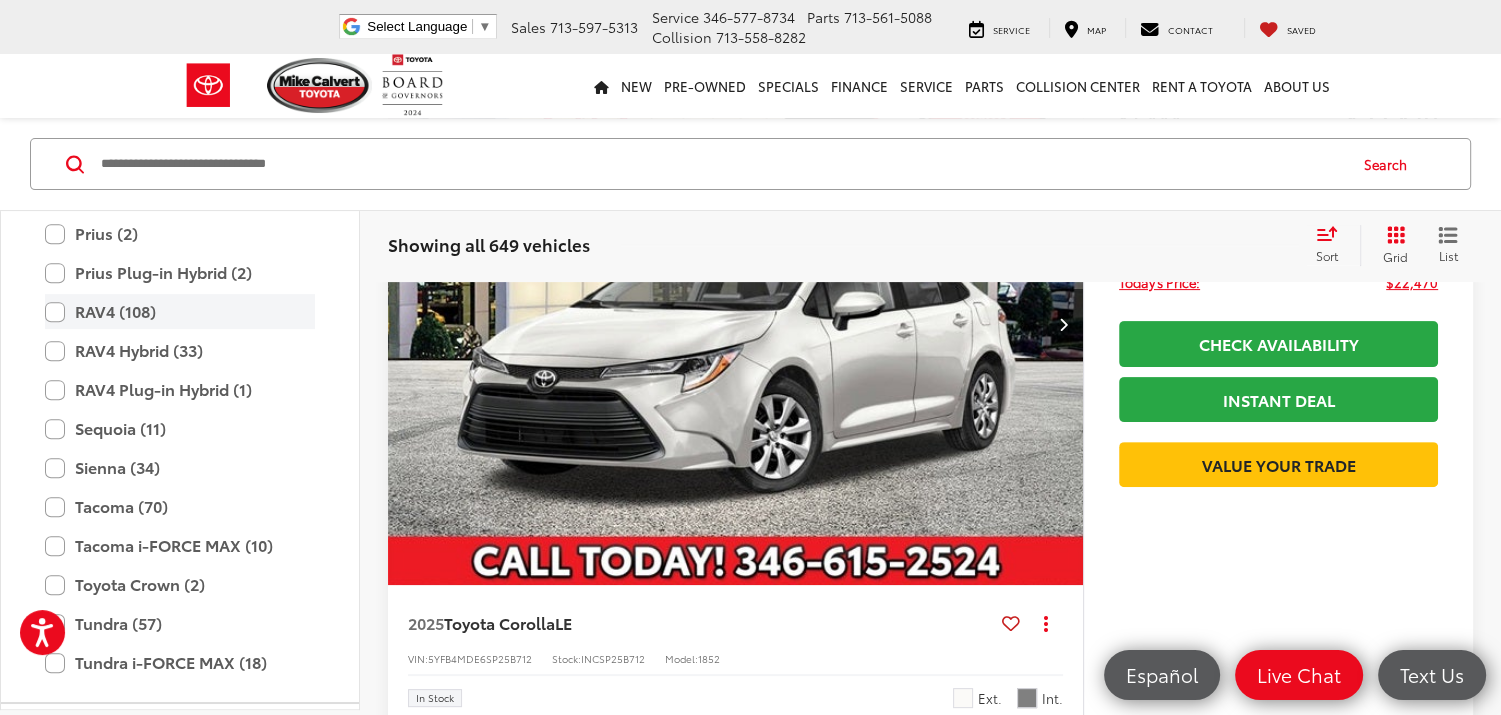 click on "RAV4 (108)" at bounding box center [180, 311] 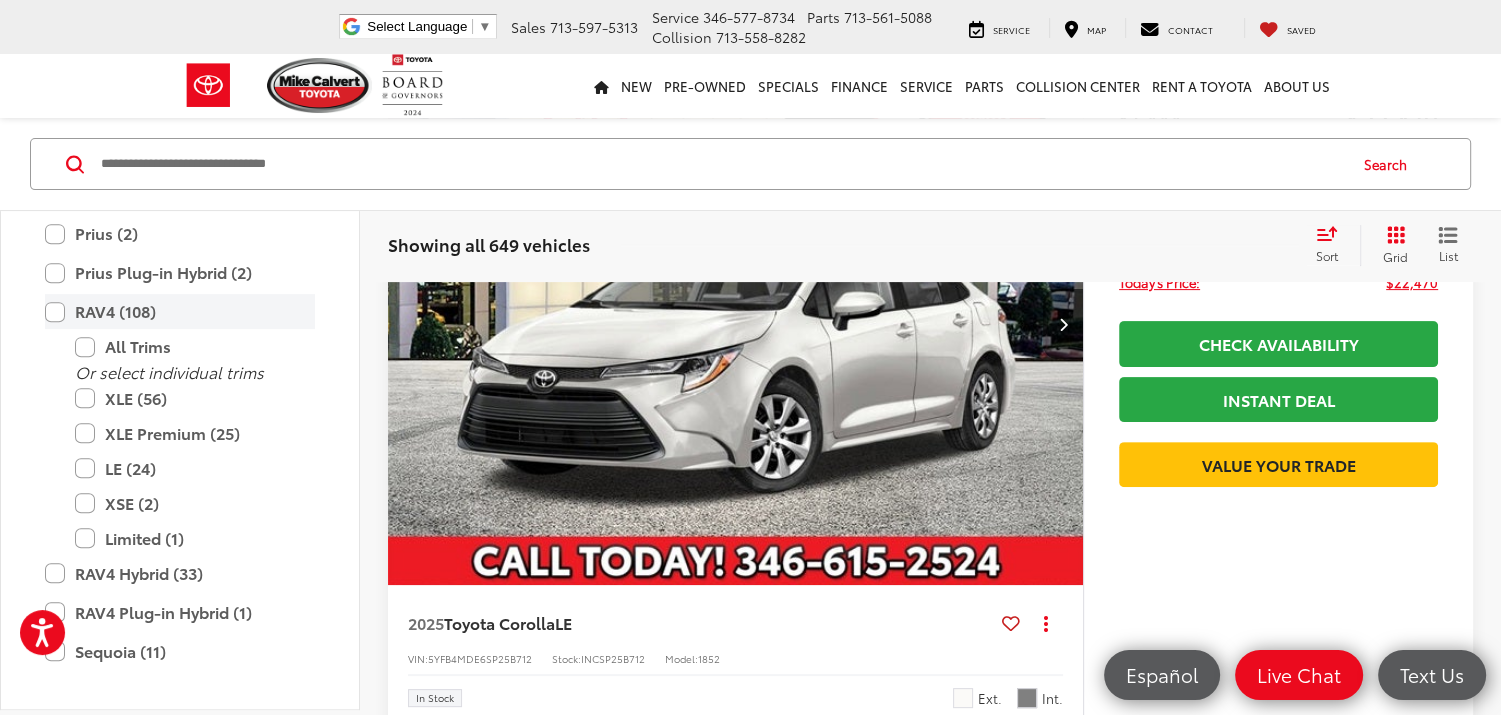 scroll, scrollTop: 279, scrollLeft: 0, axis: vertical 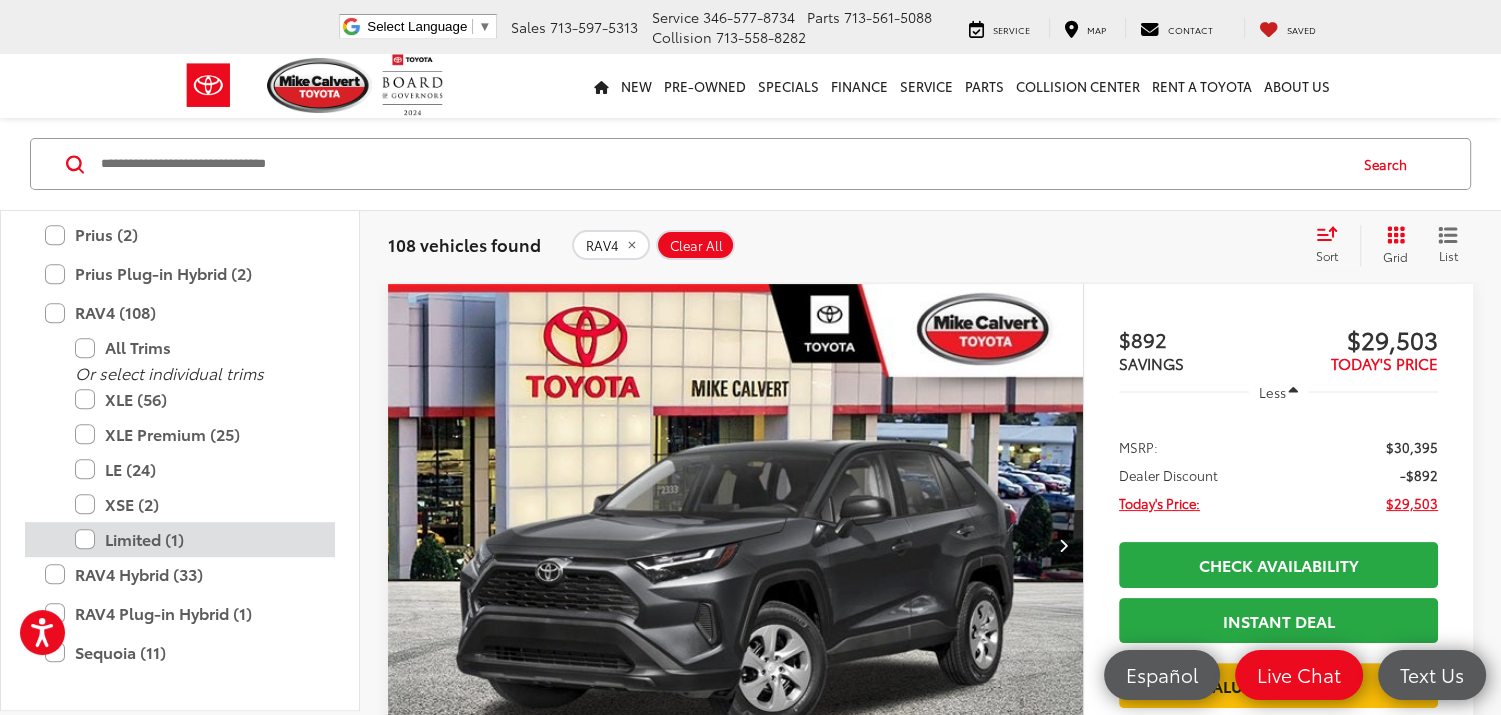 click on "Limited (1)" at bounding box center [195, 539] 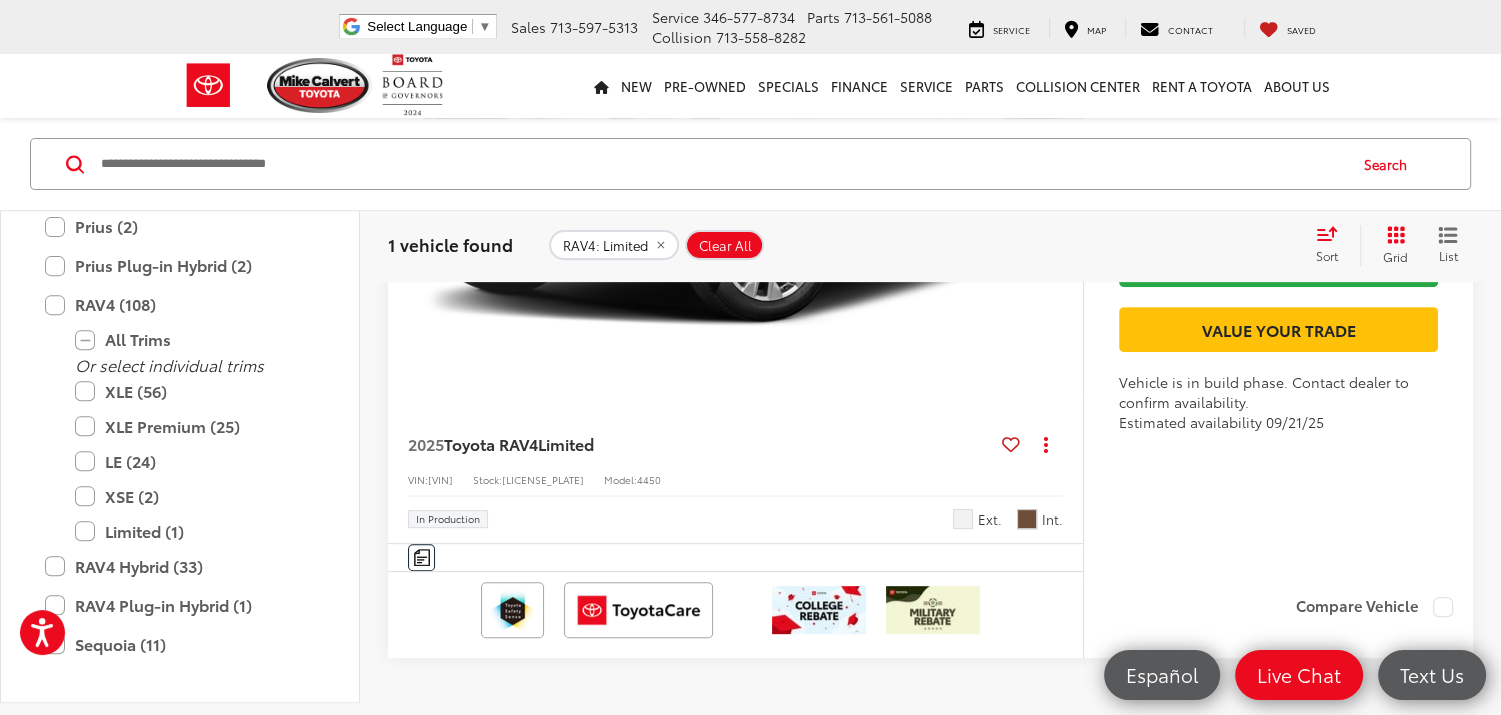 scroll, scrollTop: 379, scrollLeft: 0, axis: vertical 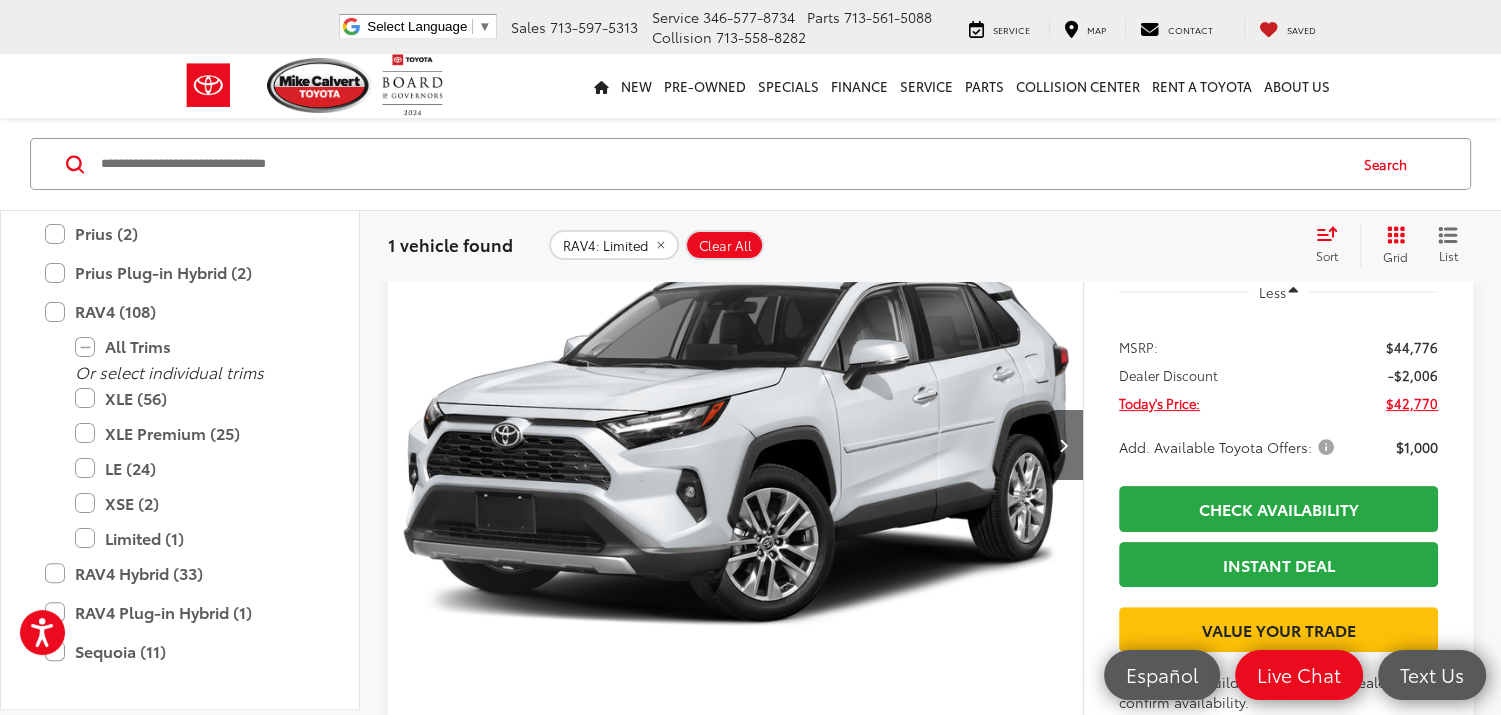 click at bounding box center (736, 445) 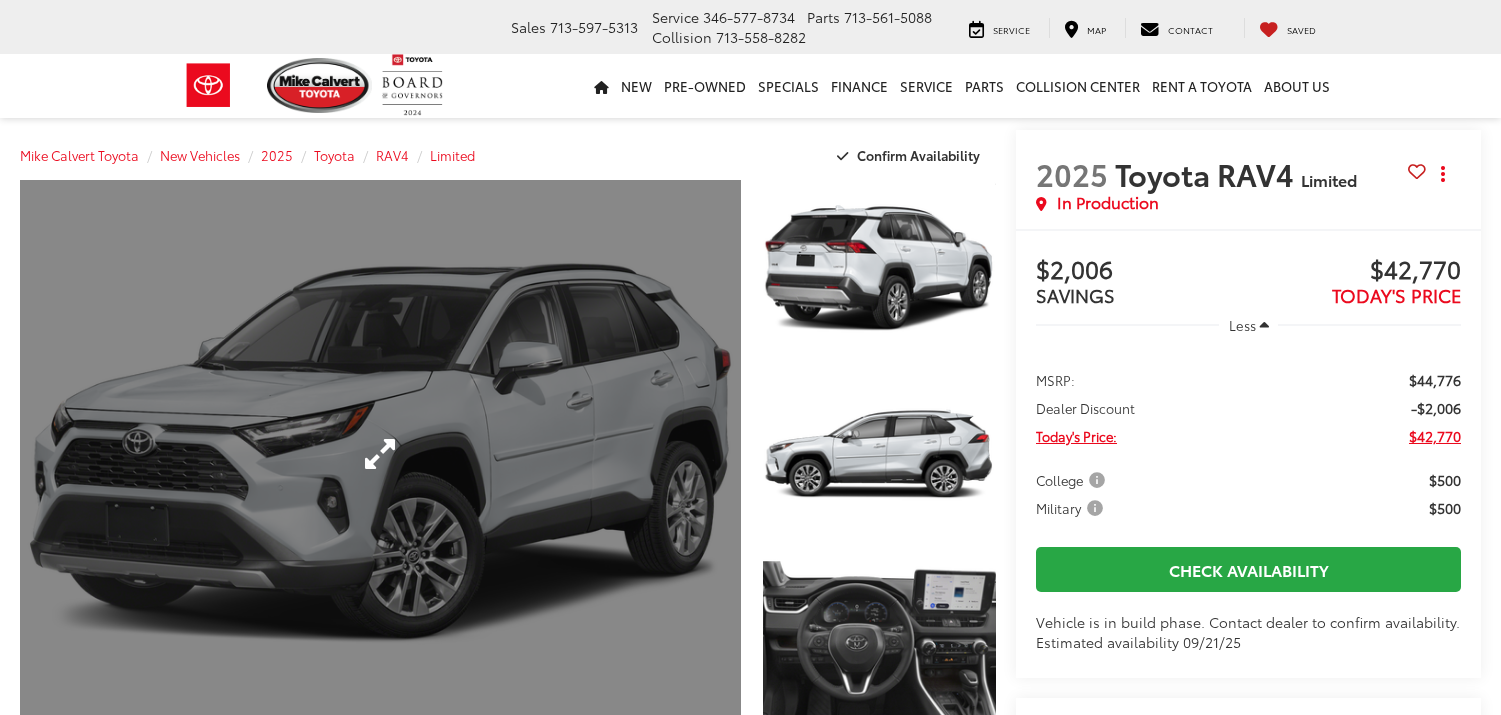scroll, scrollTop: 0, scrollLeft: 0, axis: both 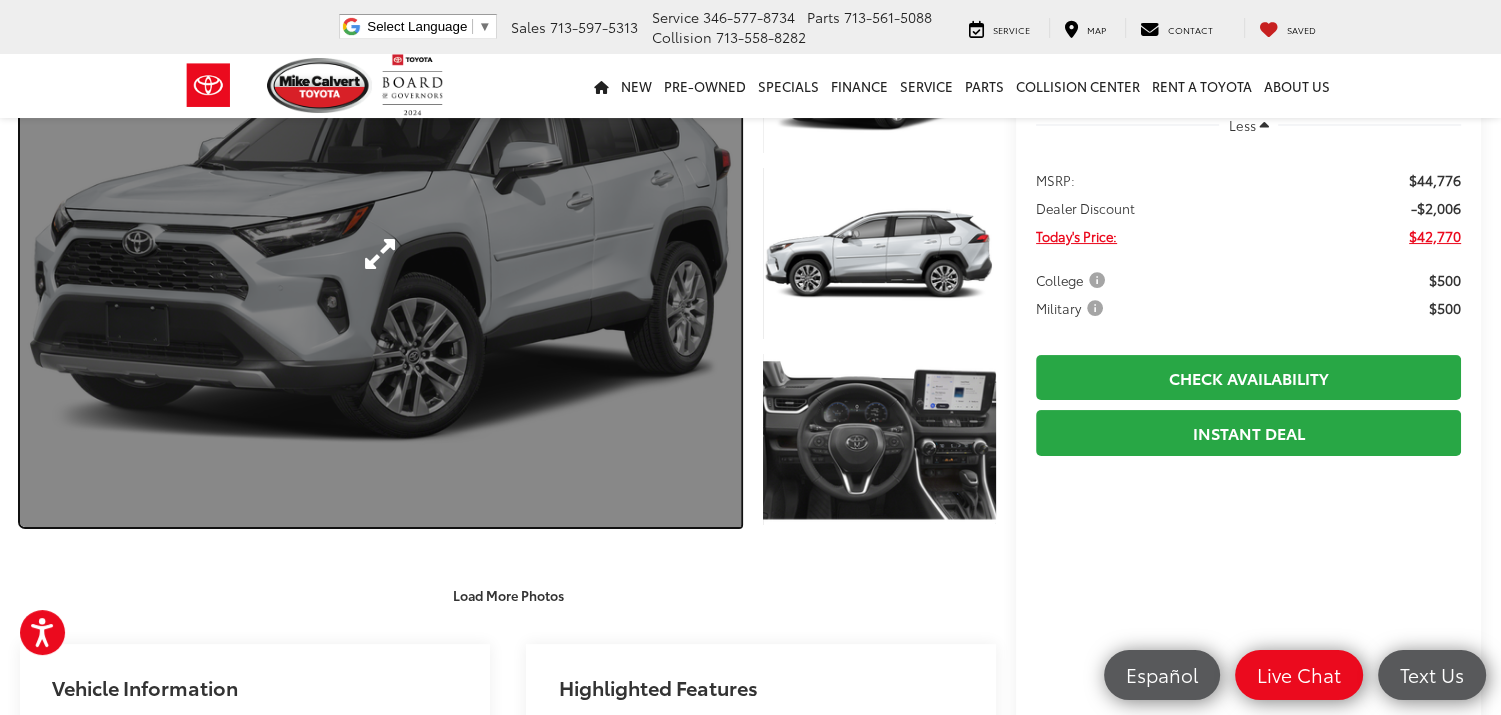 click at bounding box center [380, 253] 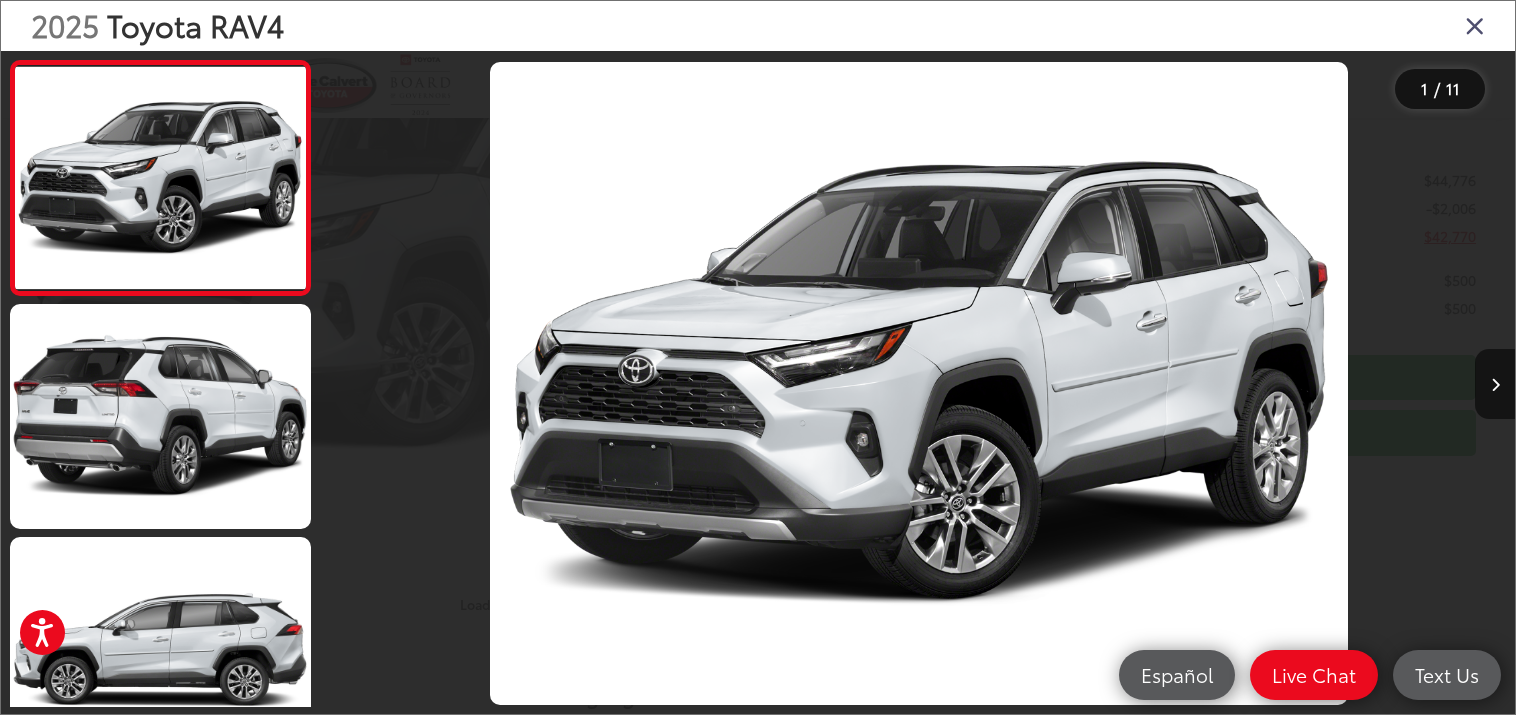 click at bounding box center (1366, 383) 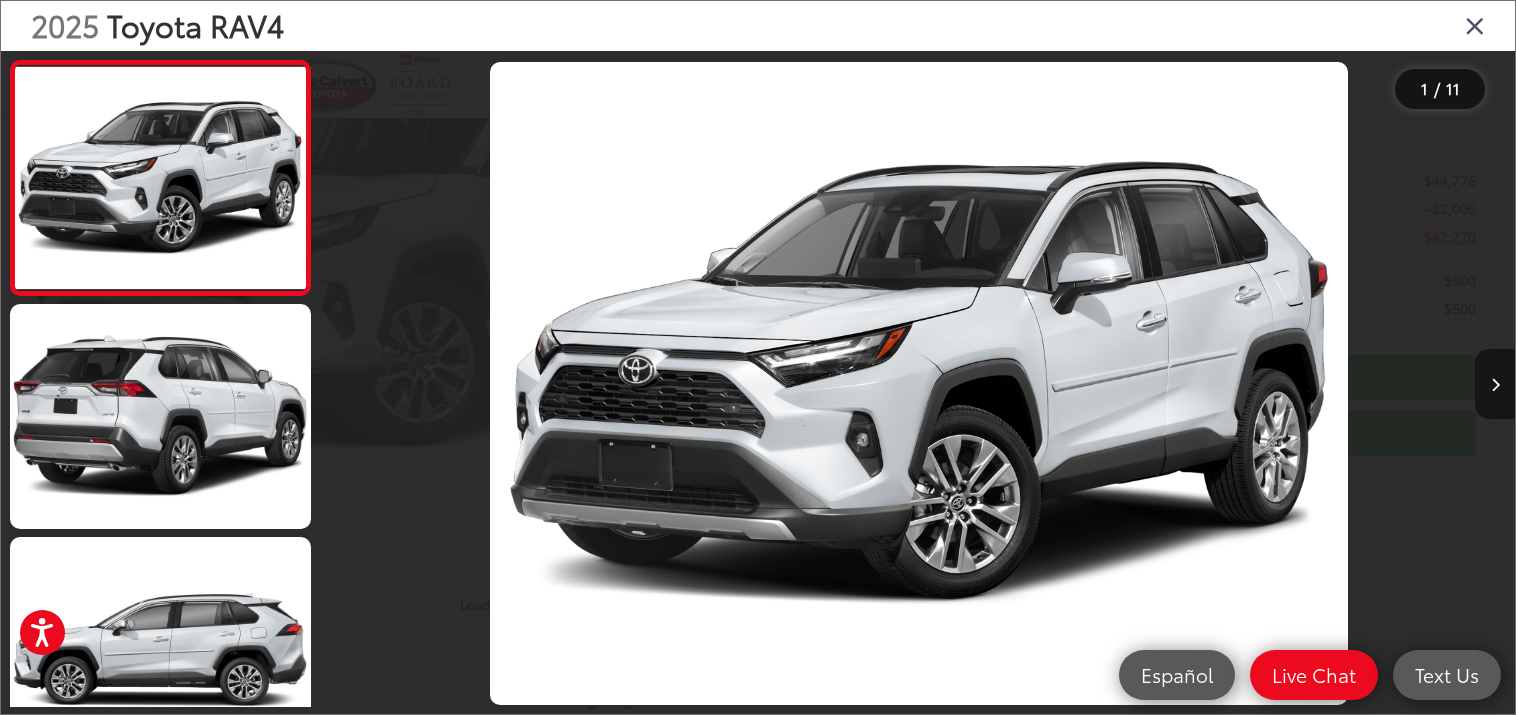 click at bounding box center (1495, 384) 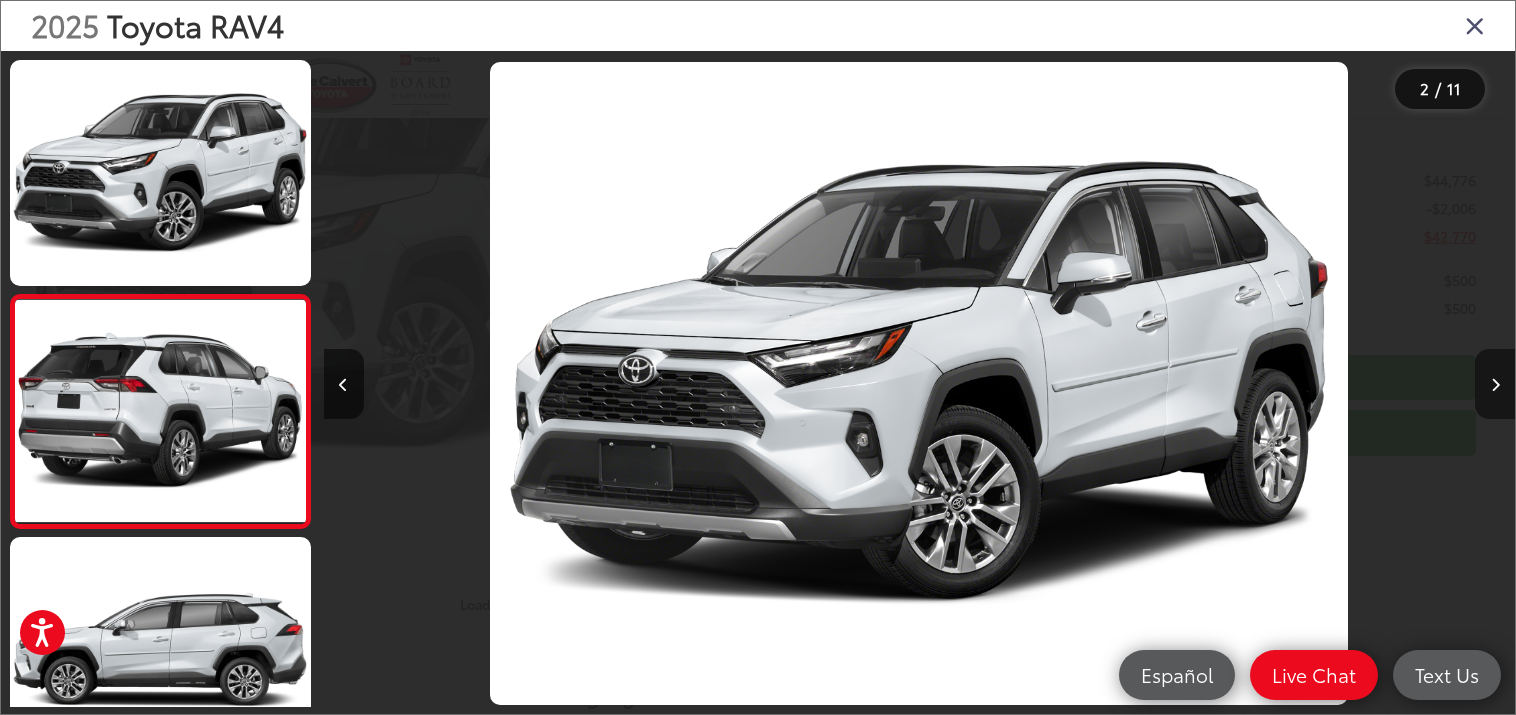 scroll, scrollTop: 0, scrollLeft: 1191, axis: horizontal 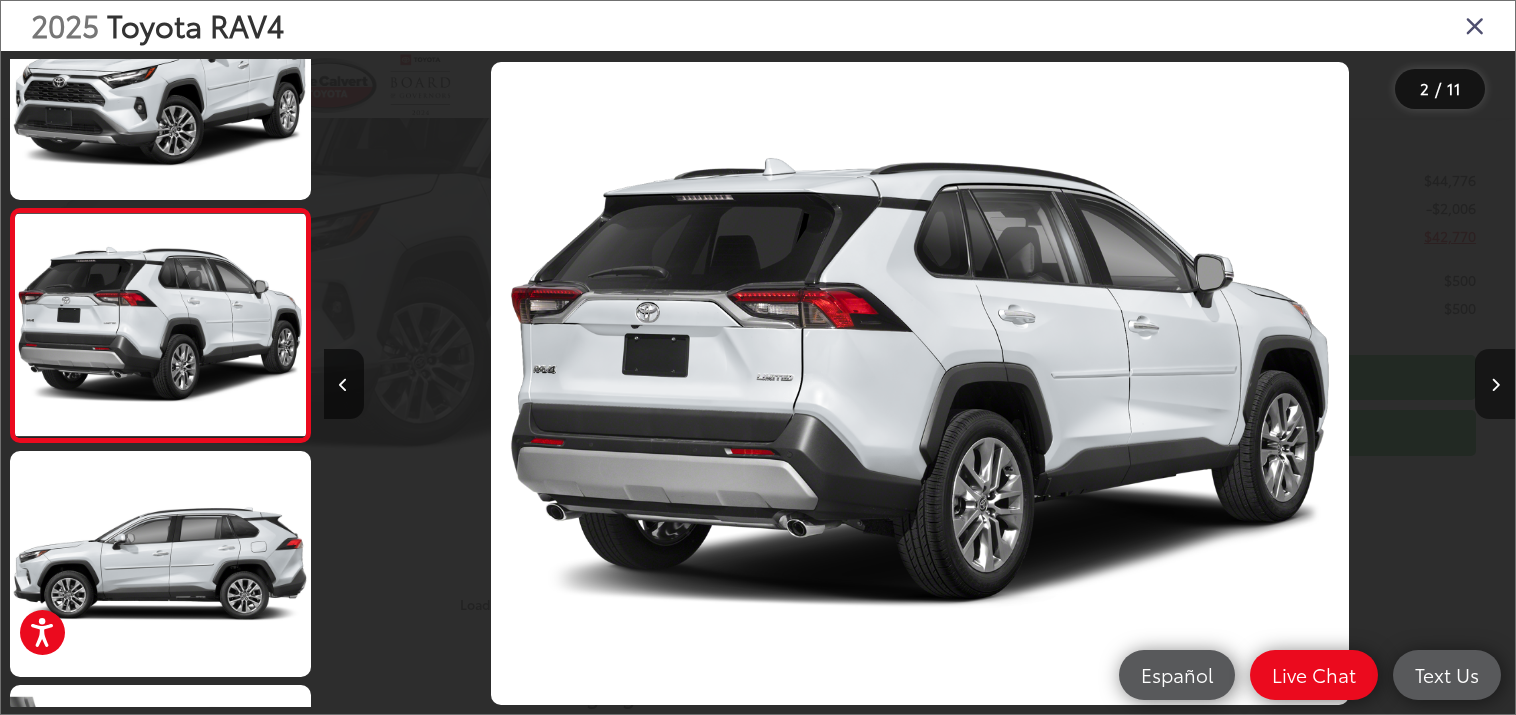 click at bounding box center (1495, 385) 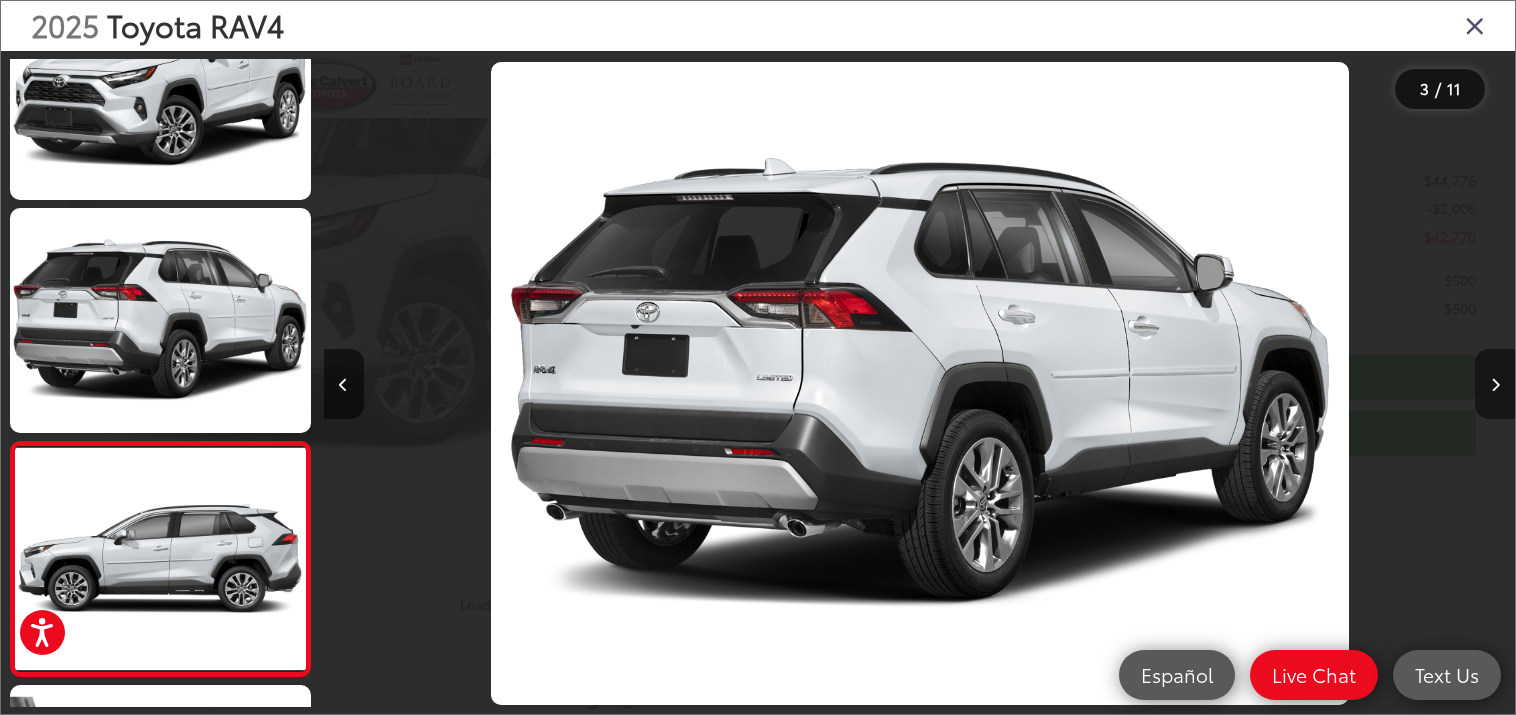 scroll, scrollTop: 0, scrollLeft: 2383, axis: horizontal 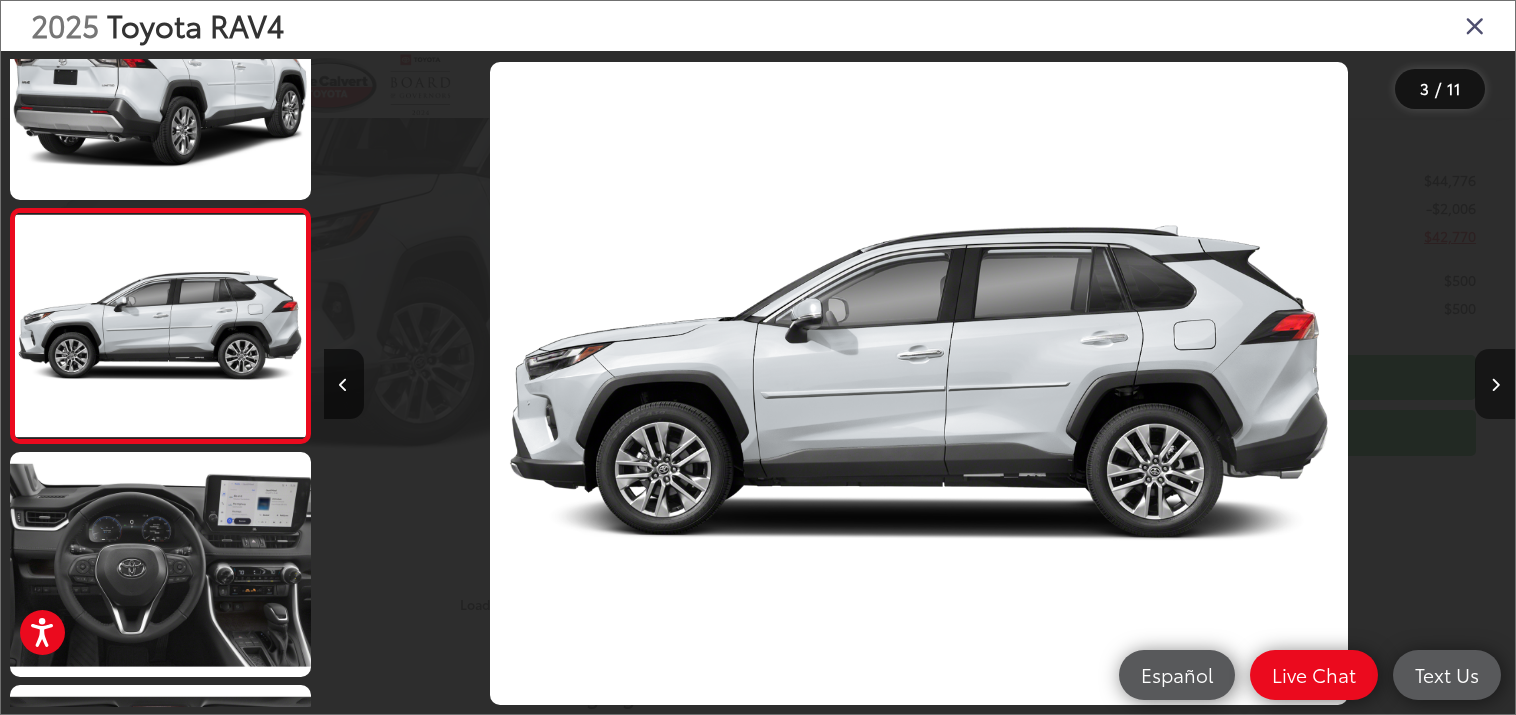 click at bounding box center [1495, 385] 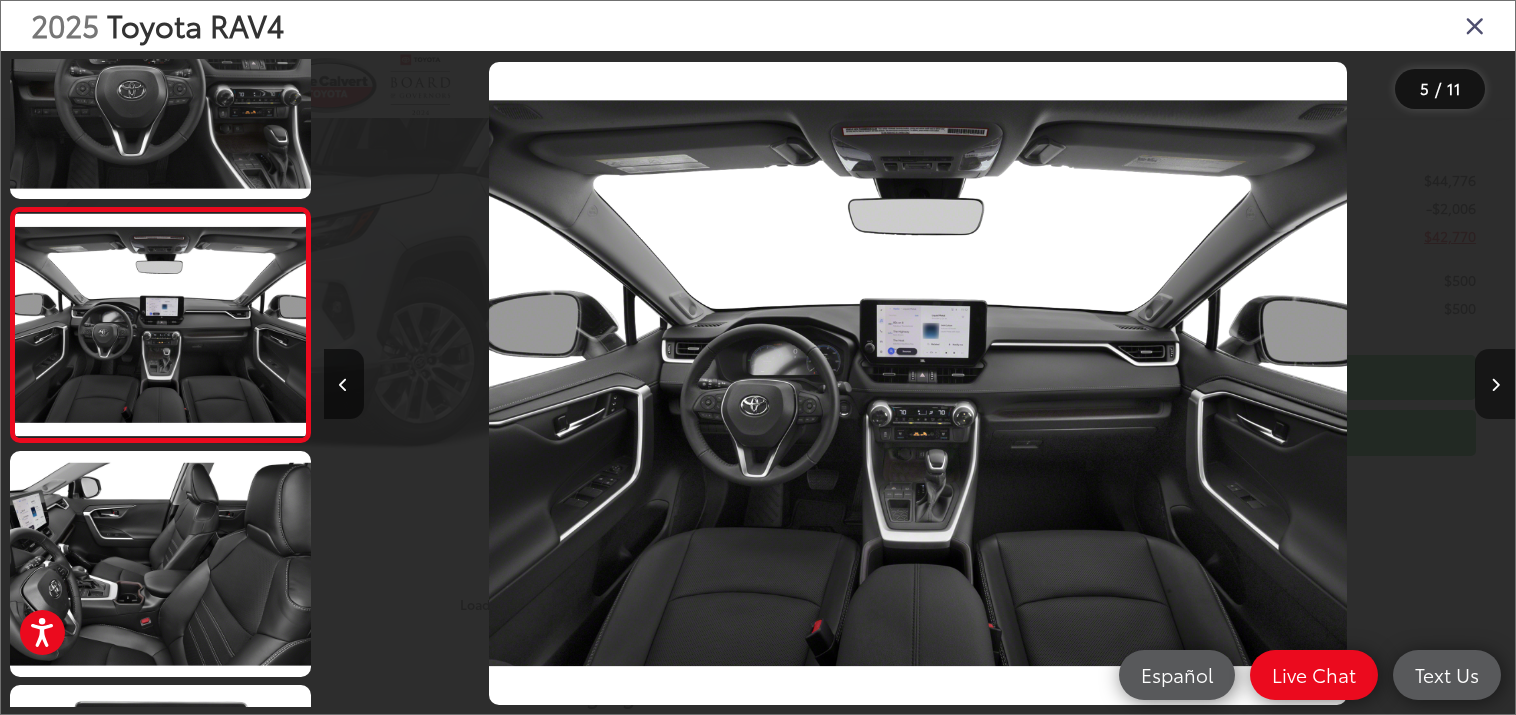 click at bounding box center [1495, 385] 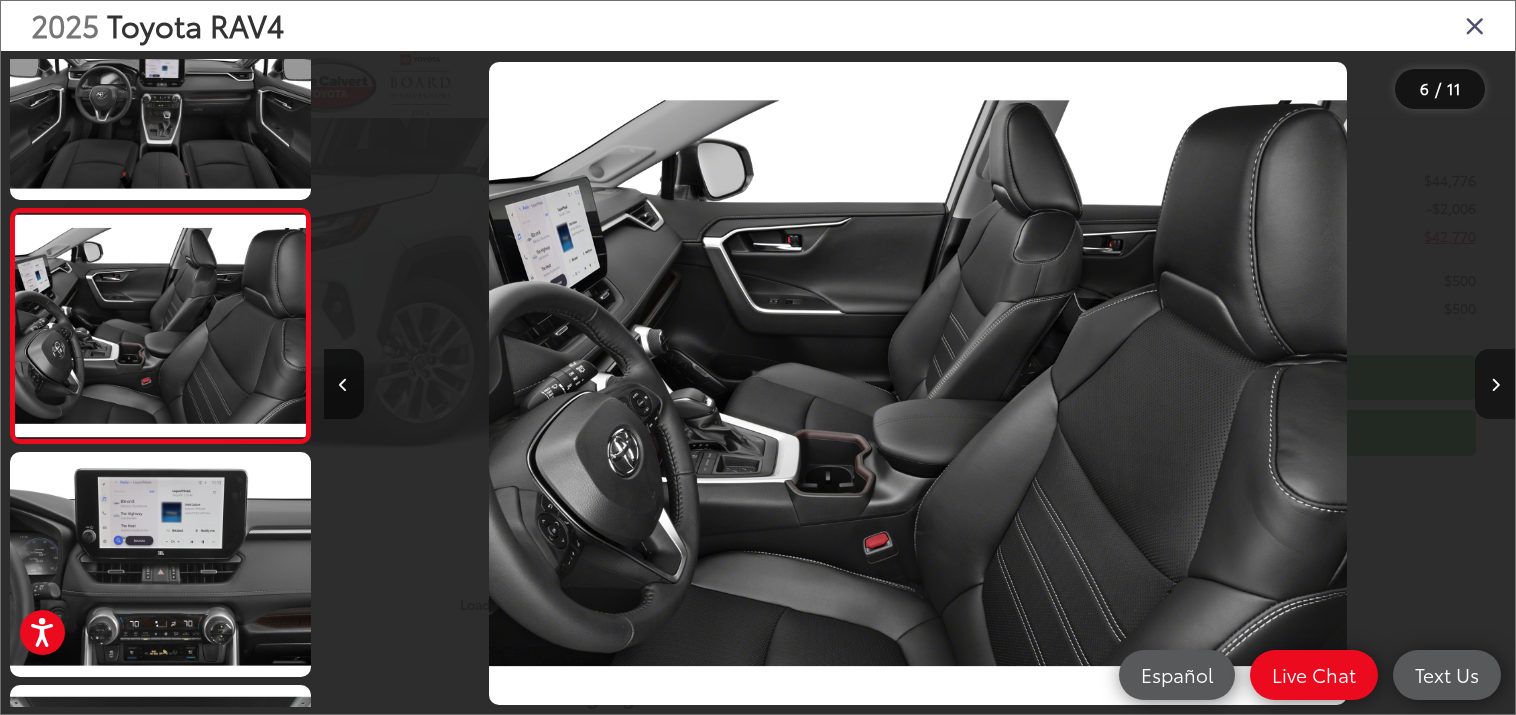 click at bounding box center (1495, 385) 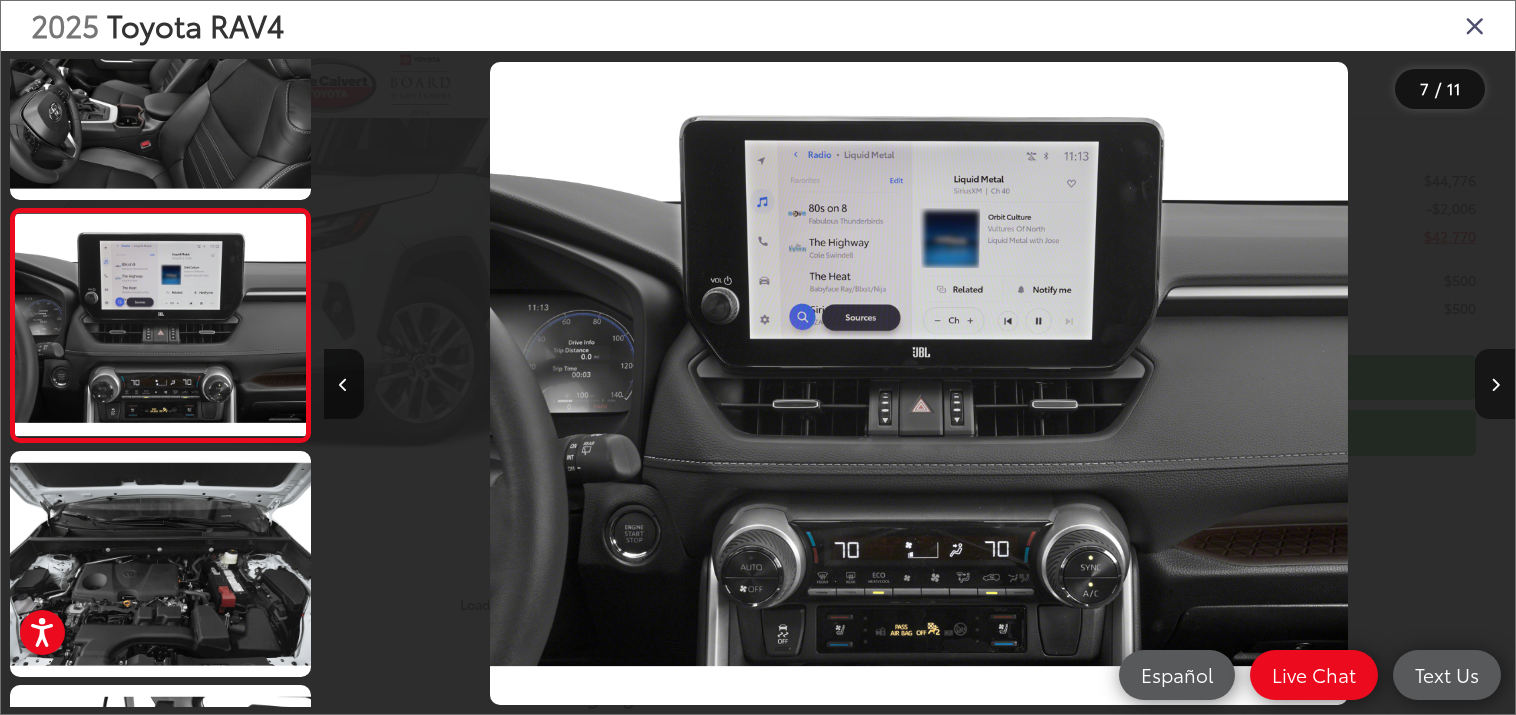 click at bounding box center [1495, 385] 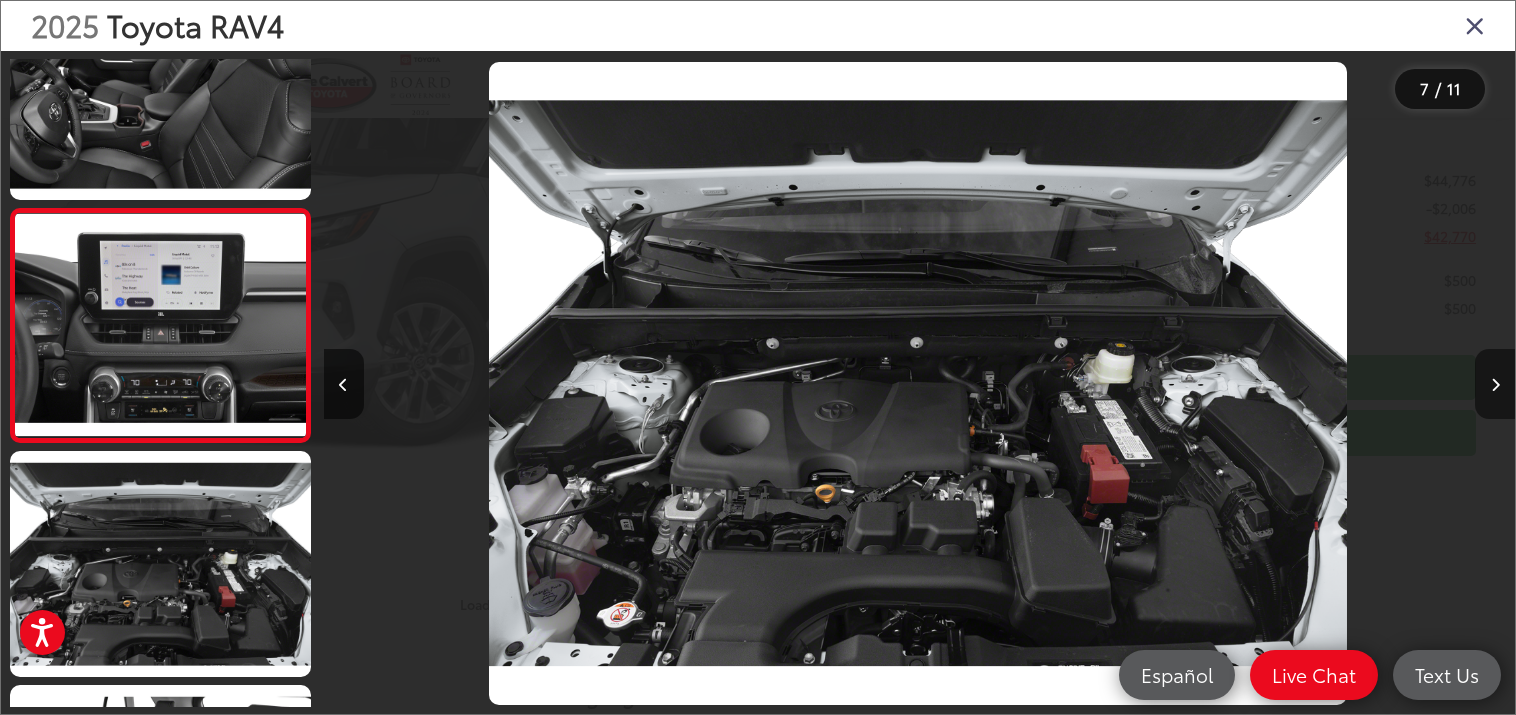 scroll, scrollTop: 1488, scrollLeft: 0, axis: vertical 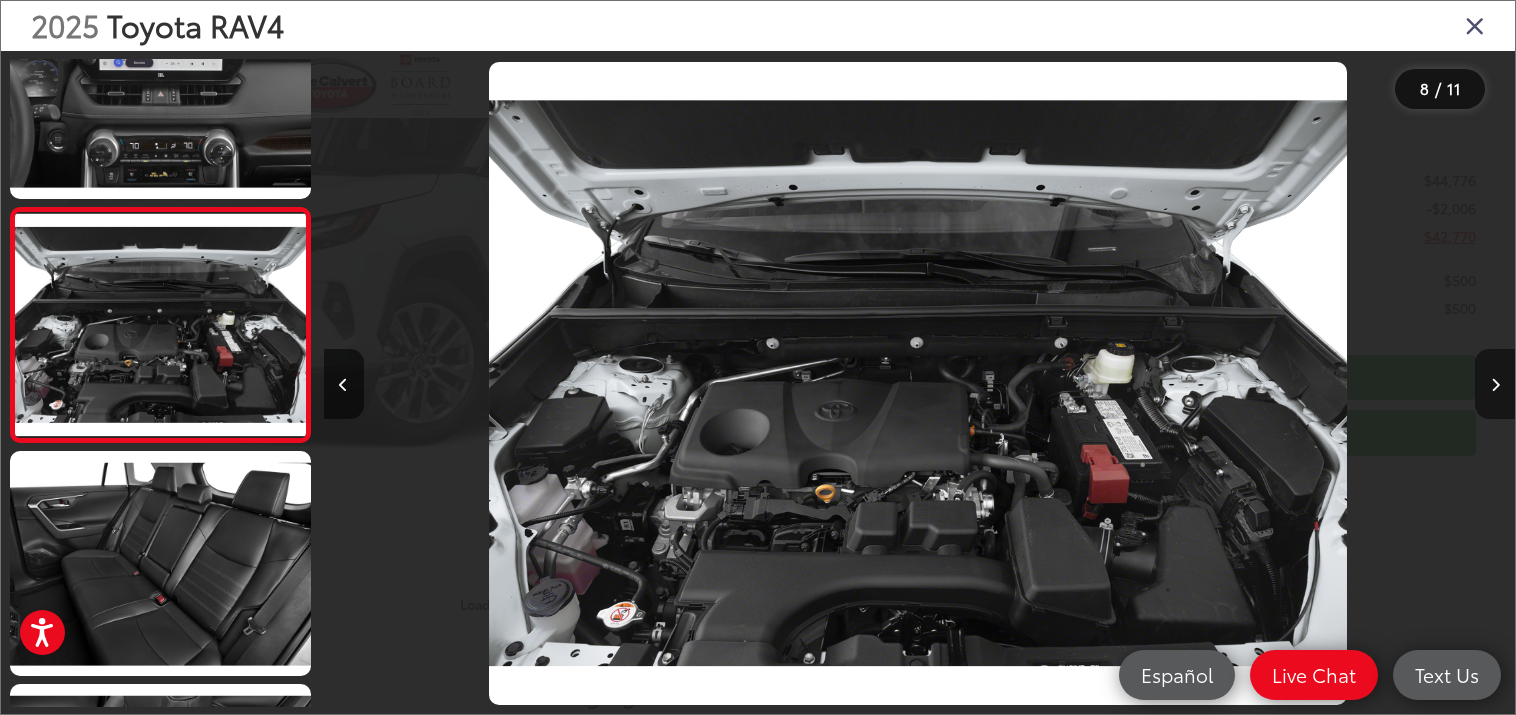 click at bounding box center [1495, 385] 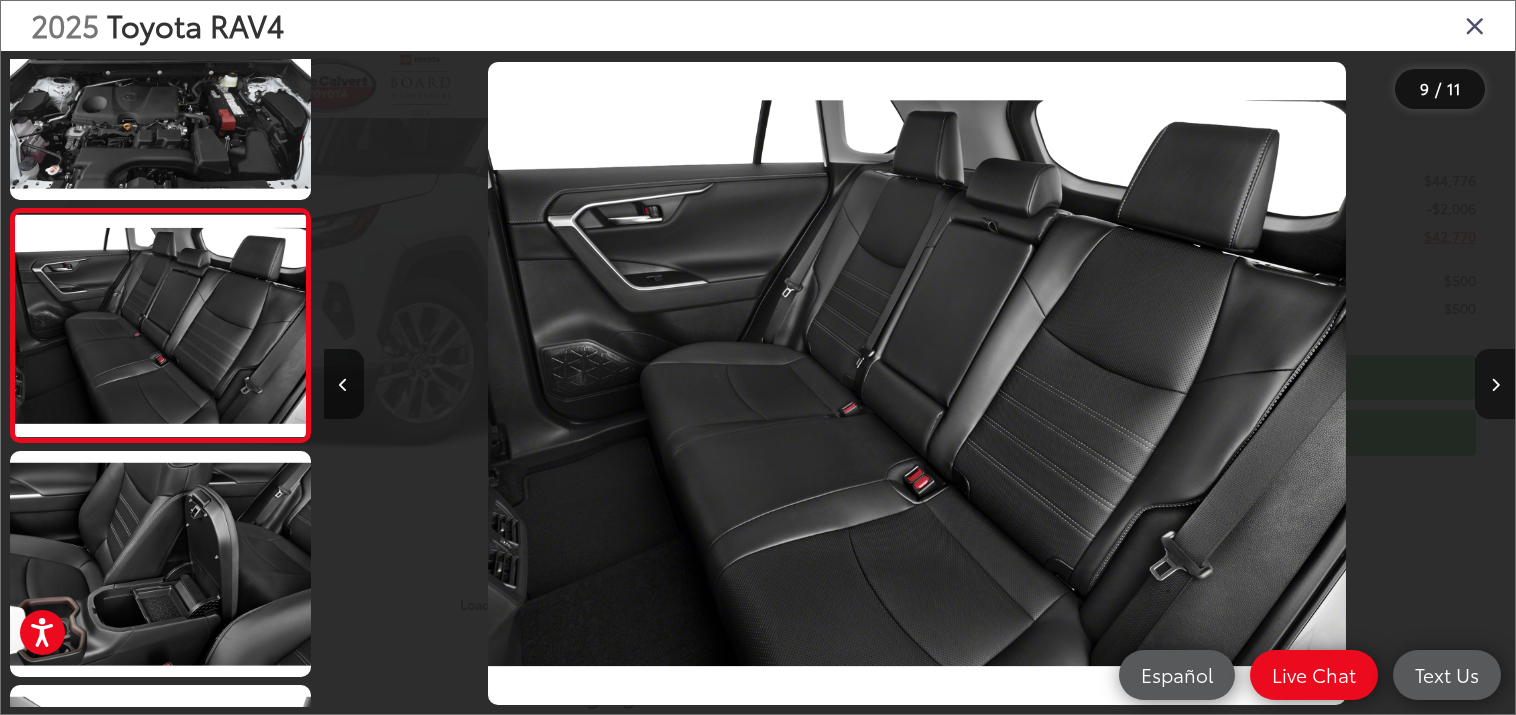 click at bounding box center (1495, 385) 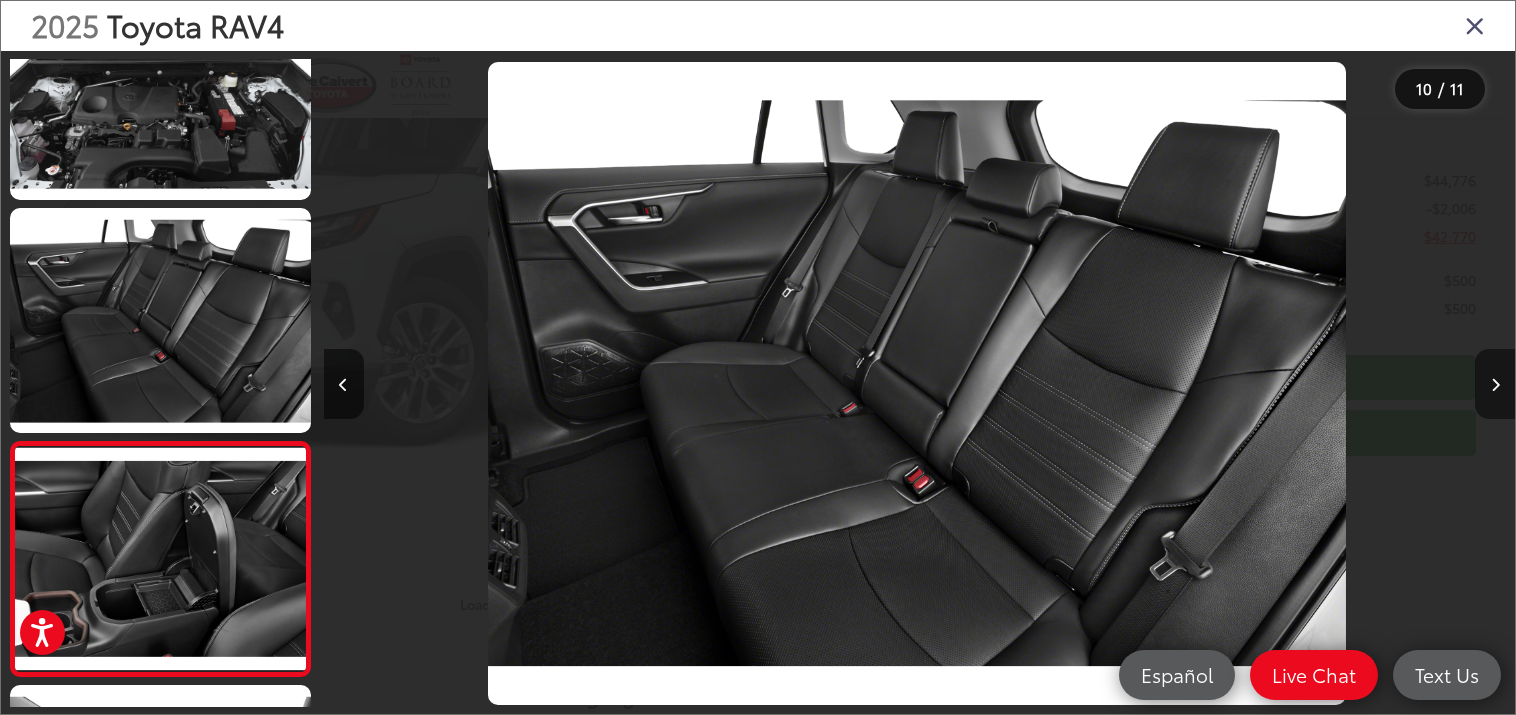 scroll, scrollTop: 0, scrollLeft: 10724, axis: horizontal 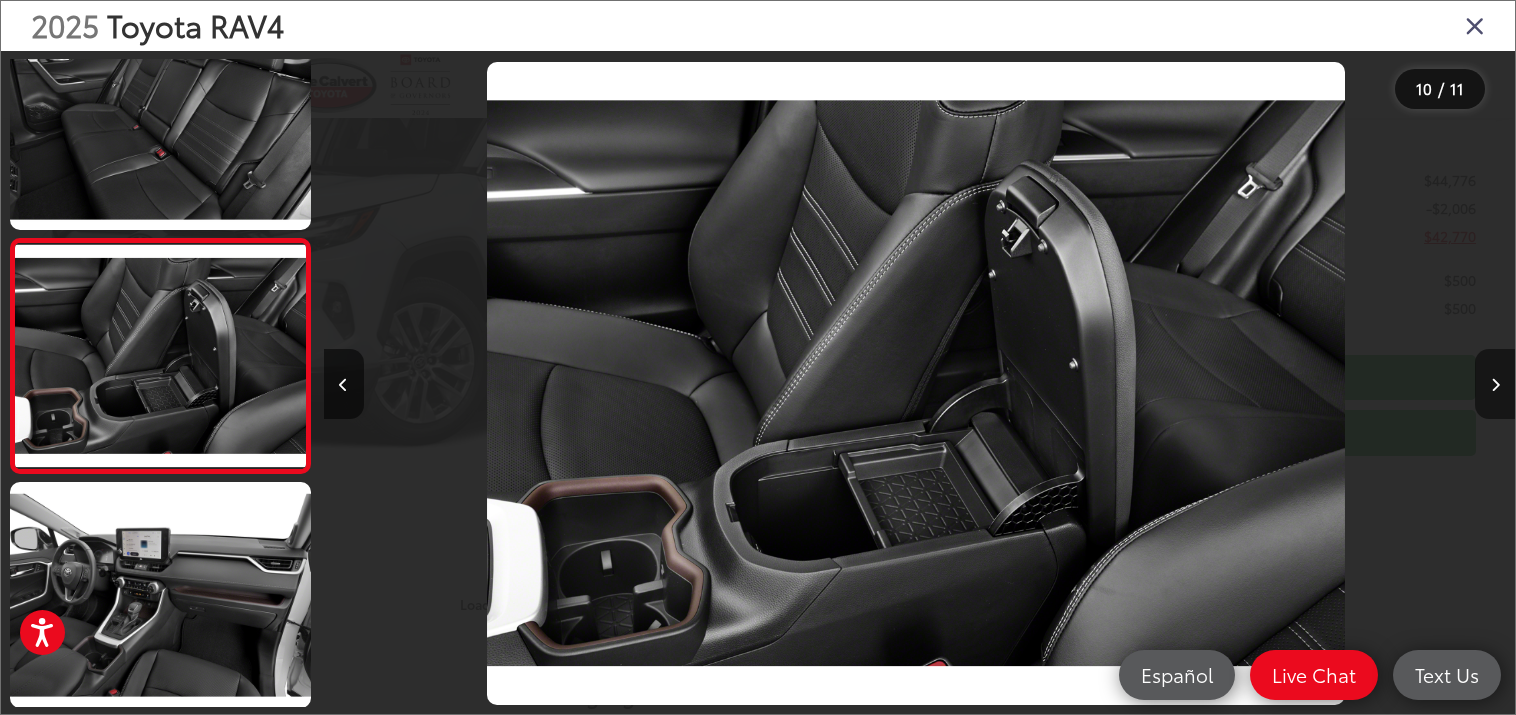 click at bounding box center (1495, 385) 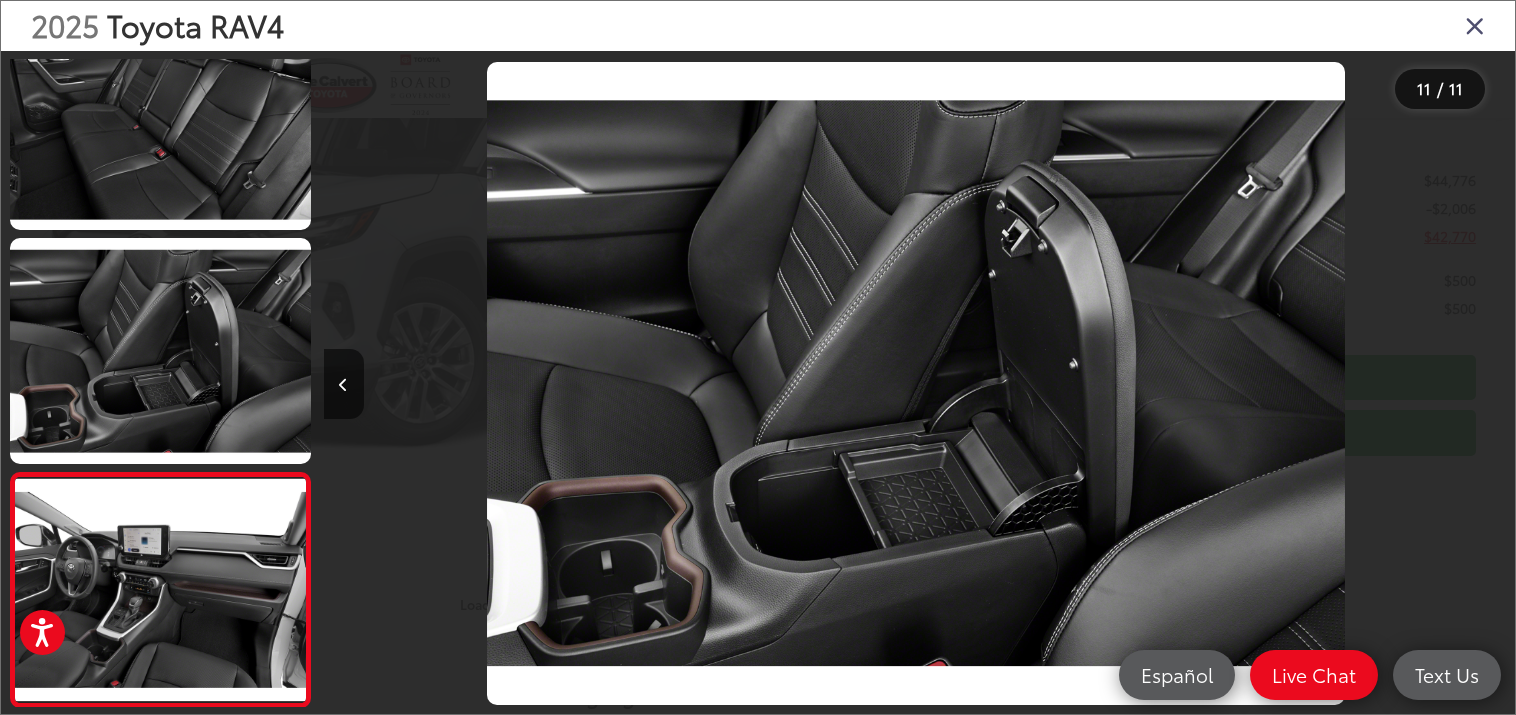 scroll, scrollTop: 1924, scrollLeft: 0, axis: vertical 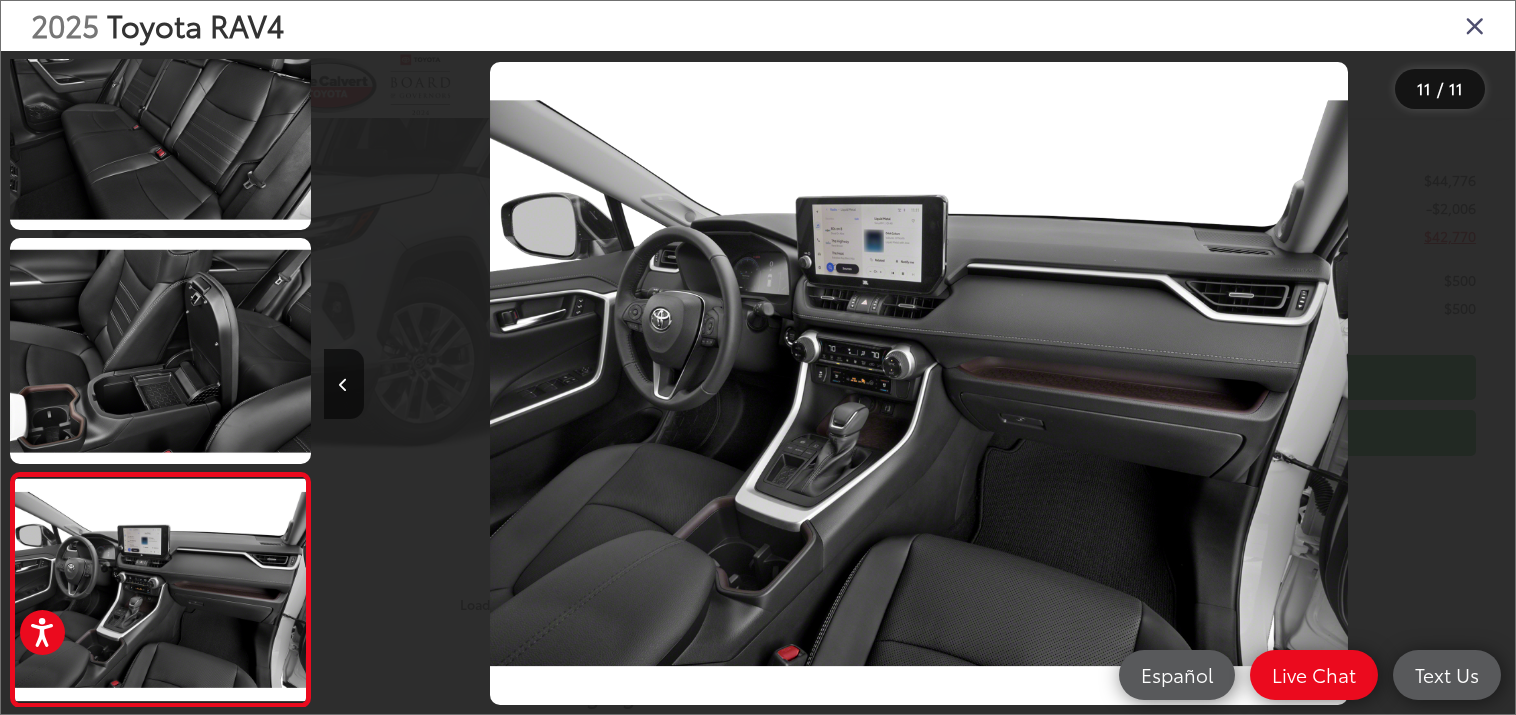 click at bounding box center [1366, 383] 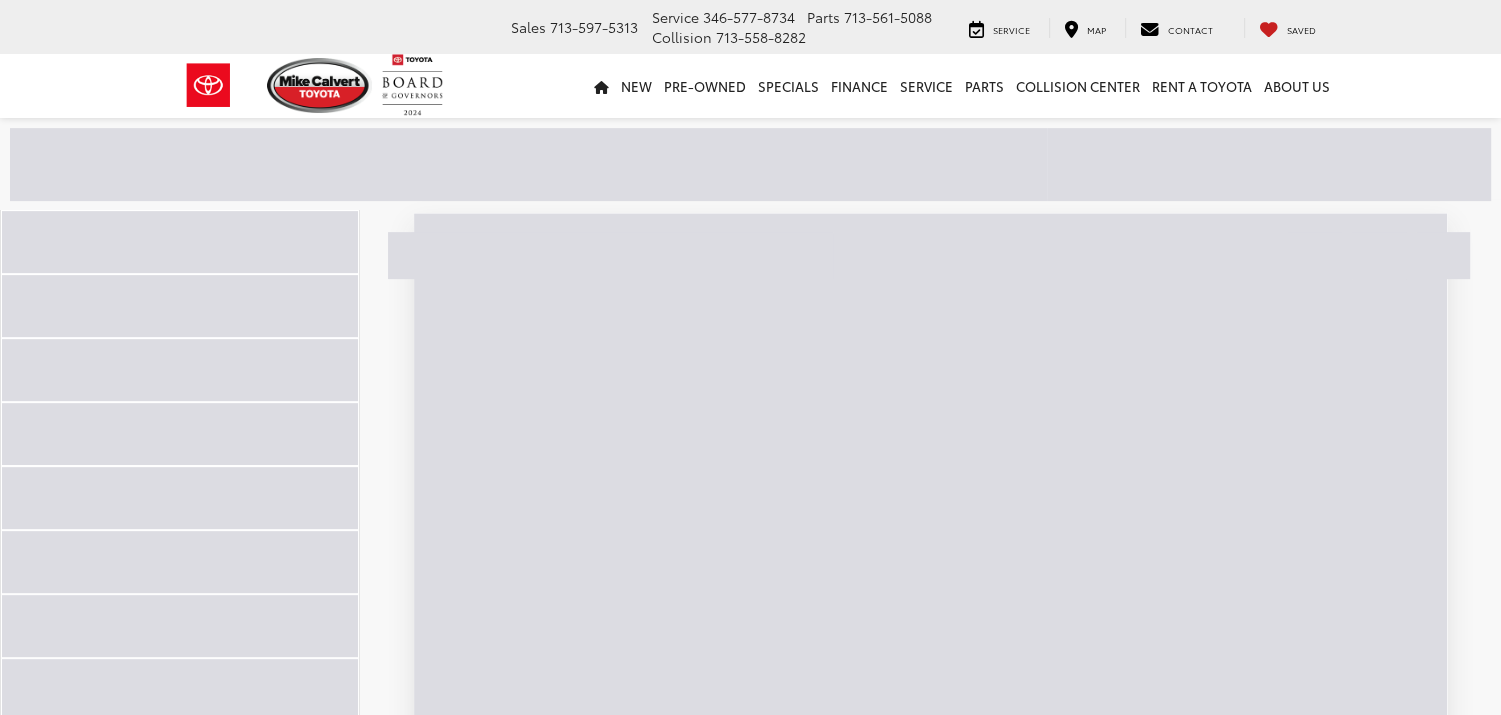 scroll, scrollTop: 279, scrollLeft: 0, axis: vertical 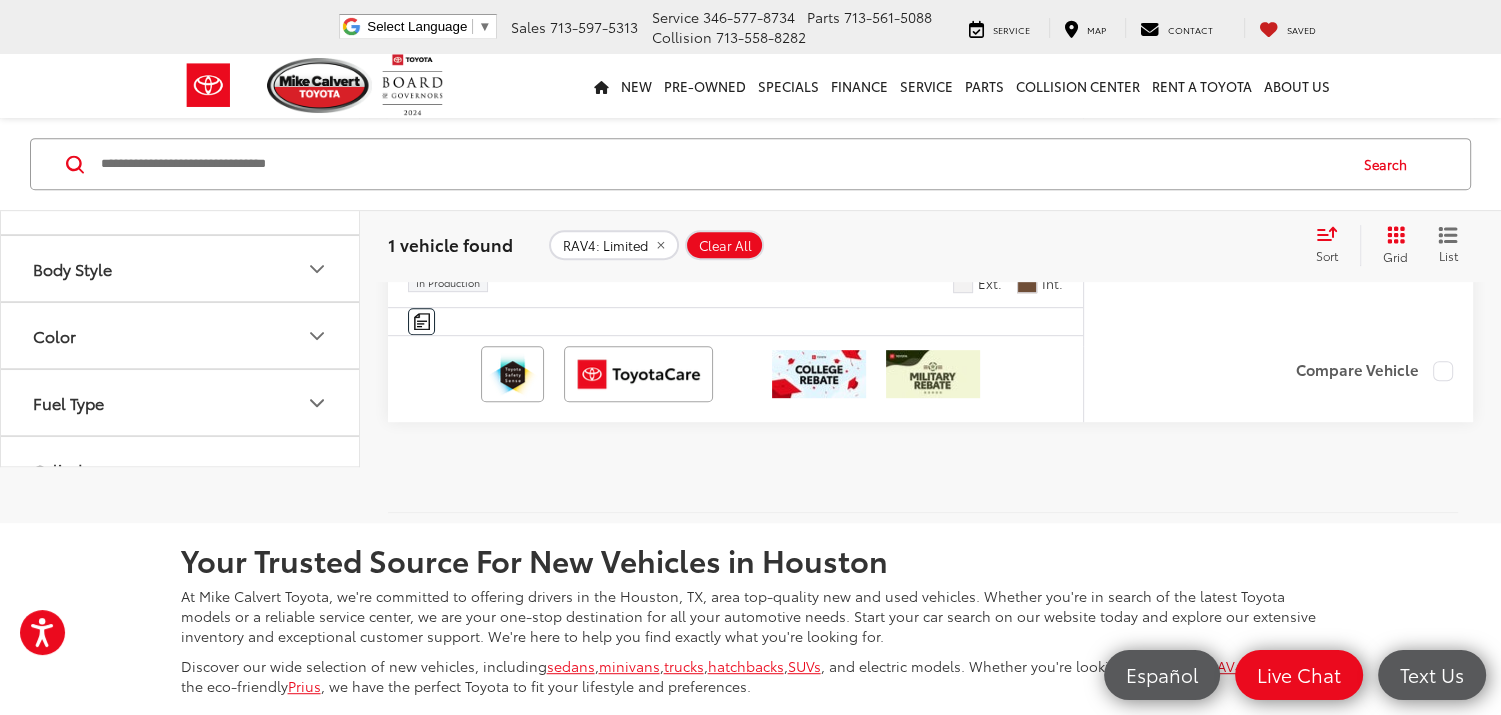 click on "RAV4: Limited" at bounding box center [605, 245] 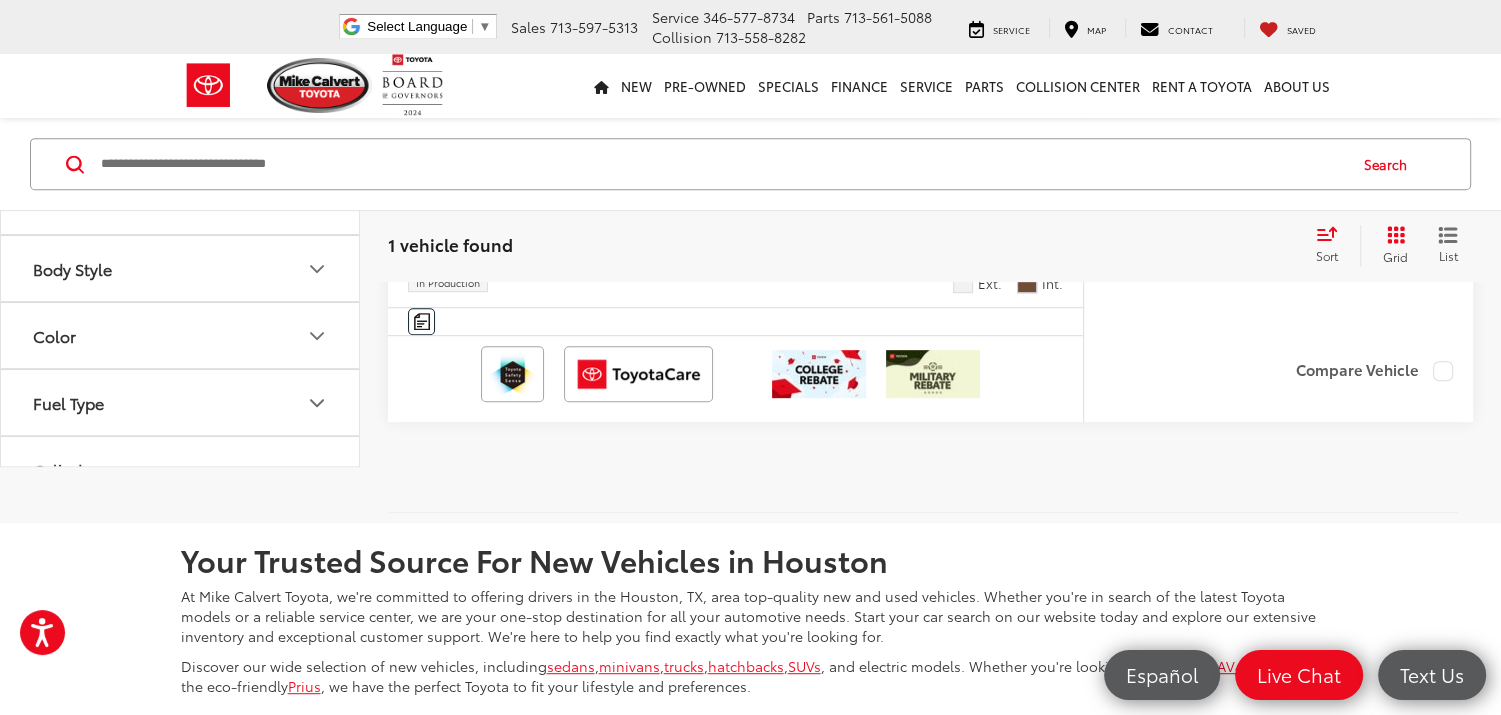 scroll, scrollTop: 279, scrollLeft: 0, axis: vertical 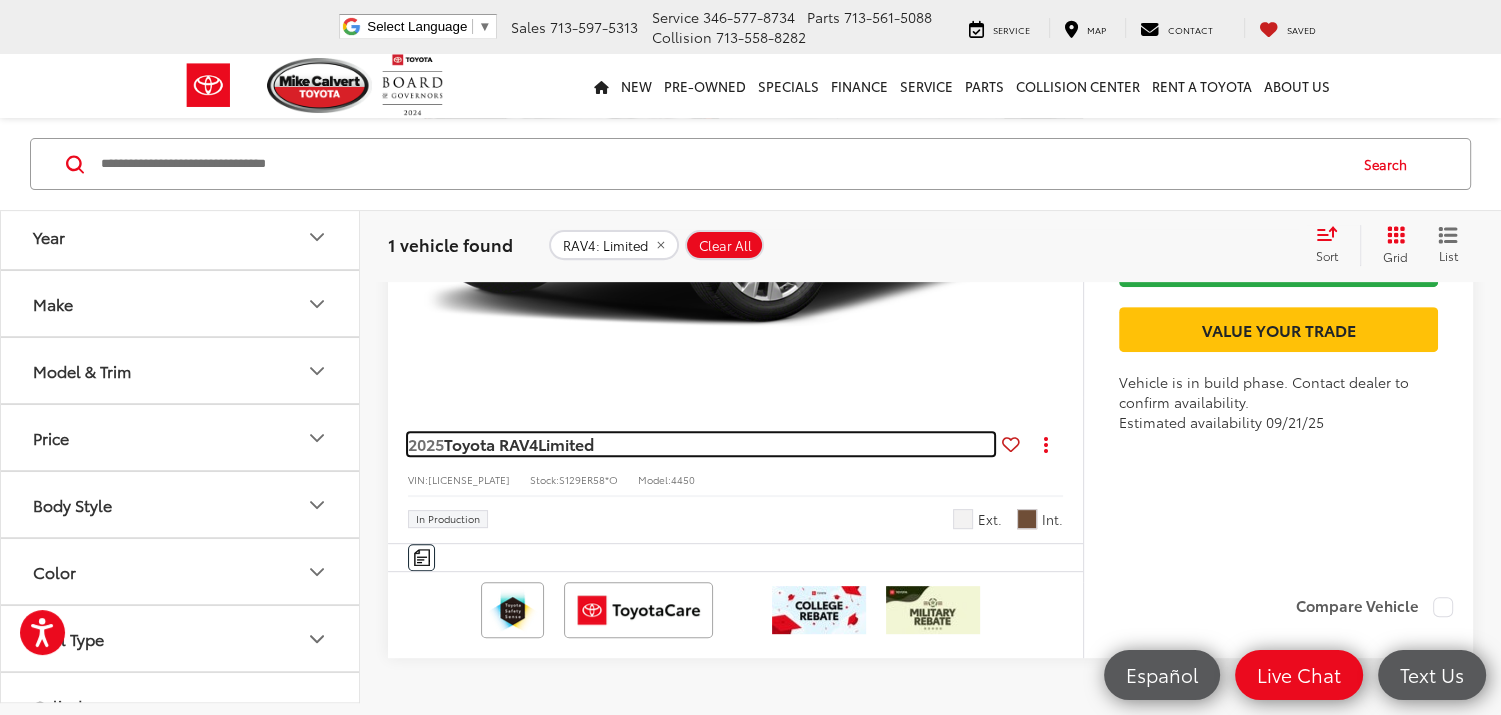click on "Toyota RAV4" at bounding box center (491, 443) 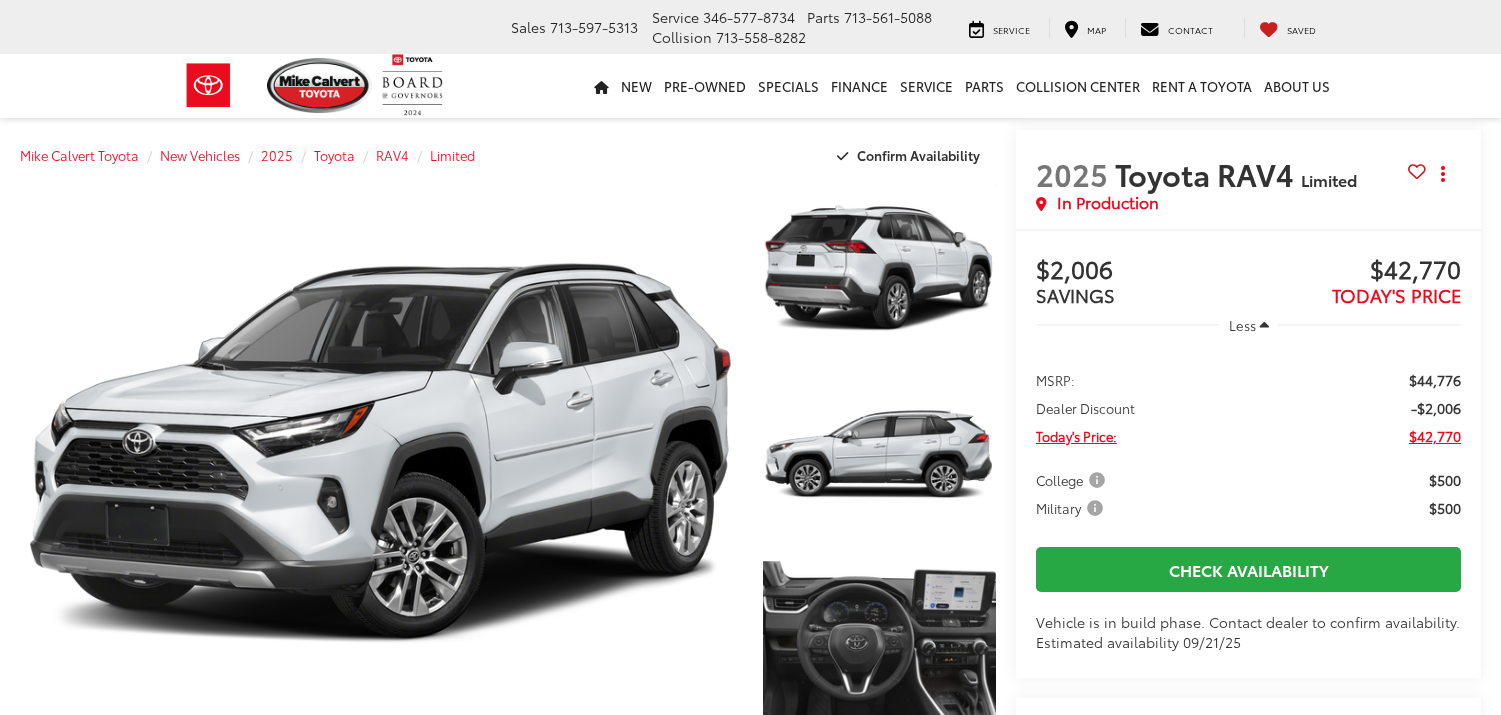 scroll, scrollTop: 0, scrollLeft: 0, axis: both 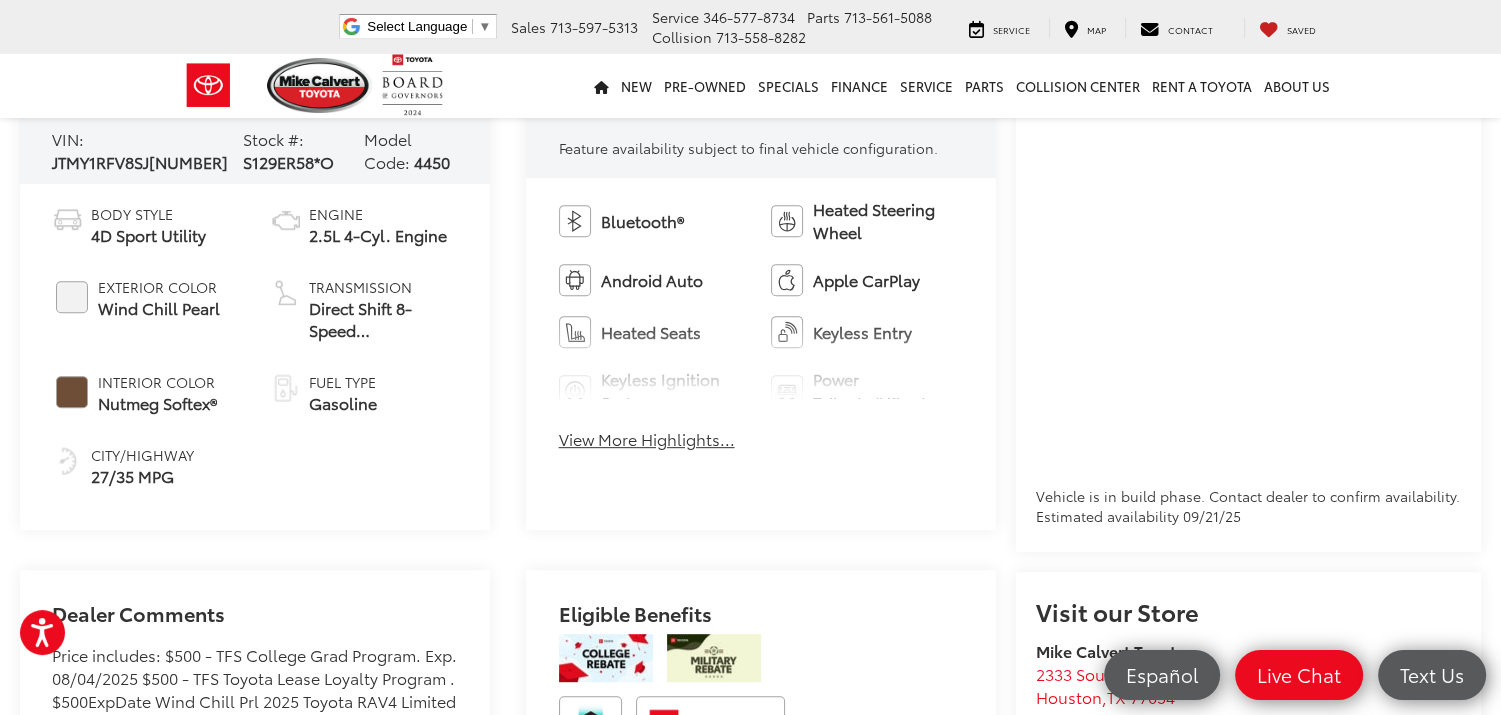 click on "View More Highlights..." at bounding box center (647, 439) 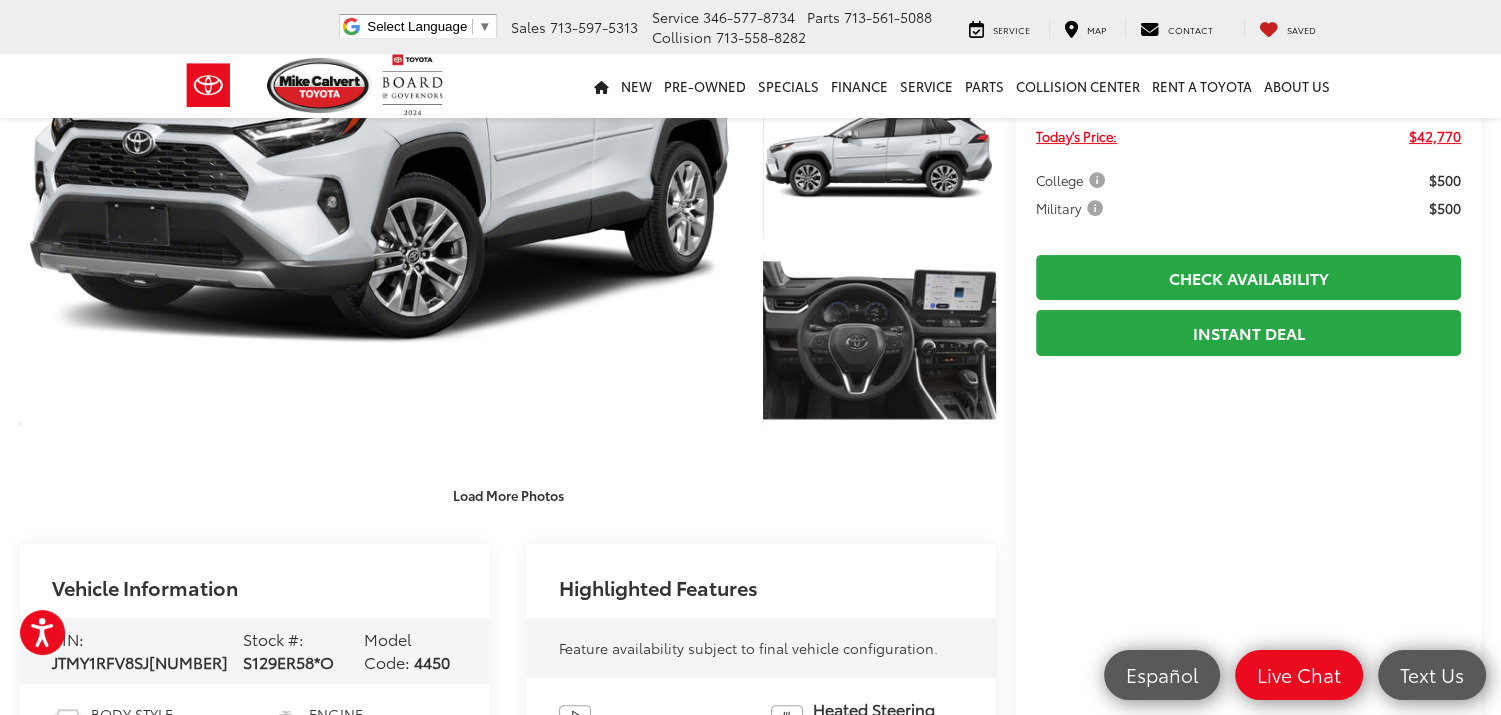 scroll, scrollTop: 0, scrollLeft: 0, axis: both 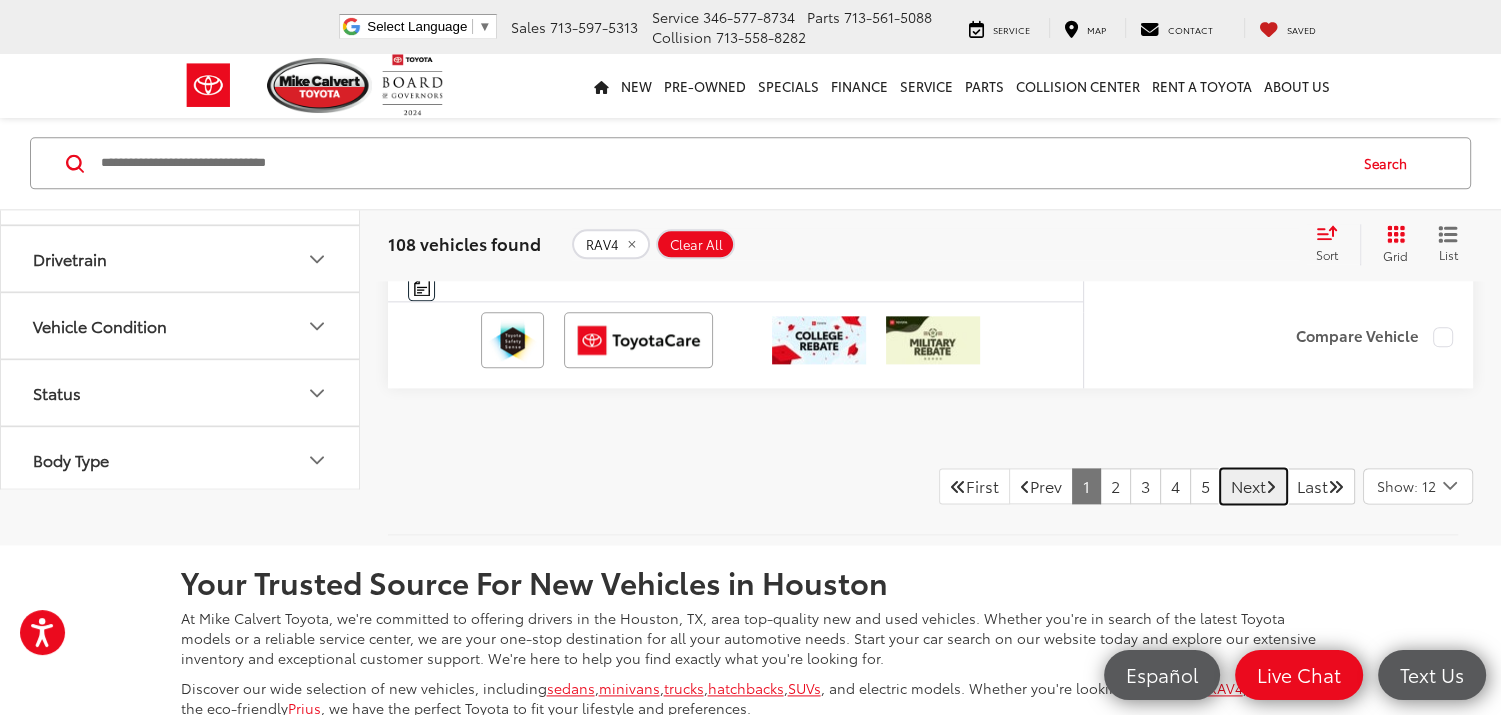 click on "Next" at bounding box center [1253, 486] 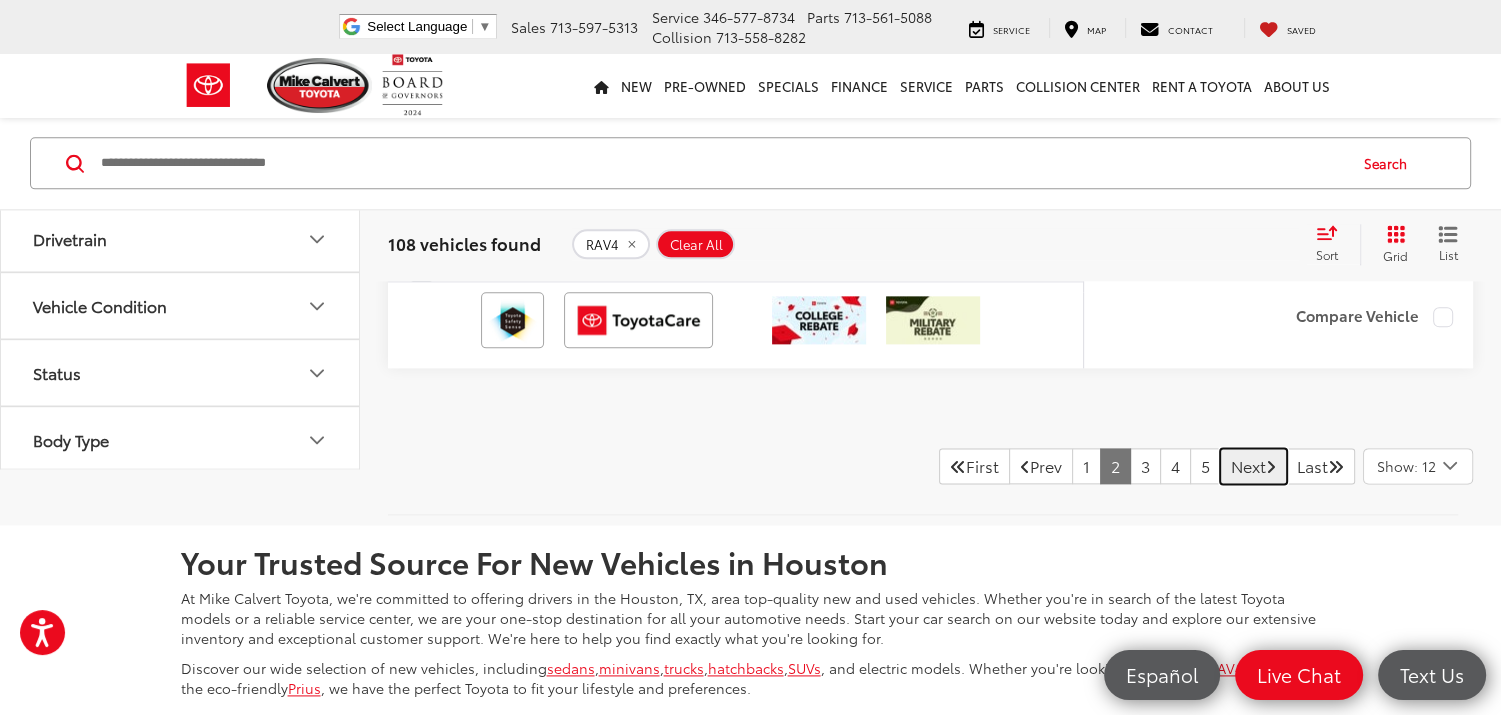scroll, scrollTop: 10020, scrollLeft: 0, axis: vertical 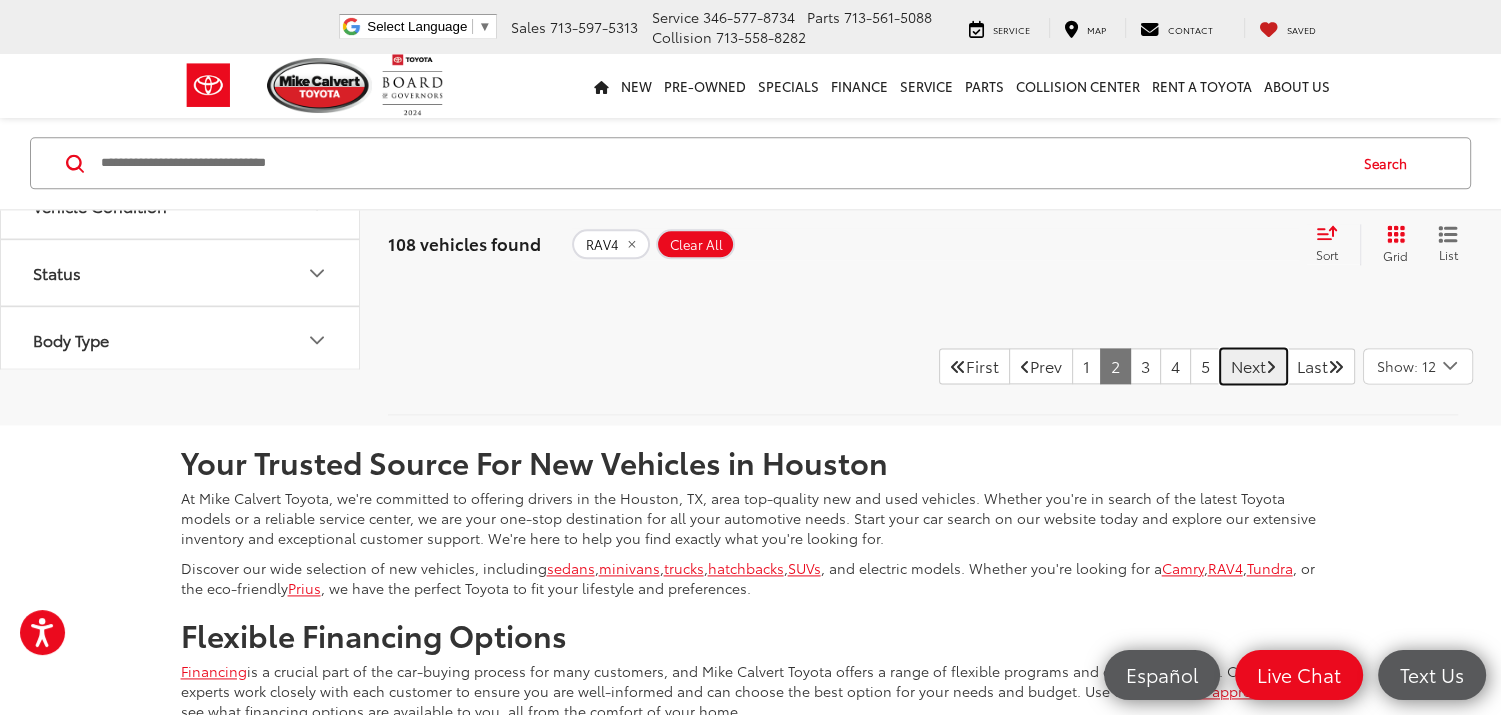 click at bounding box center (1271, 366) 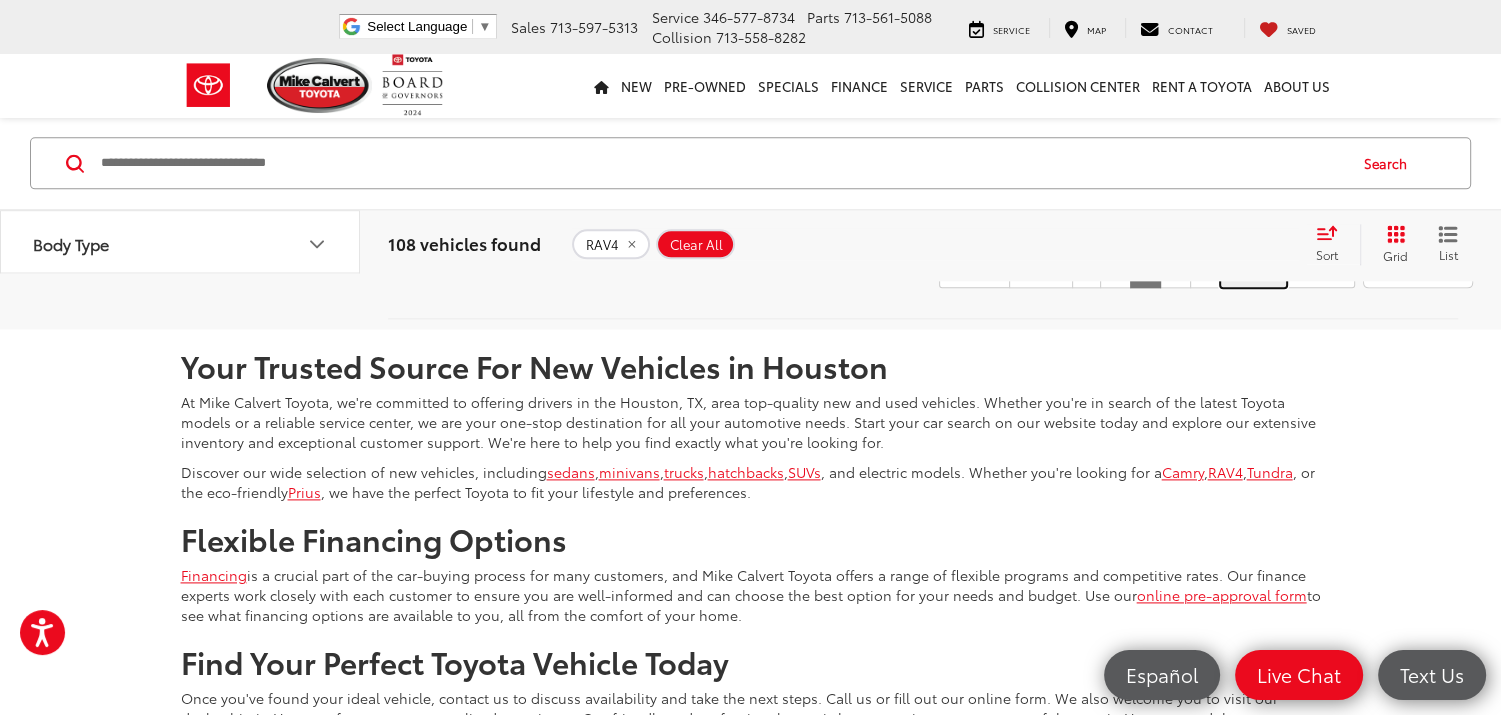 scroll, scrollTop: 10079, scrollLeft: 0, axis: vertical 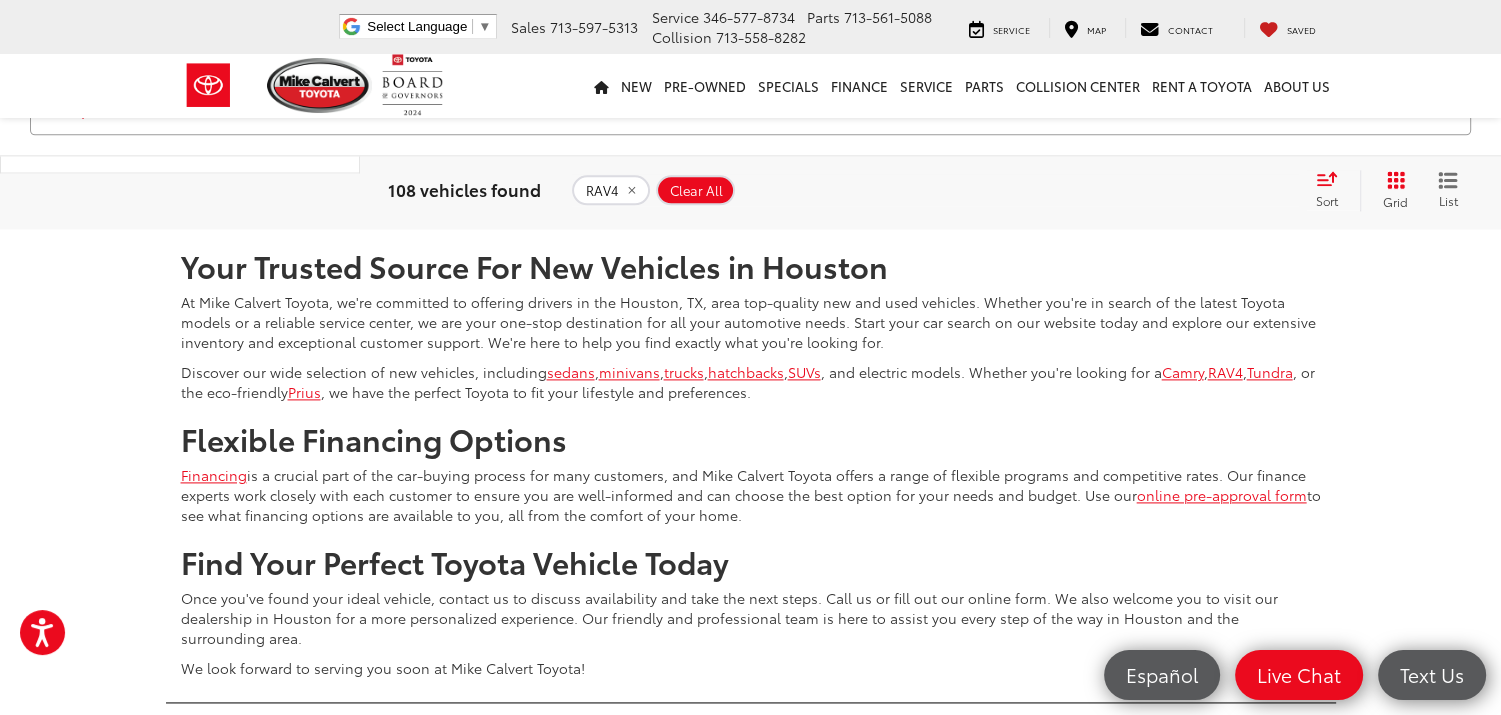 click on "Next" at bounding box center [1253, 170] 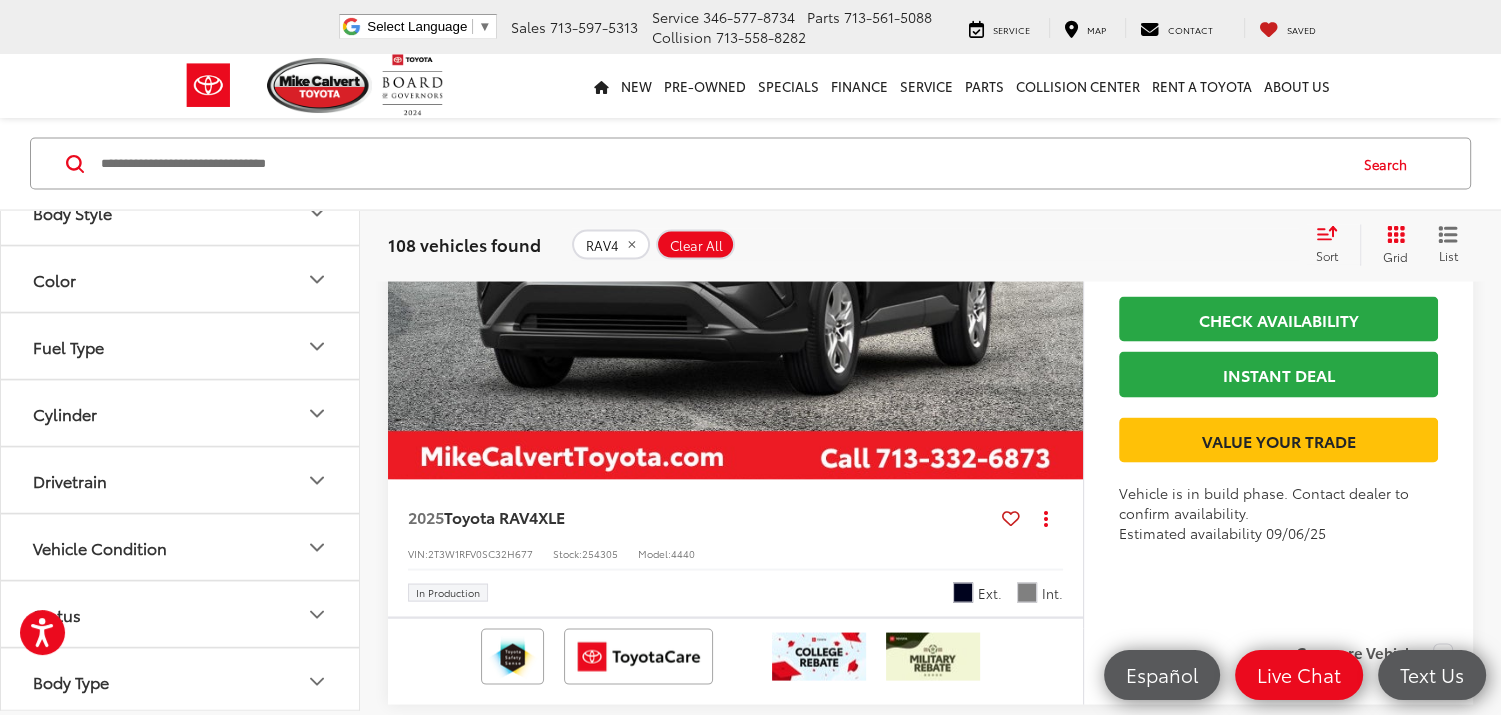 scroll, scrollTop: 3679, scrollLeft: 0, axis: vertical 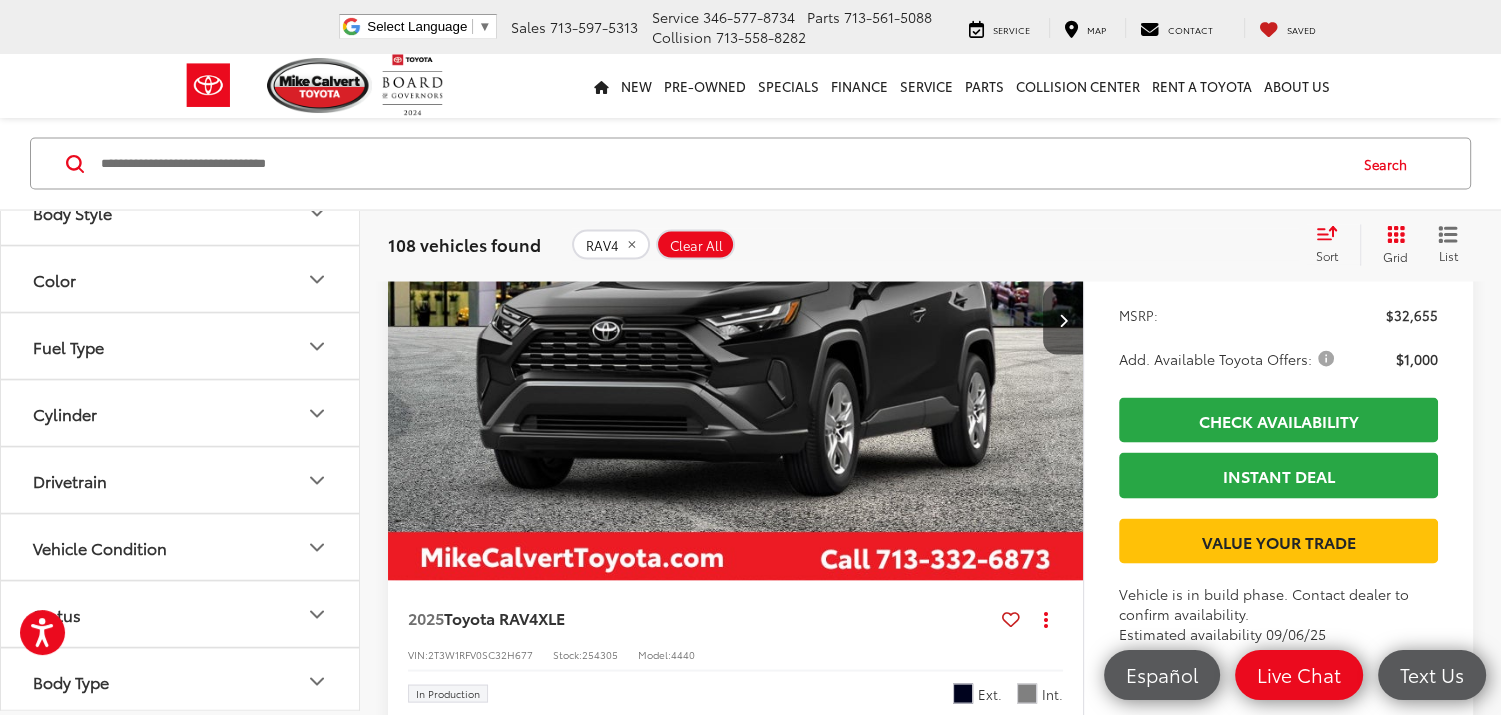 click at bounding box center (736, 319) 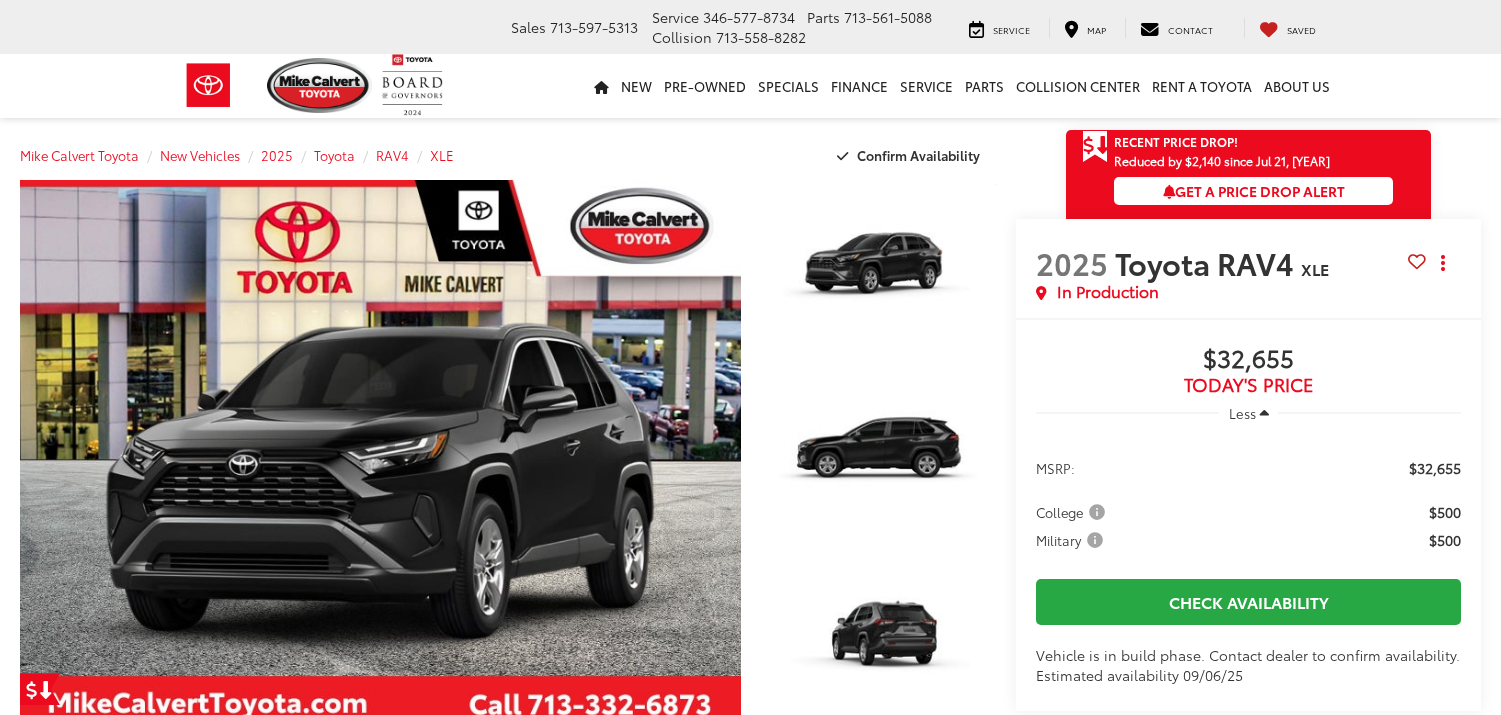 scroll, scrollTop: 0, scrollLeft: 0, axis: both 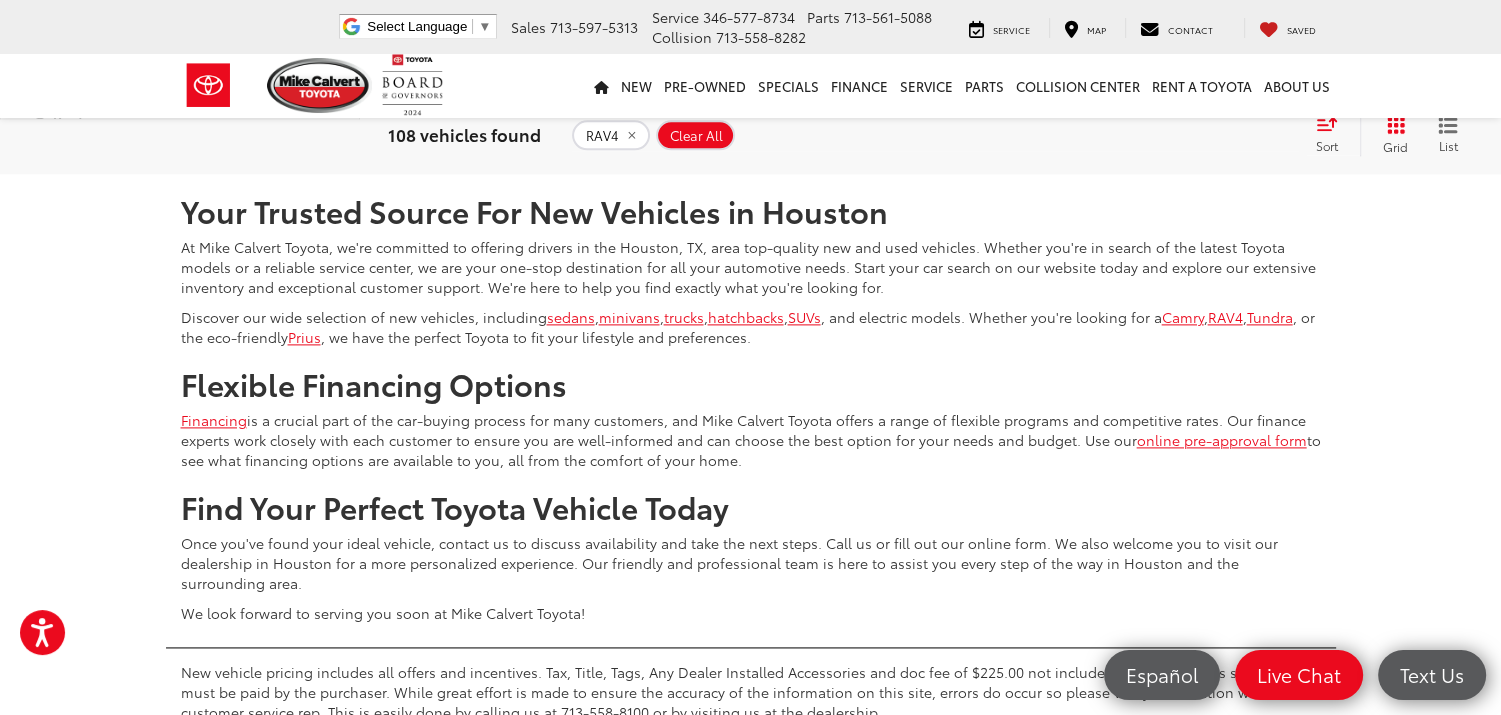 click on "Next" at bounding box center [1253, 115] 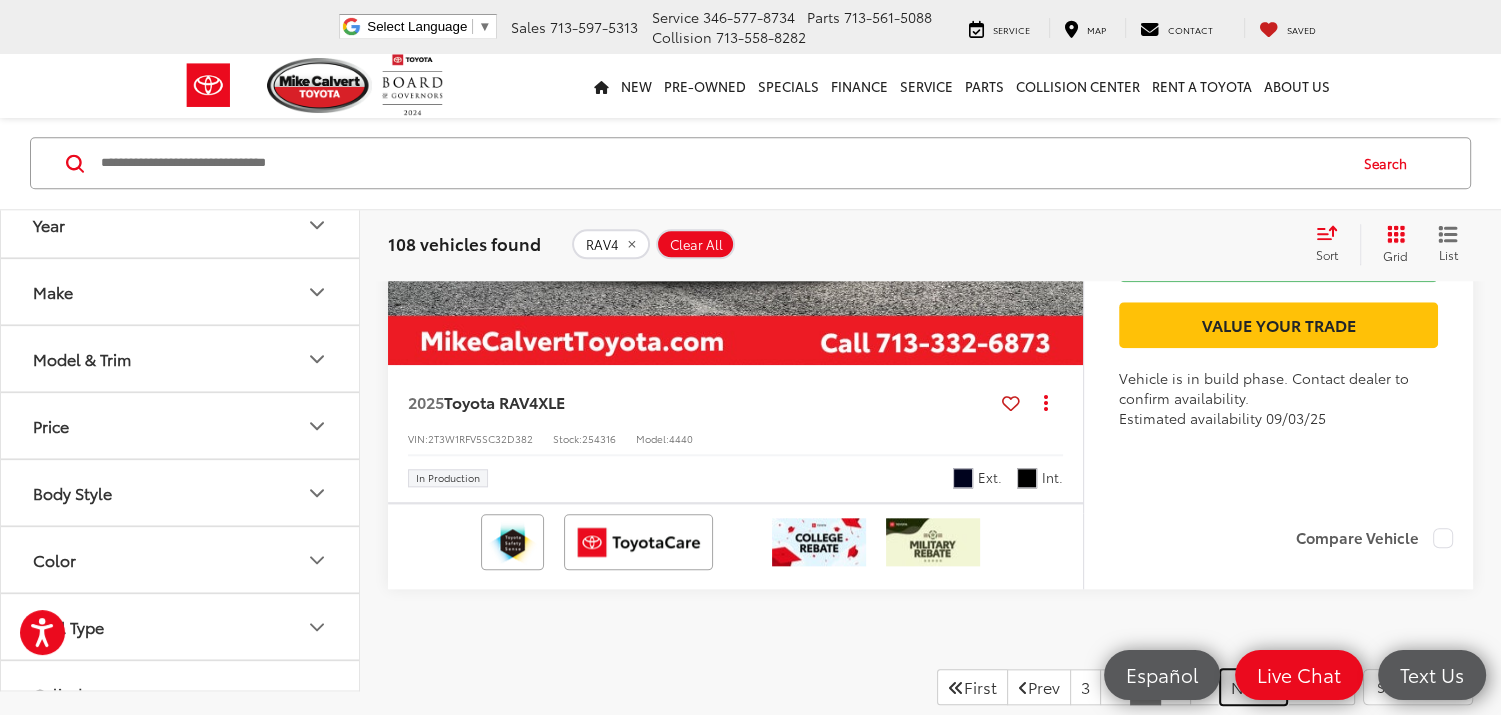 scroll, scrollTop: 9579, scrollLeft: 0, axis: vertical 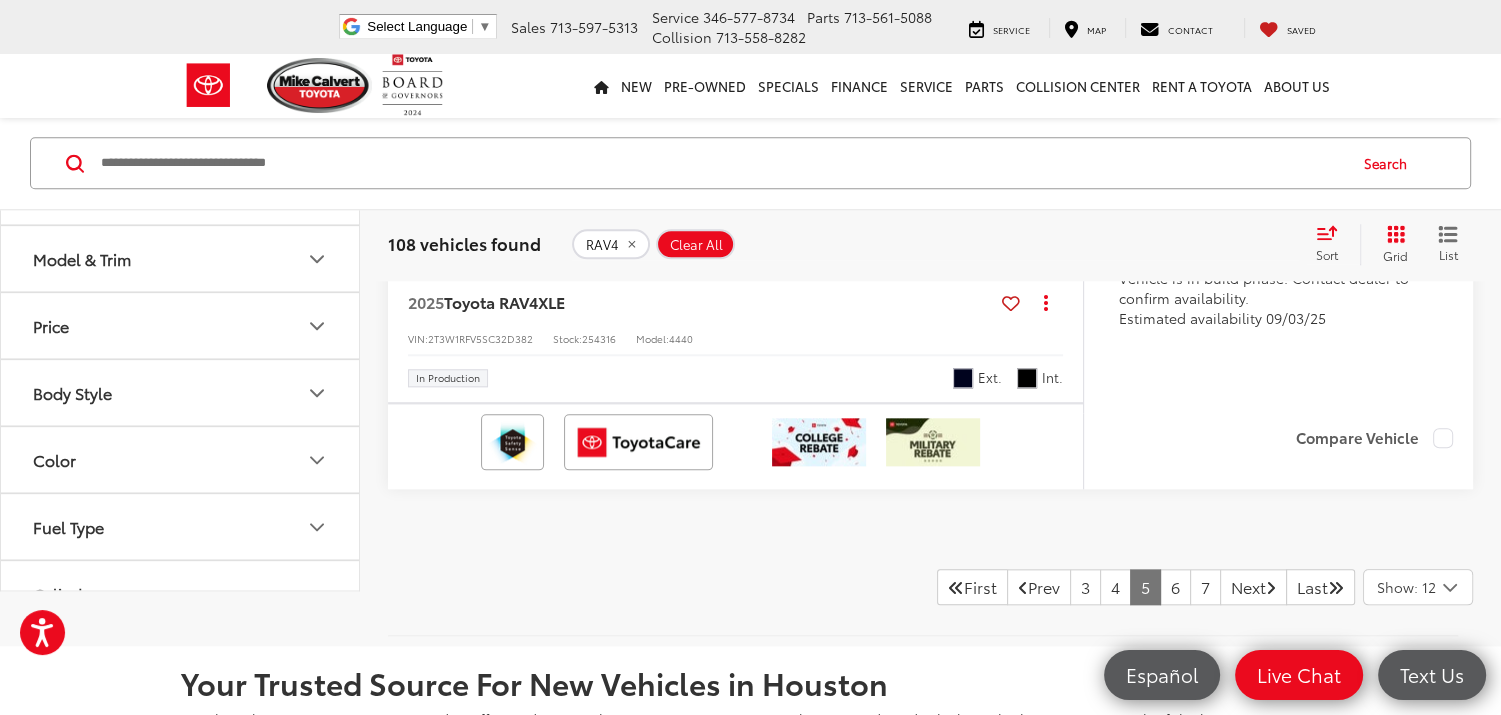 click at bounding box center (736, 4) 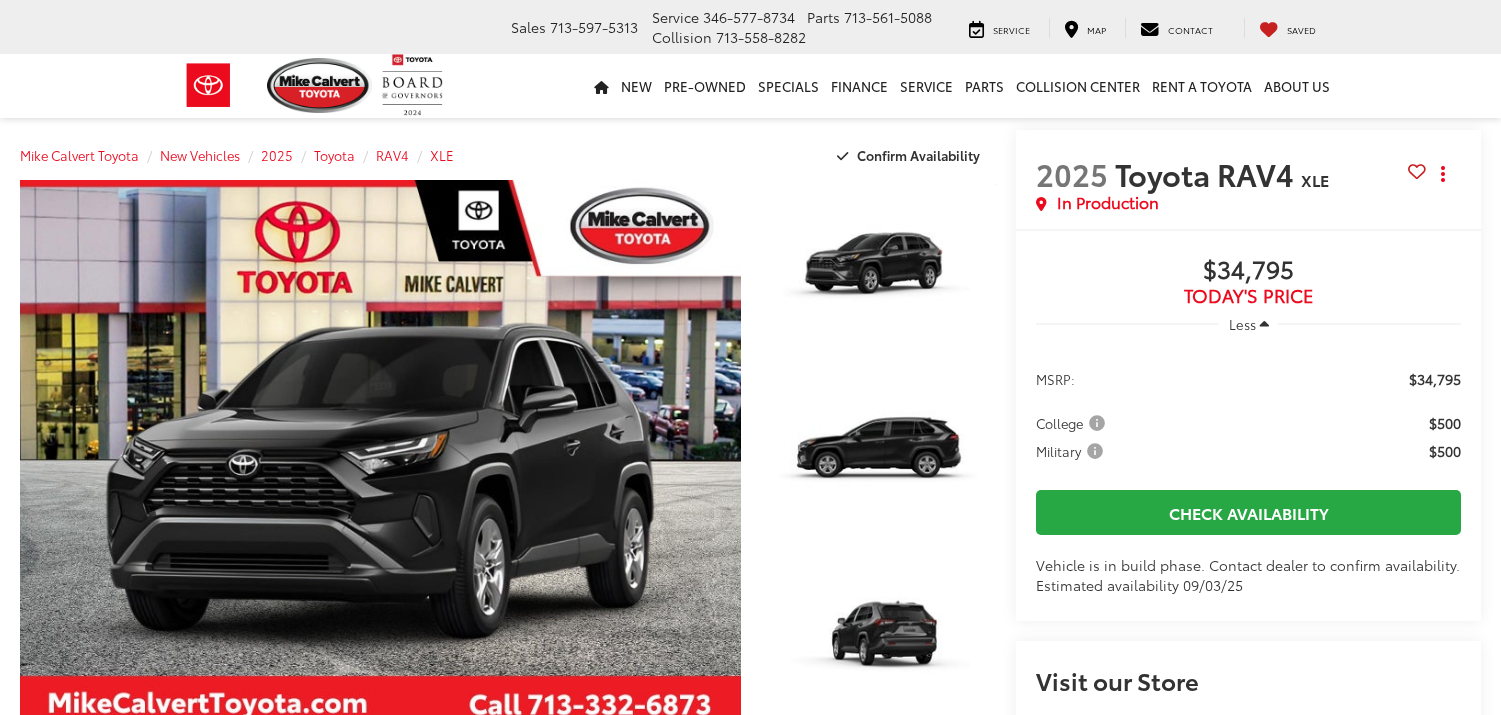 scroll, scrollTop: 0, scrollLeft: 0, axis: both 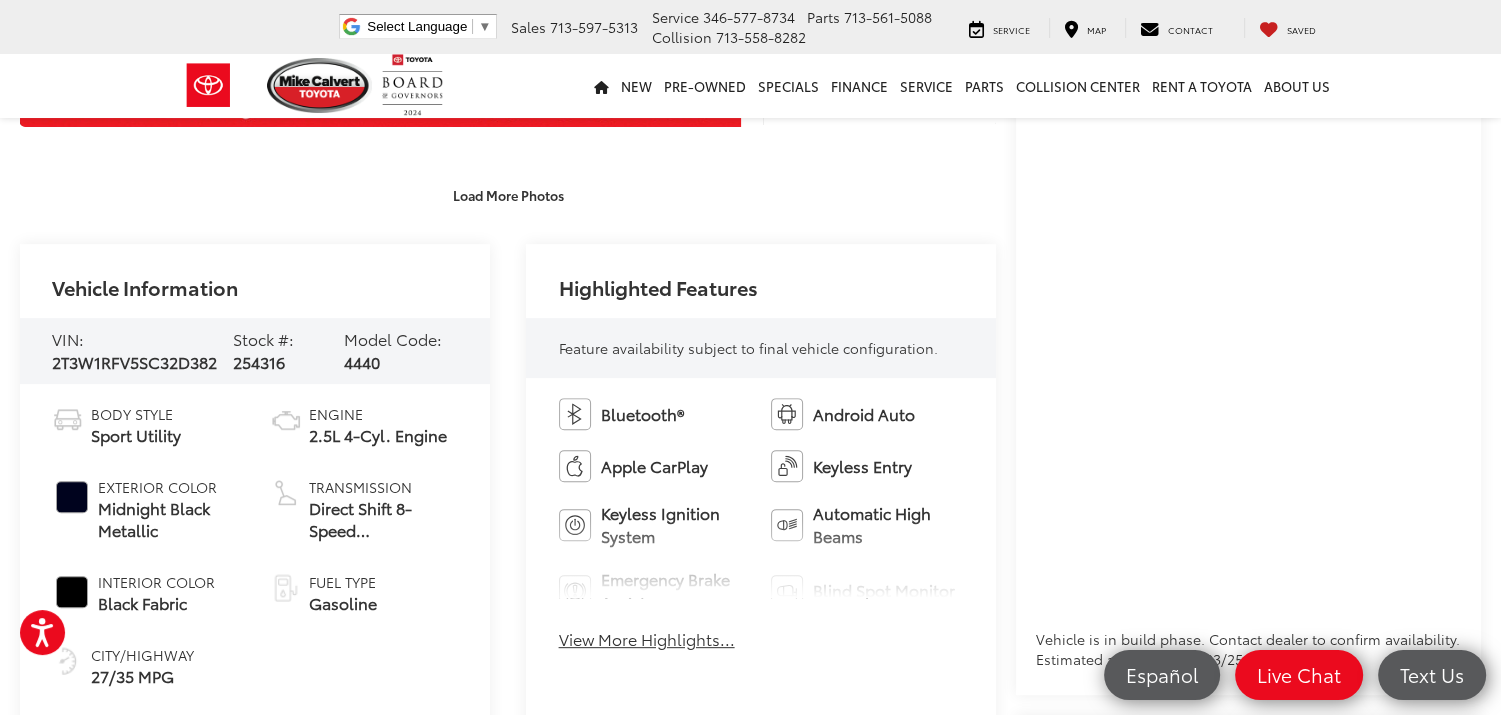 click on "View More Highlights..." at bounding box center (647, 639) 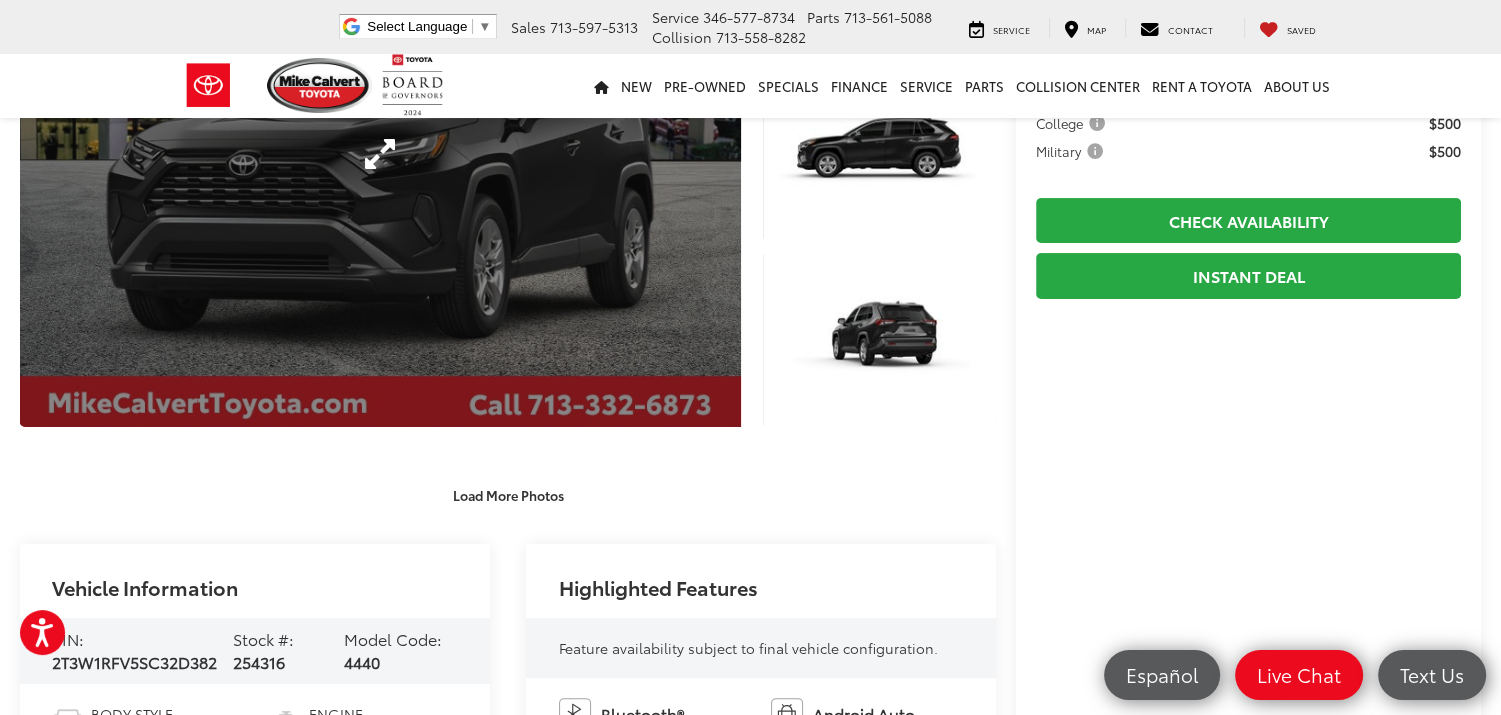 scroll, scrollTop: 0, scrollLeft: 0, axis: both 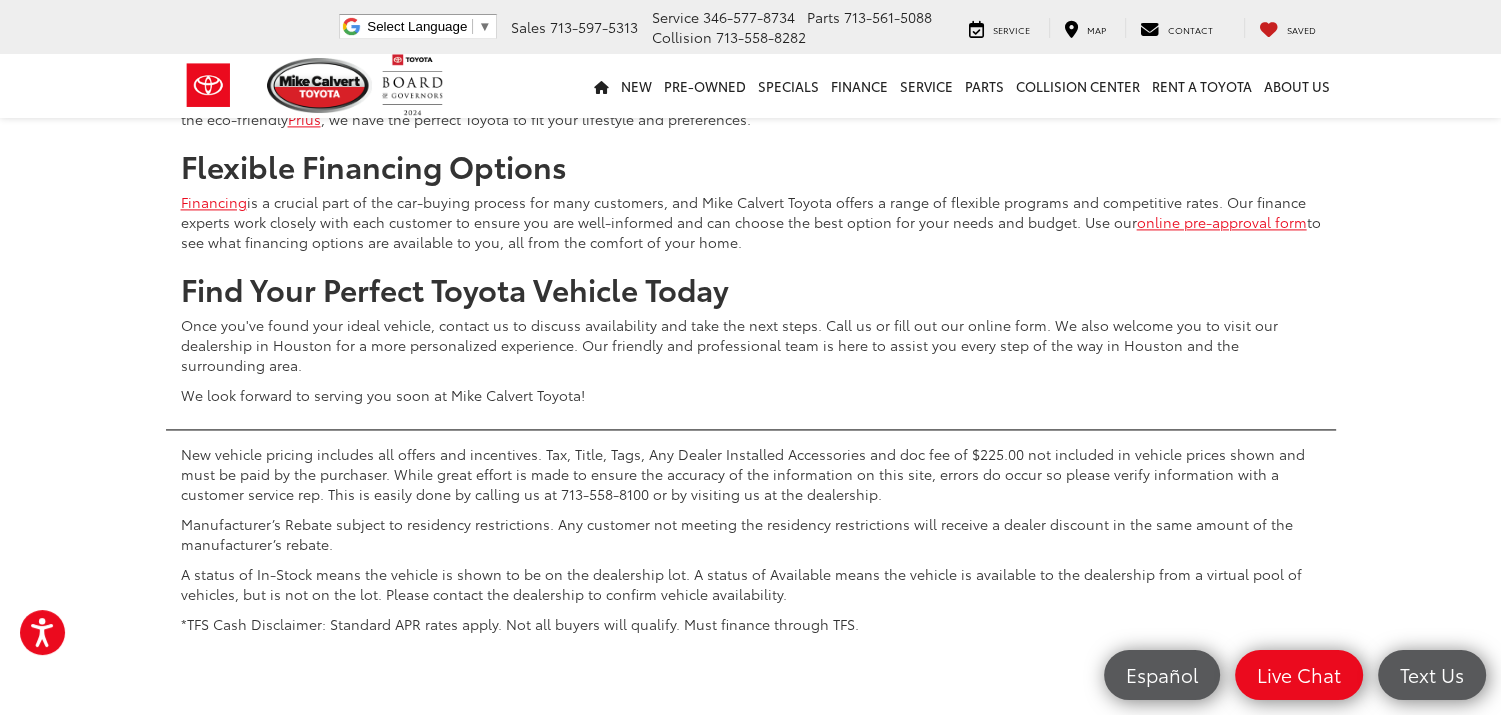 click on "Next" at bounding box center [1253, -103] 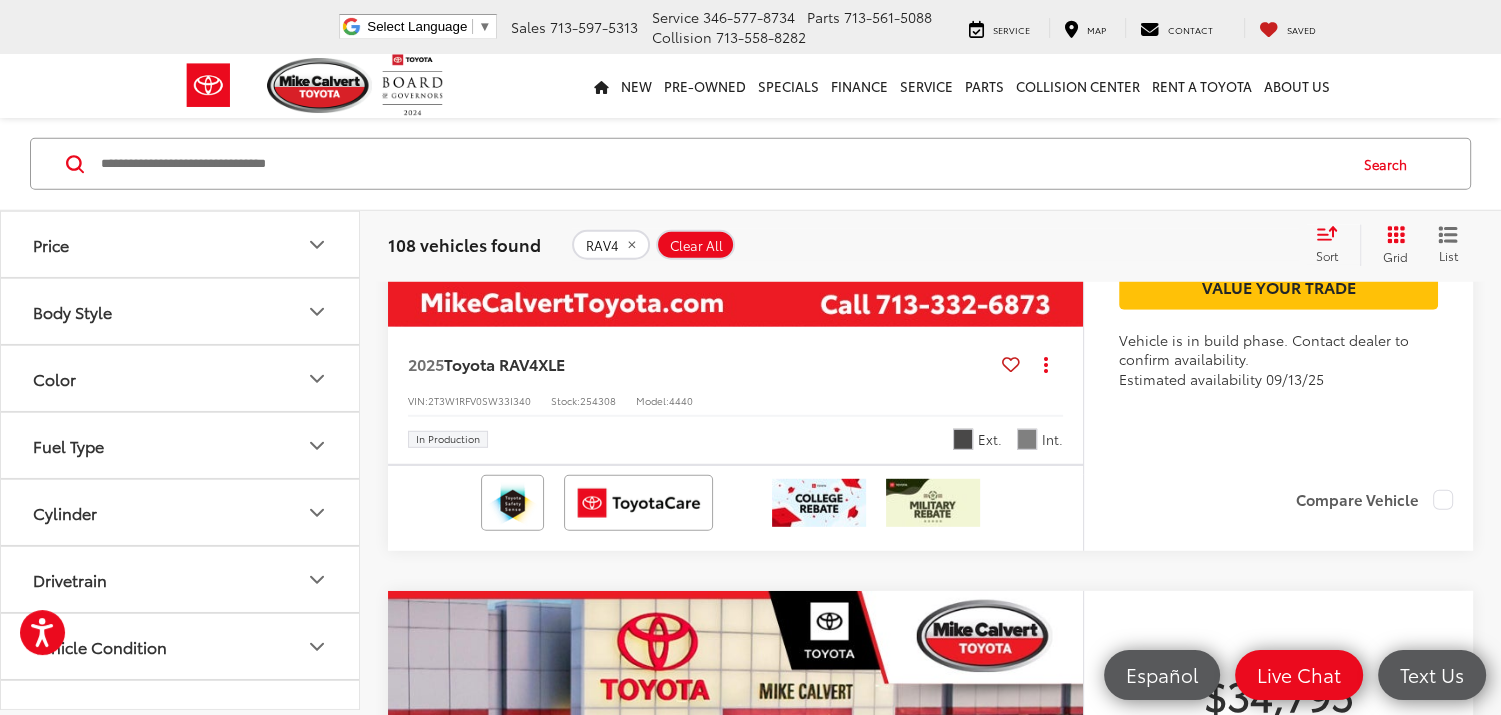 scroll, scrollTop: 5379, scrollLeft: 0, axis: vertical 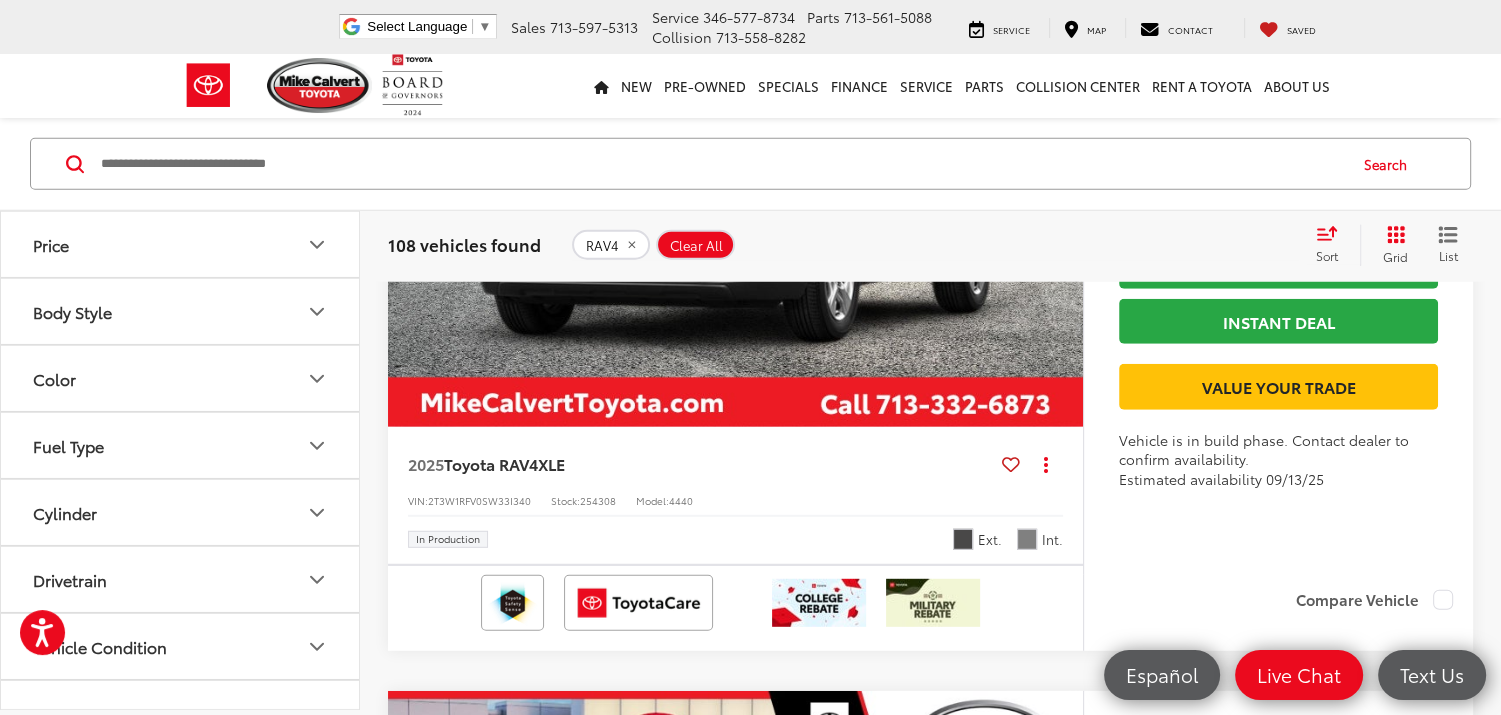 click at bounding box center (736, 166) 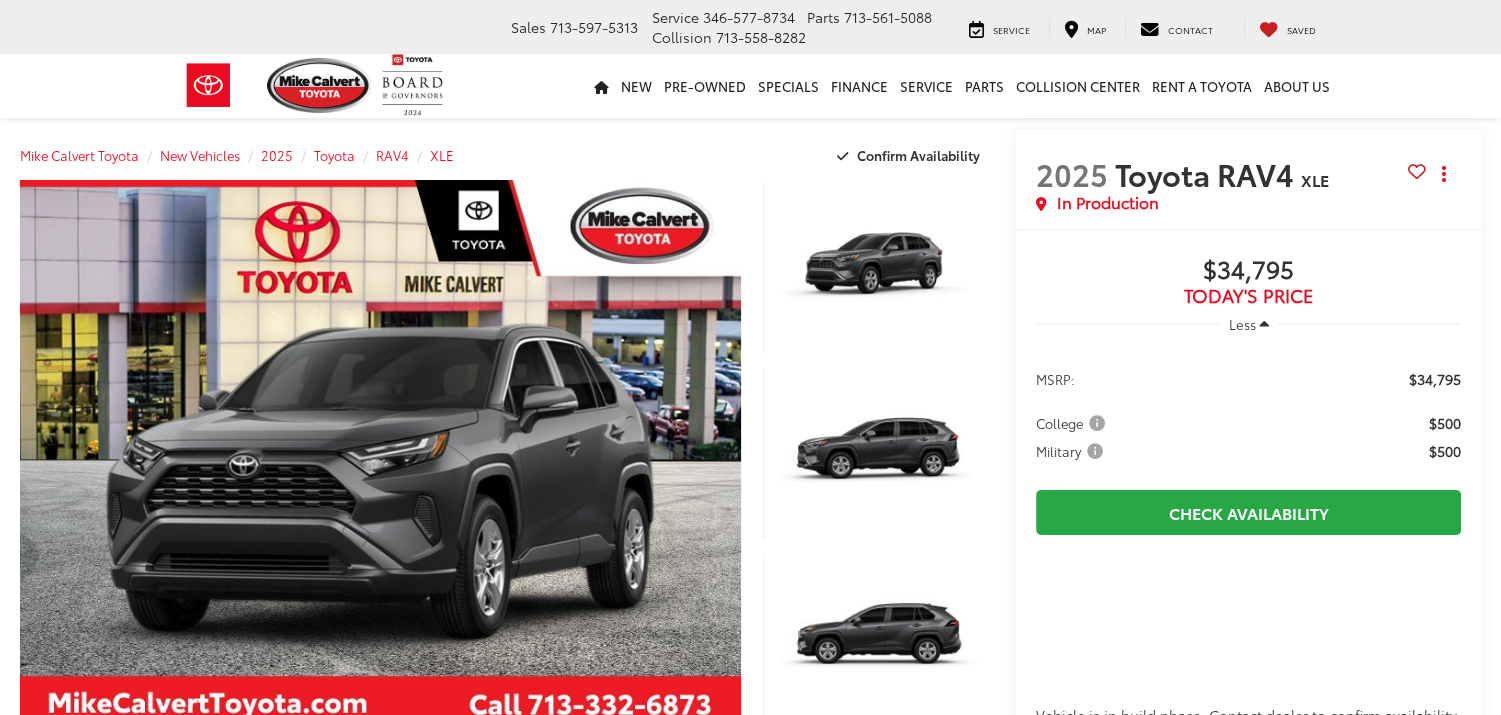 scroll, scrollTop: 100, scrollLeft: 0, axis: vertical 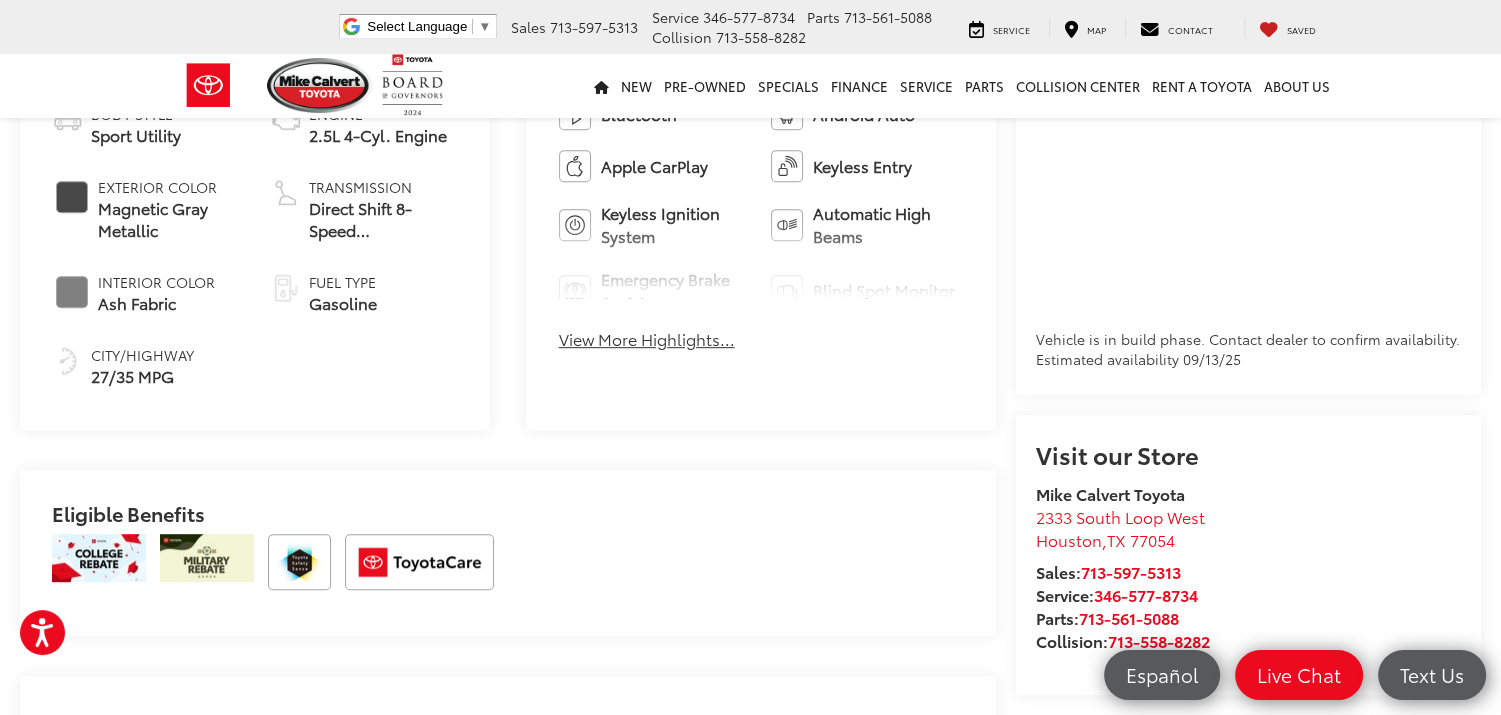 click on "View More Highlights..." at bounding box center [647, 339] 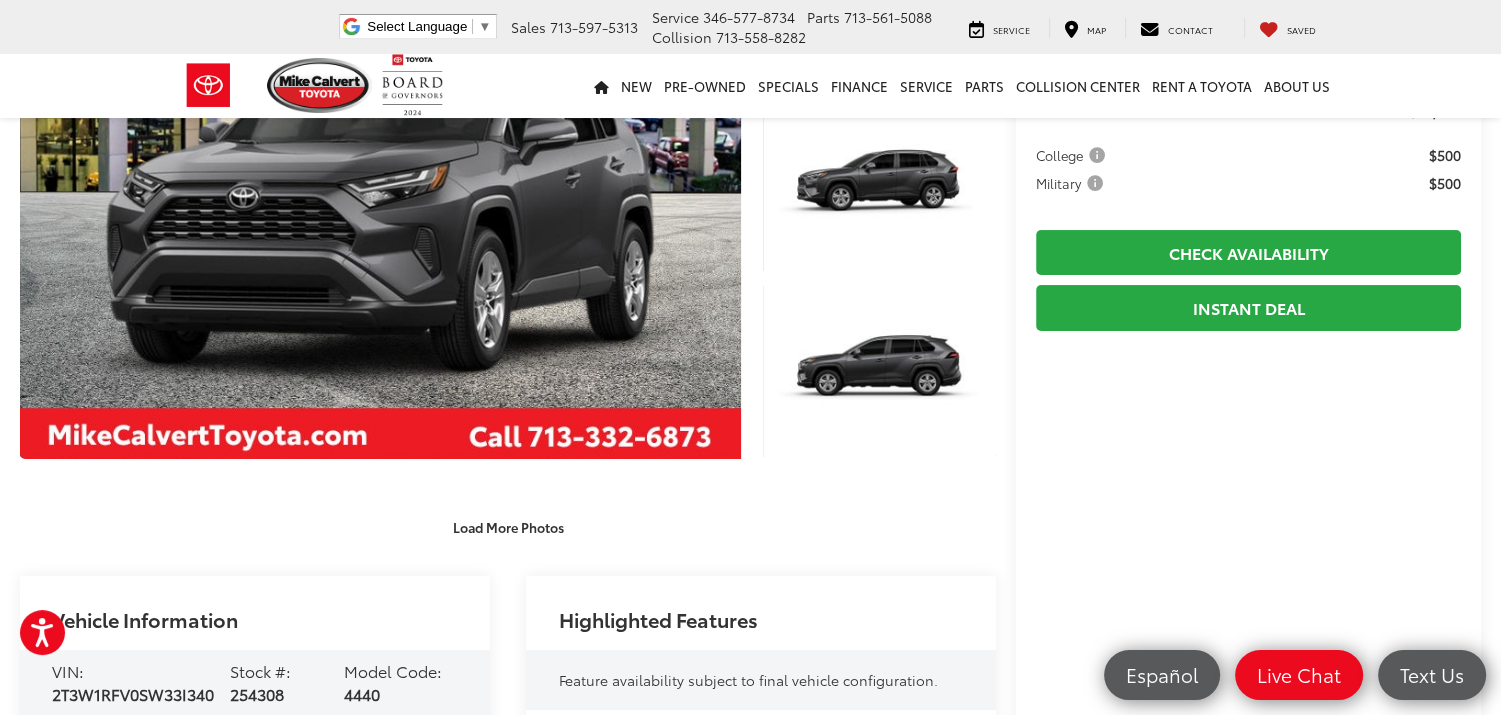 scroll, scrollTop: 0, scrollLeft: 0, axis: both 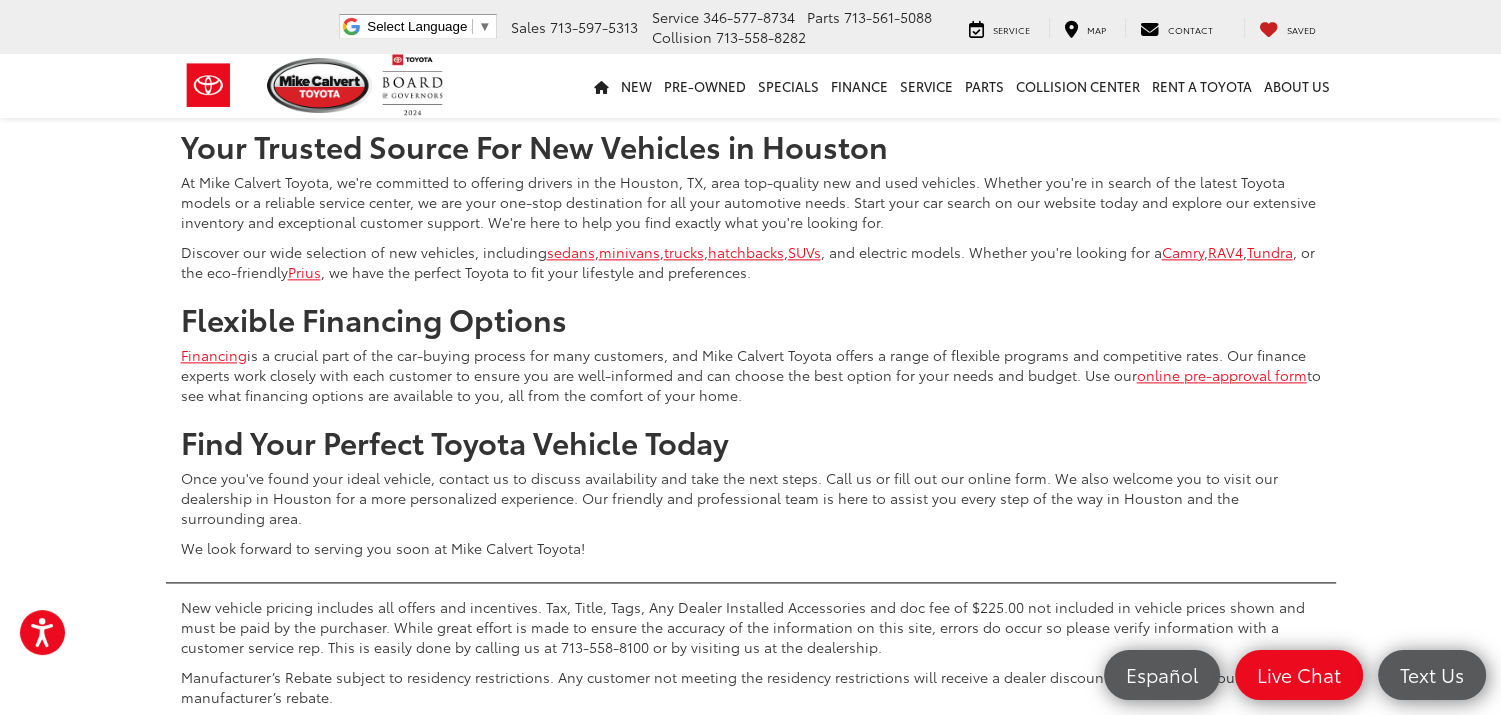 click on "4" at bounding box center (1085, 50) 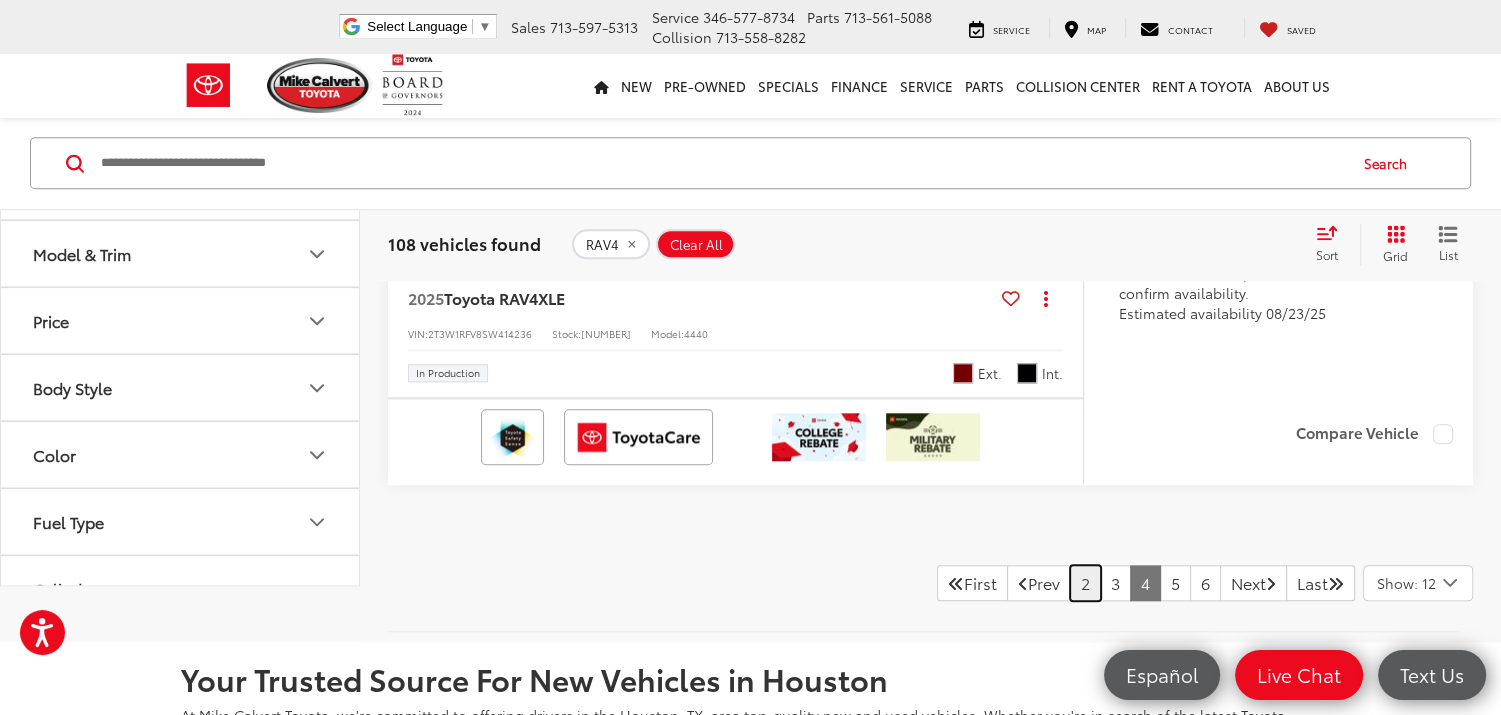 scroll, scrollTop: 10179, scrollLeft: 0, axis: vertical 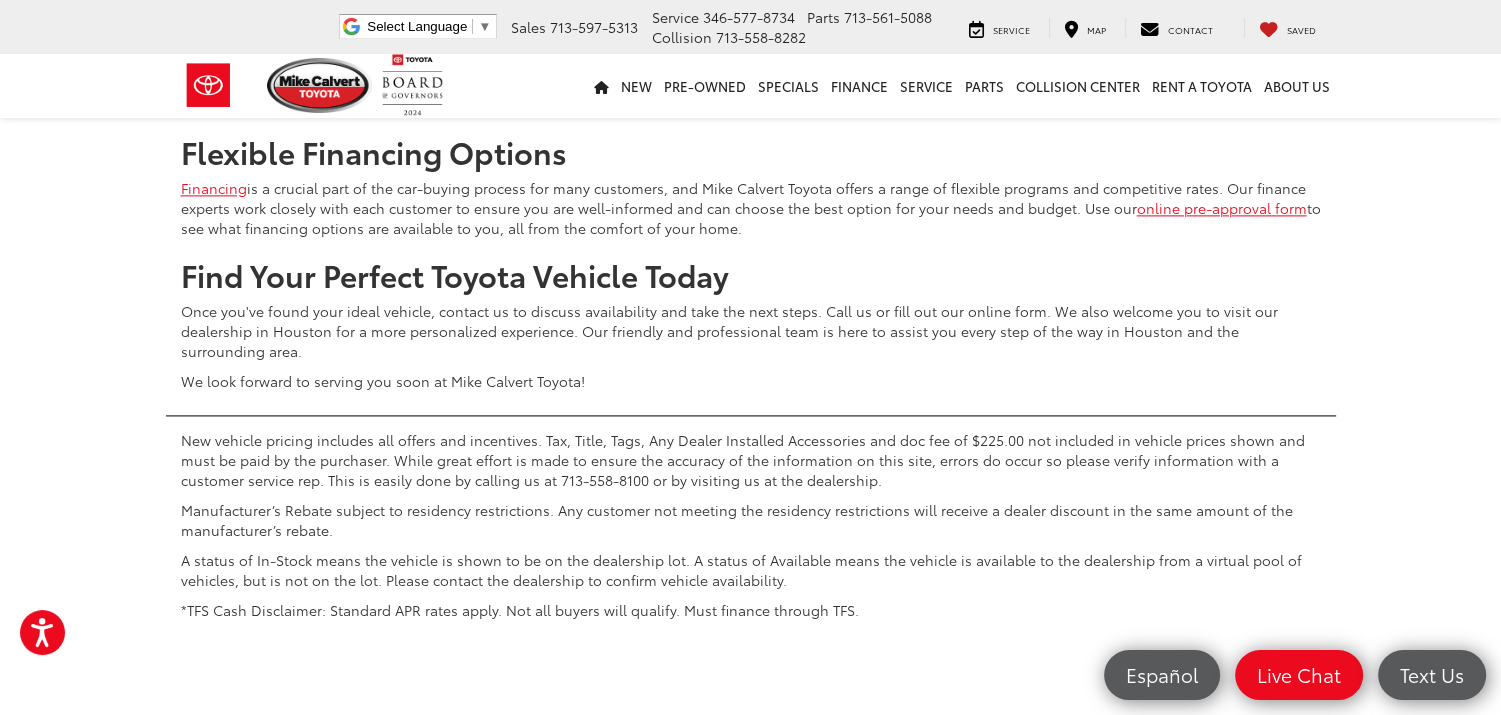 click on "2" at bounding box center [1085, -117] 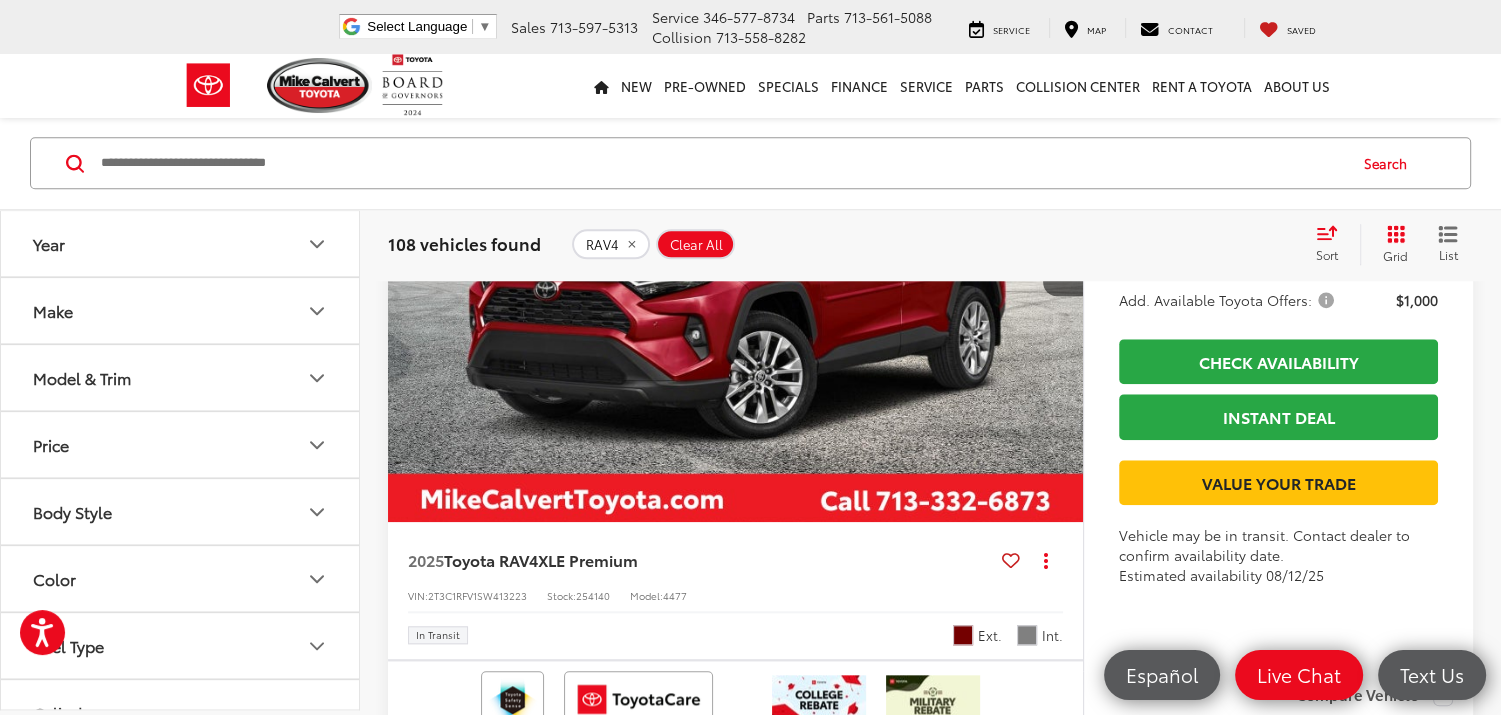 scroll, scrollTop: 9979, scrollLeft: 0, axis: vertical 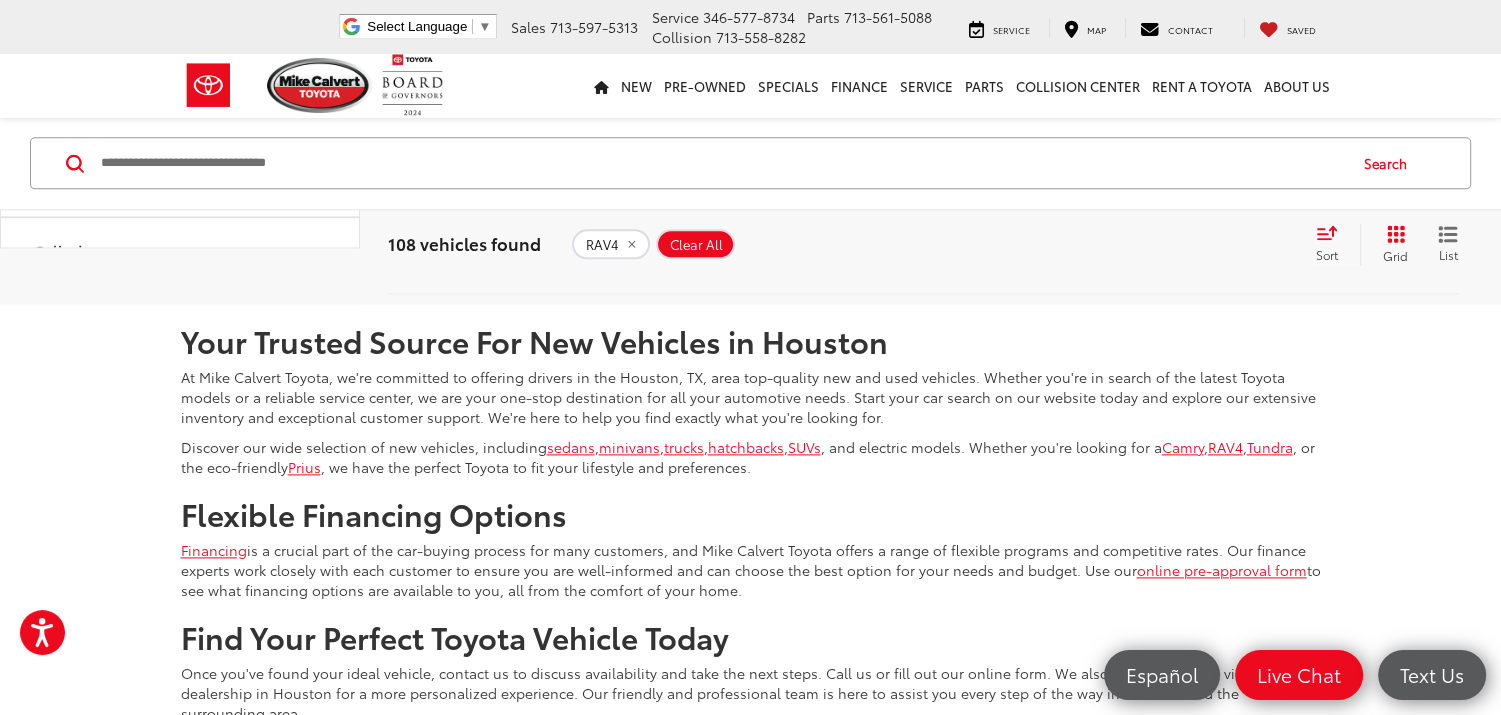 click on "1" at bounding box center [1086, 245] 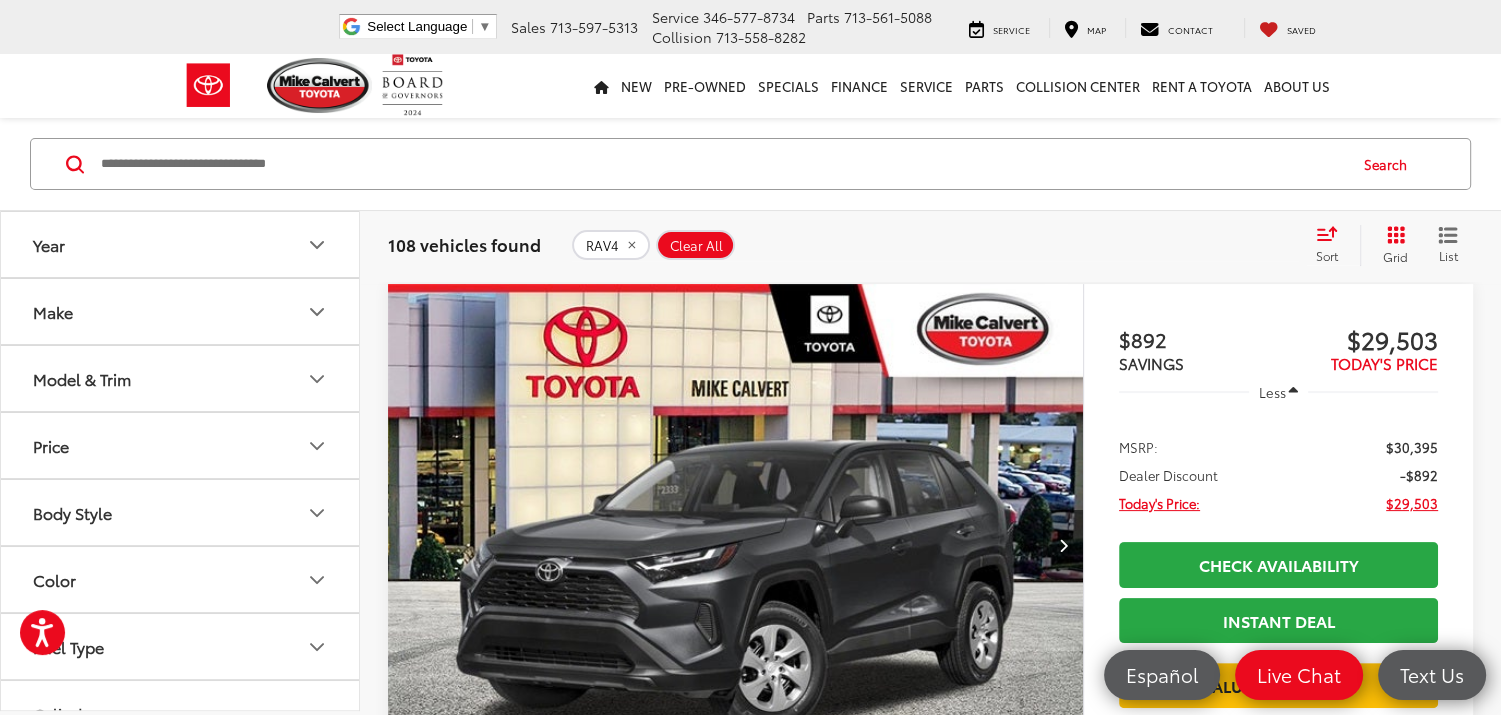 click at bounding box center (1063, 545) 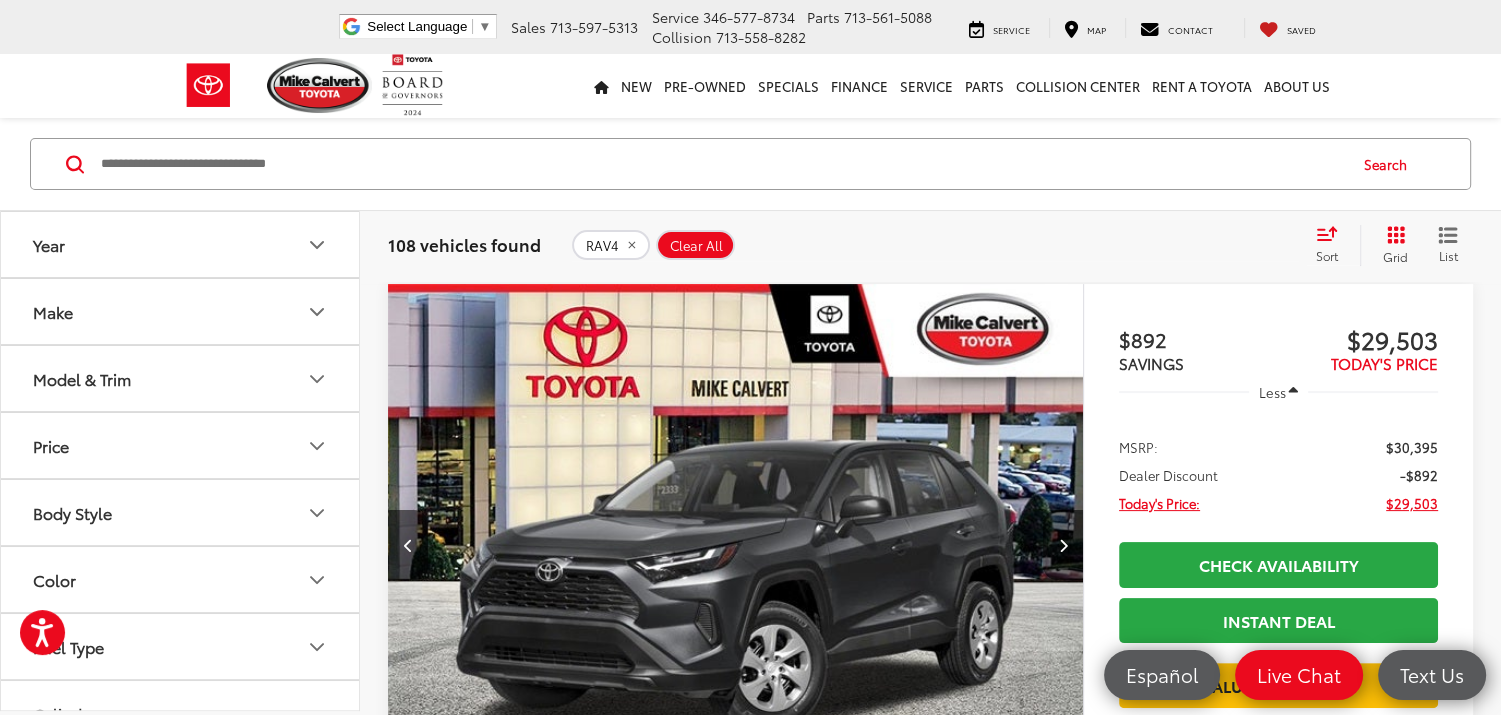 scroll, scrollTop: 0, scrollLeft: 698, axis: horizontal 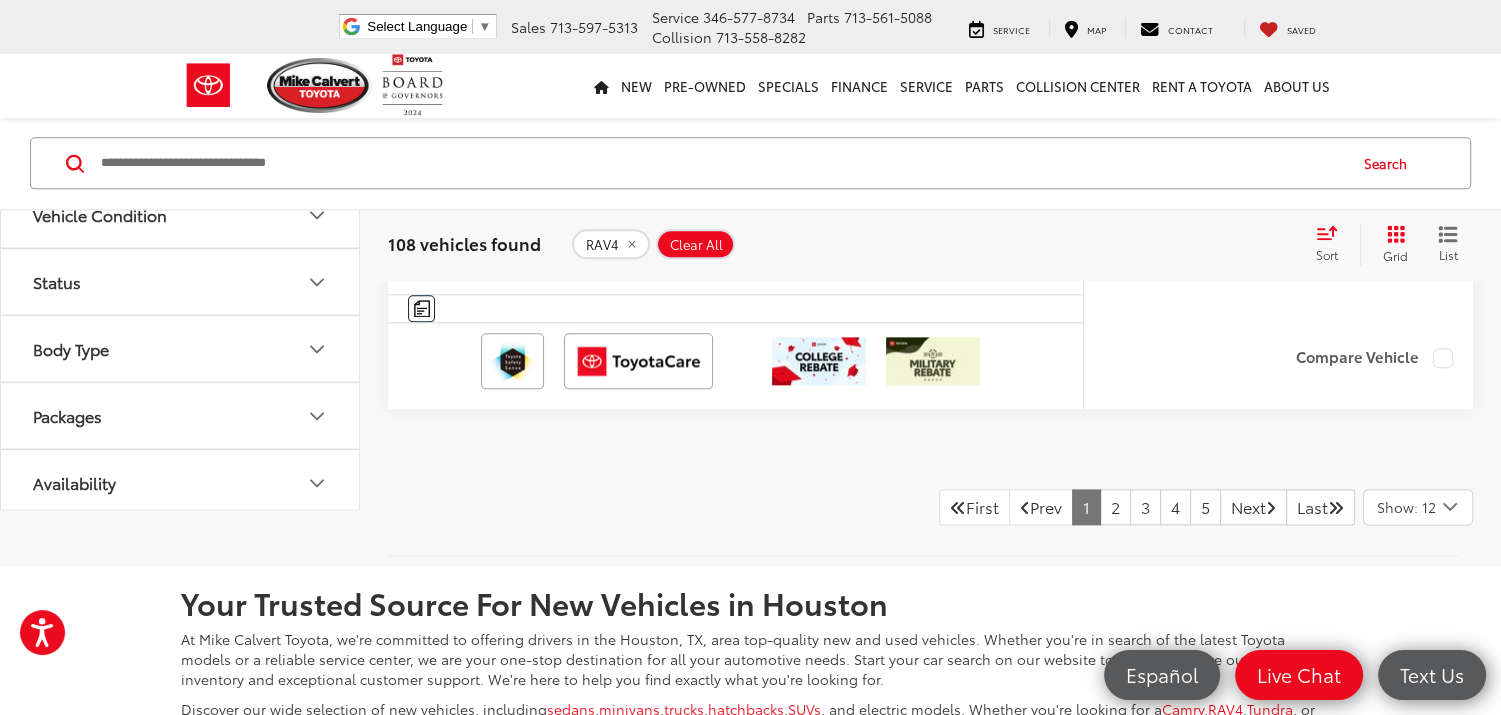 click 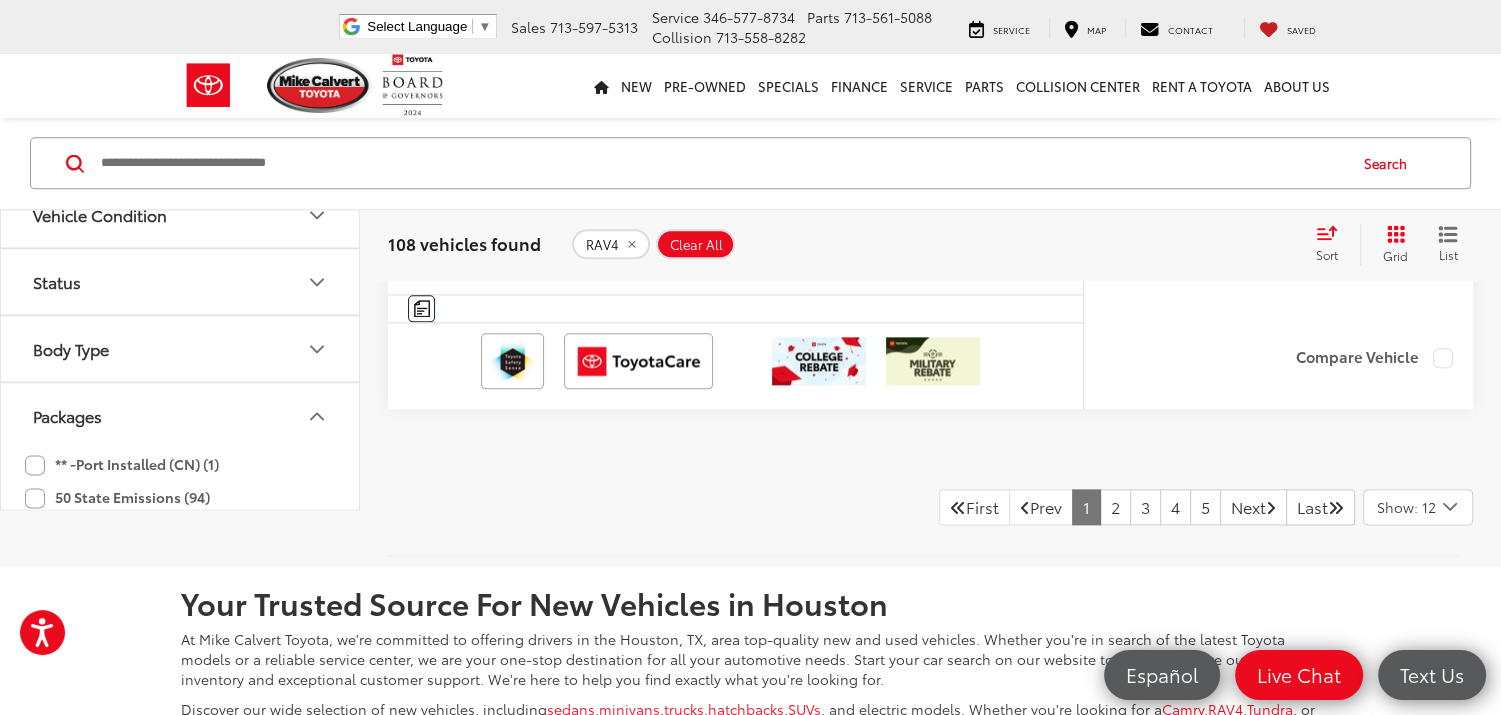 click 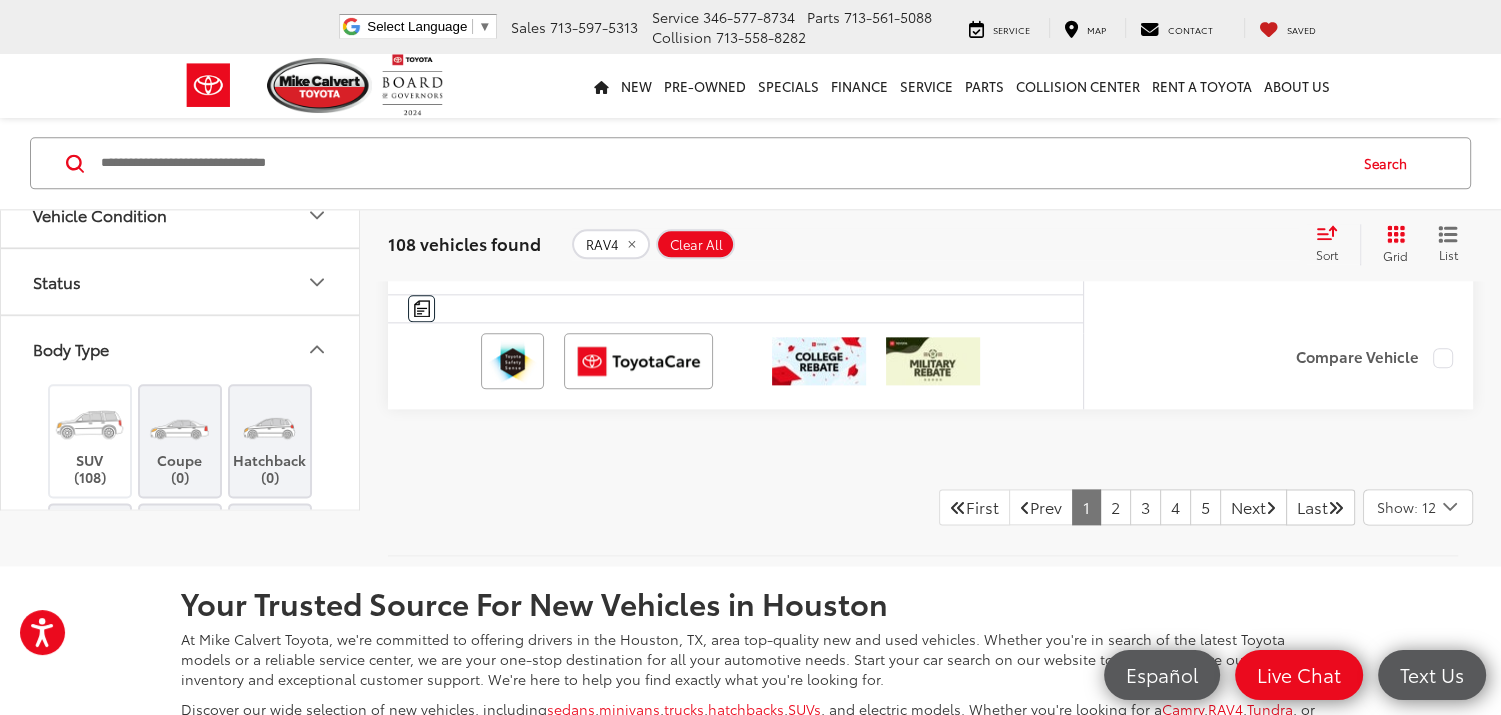 scroll, scrollTop: 232, scrollLeft: 0, axis: vertical 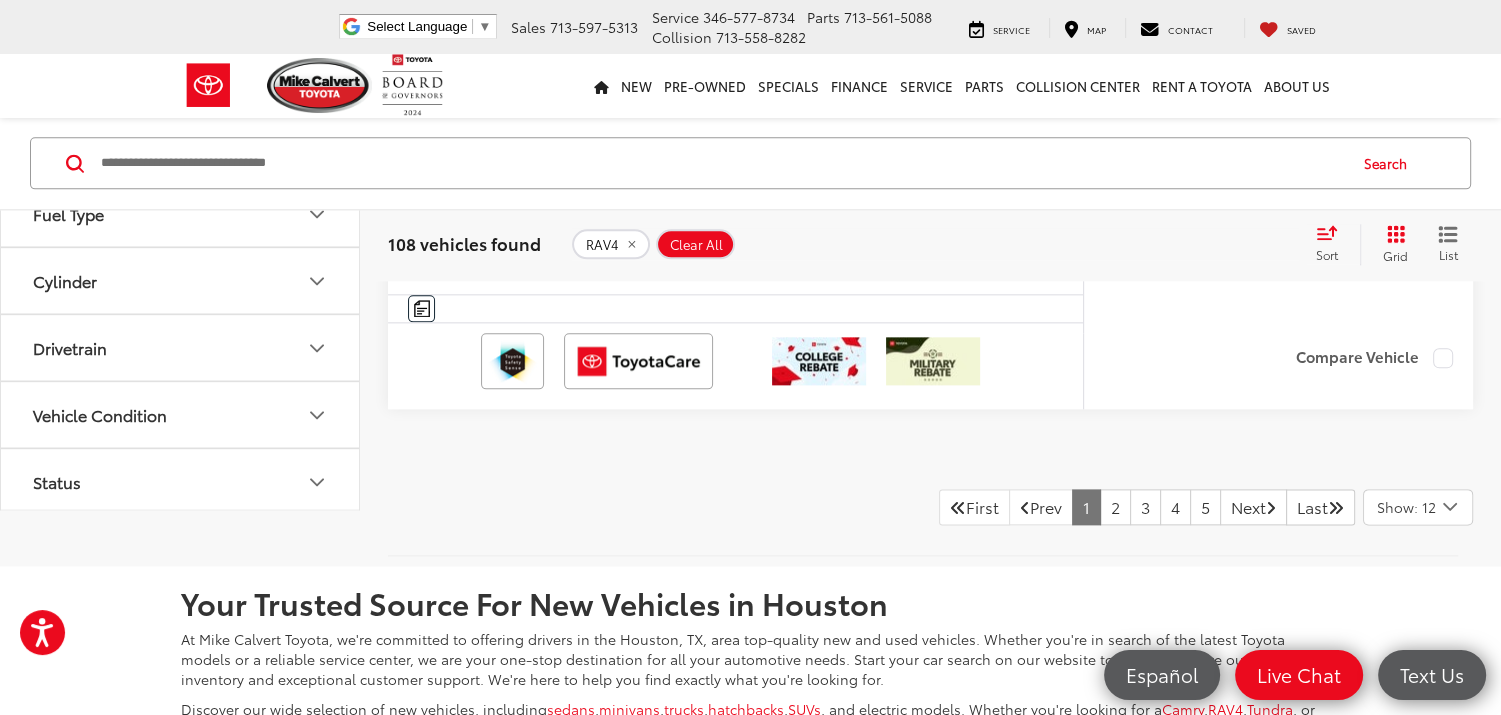 click 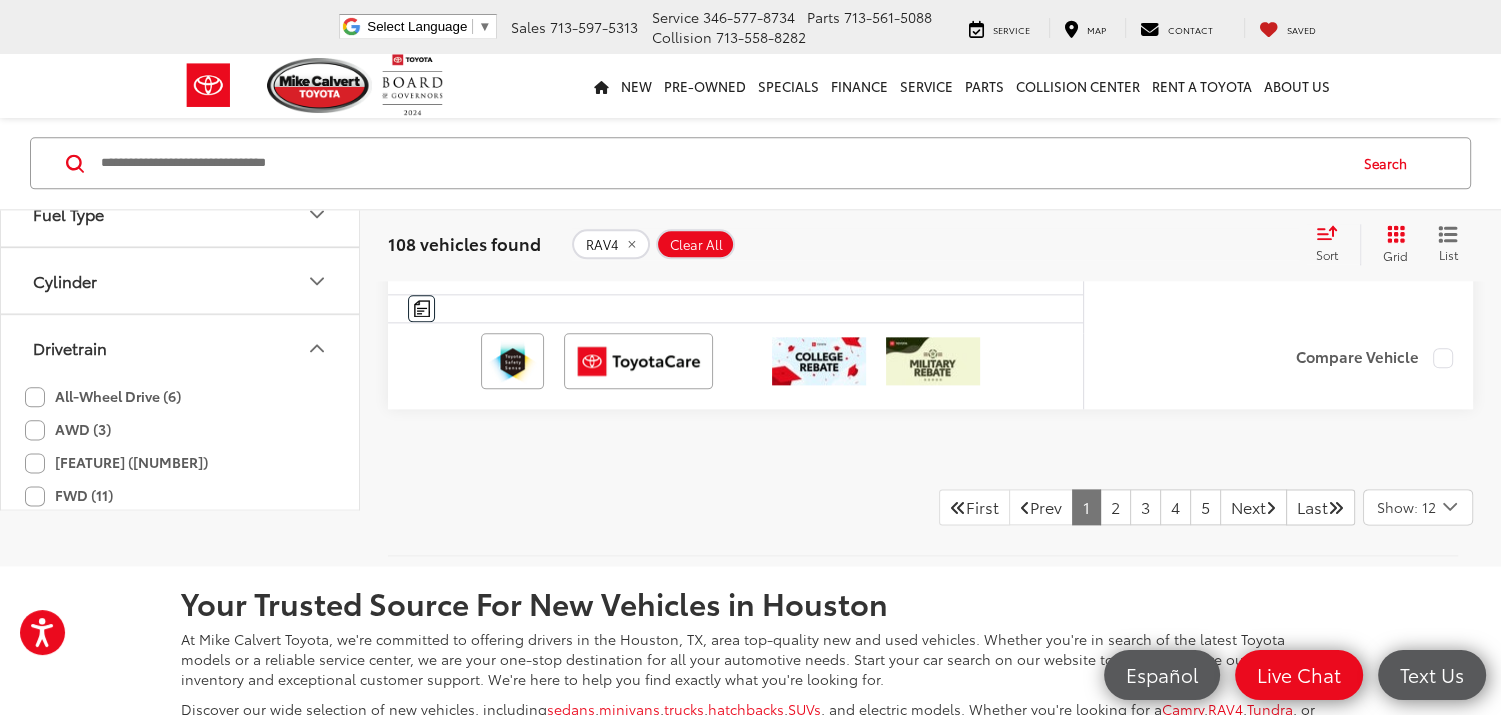 click on "All-Wheel Drive (6)" 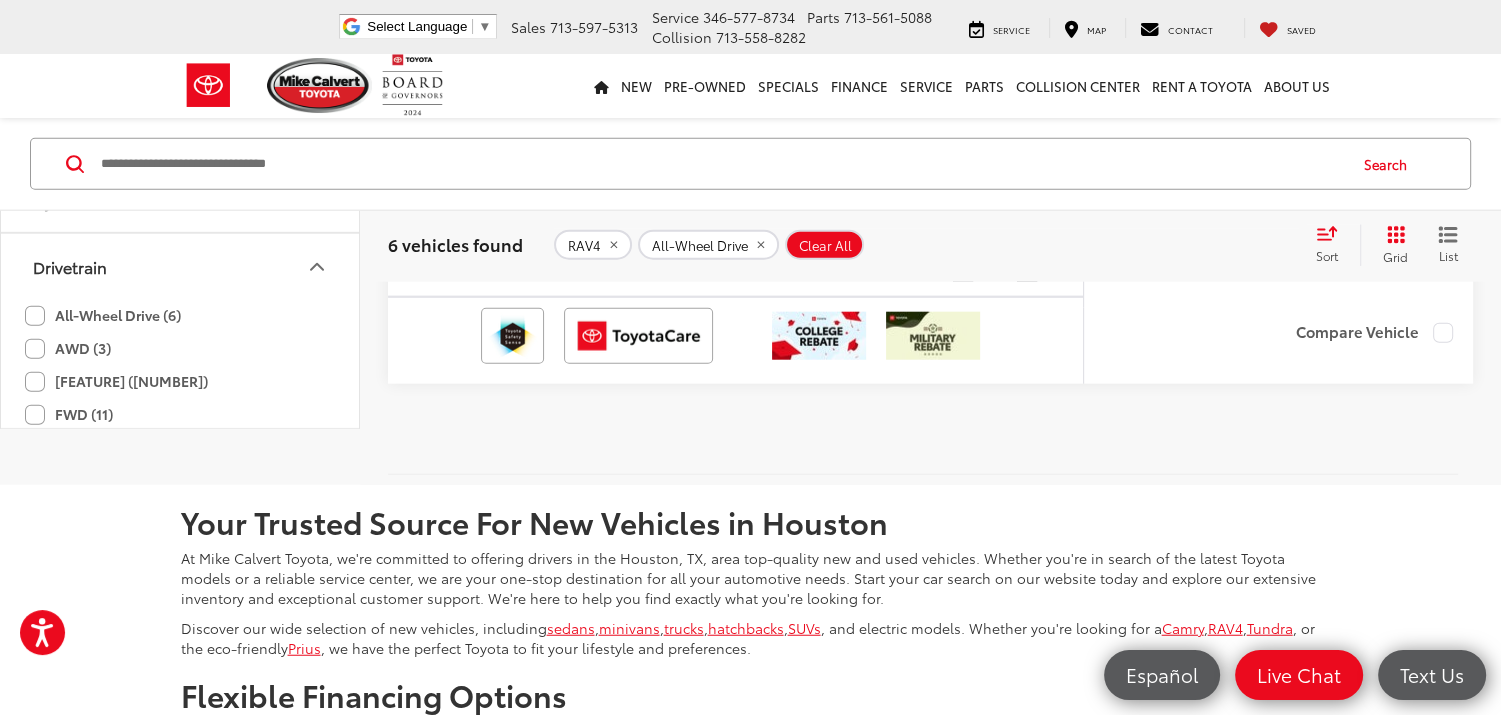 scroll, scrollTop: 4779, scrollLeft: 0, axis: vertical 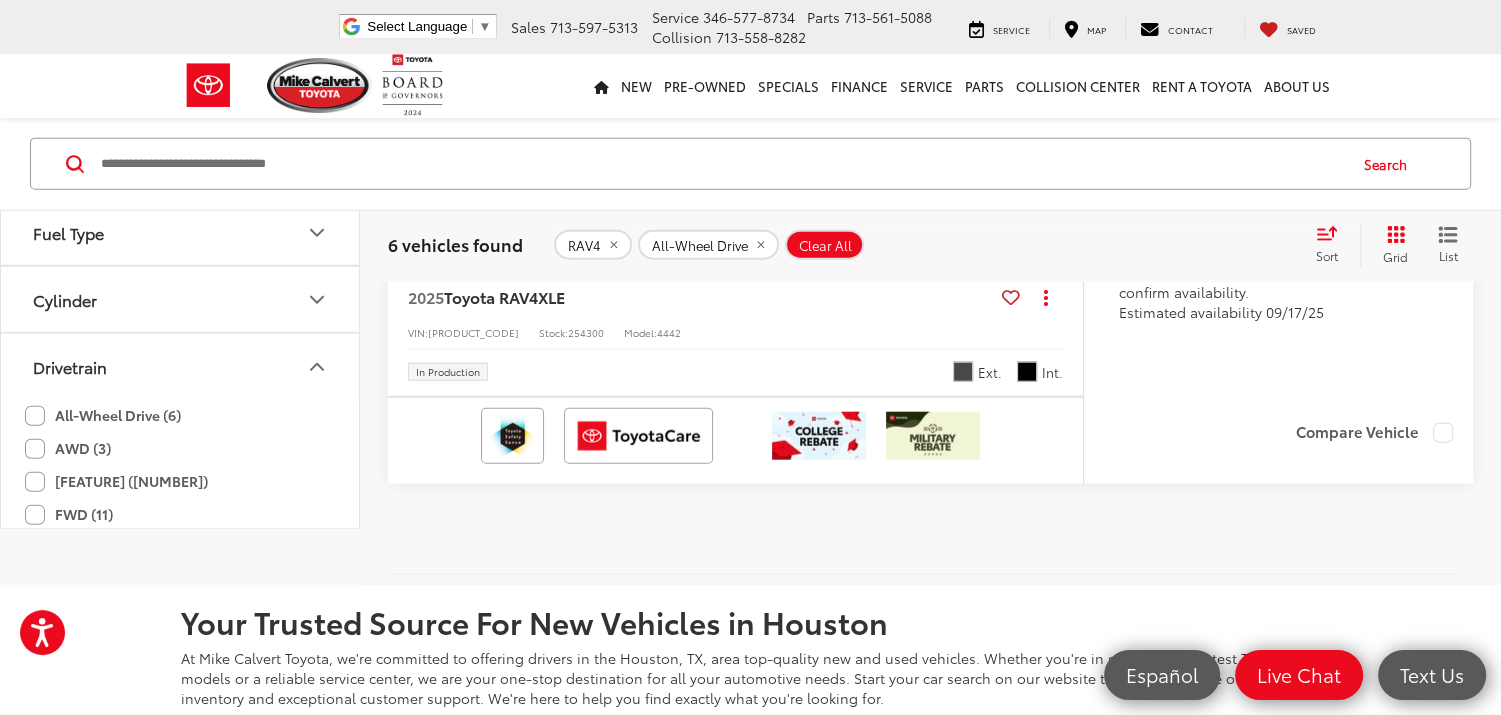 click on "All-Wheel Drive (6)" 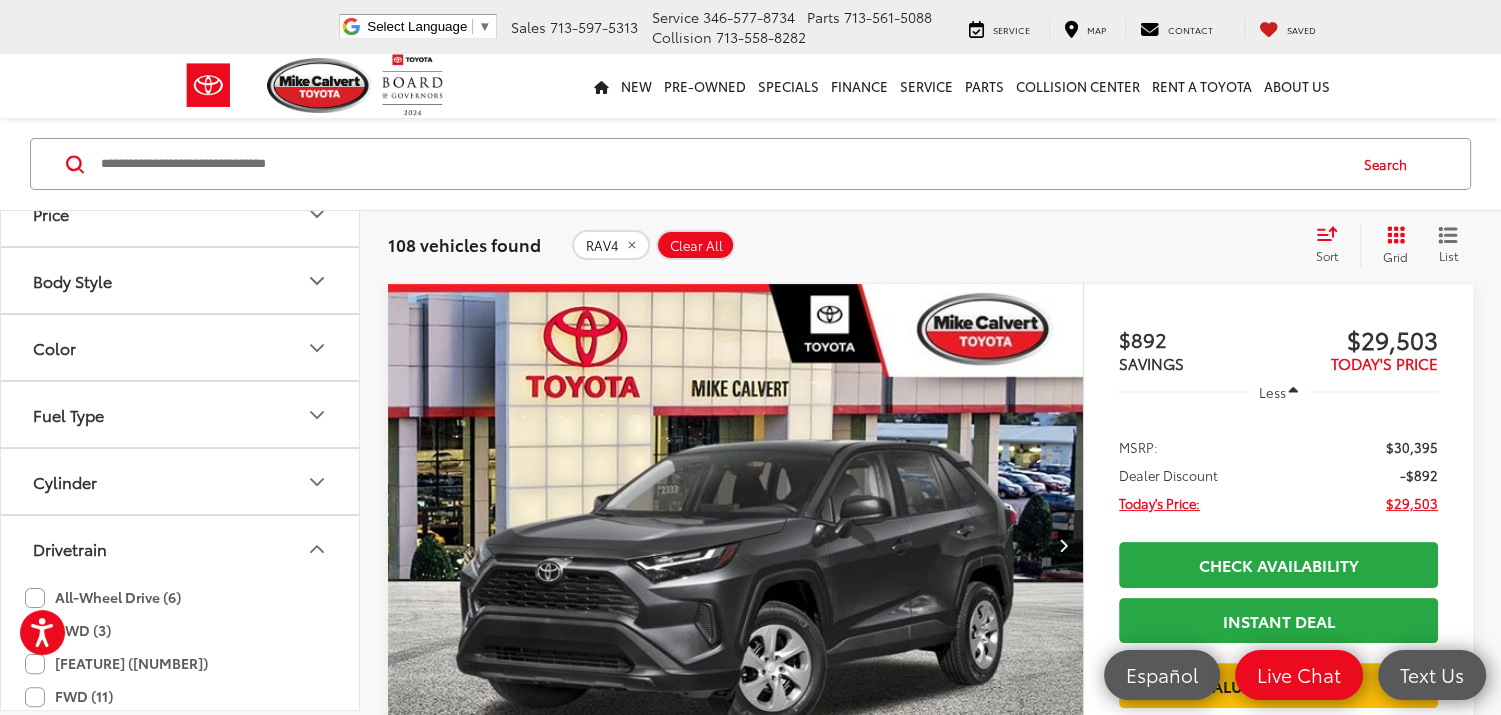 click on "Front-Wheel Drive (88)" 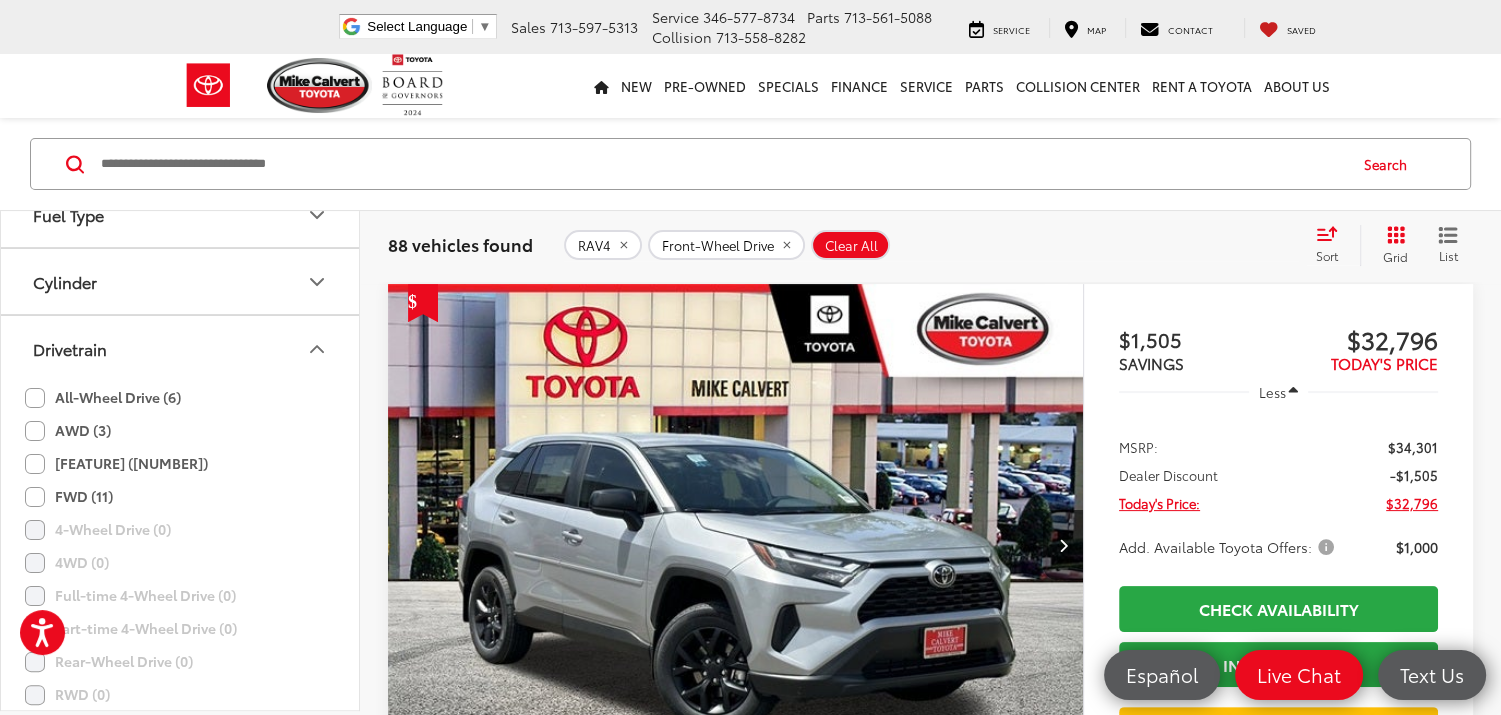 scroll, scrollTop: 232, scrollLeft: 0, axis: vertical 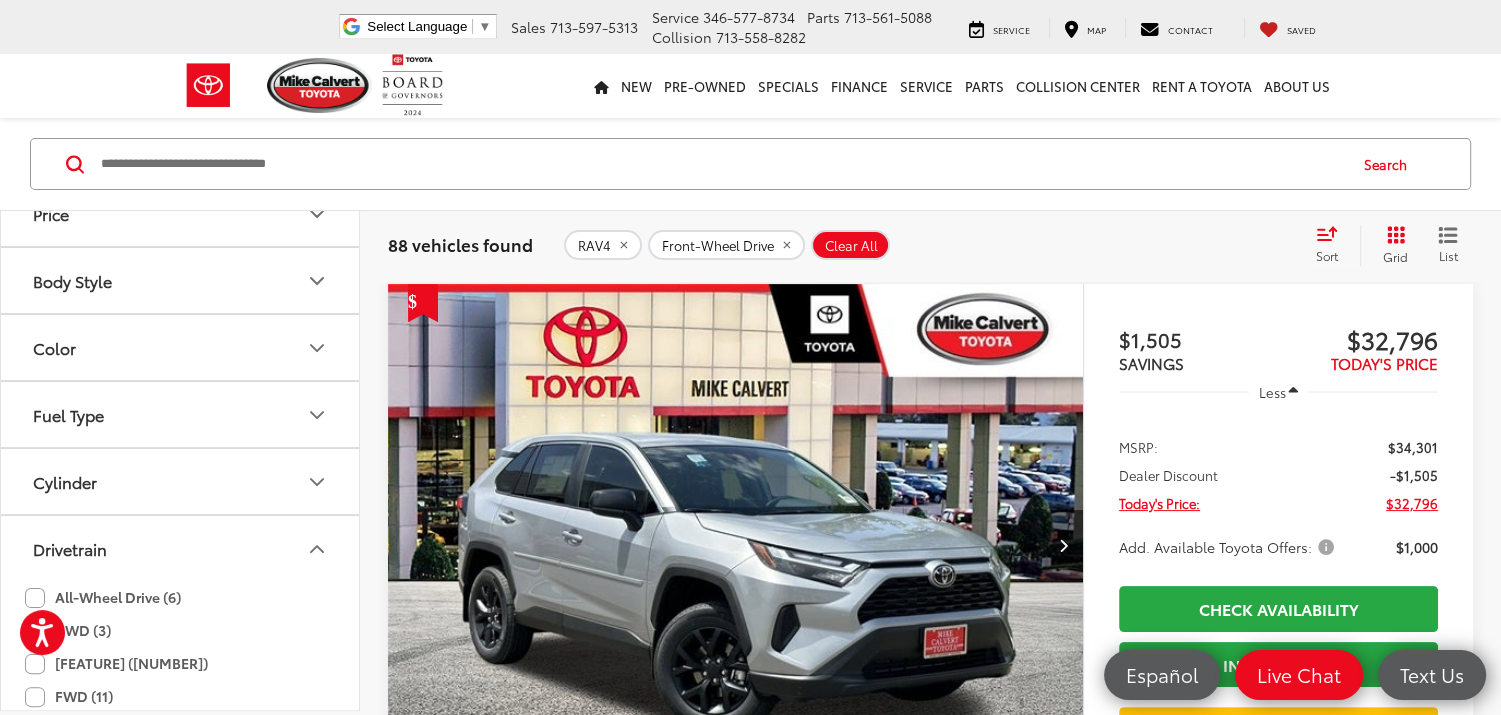click 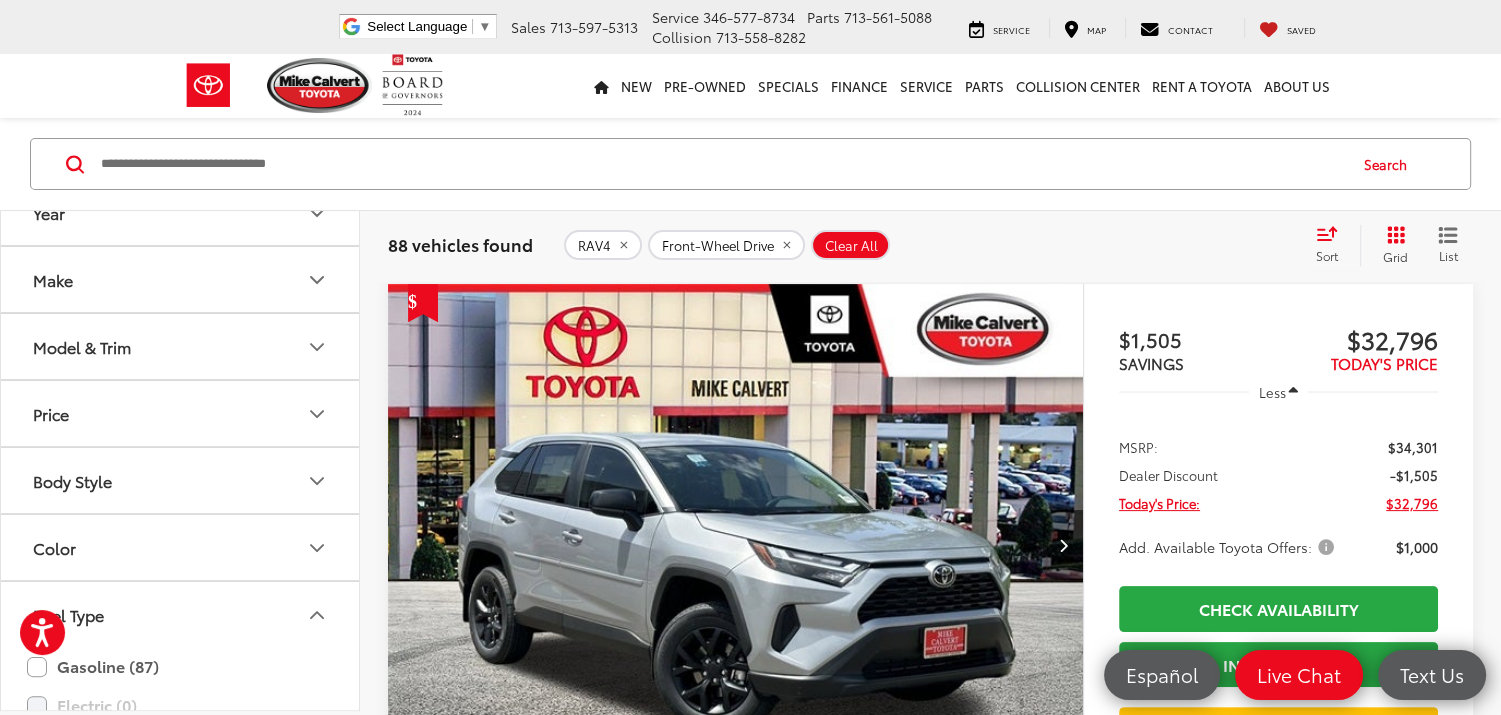 scroll, scrollTop: 32, scrollLeft: 0, axis: vertical 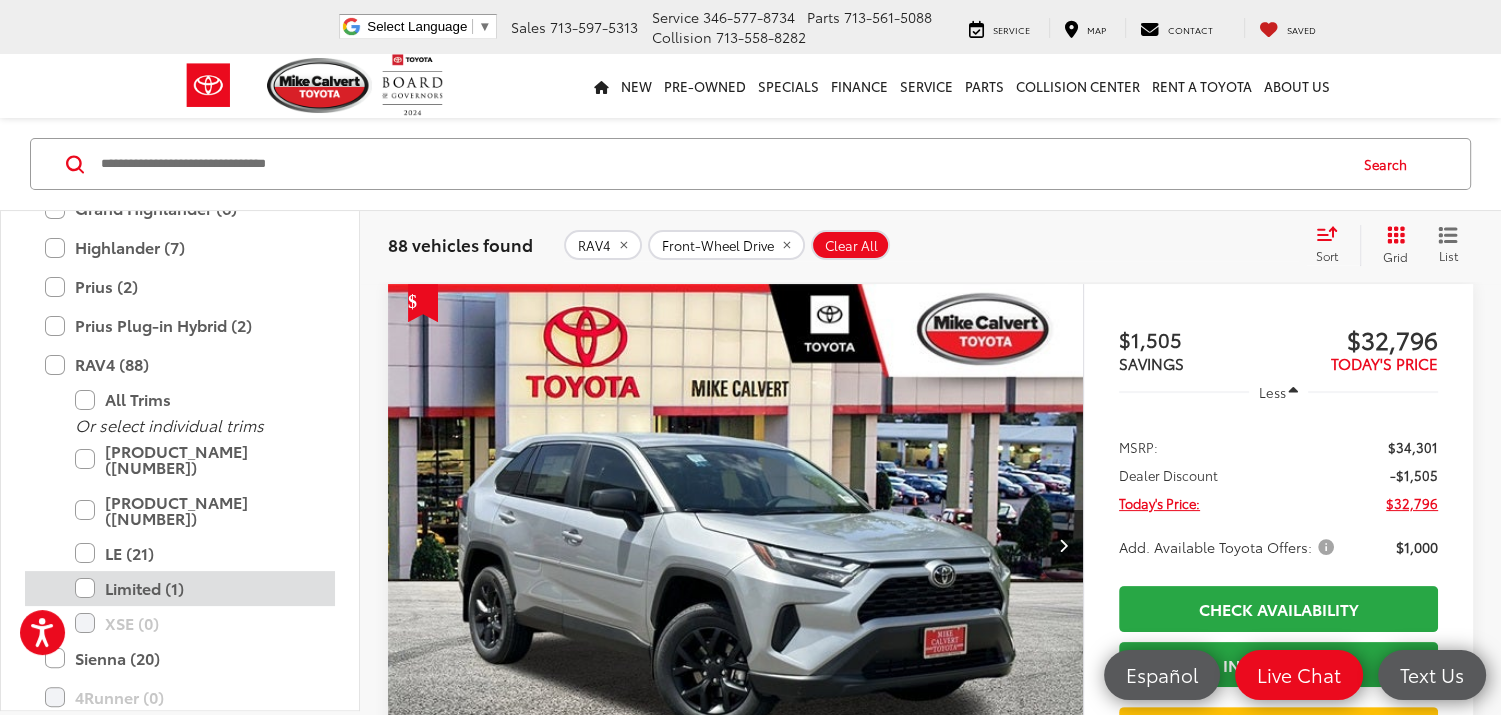 click on "Limited (1)" at bounding box center (195, 588) 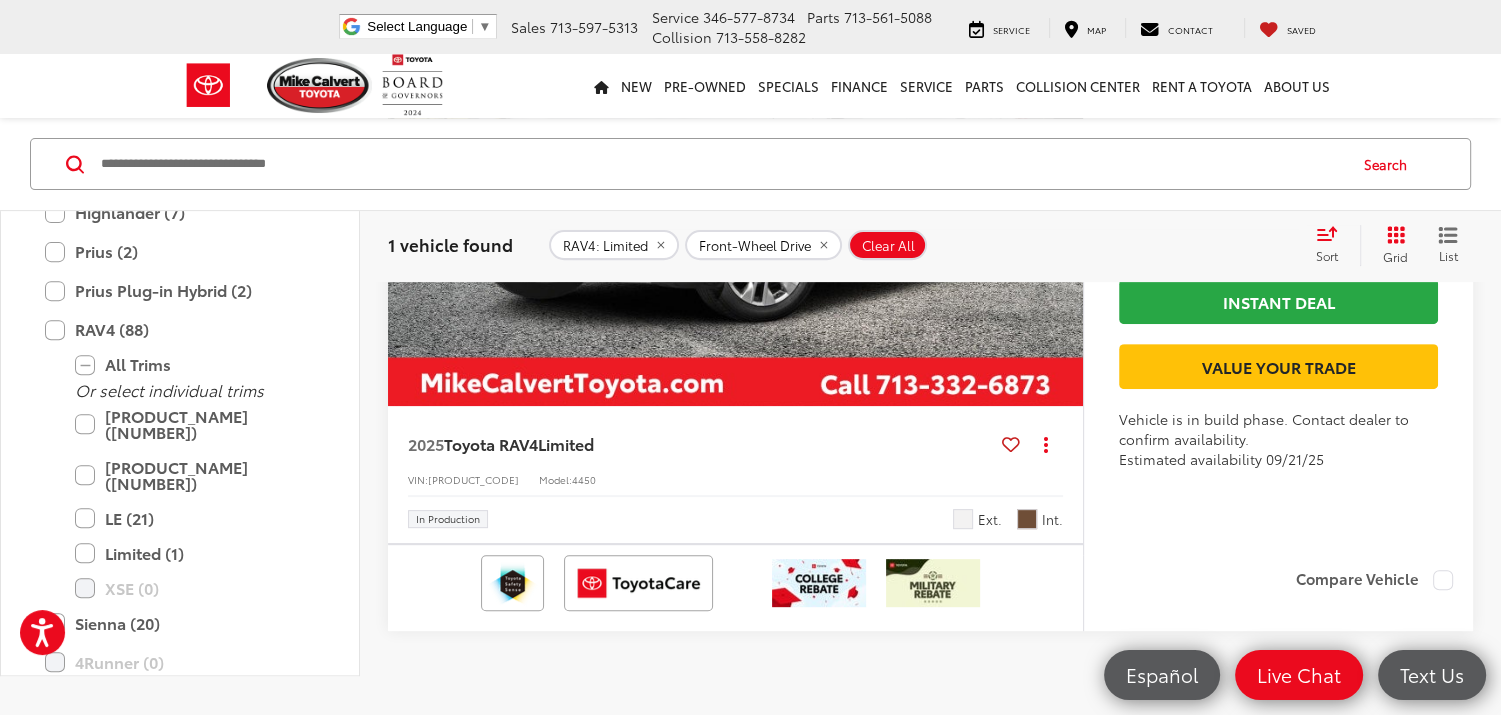 scroll, scrollTop: 279, scrollLeft: 0, axis: vertical 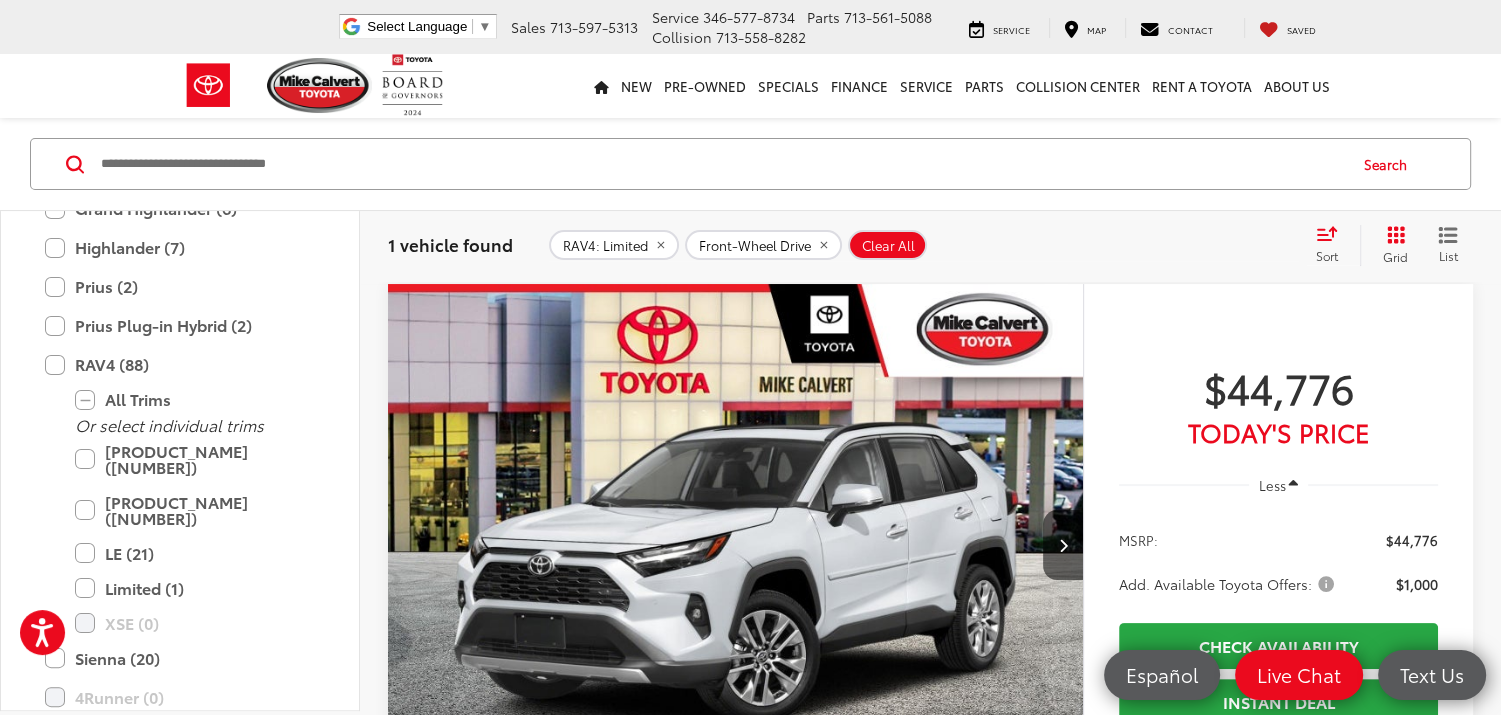 click at bounding box center [736, 545] 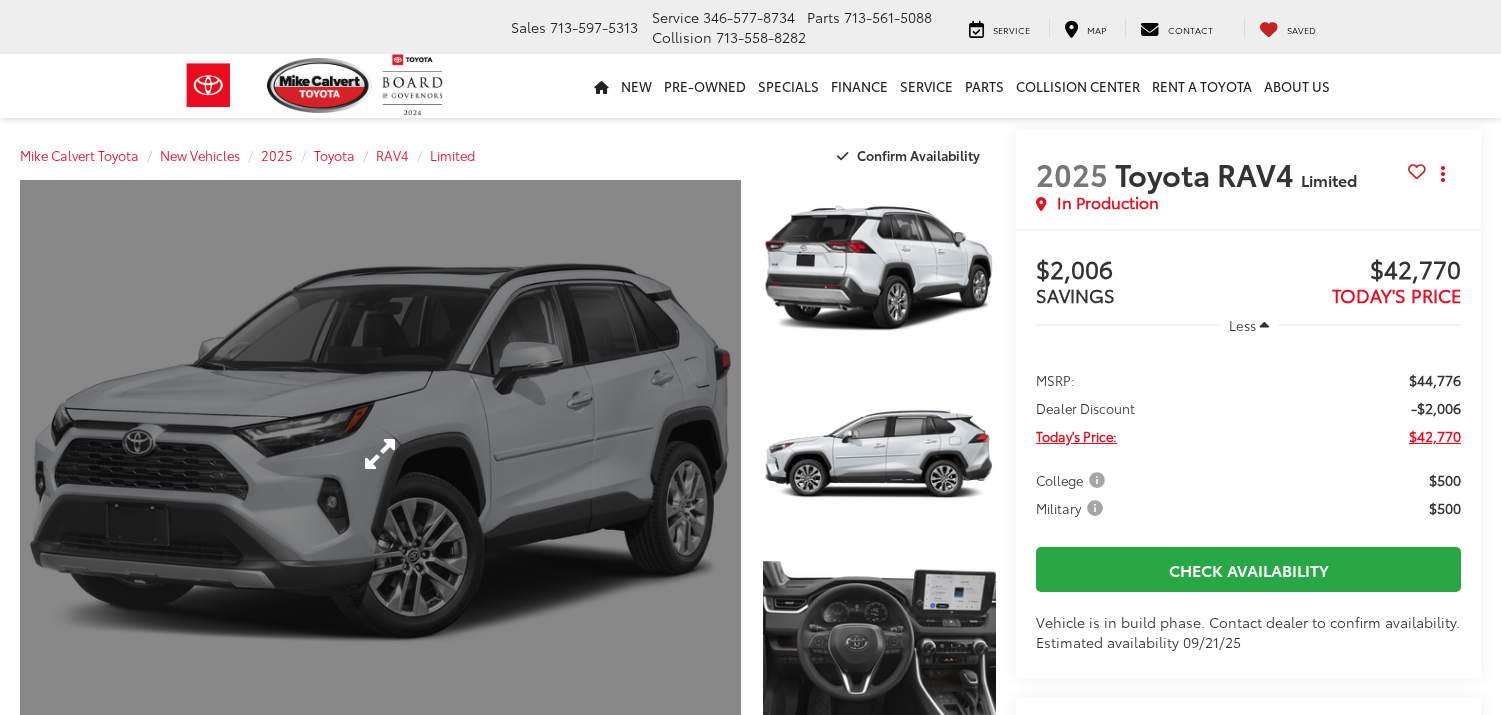 scroll, scrollTop: 0, scrollLeft: 0, axis: both 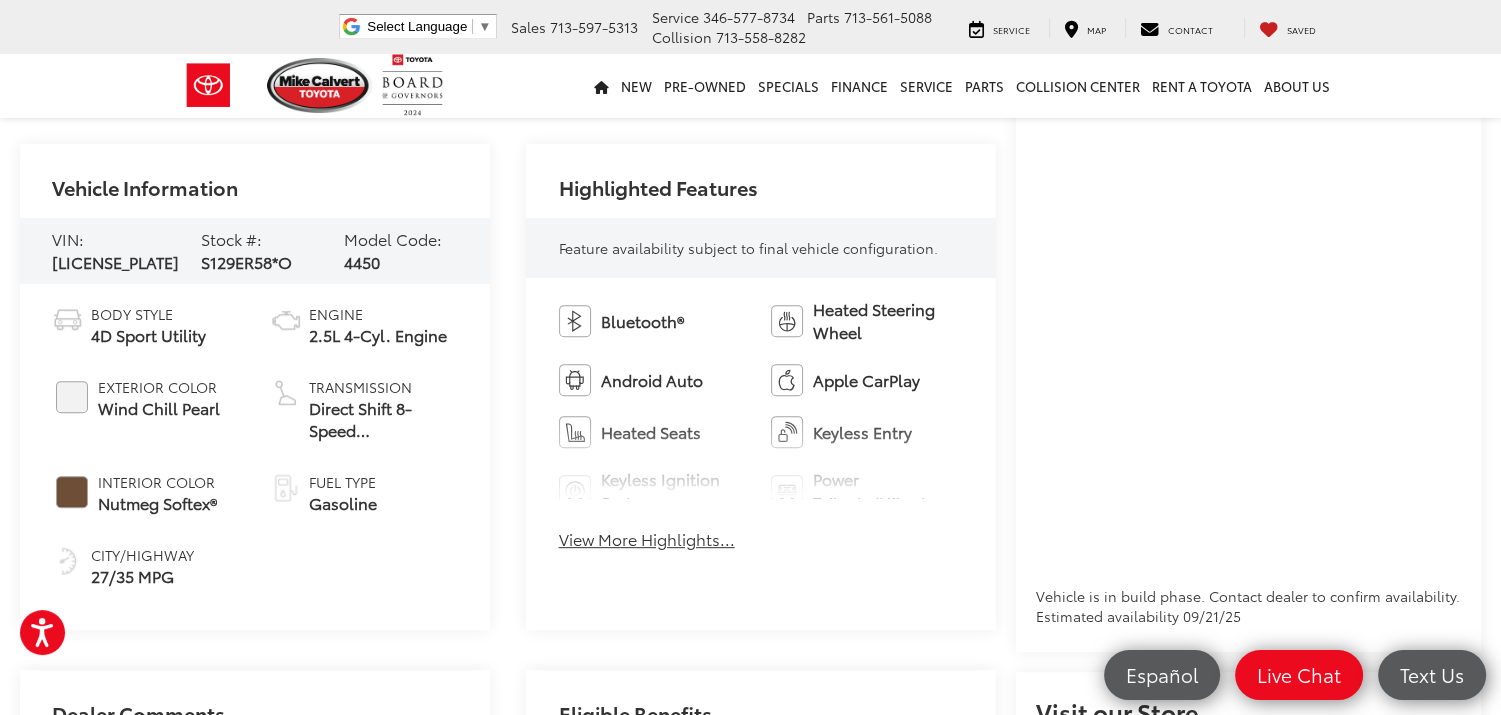 click on "View More Highlights..." at bounding box center [647, 539] 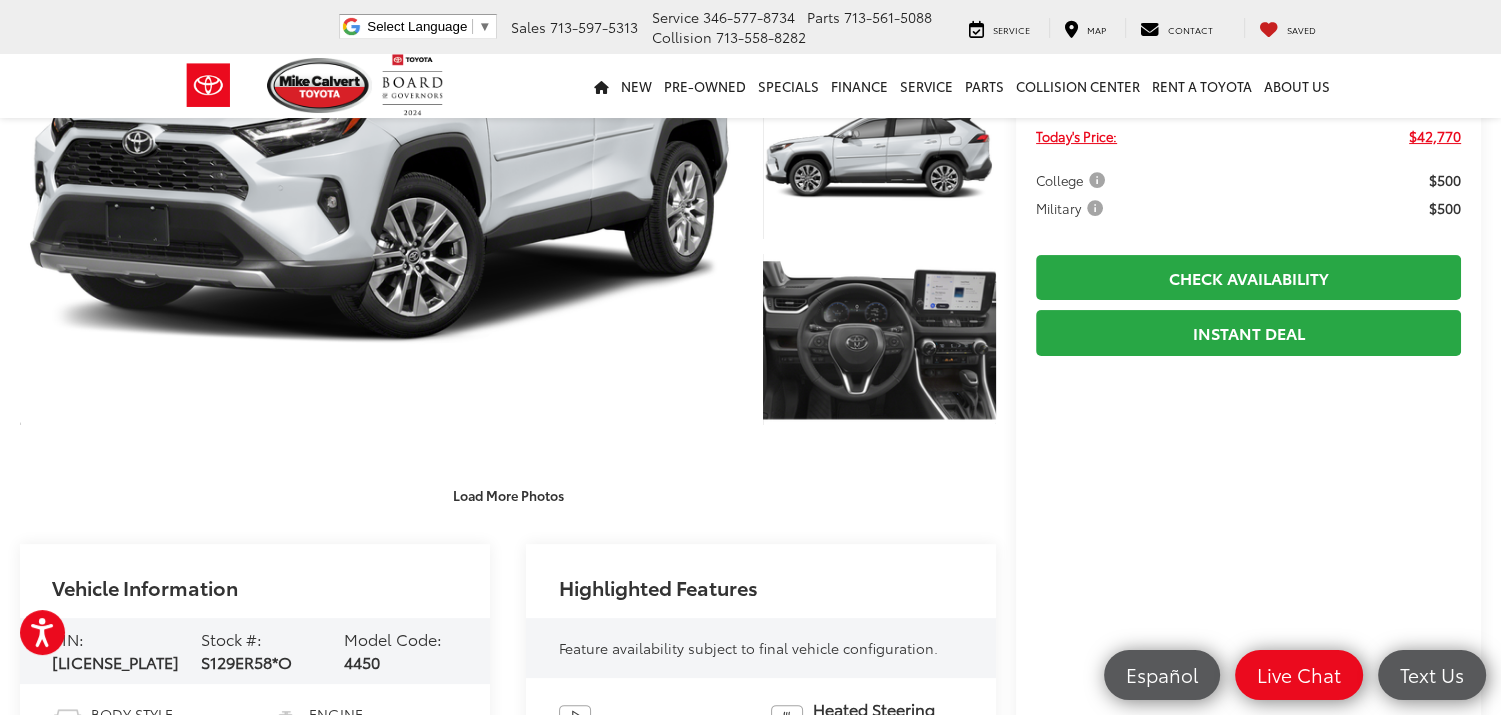 scroll, scrollTop: 0, scrollLeft: 0, axis: both 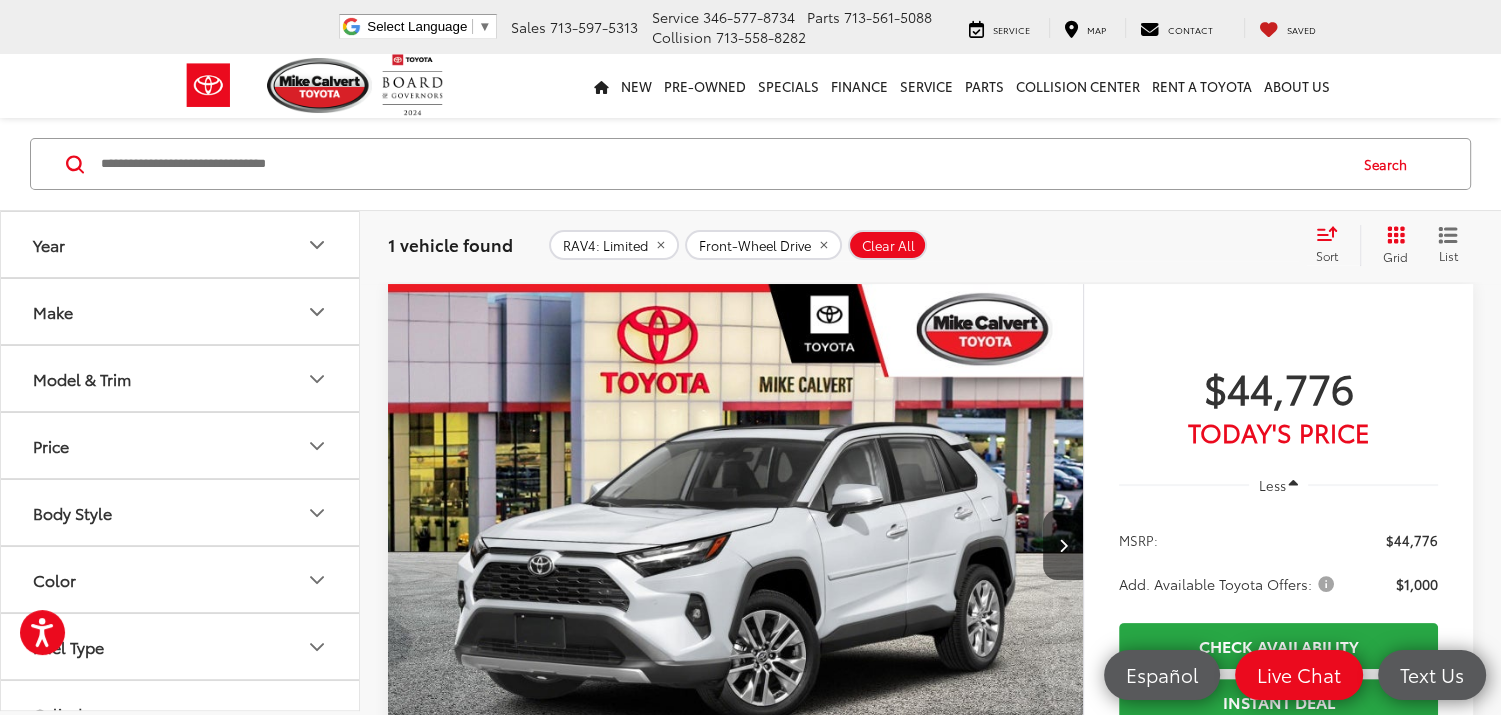 click 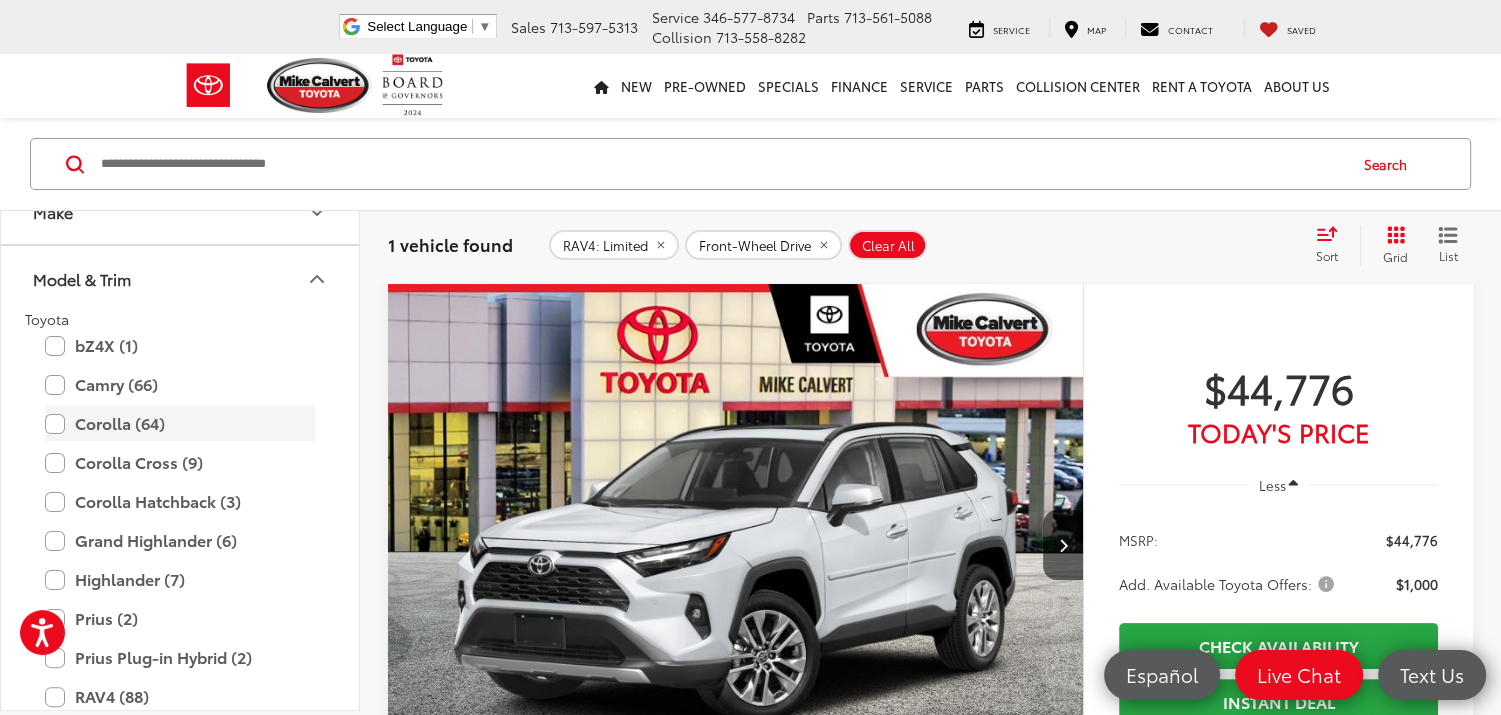 scroll, scrollTop: 400, scrollLeft: 0, axis: vertical 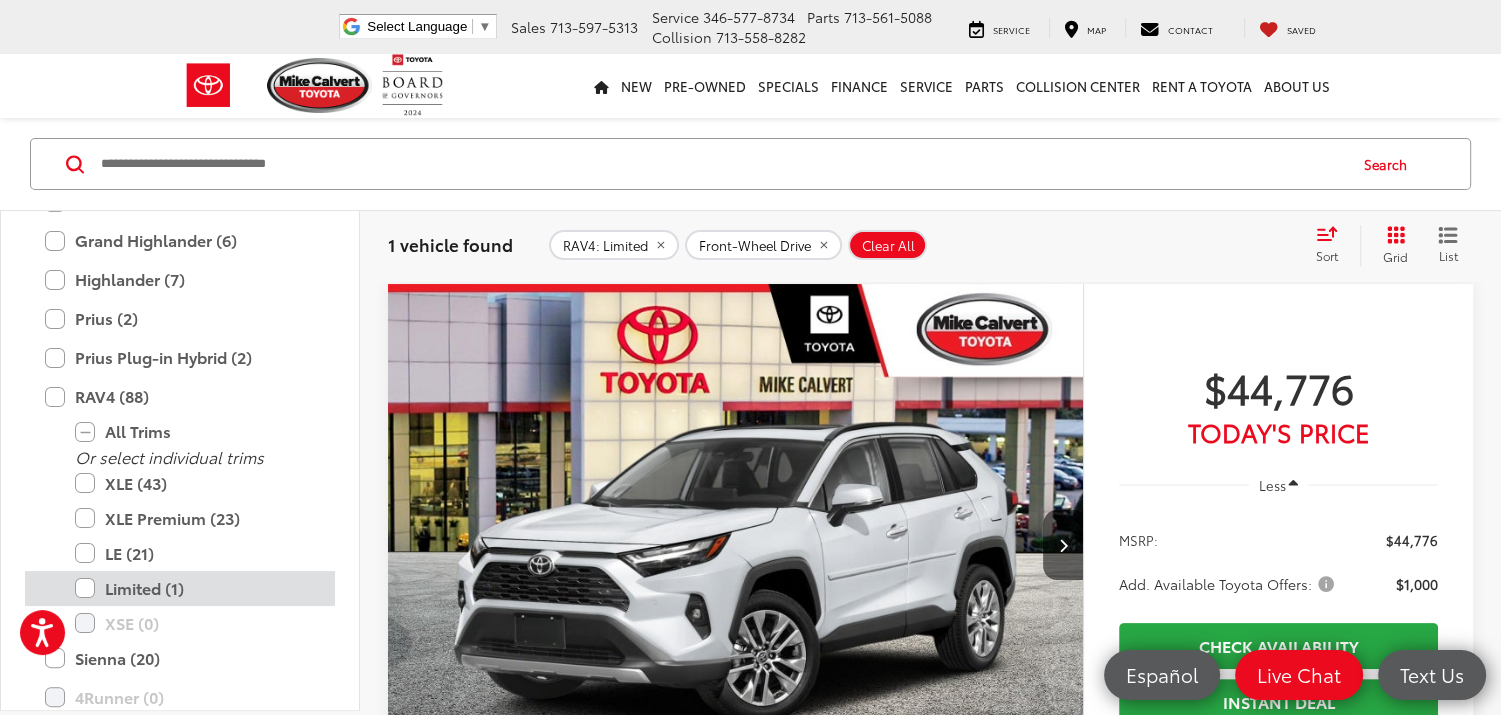 click on "Limited (1)" at bounding box center [195, 588] 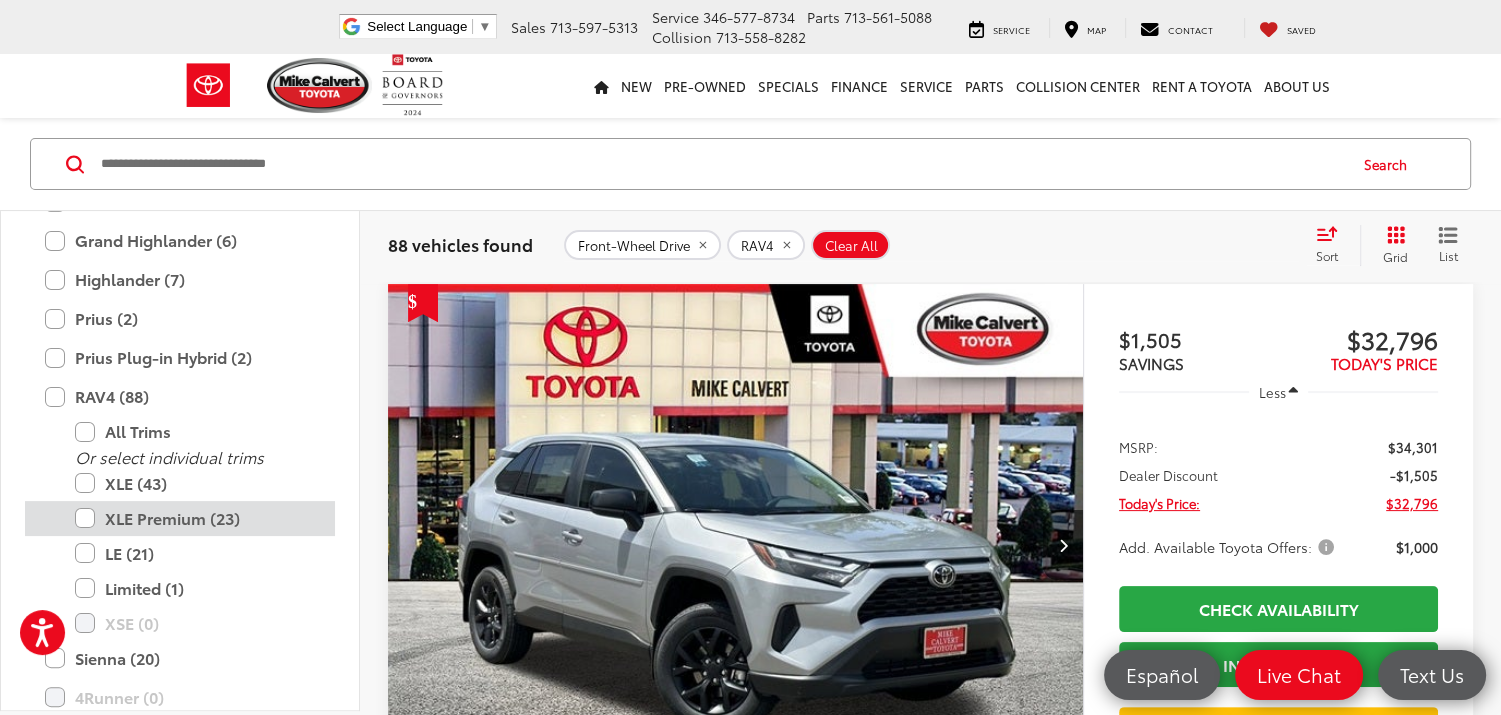 click on "XLE Premium (23)" at bounding box center [195, 518] 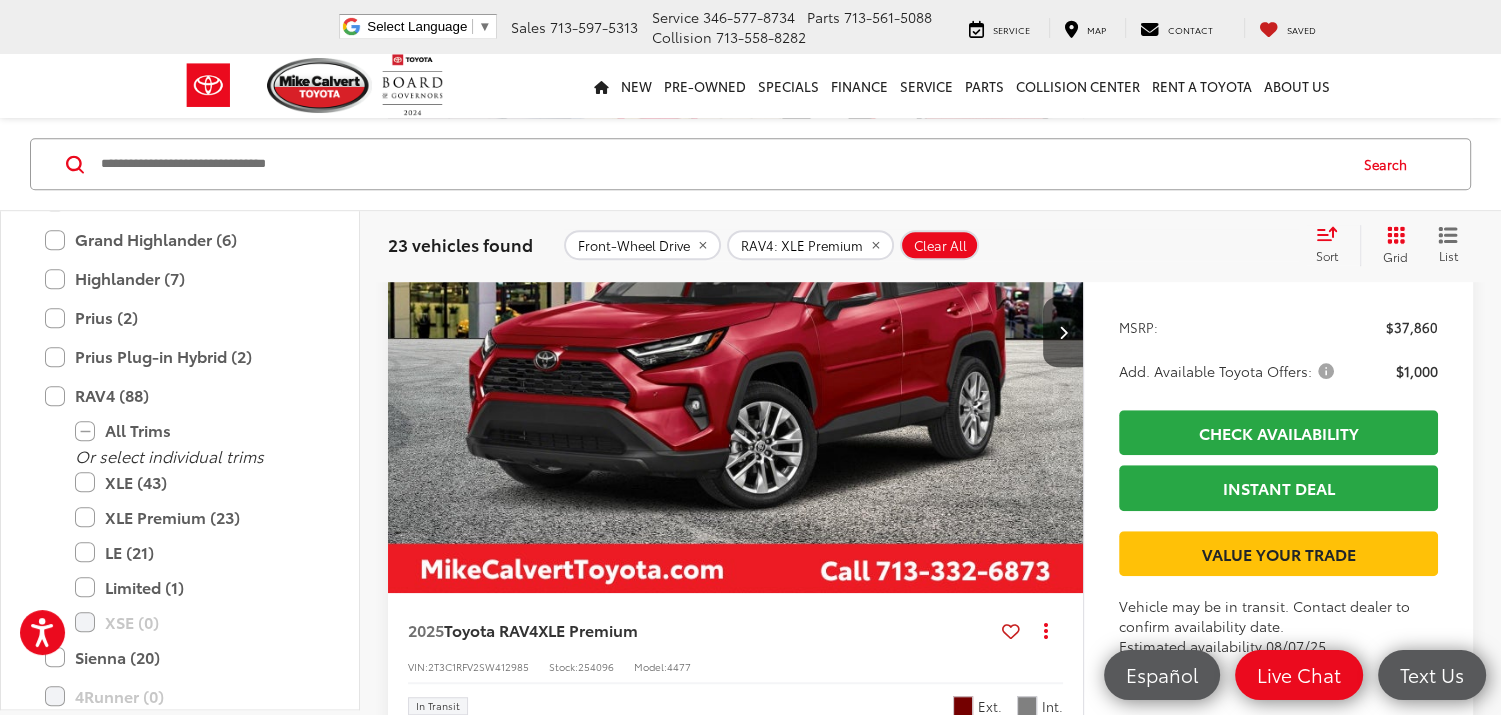 scroll, scrollTop: 1179, scrollLeft: 0, axis: vertical 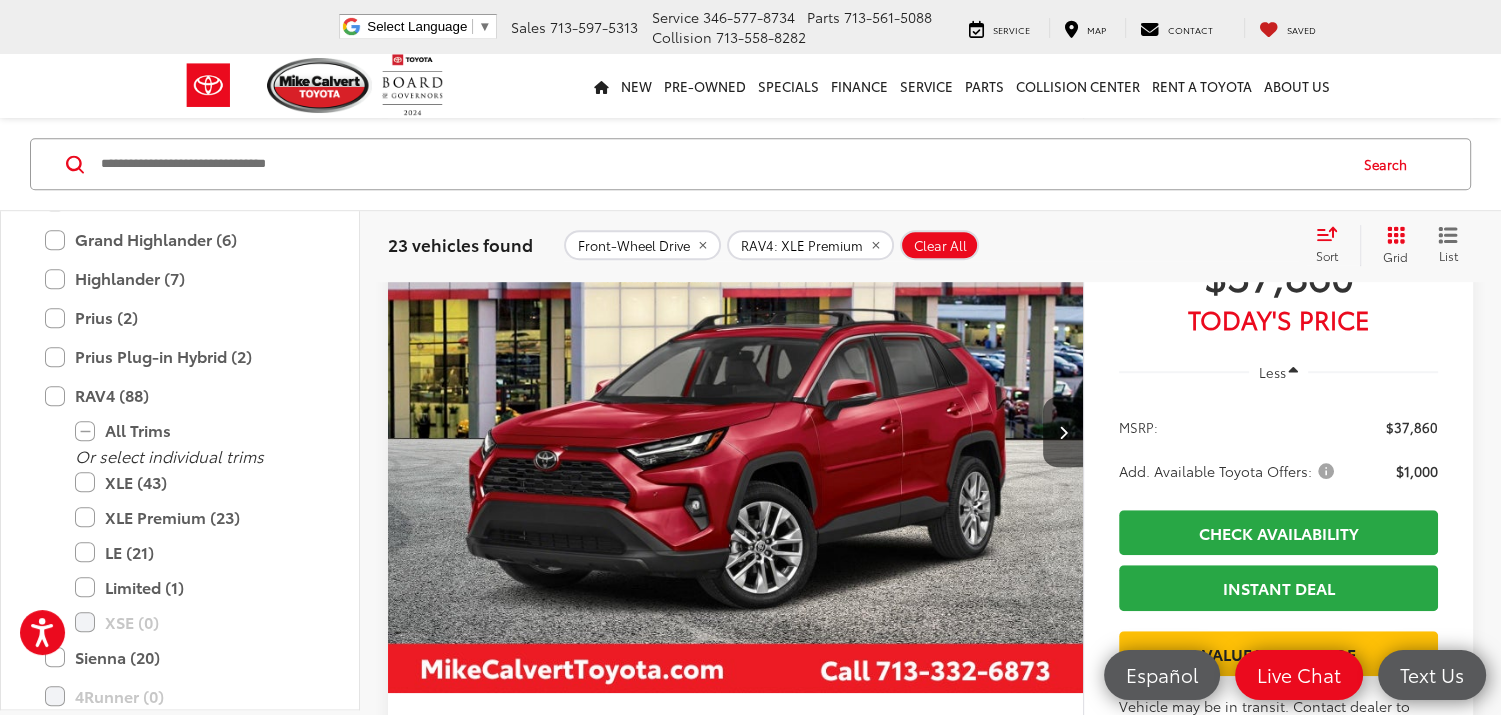 click at bounding box center [736, 432] 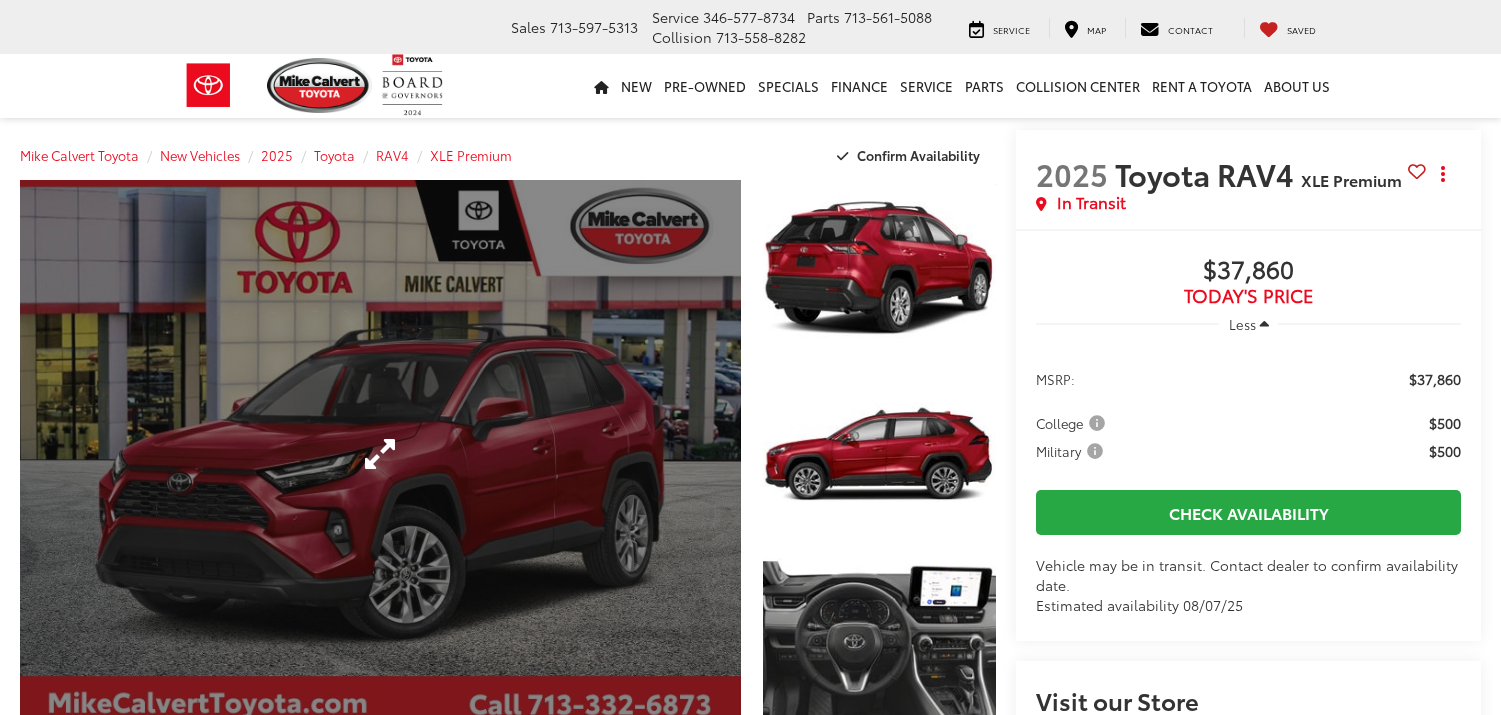 scroll, scrollTop: 0, scrollLeft: 0, axis: both 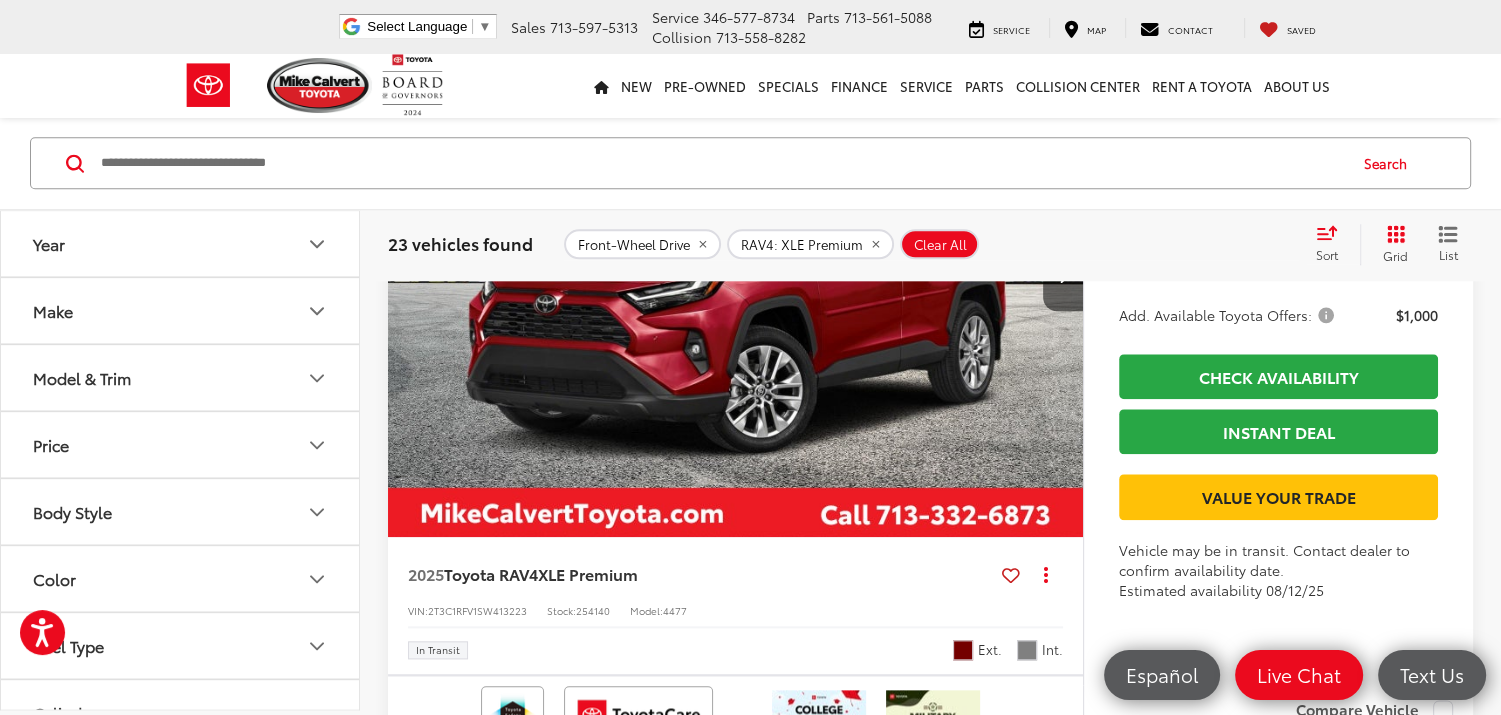 click at bounding box center [736, 276] 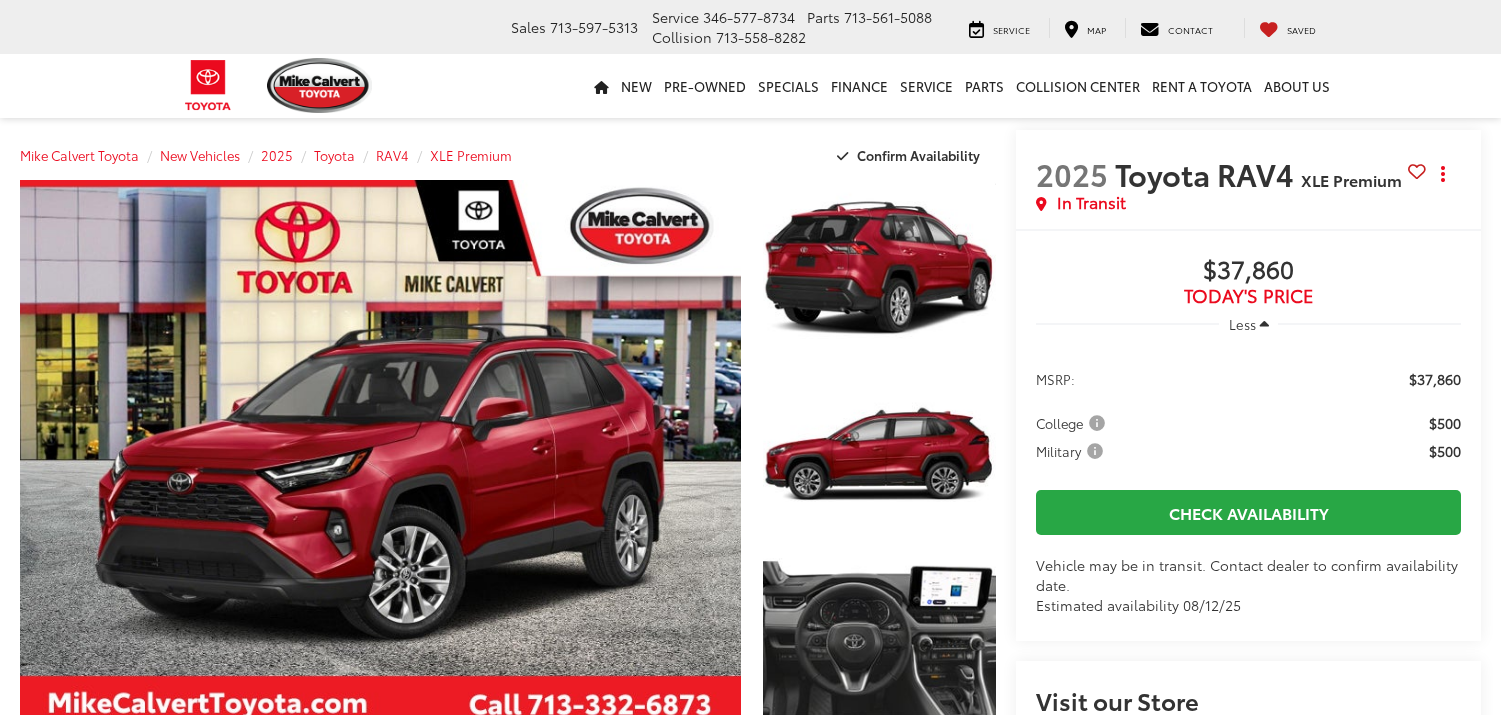 scroll, scrollTop: 0, scrollLeft: 0, axis: both 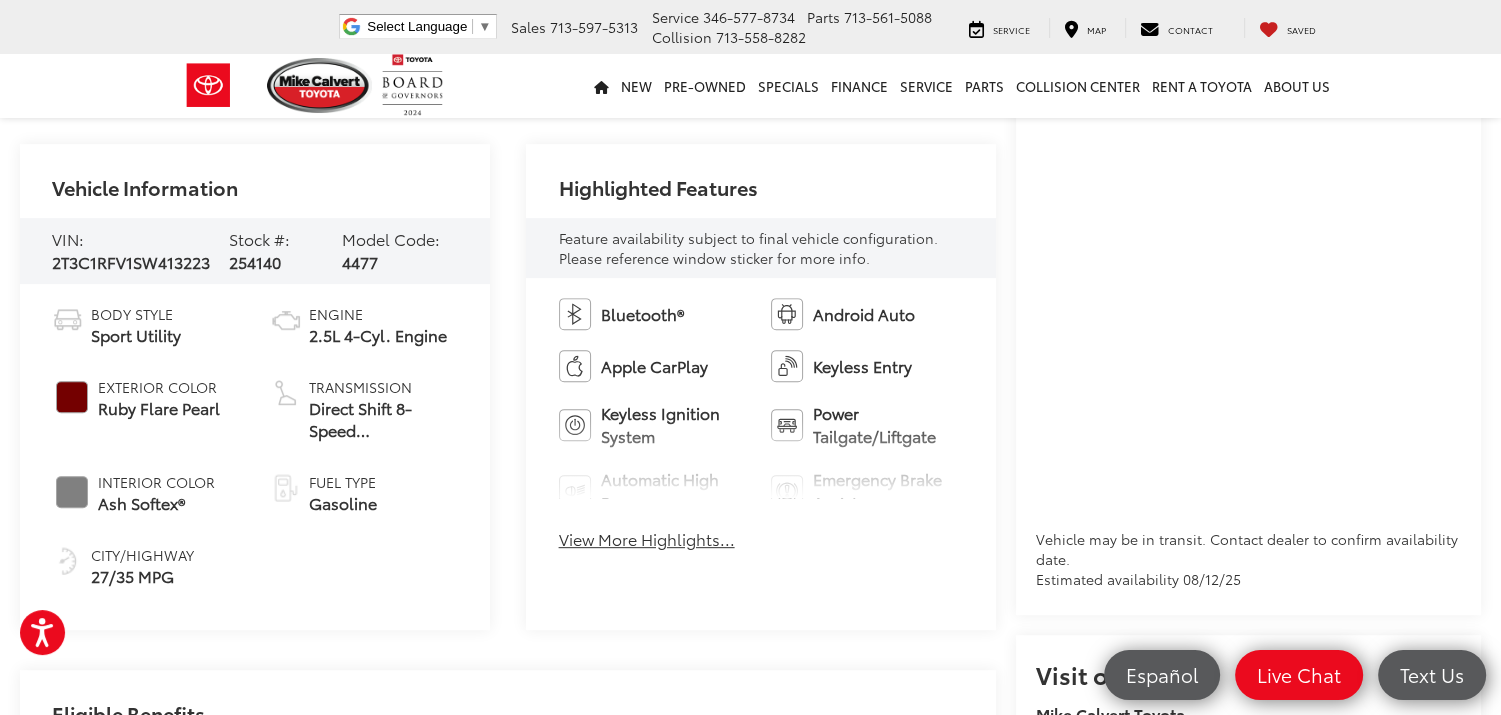 click on "View More Highlights..." at bounding box center [647, 539] 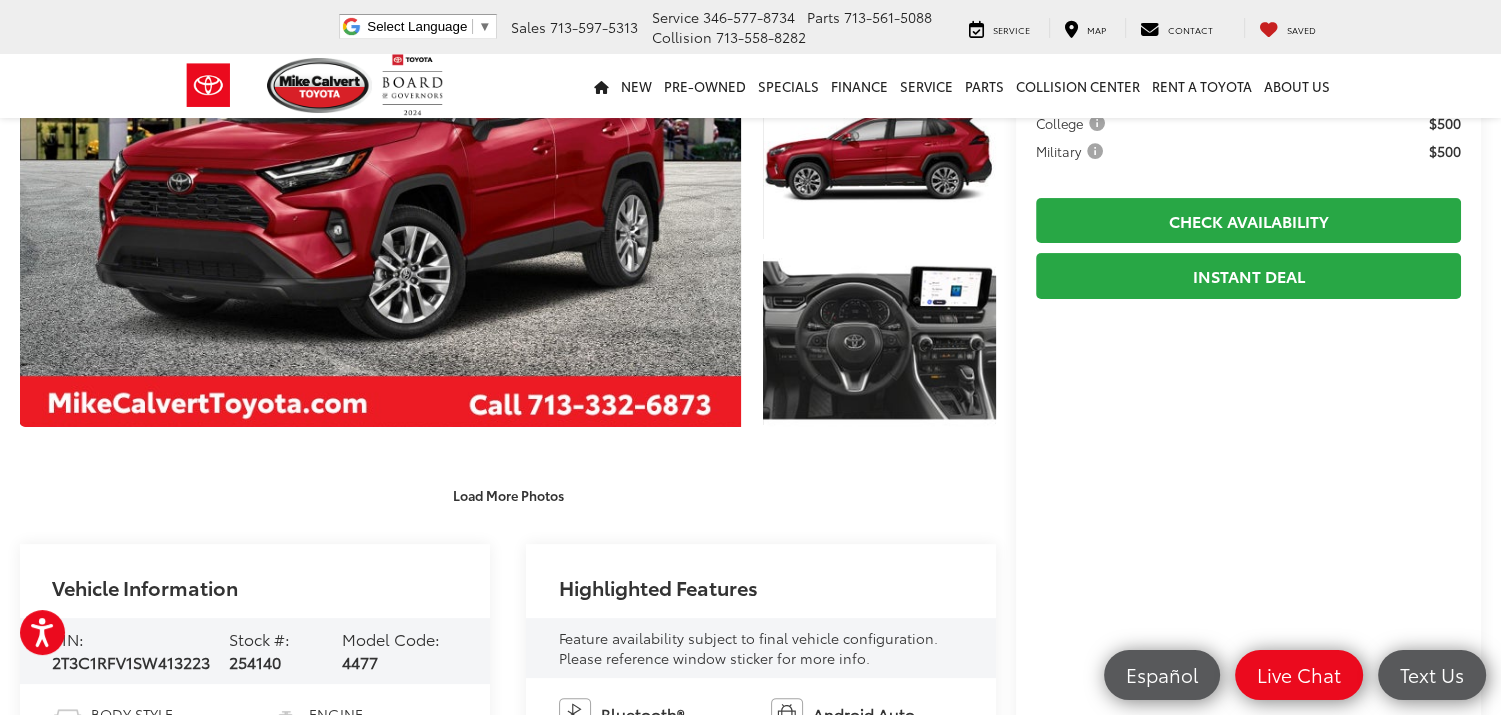 scroll, scrollTop: 200, scrollLeft: 0, axis: vertical 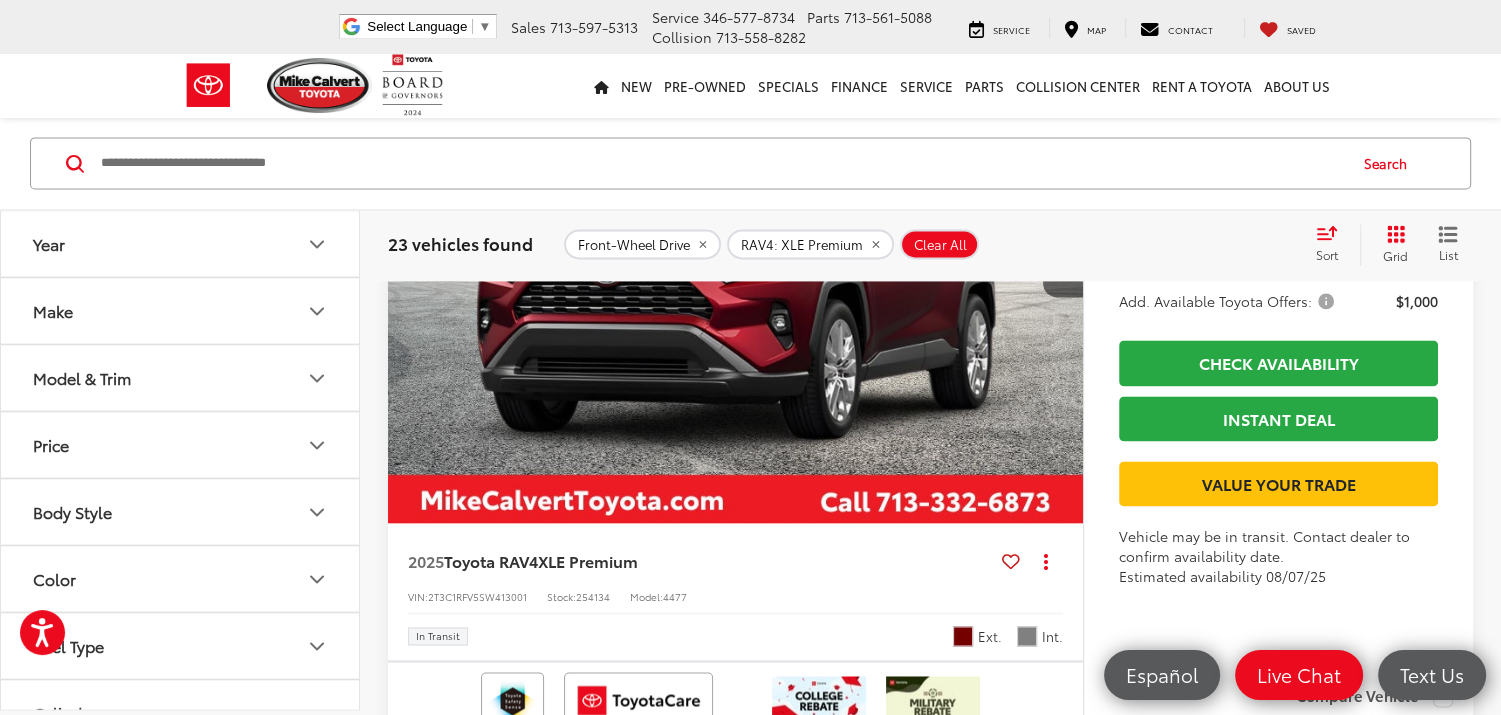 click at bounding box center [736, 262] 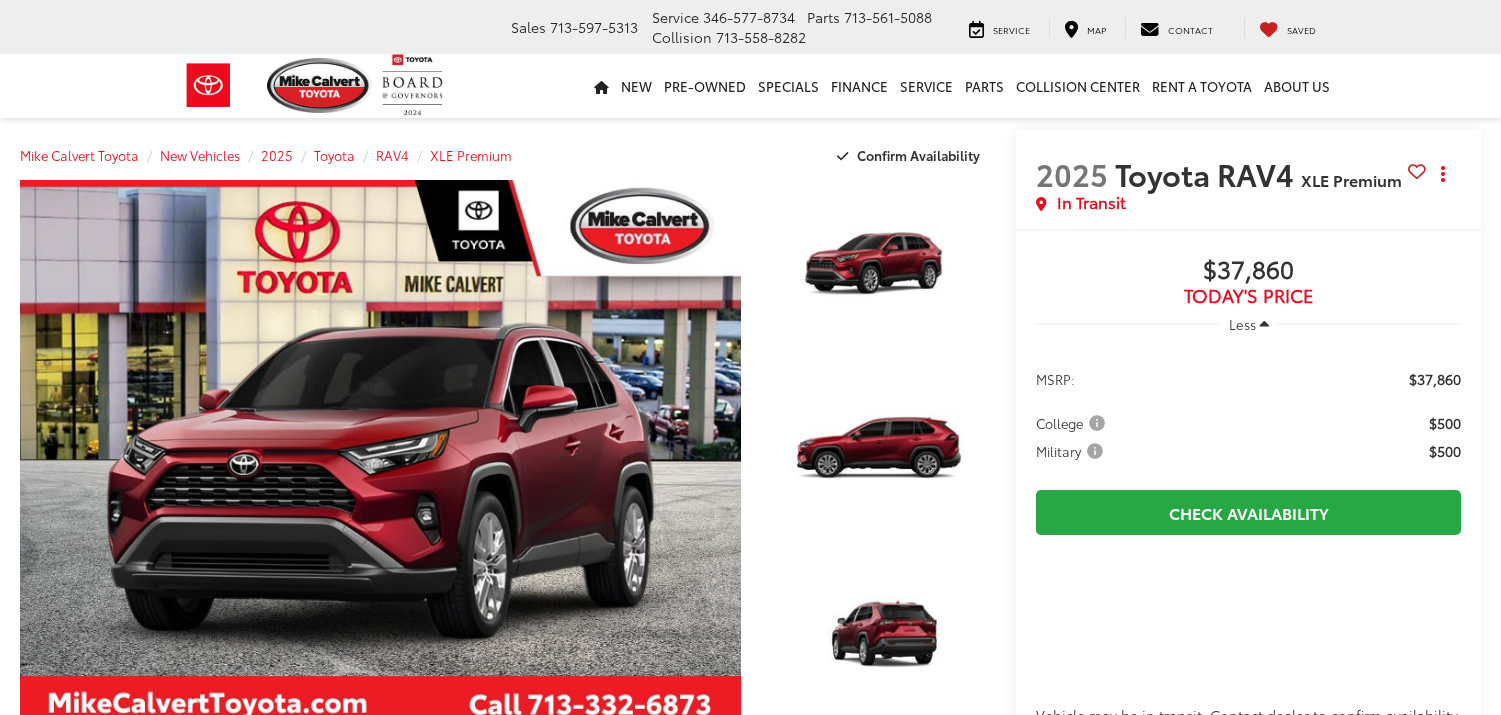 scroll, scrollTop: 0, scrollLeft: 0, axis: both 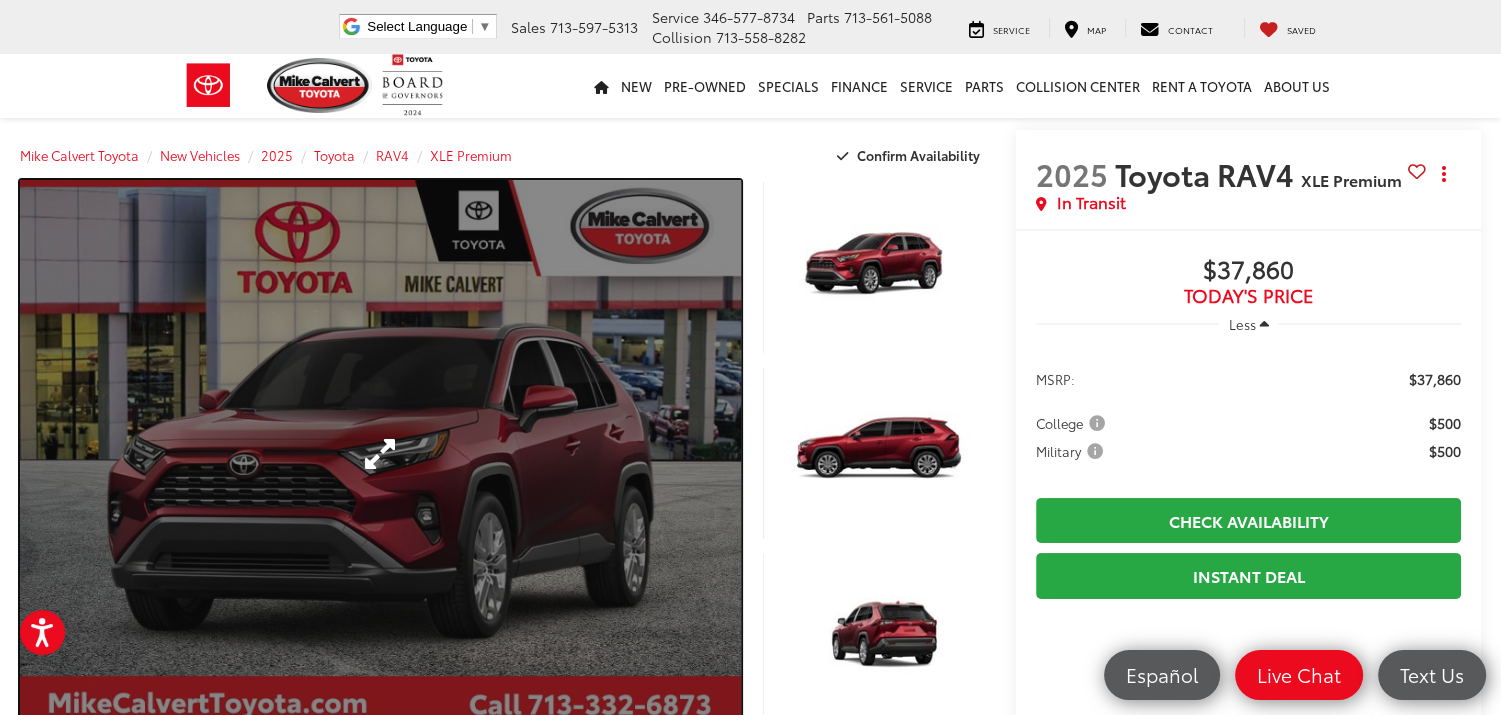 click at bounding box center (380, 453) 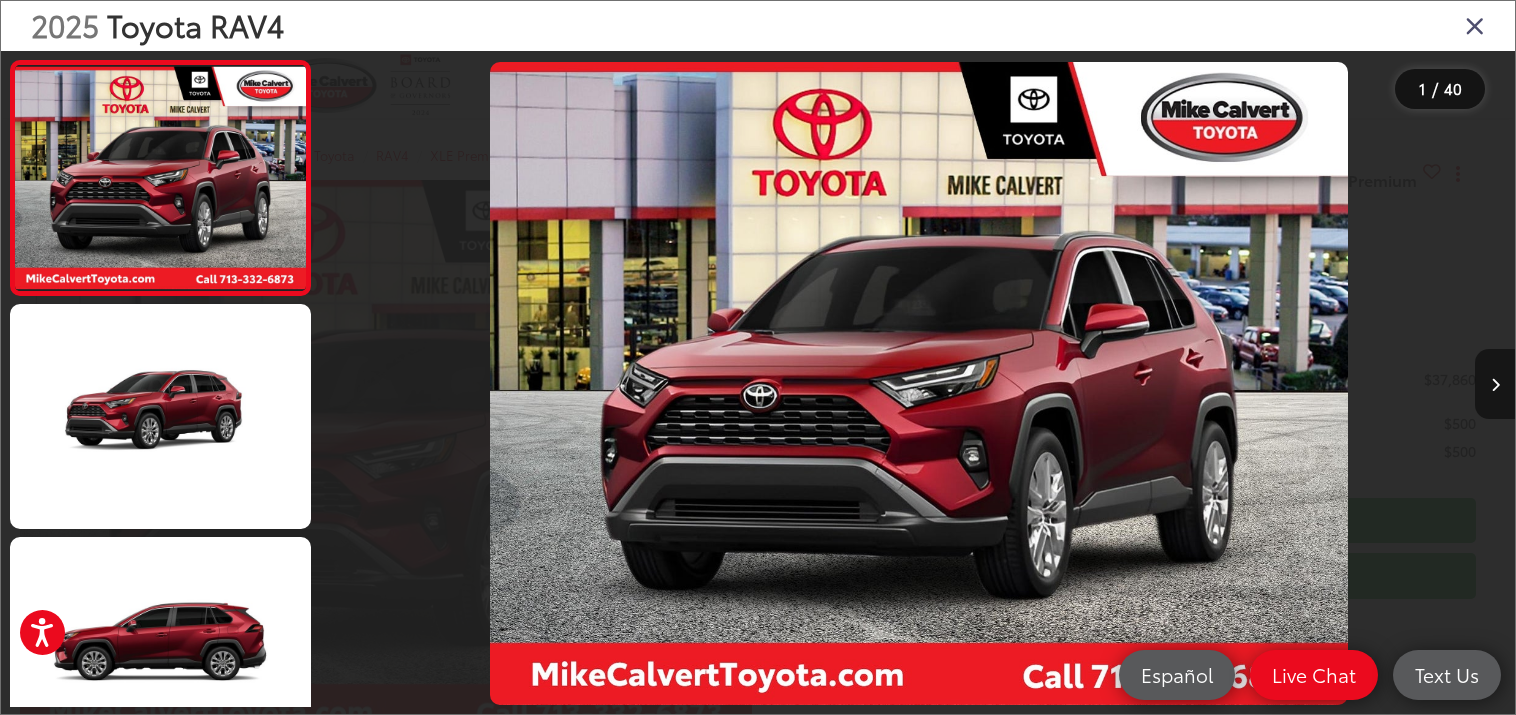 click at bounding box center [1495, 384] 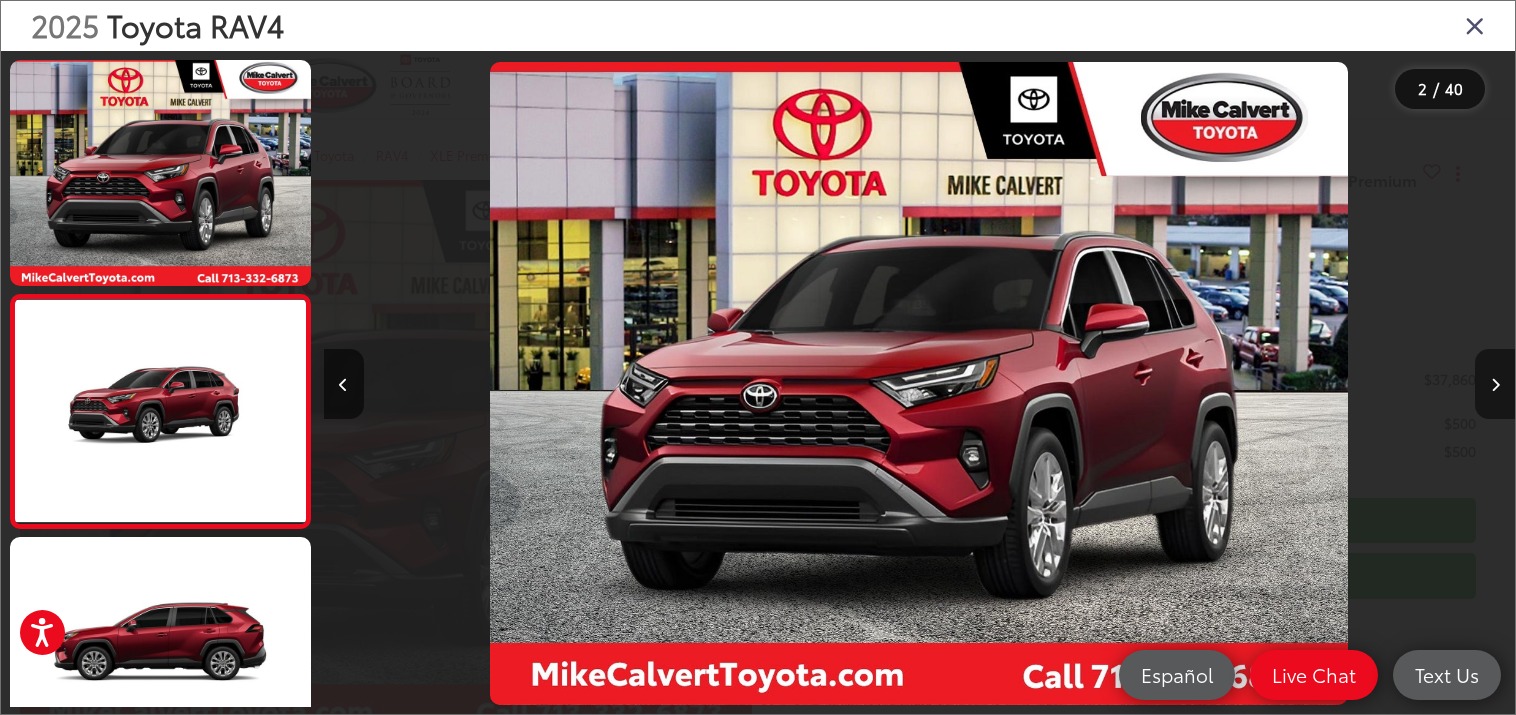 scroll, scrollTop: 0, scrollLeft: 1191, axis: horizontal 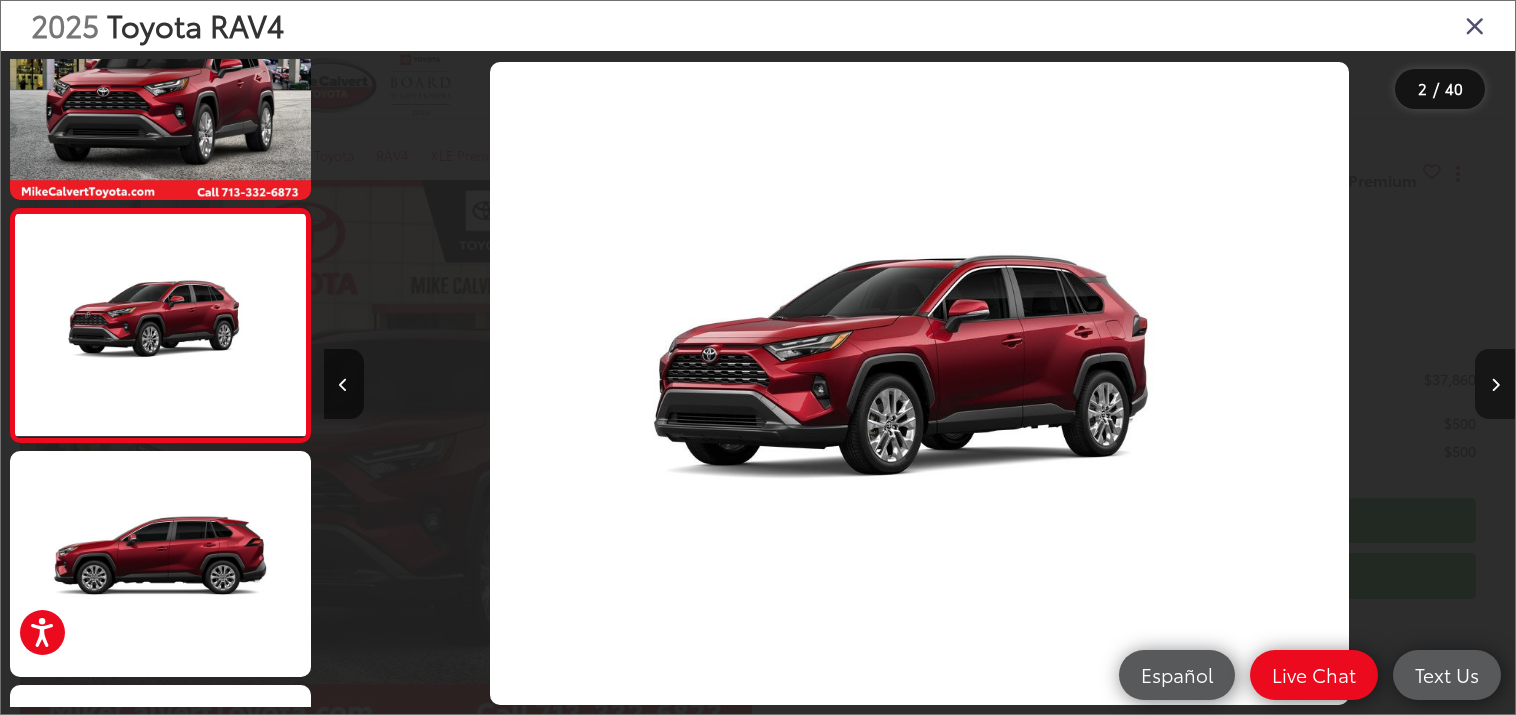click at bounding box center [1495, 384] 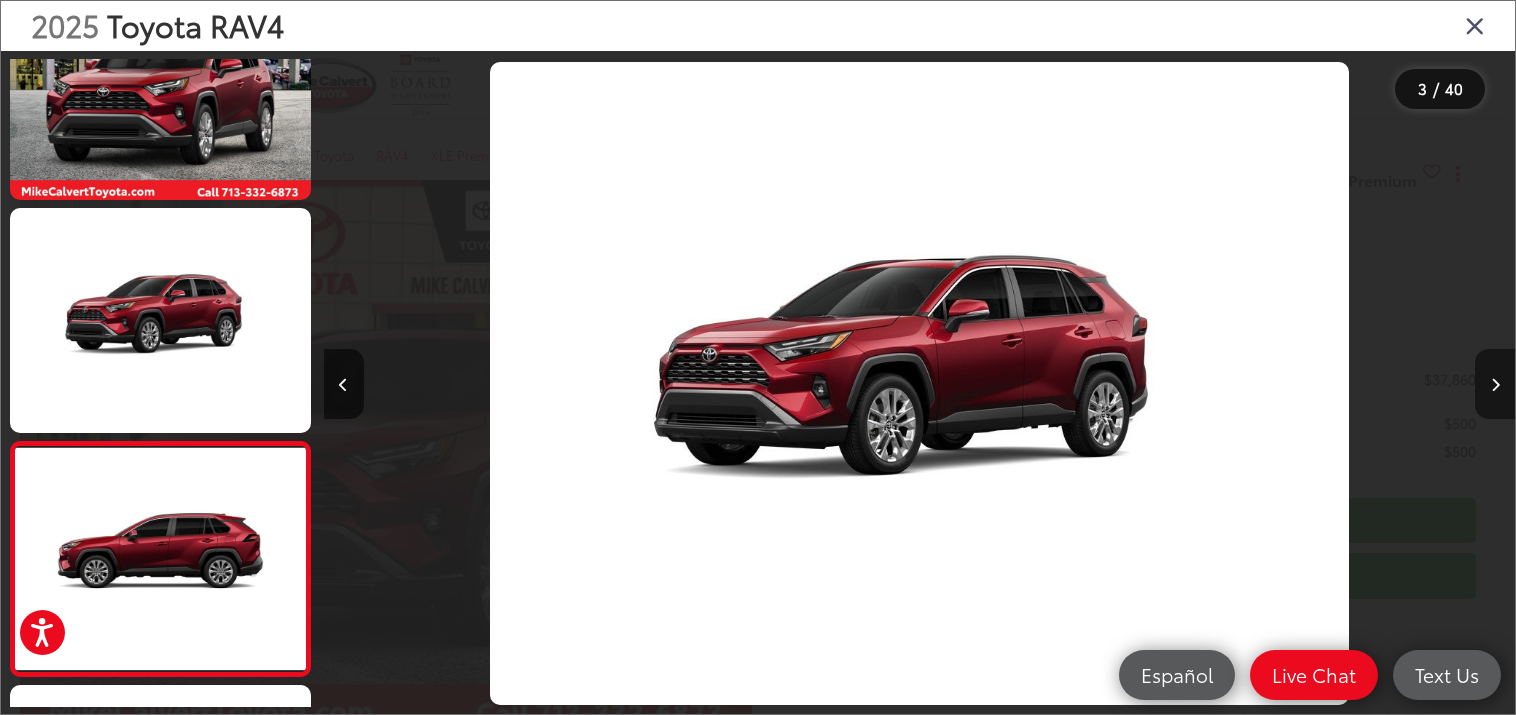 scroll, scrollTop: 0, scrollLeft: 2383, axis: horizontal 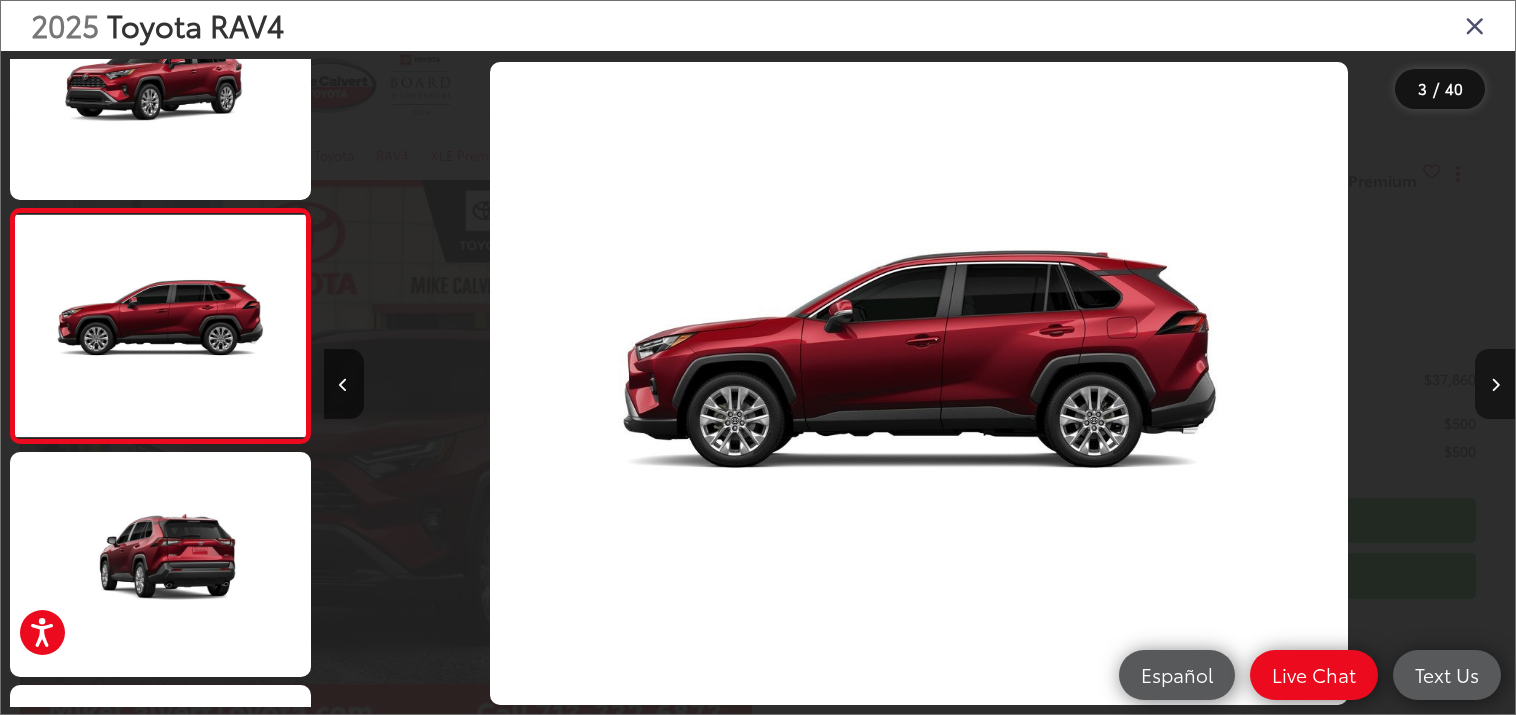 click at bounding box center (1495, 384) 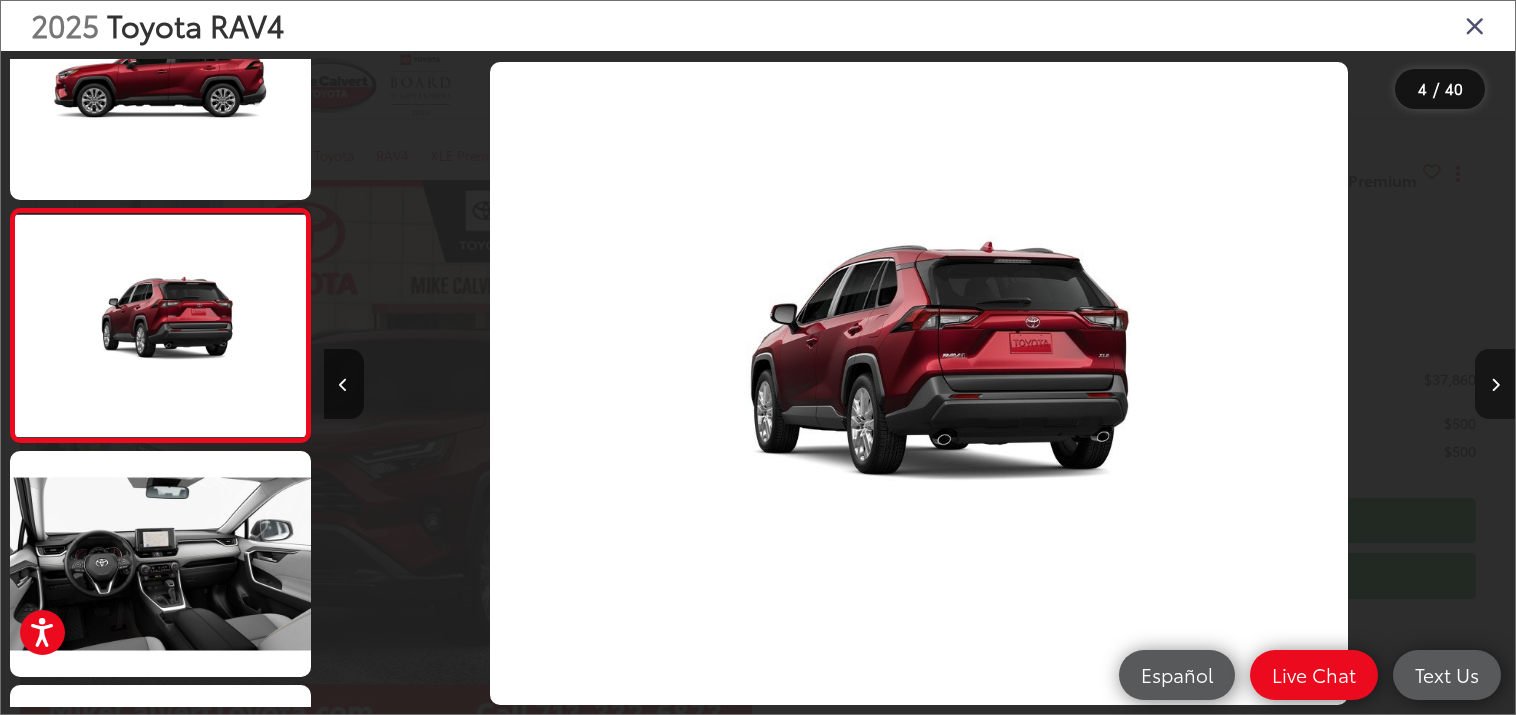 click at bounding box center [1495, 384] 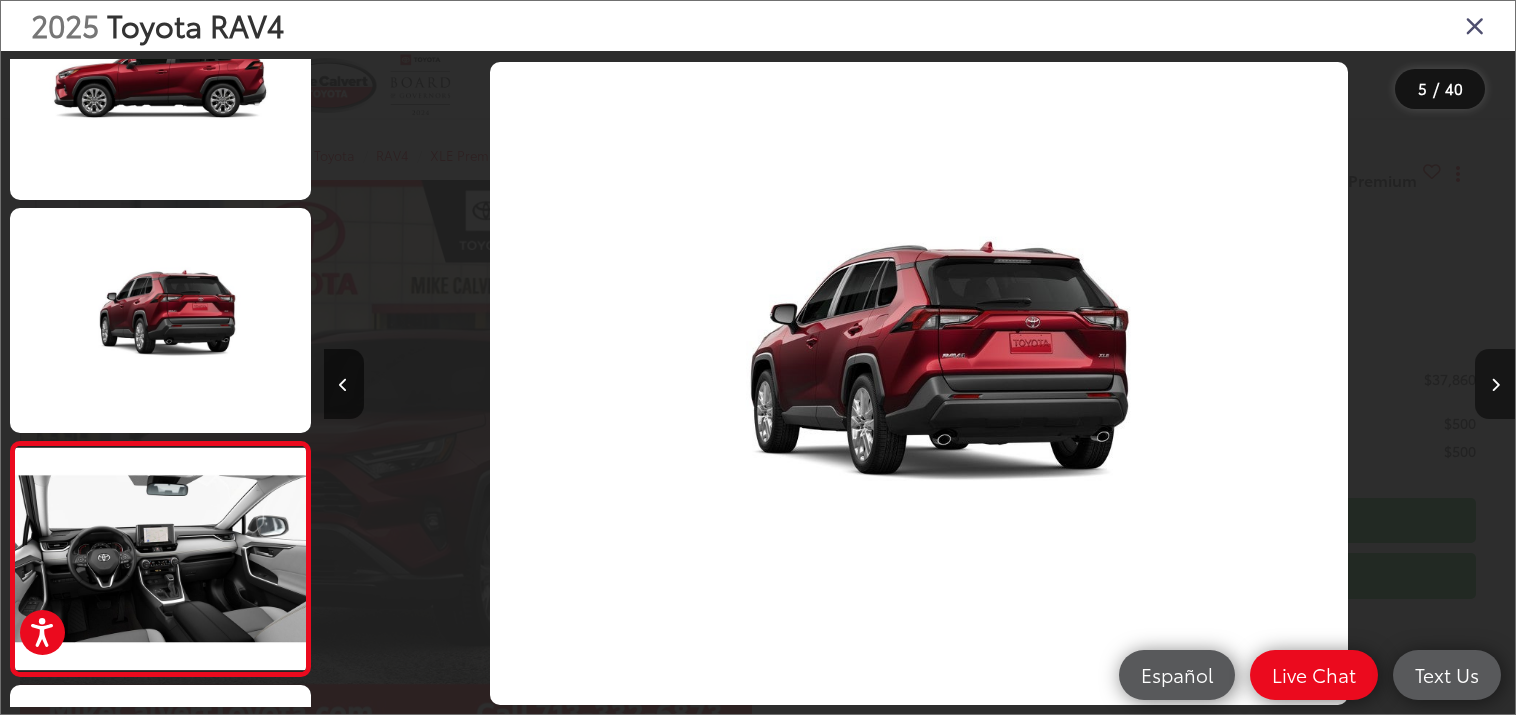 scroll, scrollTop: 0, scrollLeft: 4766, axis: horizontal 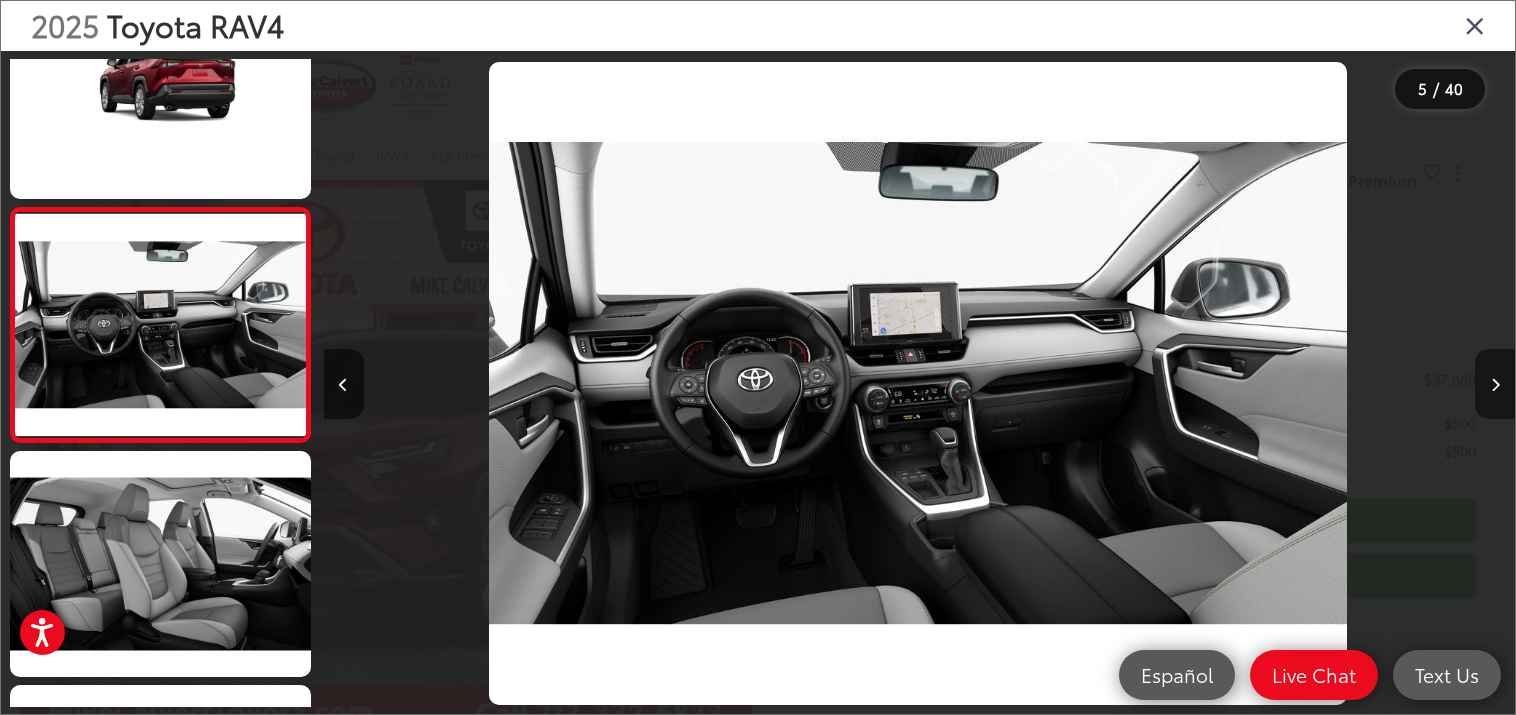 click at bounding box center [1495, 384] 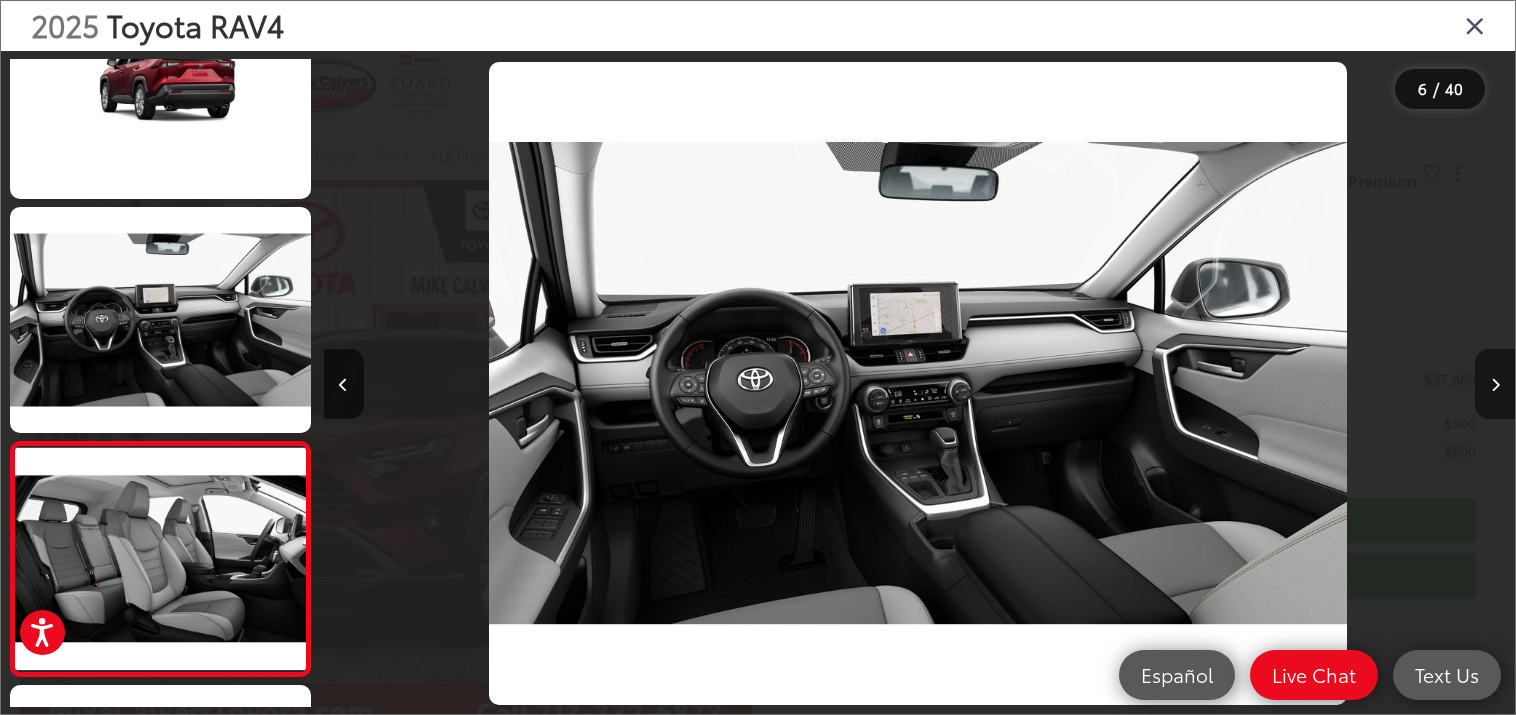 scroll, scrollTop: 0, scrollLeft: 5957, axis: horizontal 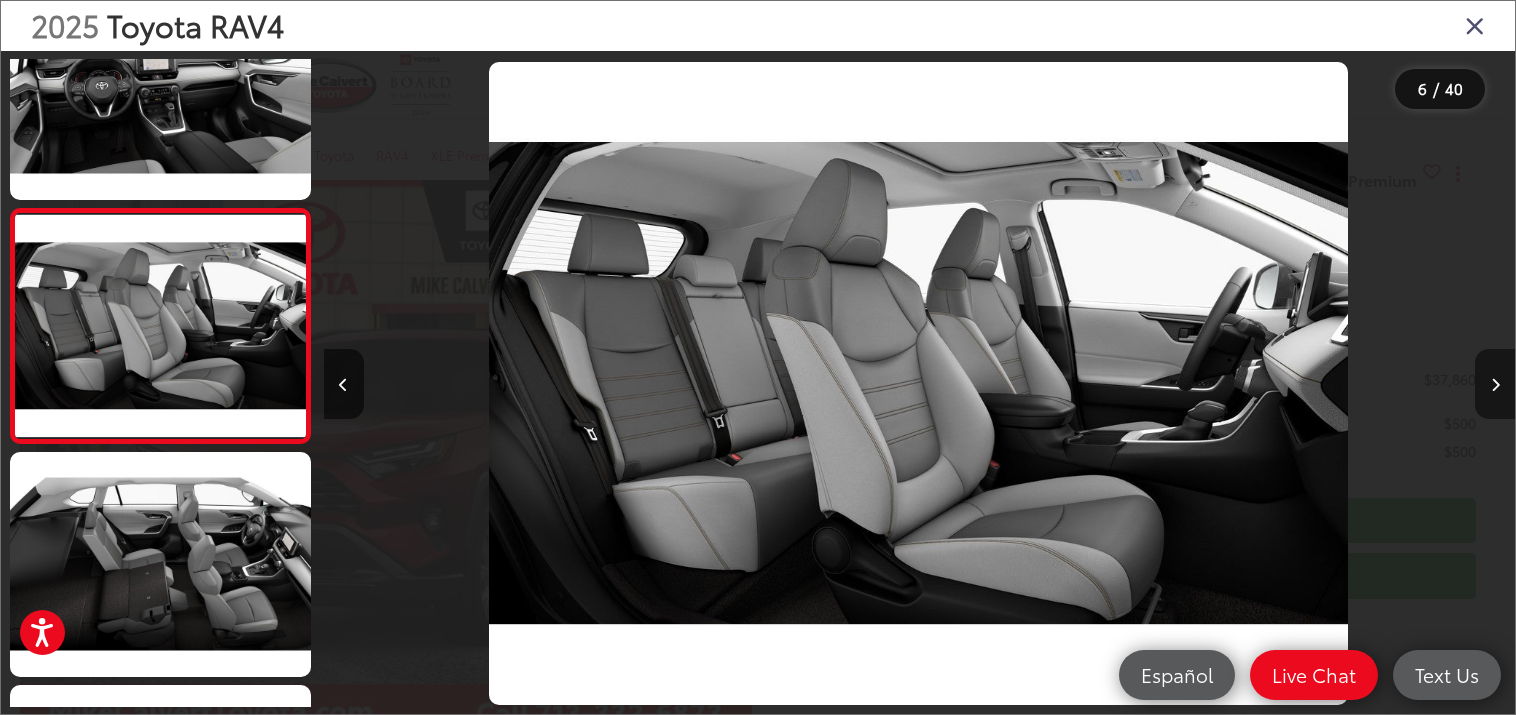 click at bounding box center [1495, 385] 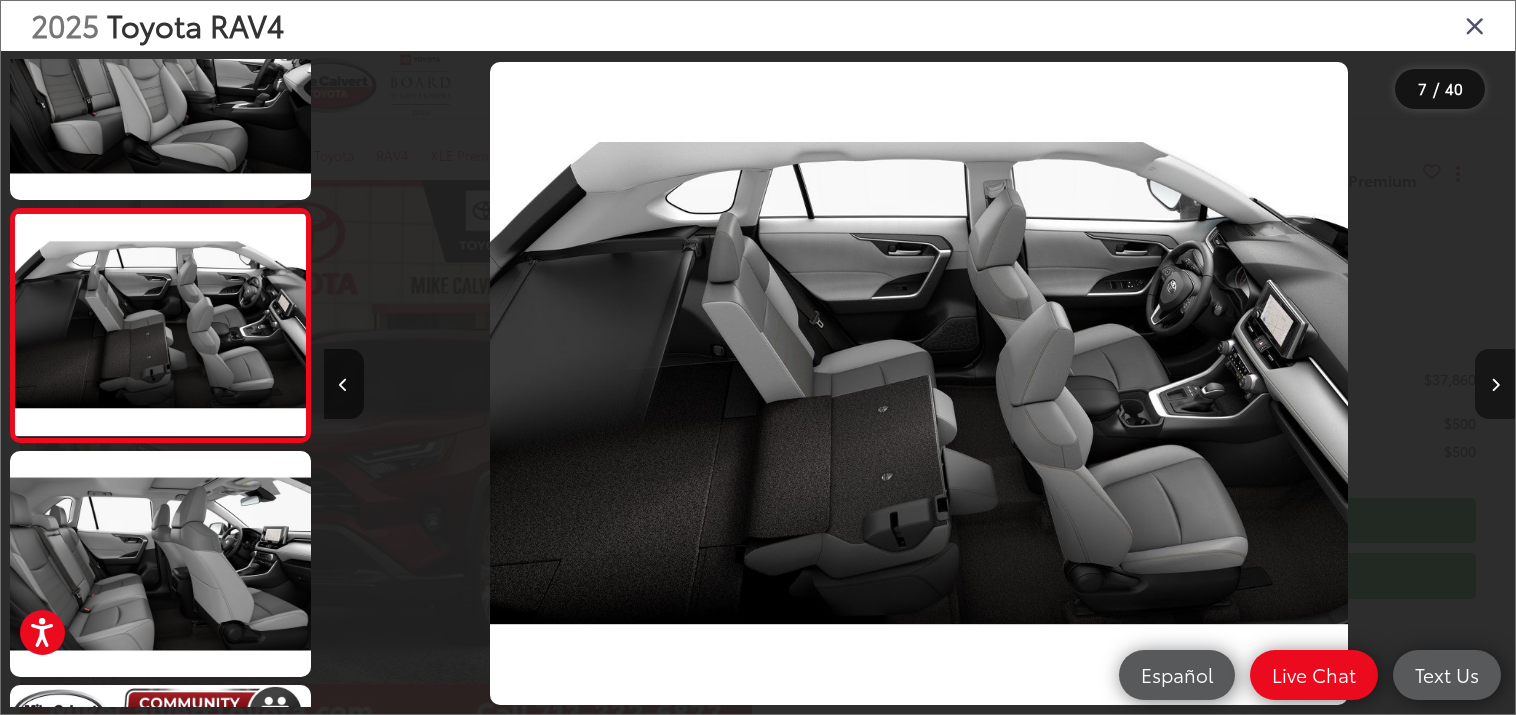 click at bounding box center (1495, 385) 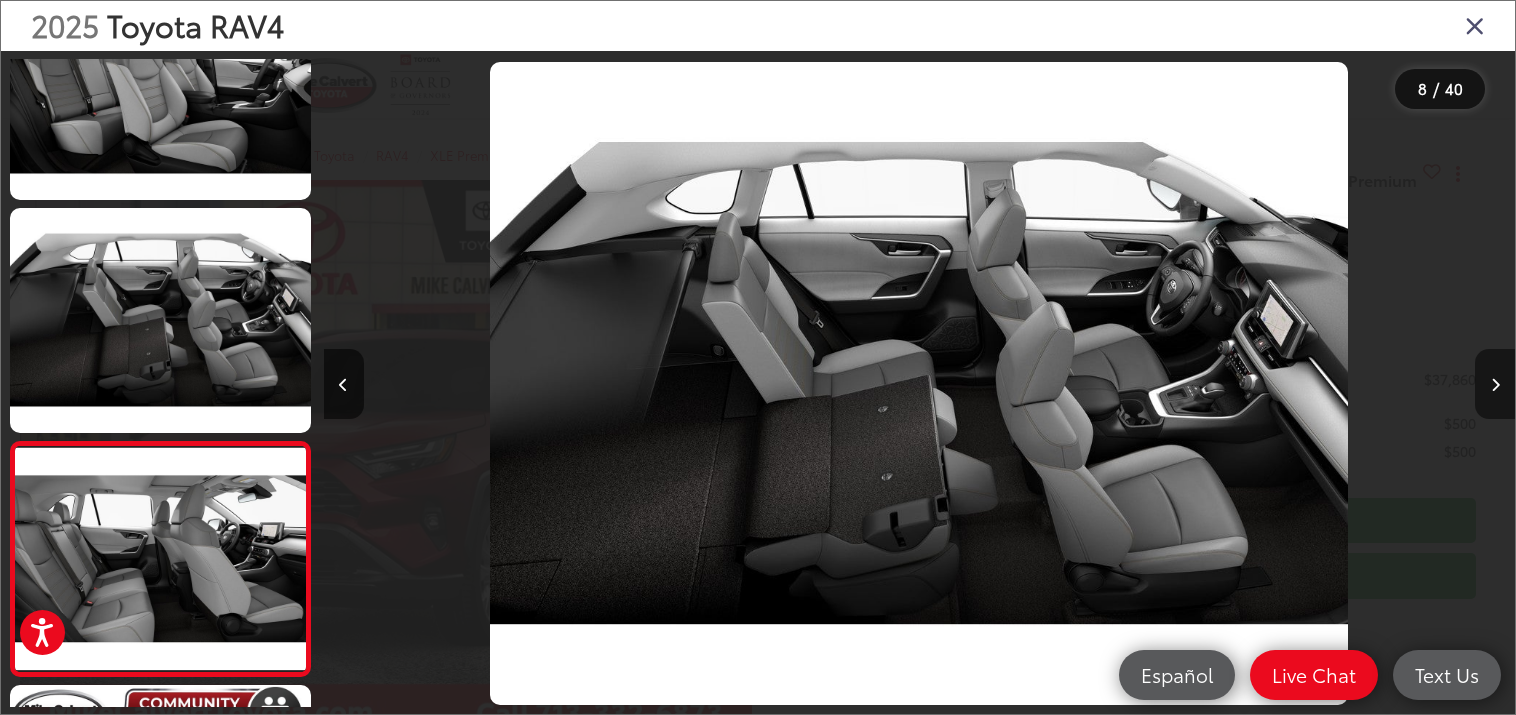 scroll, scrollTop: 0, scrollLeft: 8340, axis: horizontal 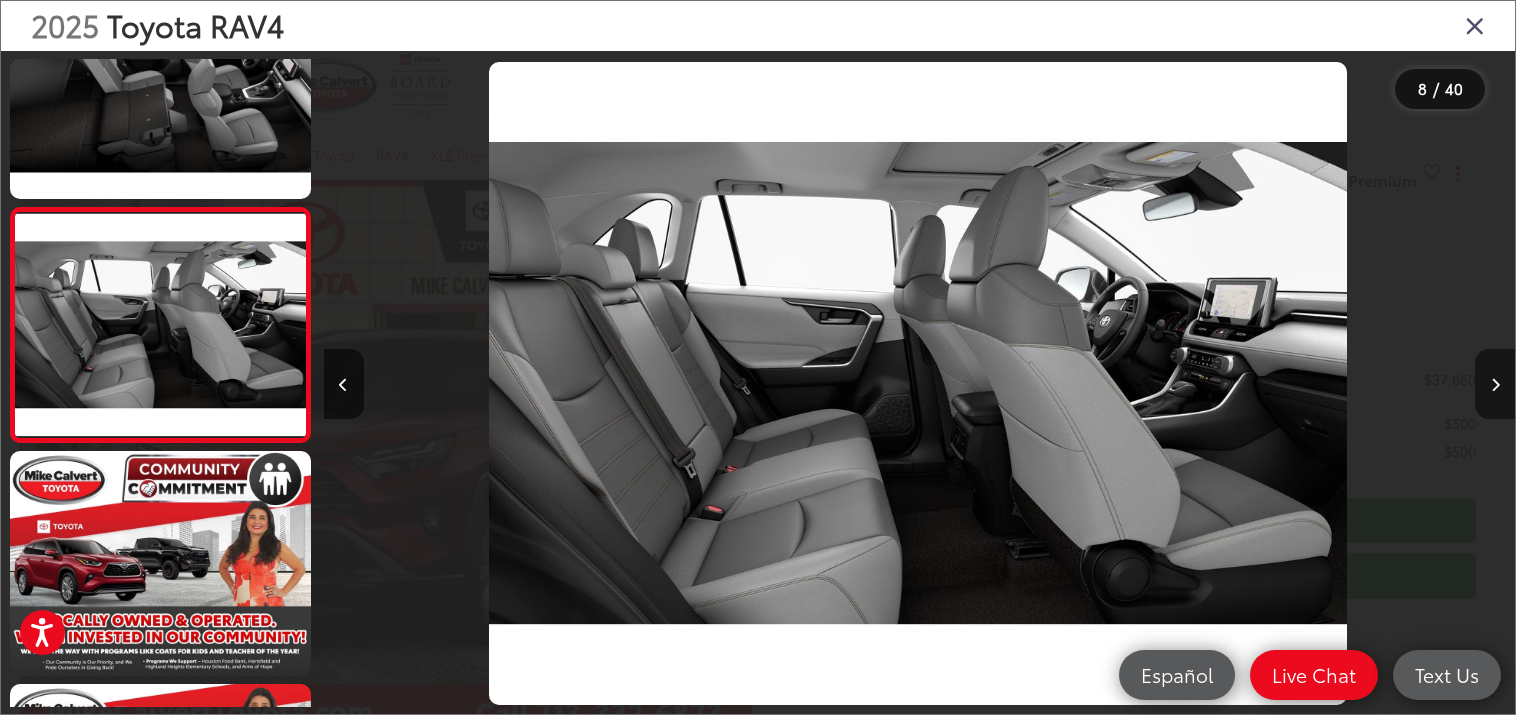 click at bounding box center (1495, 385) 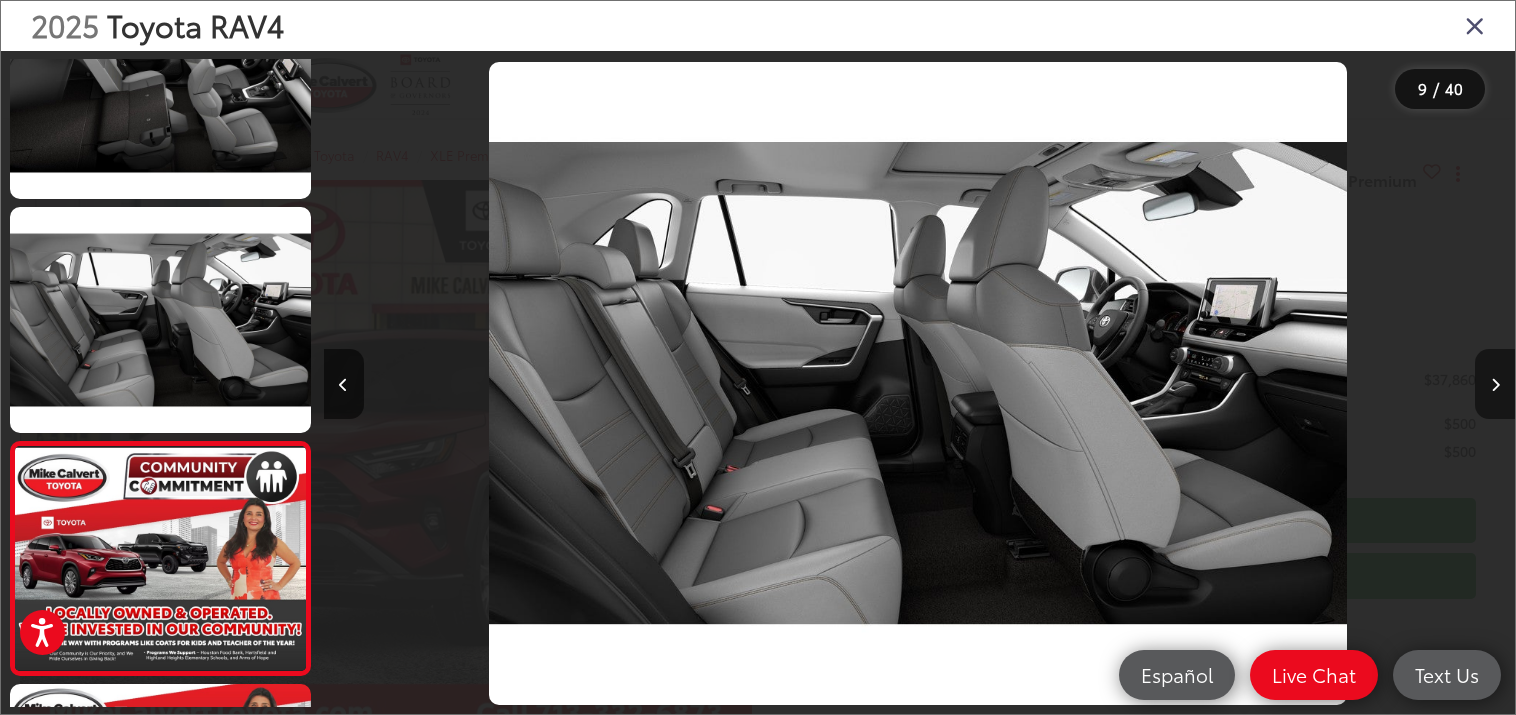 scroll, scrollTop: 0, scrollLeft: 9532, axis: horizontal 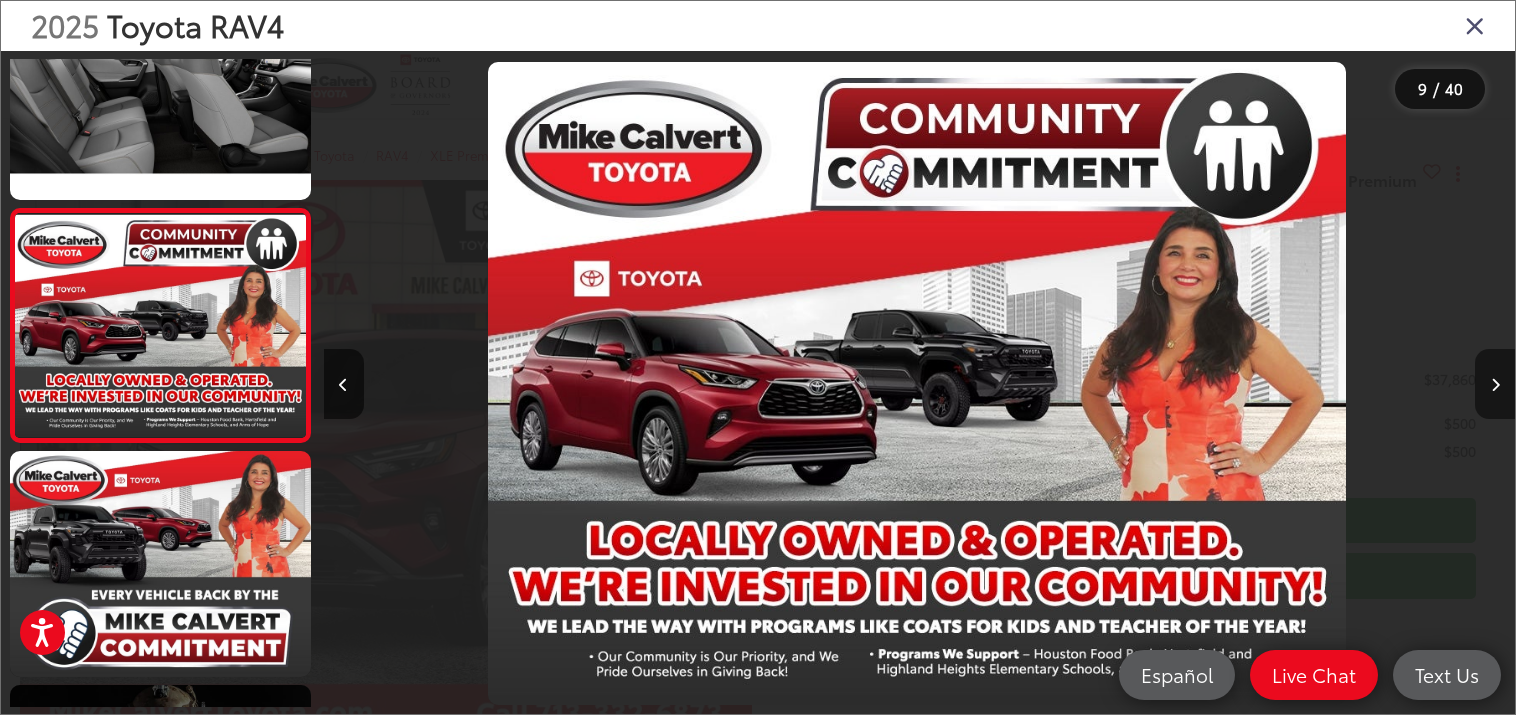 click at bounding box center [1495, 385] 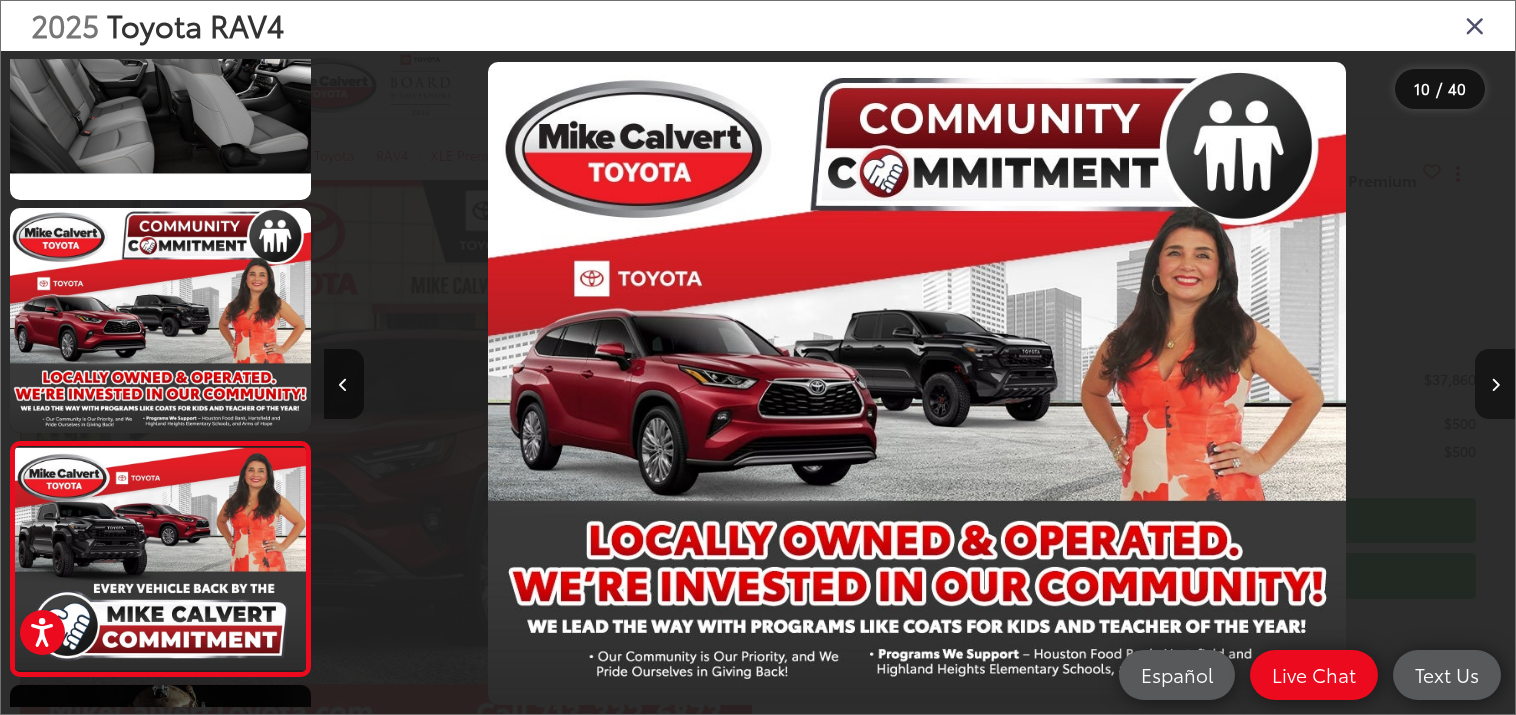 scroll, scrollTop: 0, scrollLeft: 10724, axis: horizontal 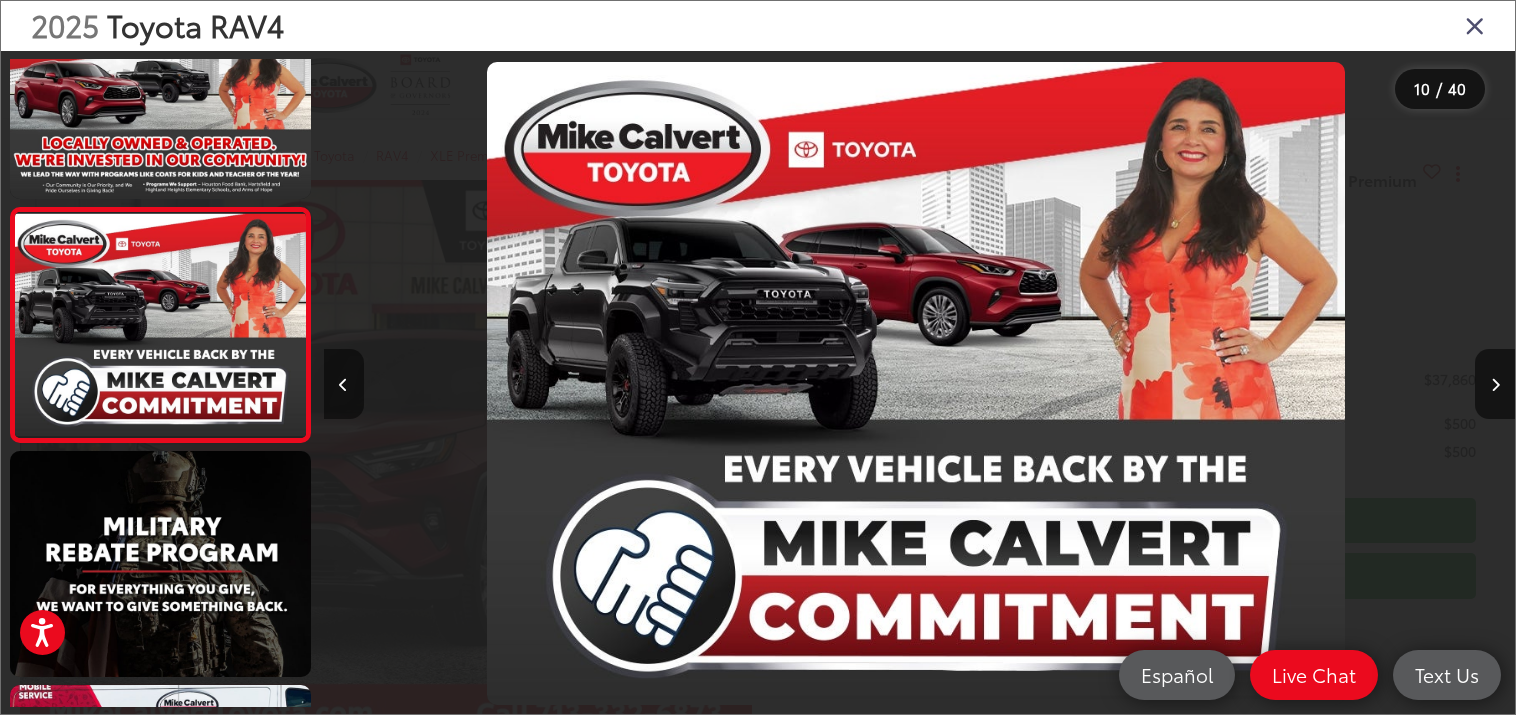 click at bounding box center [344, 384] 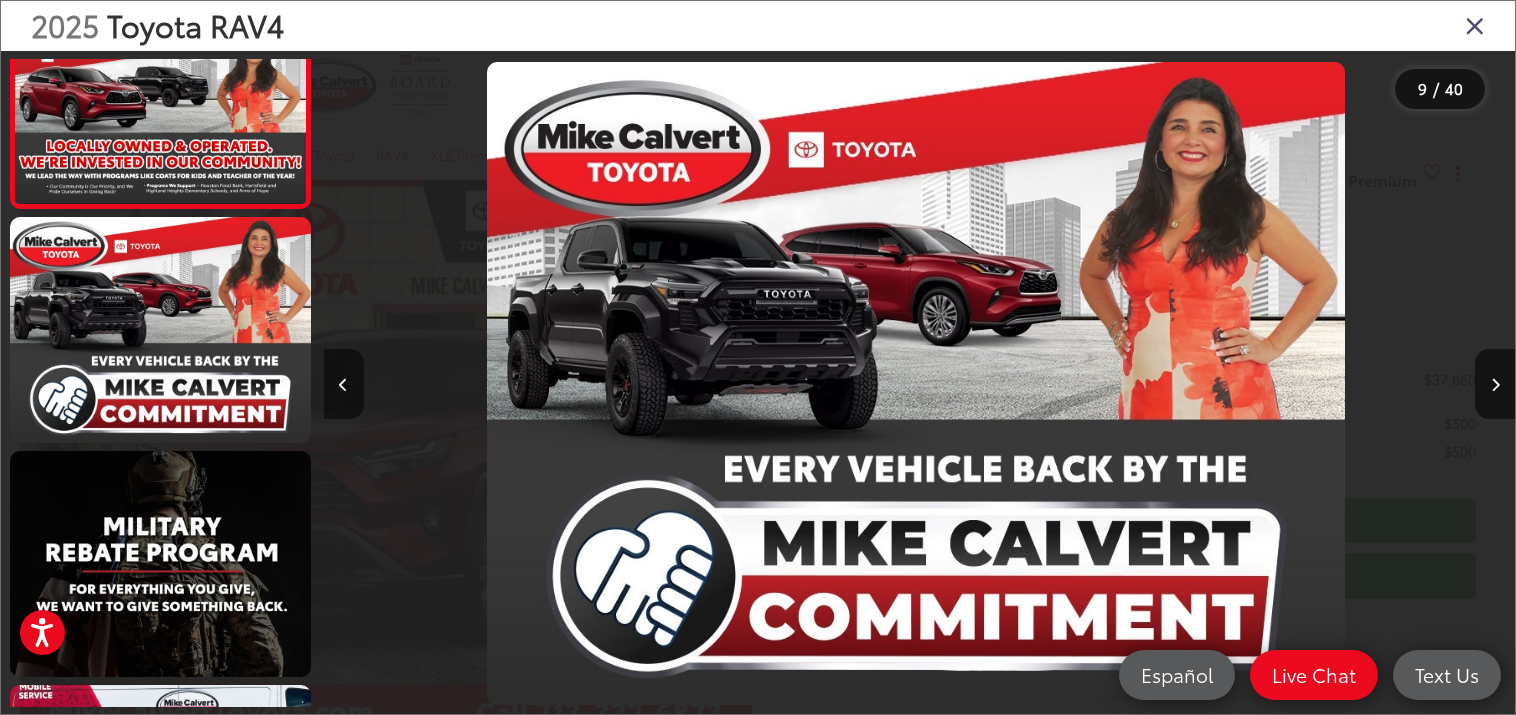 scroll, scrollTop: 0, scrollLeft: 9532, axis: horizontal 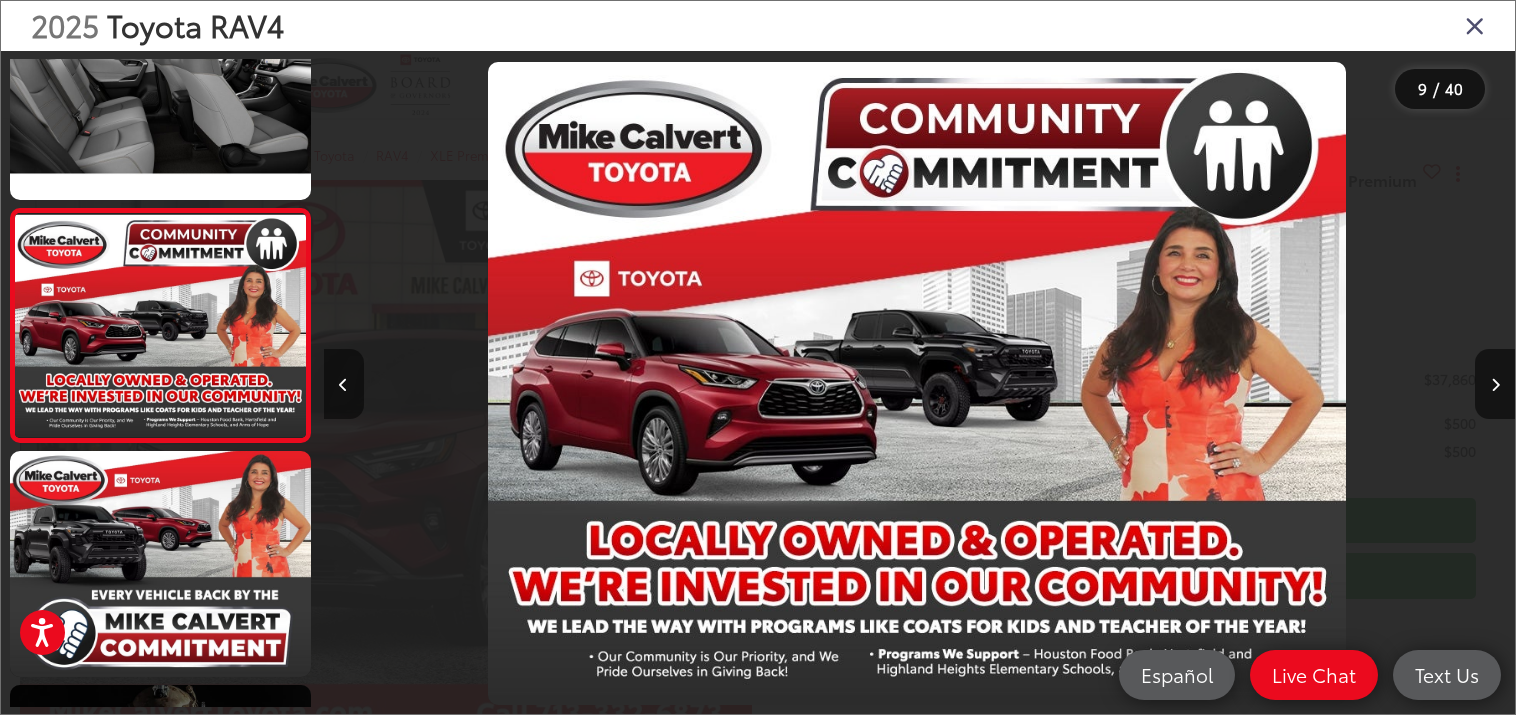 click at bounding box center (344, 384) 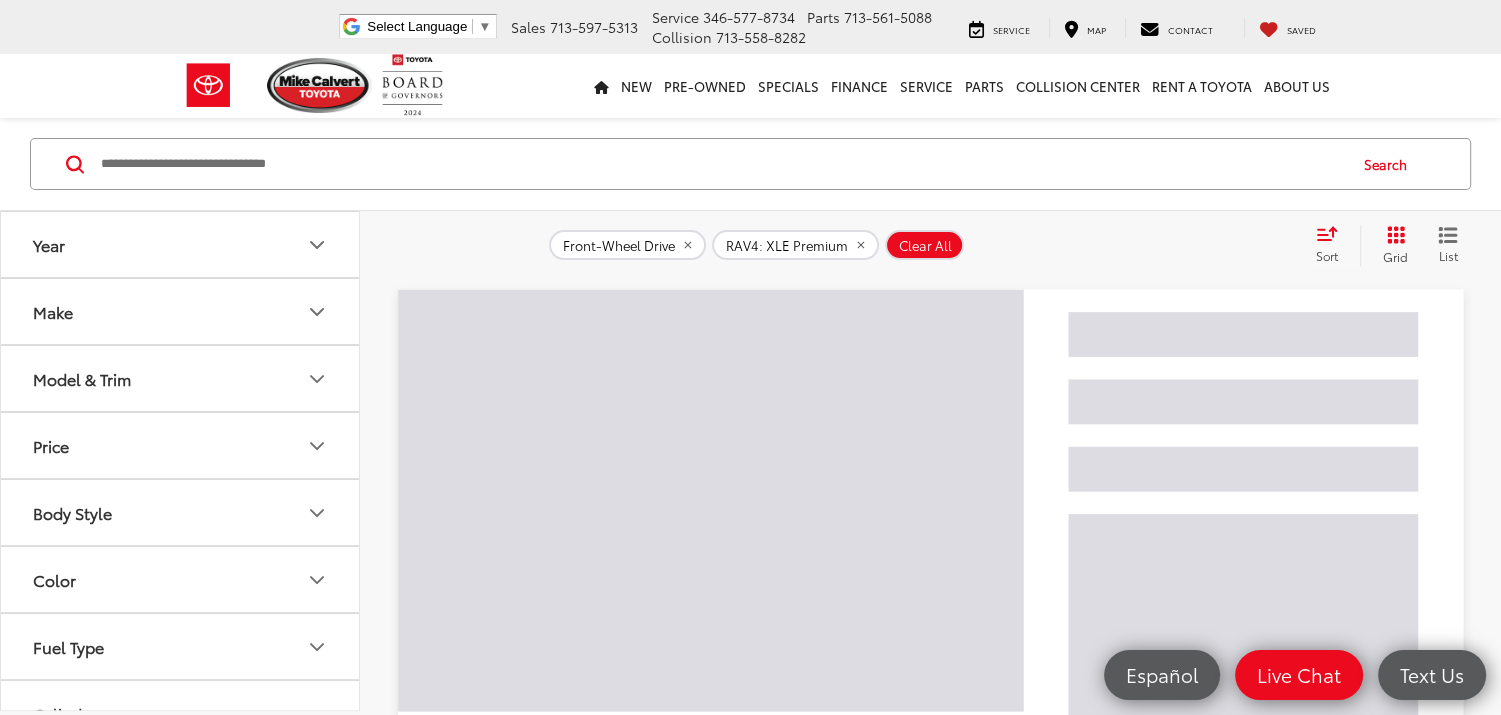 scroll, scrollTop: 279, scrollLeft: 0, axis: vertical 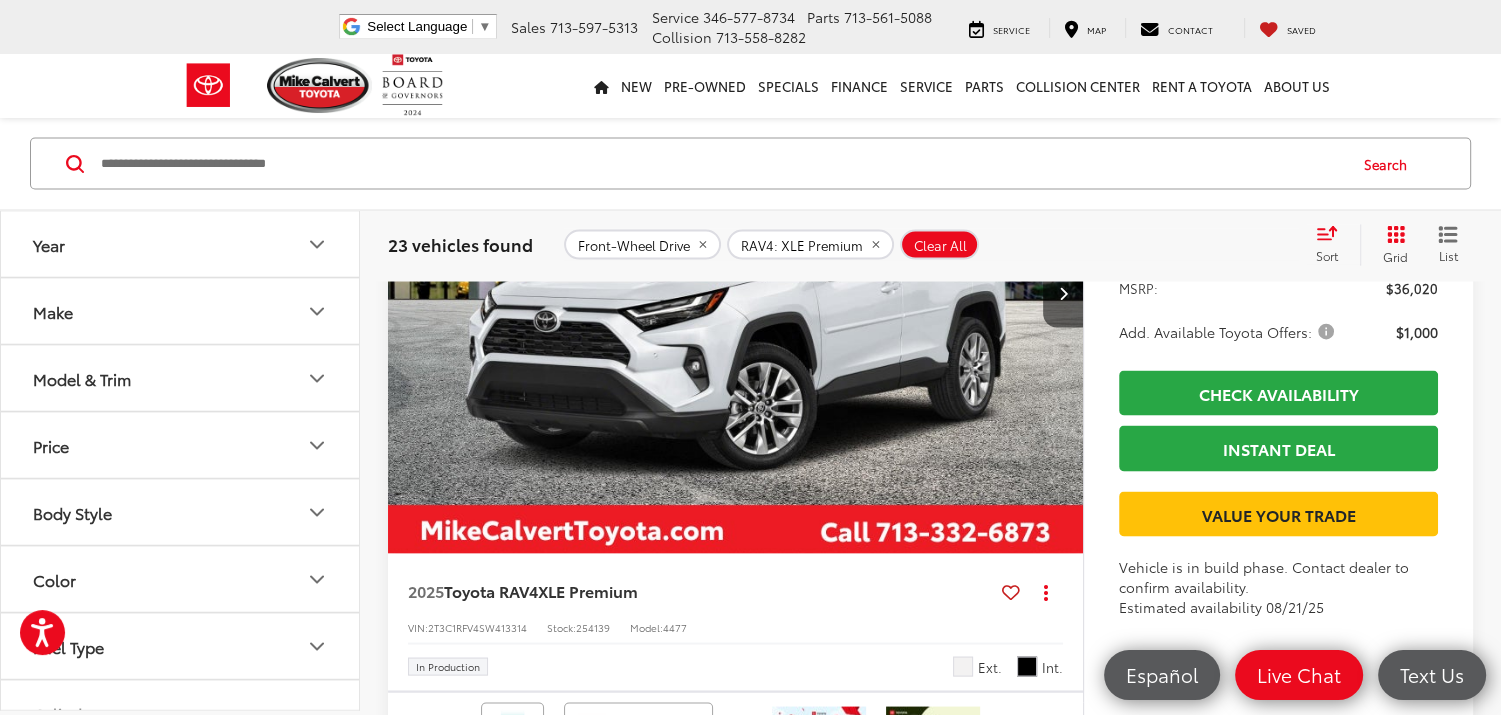 click at bounding box center (736, 292) 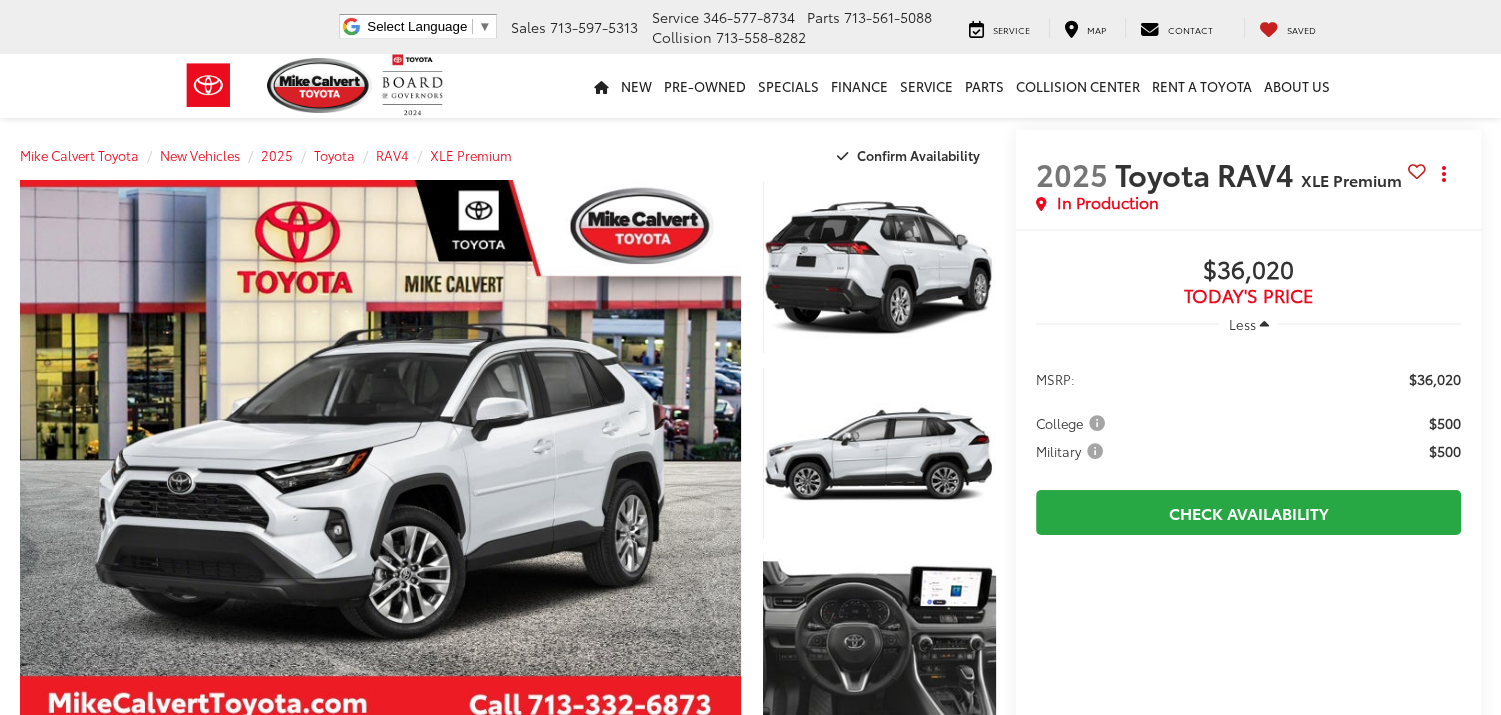 scroll, scrollTop: 400, scrollLeft: 0, axis: vertical 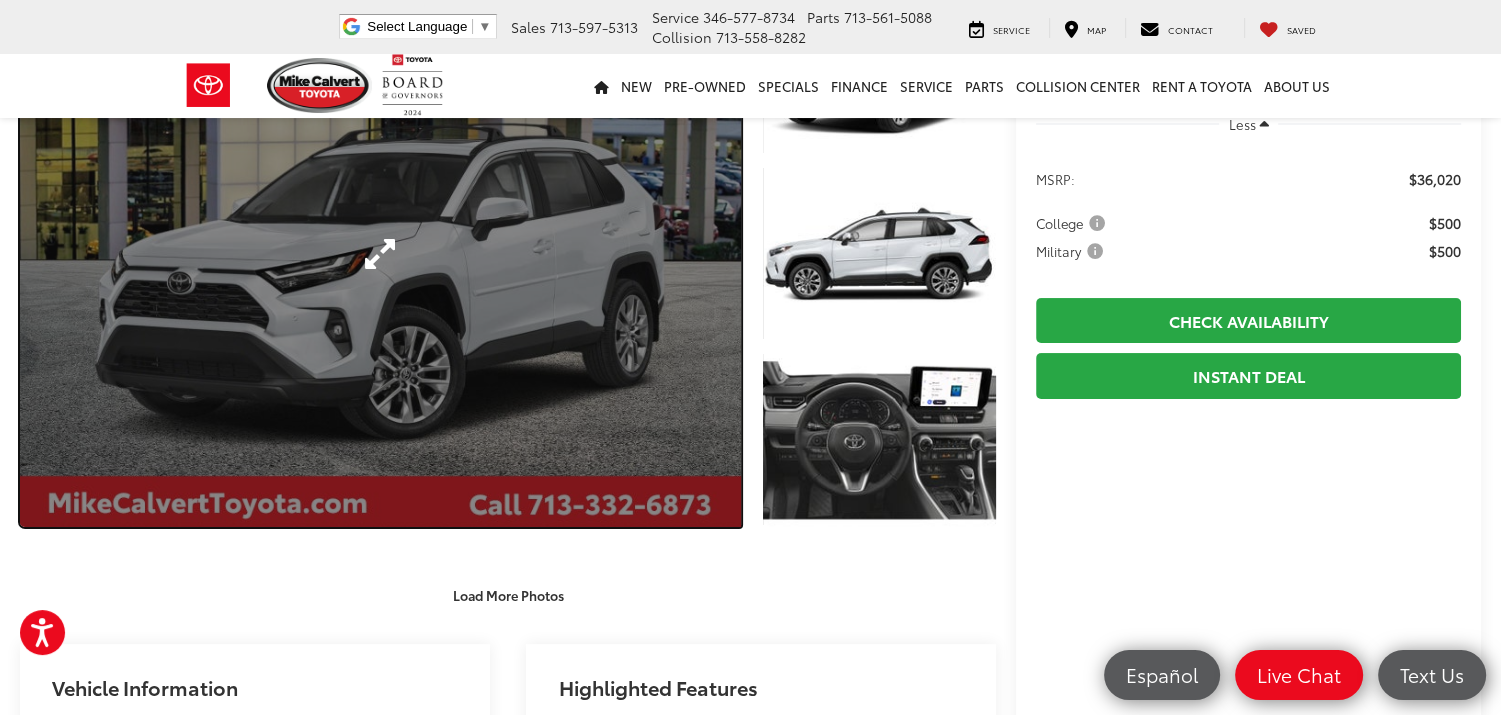 click at bounding box center (380, 253) 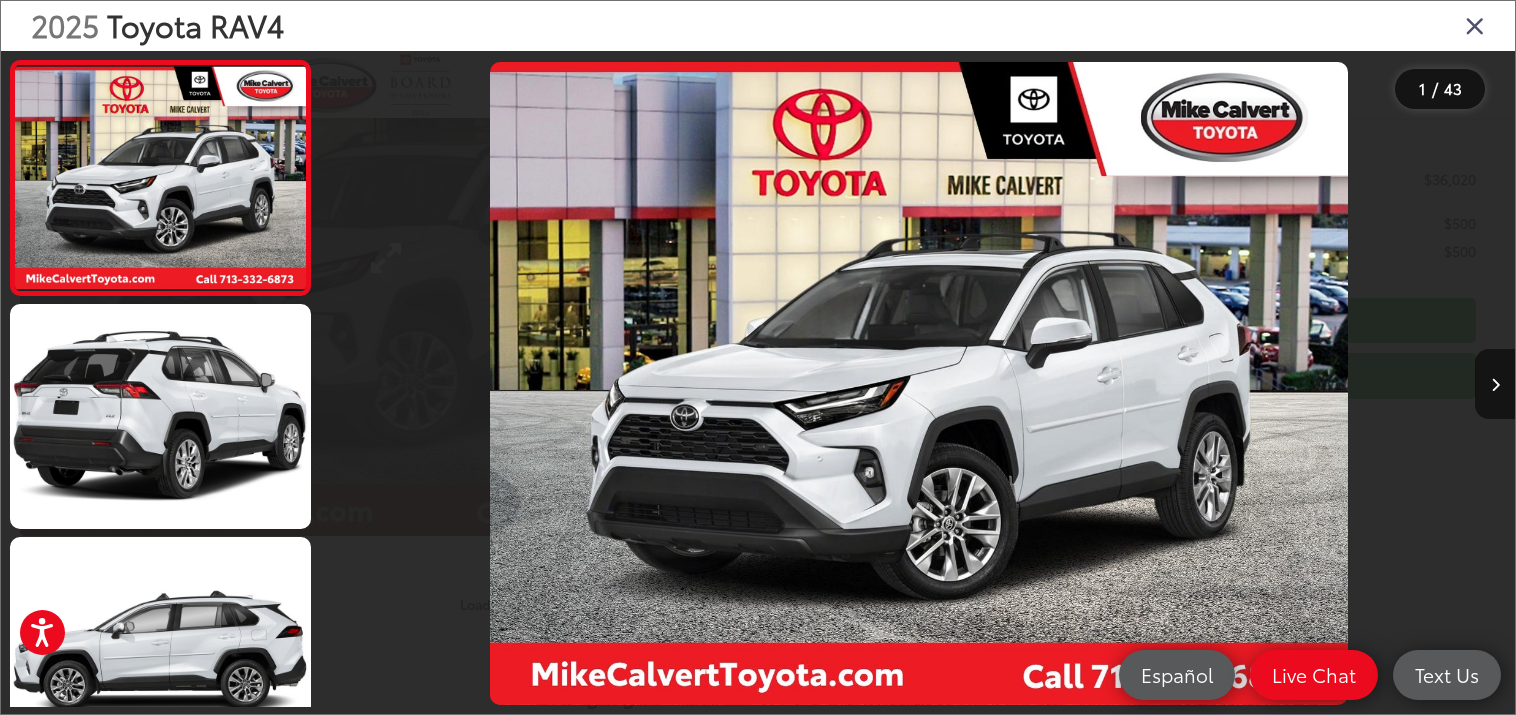 click at bounding box center [473, 383] 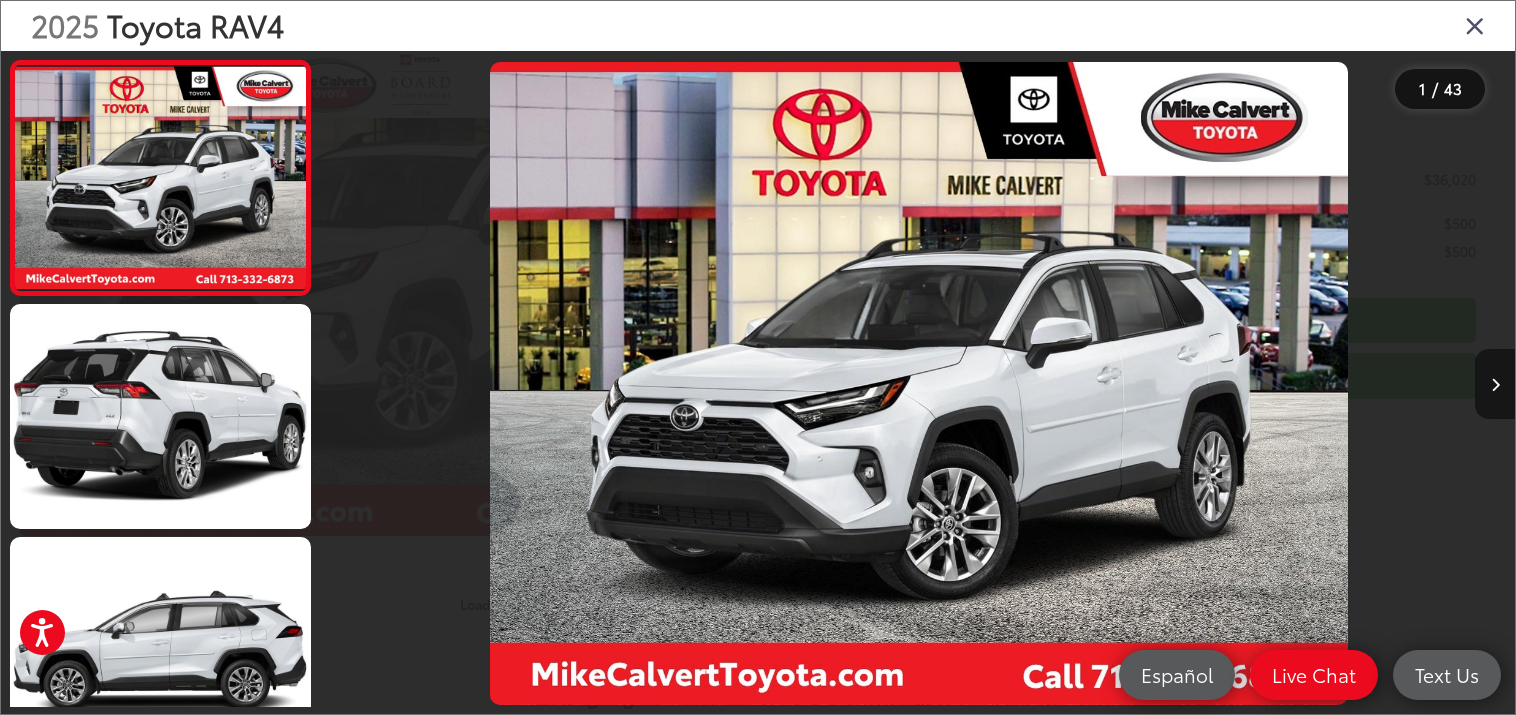 click at bounding box center (1495, 385) 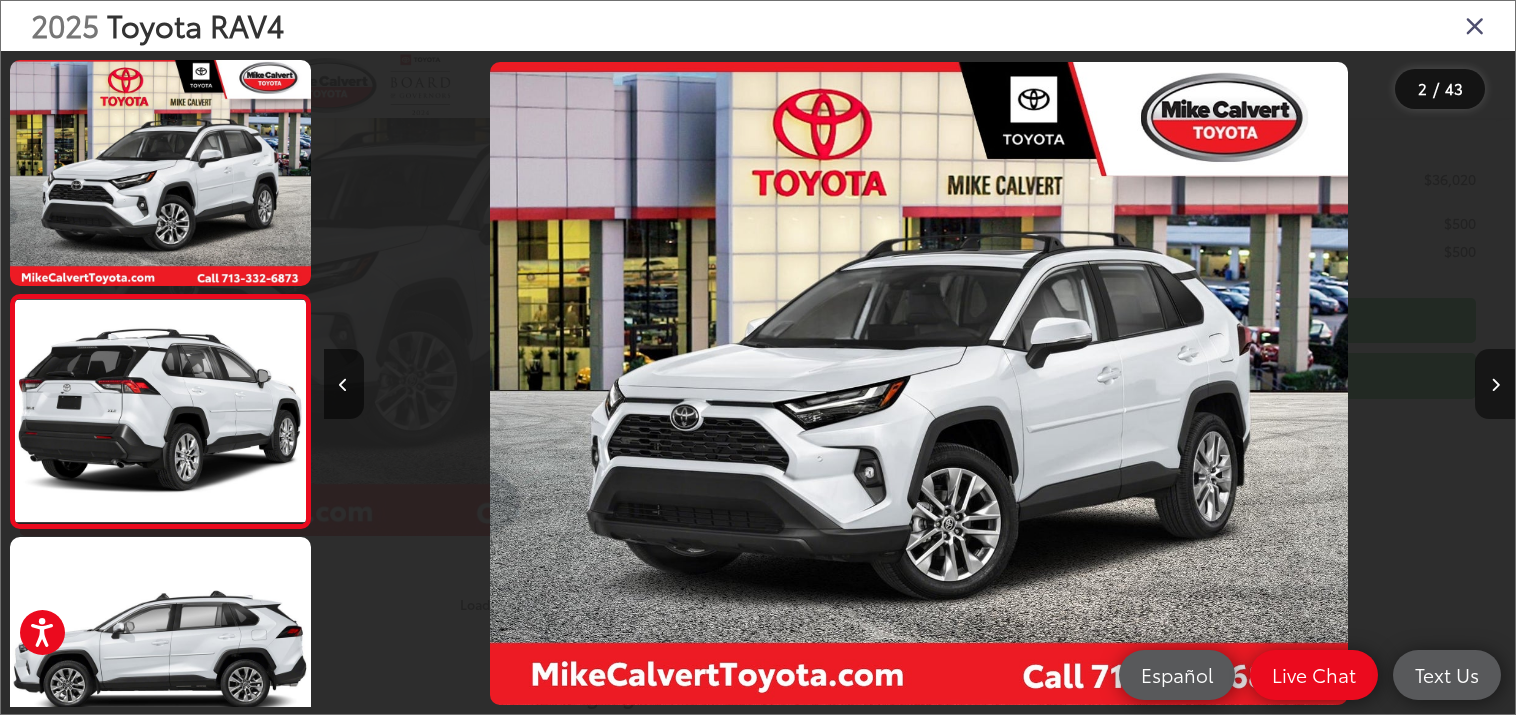 scroll, scrollTop: 0, scrollLeft: 1191, axis: horizontal 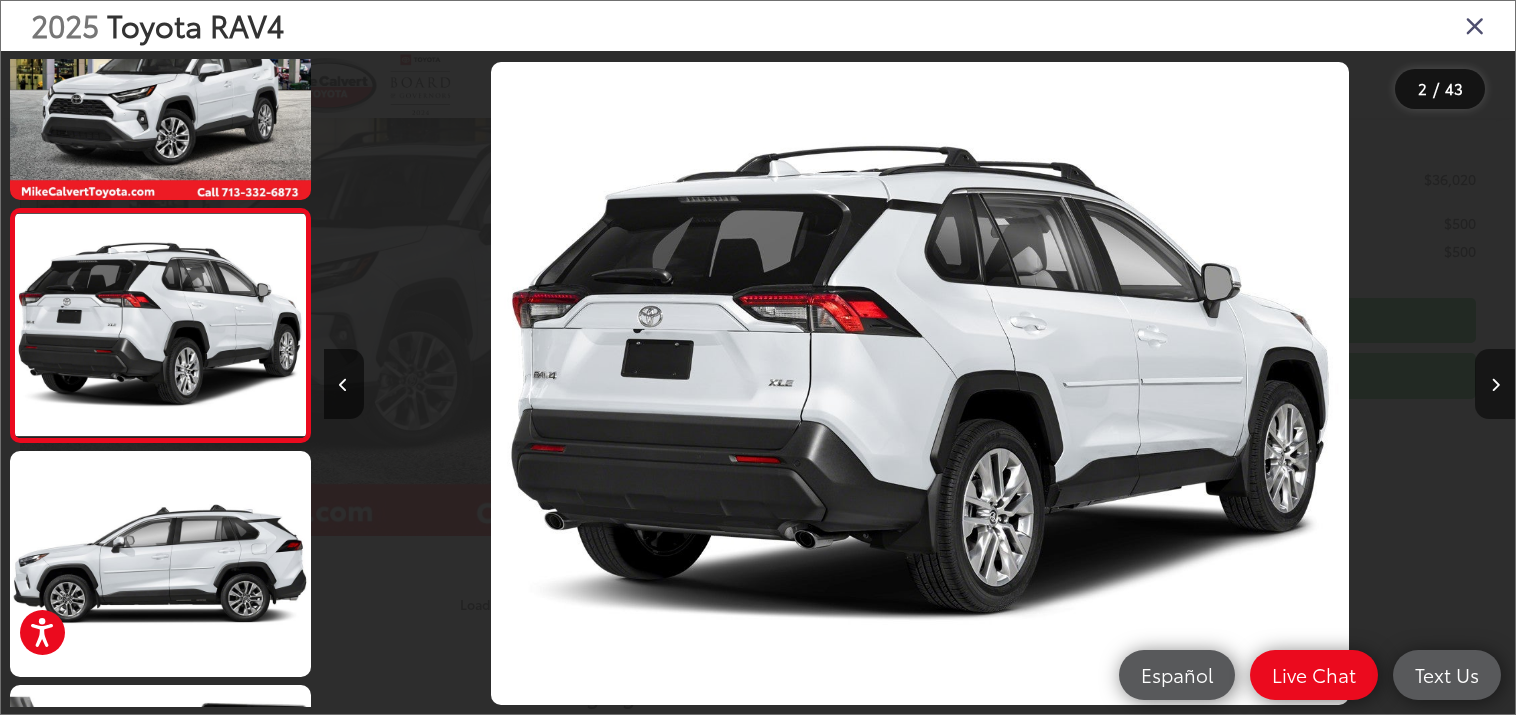 click at bounding box center (1495, 385) 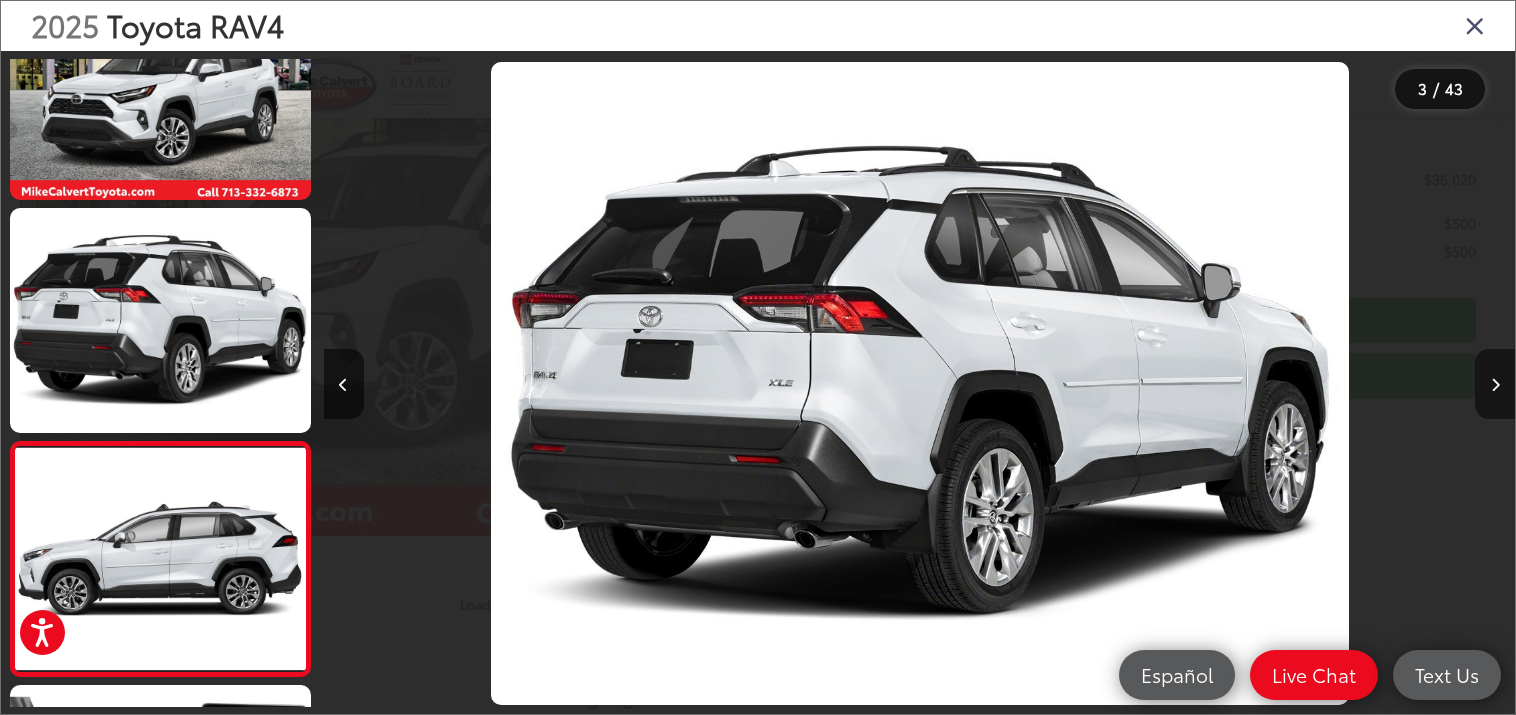 scroll, scrollTop: 0, scrollLeft: 2383, axis: horizontal 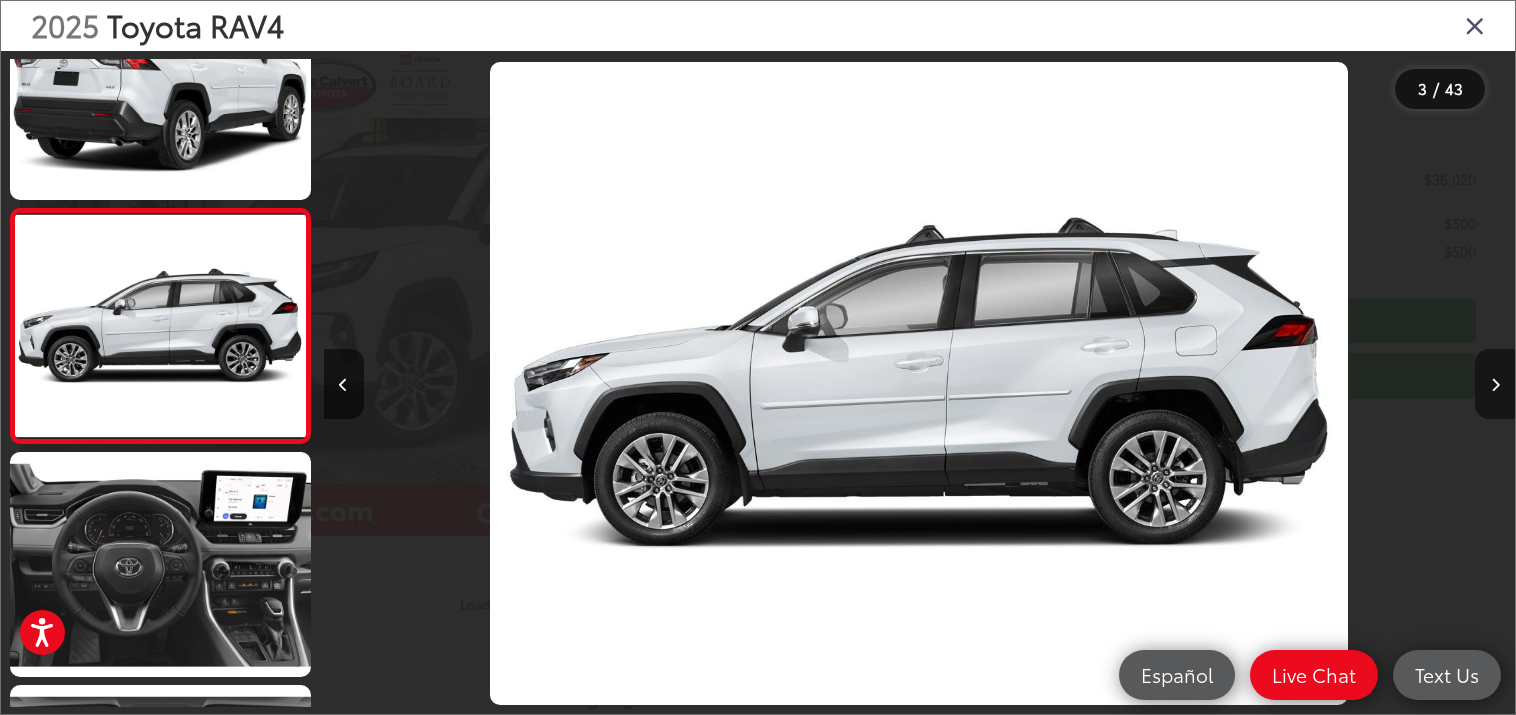 click at bounding box center [1495, 385] 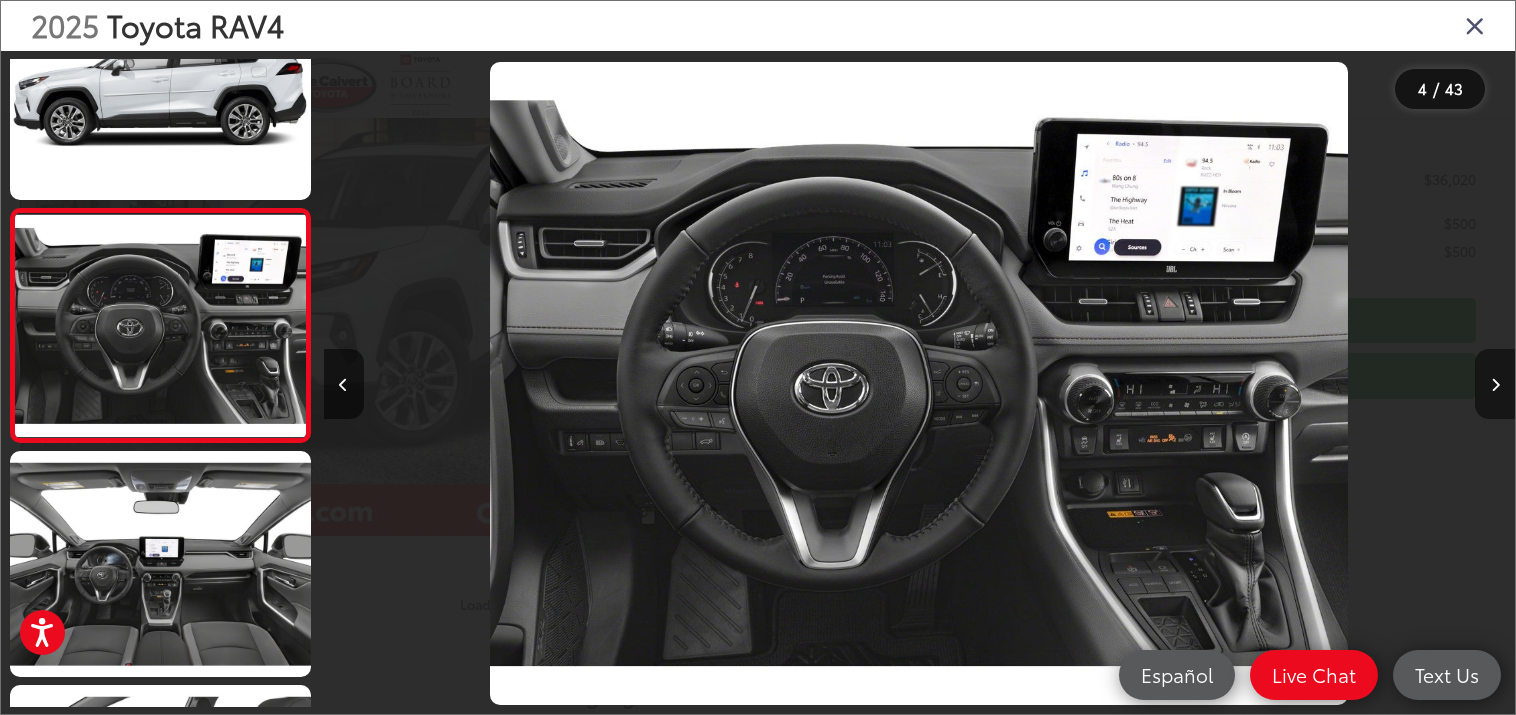 click at bounding box center (1495, 385) 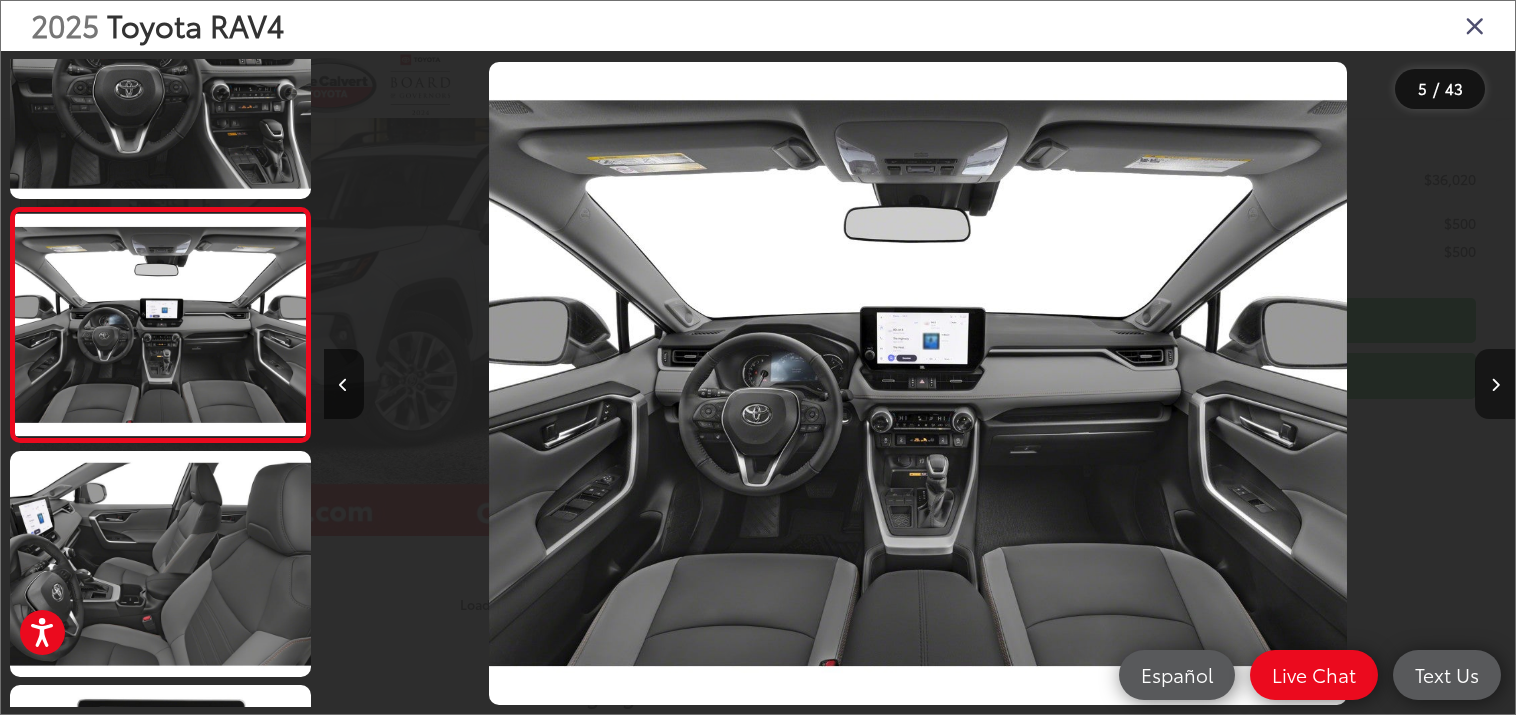 click at bounding box center (1495, 385) 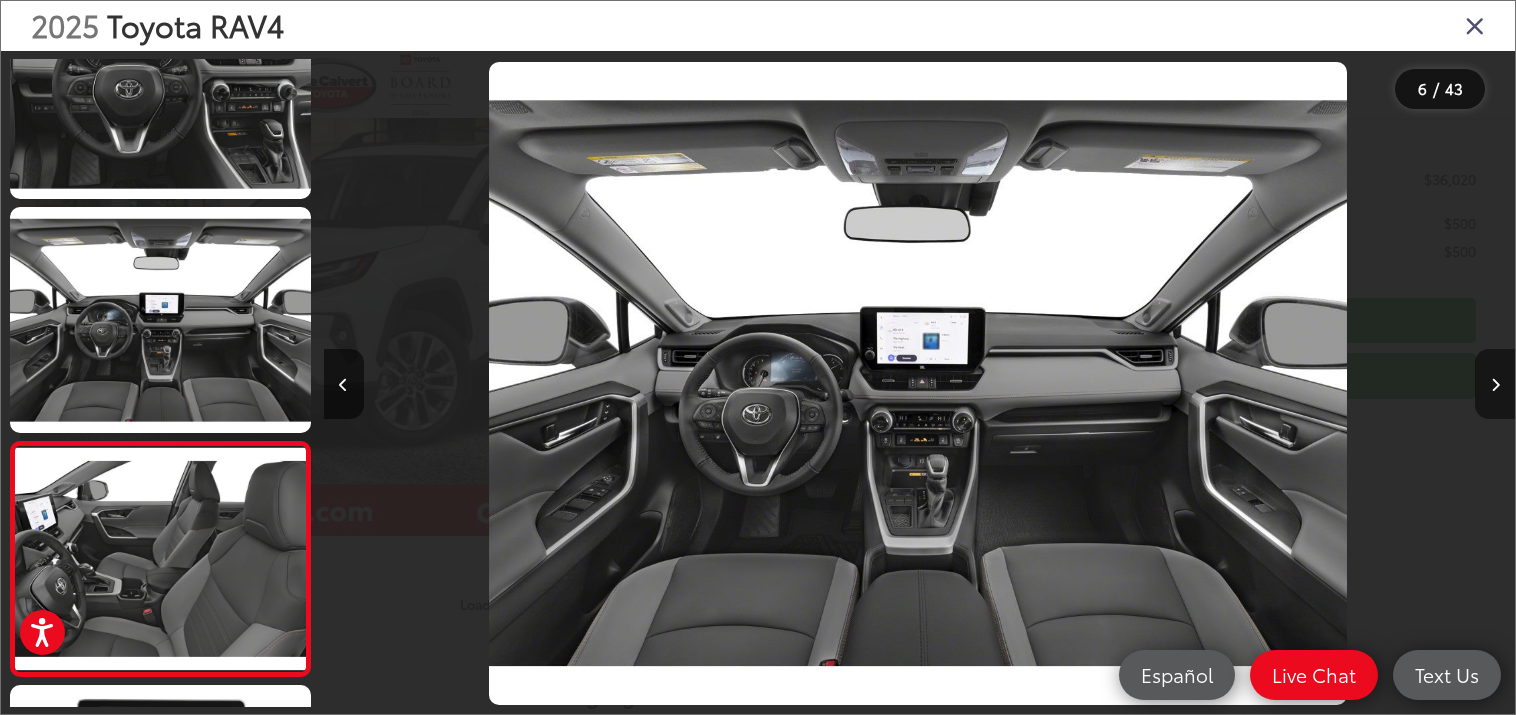 scroll, scrollTop: 0, scrollLeft: 5957, axis: horizontal 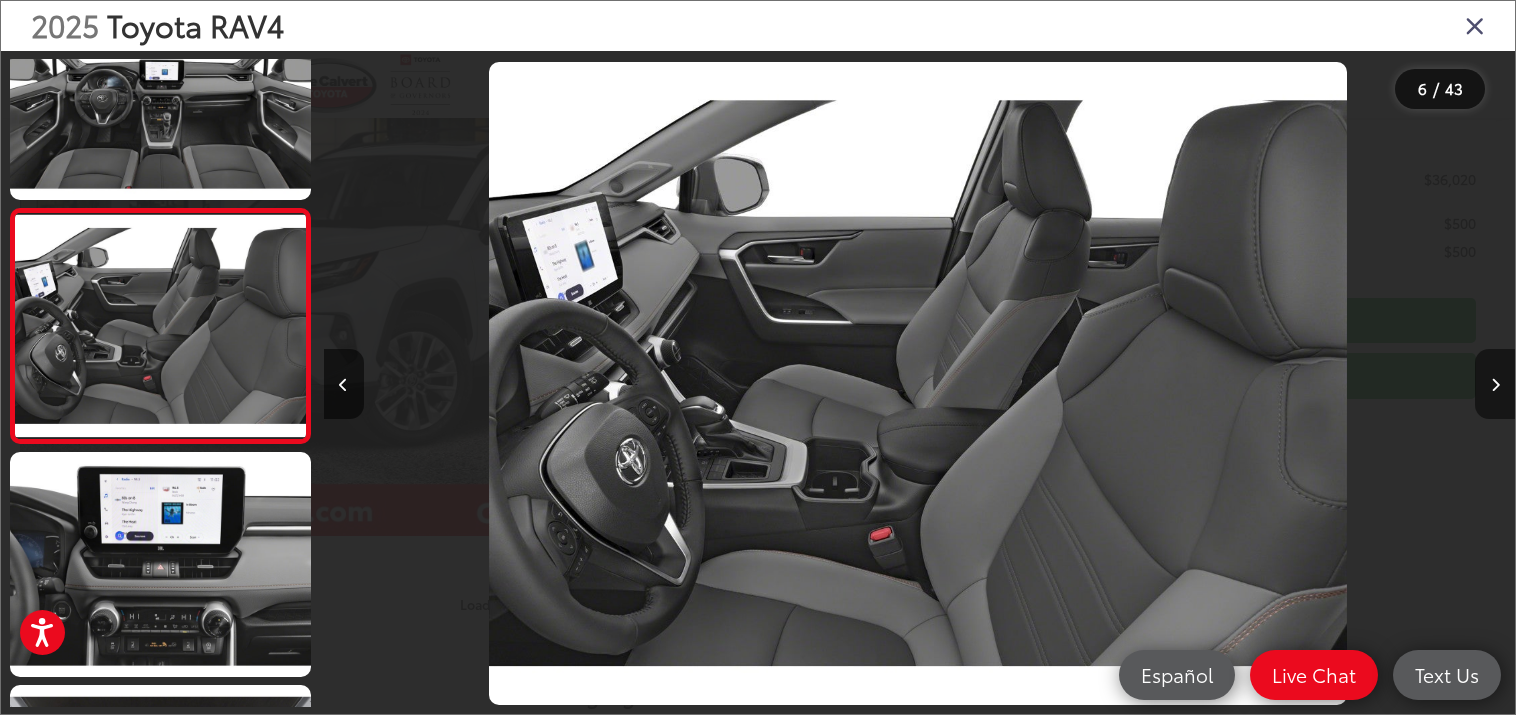 click at bounding box center [1495, 385] 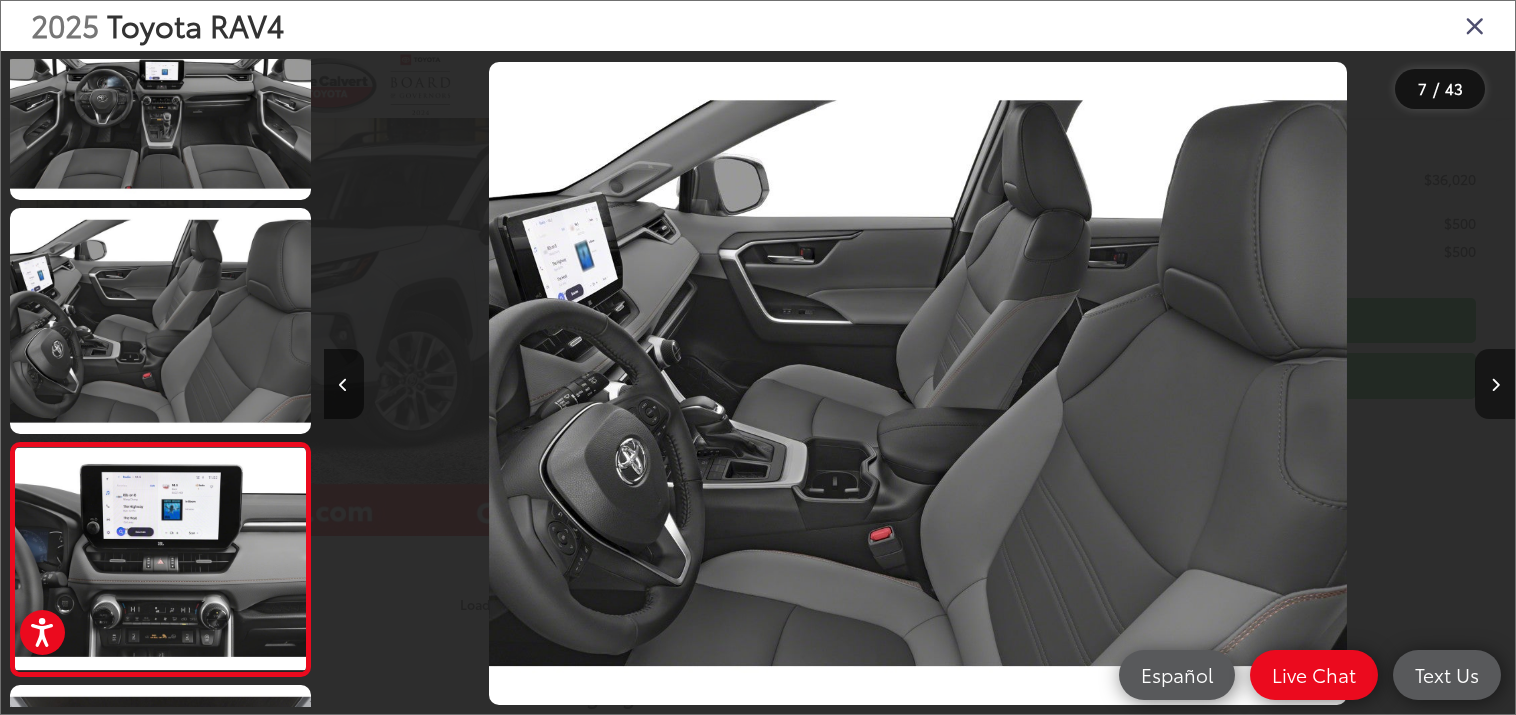 scroll, scrollTop: 0, scrollLeft: 7148, axis: horizontal 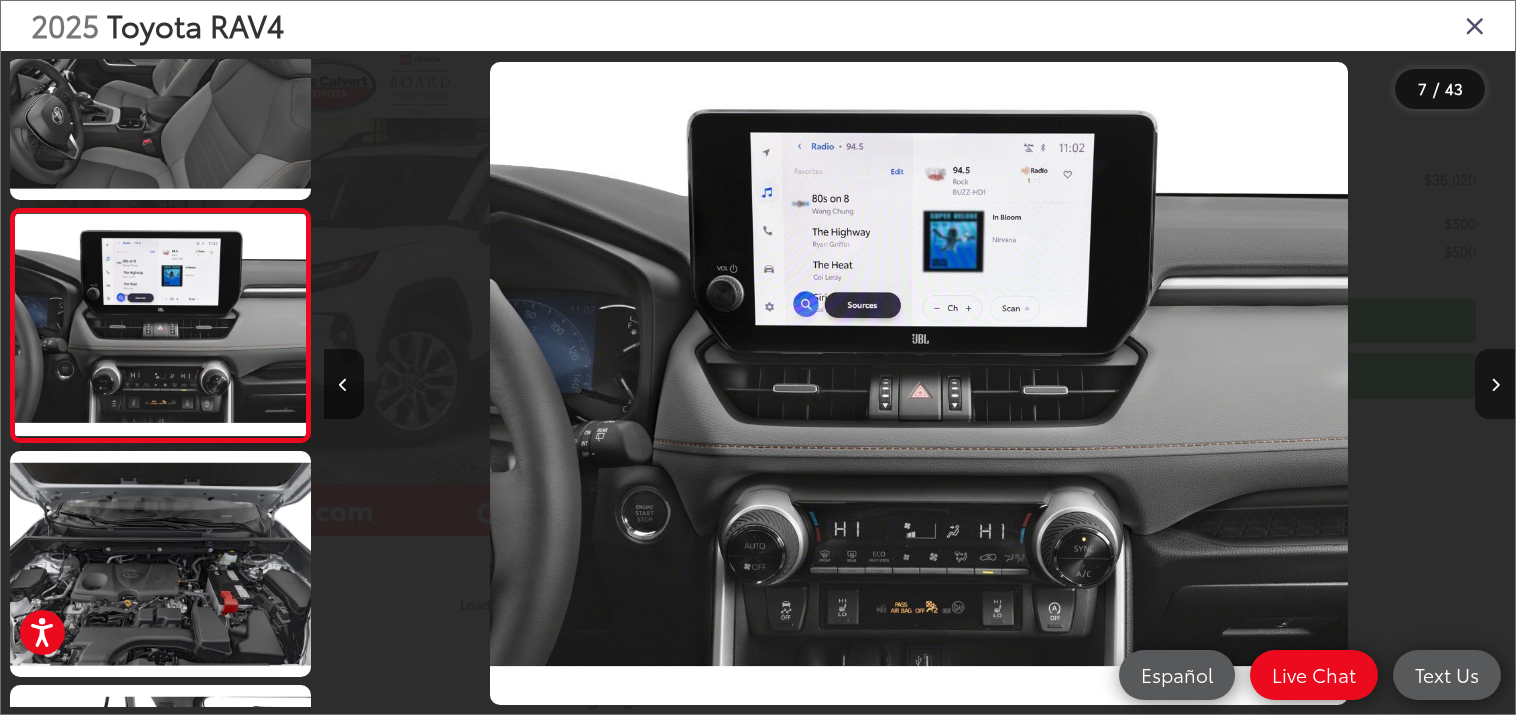 click at bounding box center (1495, 385) 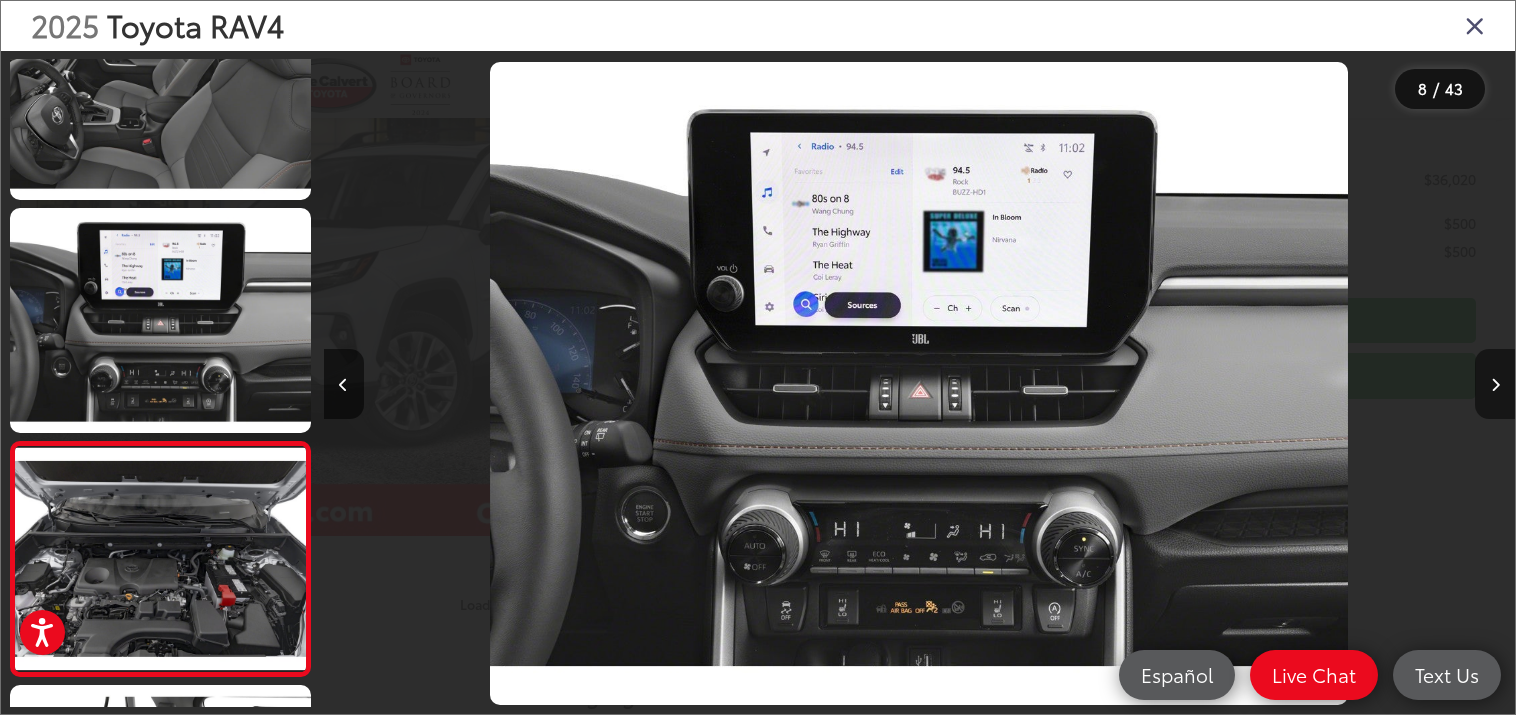 scroll, scrollTop: 0, scrollLeft: 8340, axis: horizontal 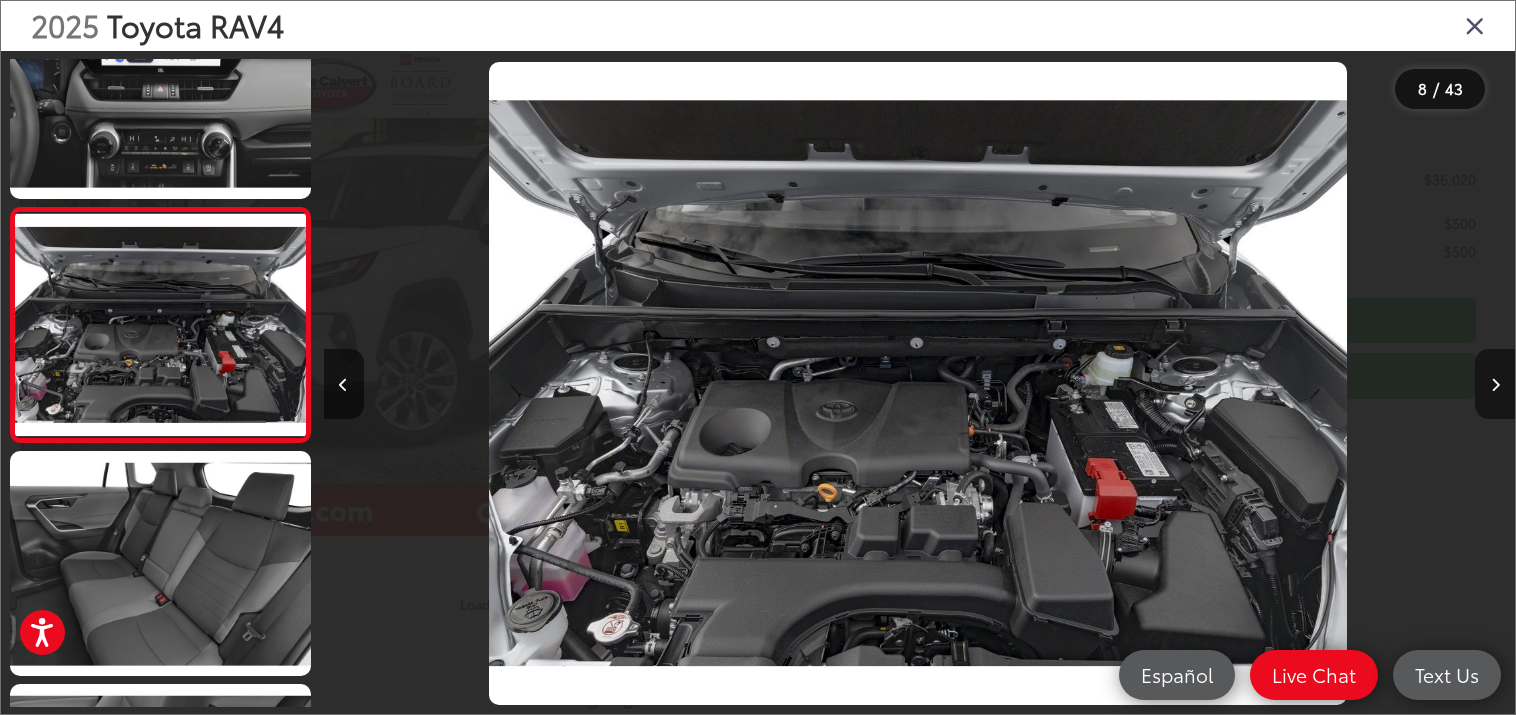 click at bounding box center [1495, 385] 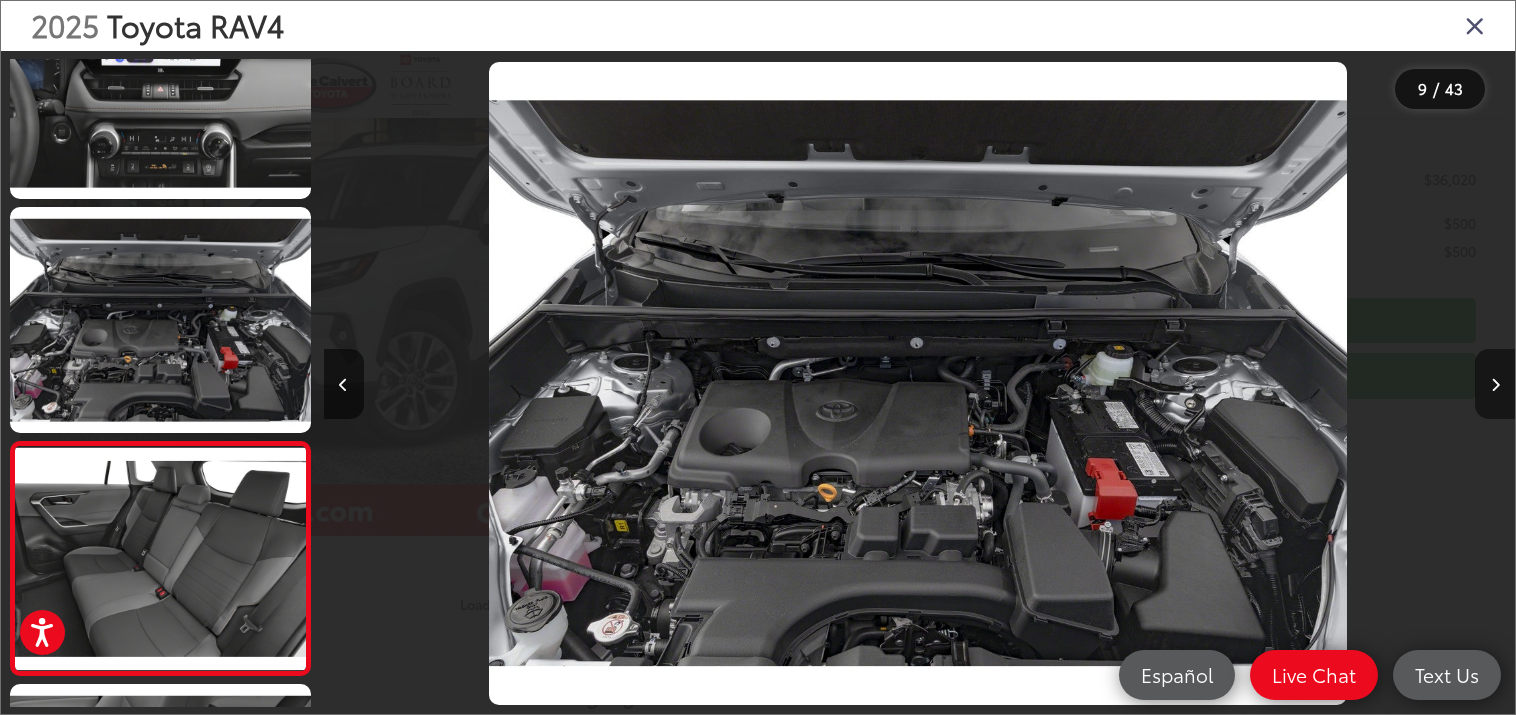 scroll, scrollTop: 0, scrollLeft: 9532, axis: horizontal 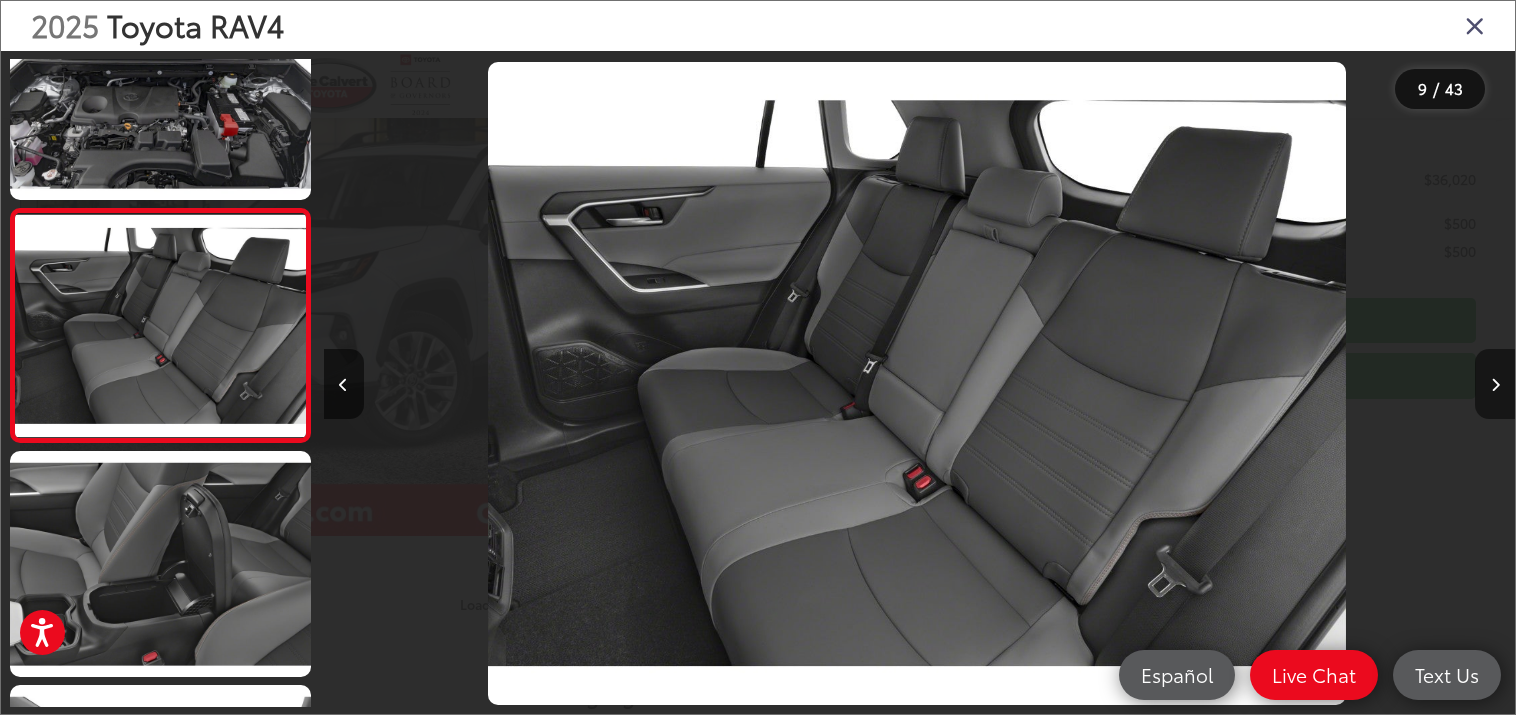 click at bounding box center [1495, 385] 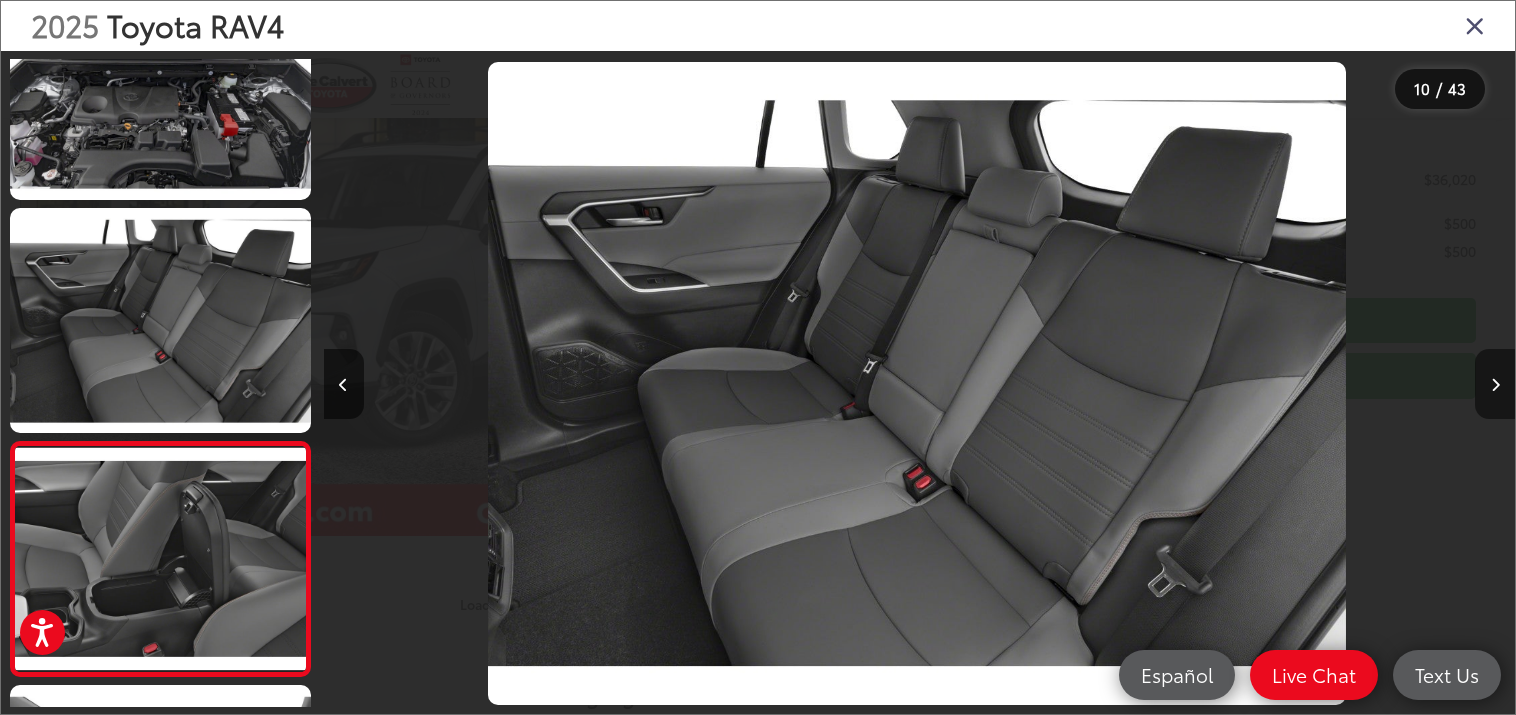 scroll, scrollTop: 0, scrollLeft: 10724, axis: horizontal 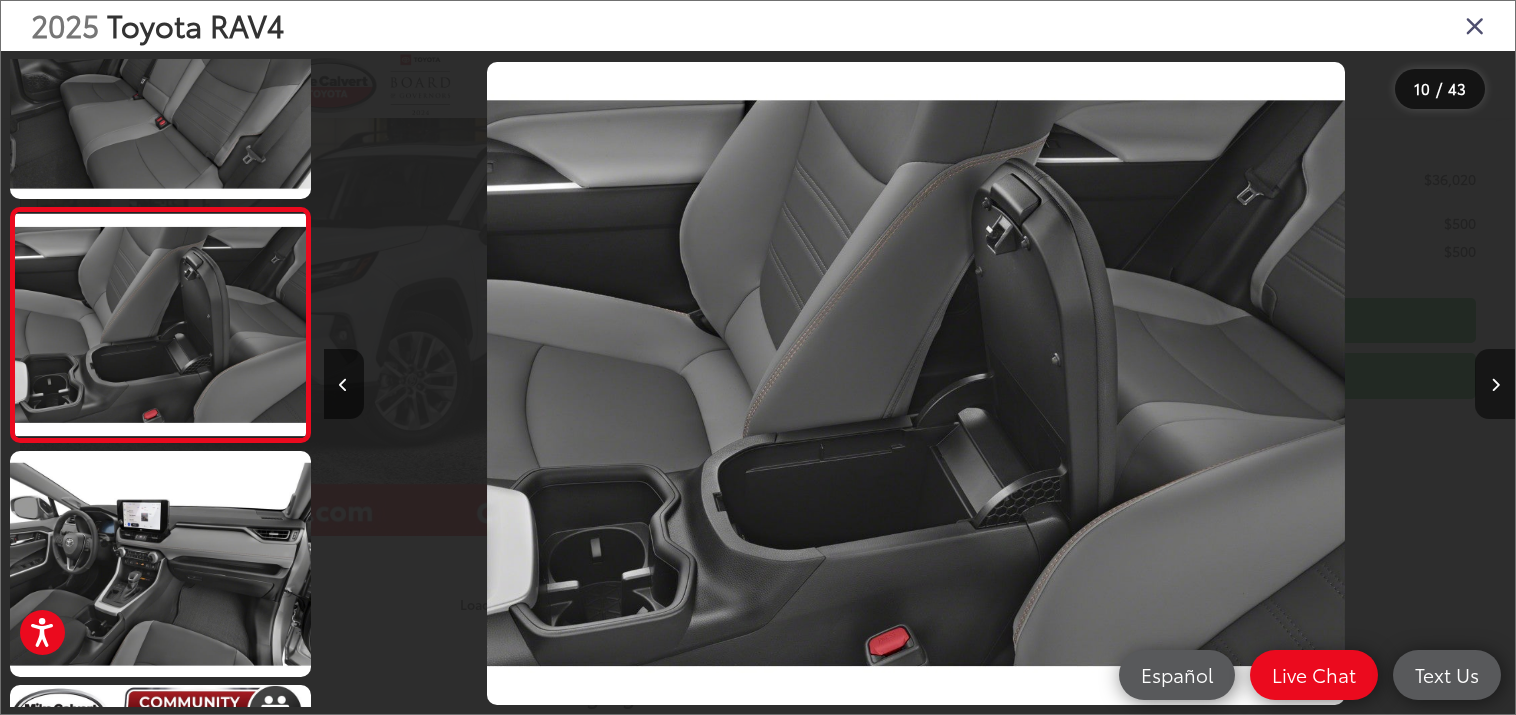 click at bounding box center (1495, 385) 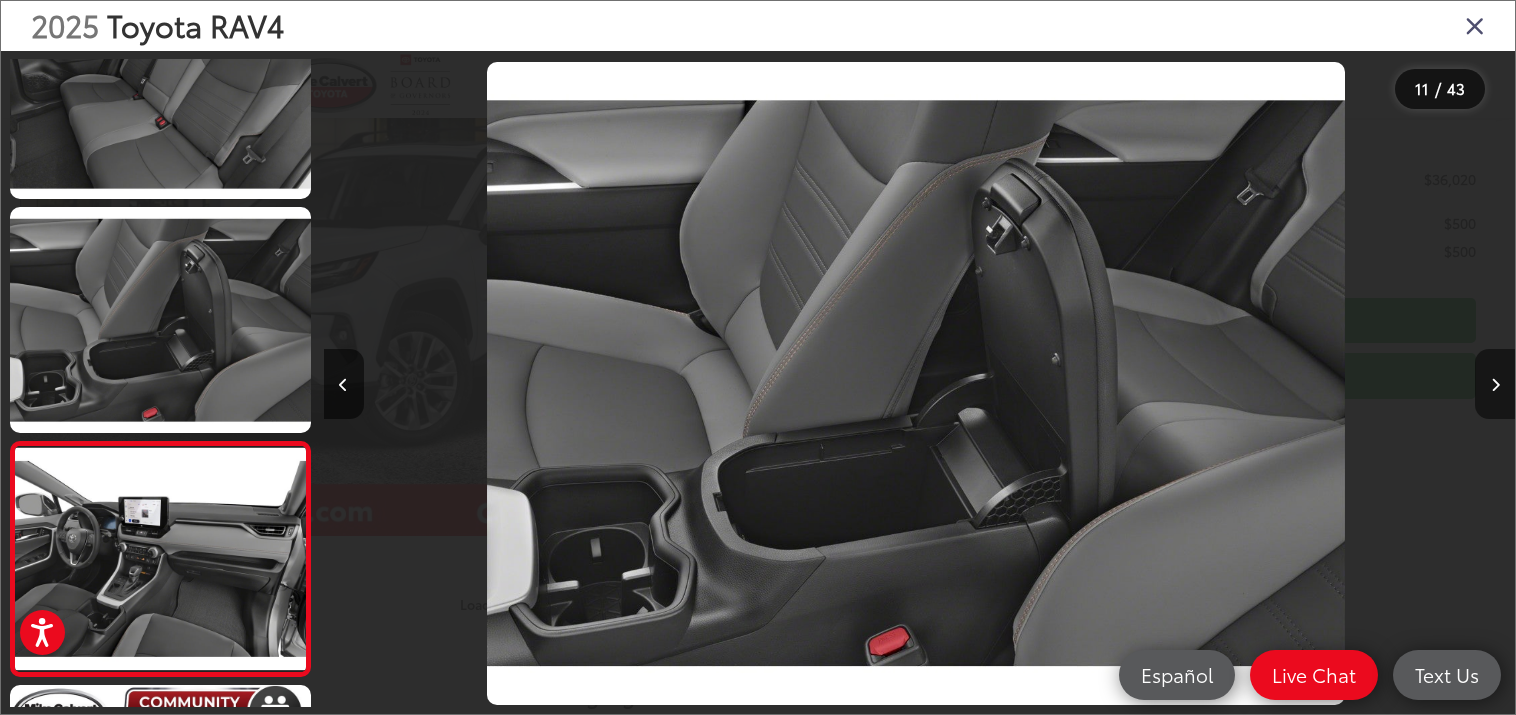 scroll, scrollTop: 0, scrollLeft: 11915, axis: horizontal 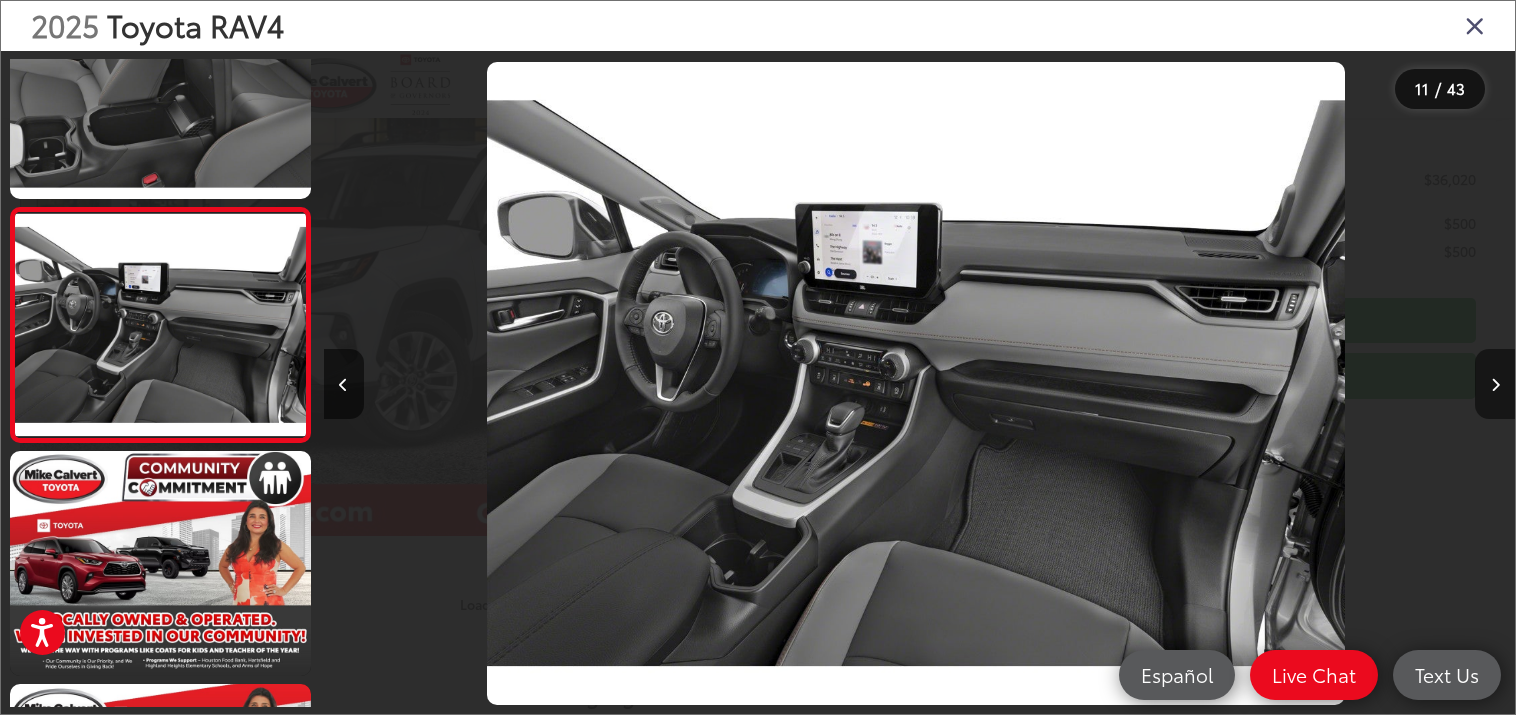 click at bounding box center (1495, 385) 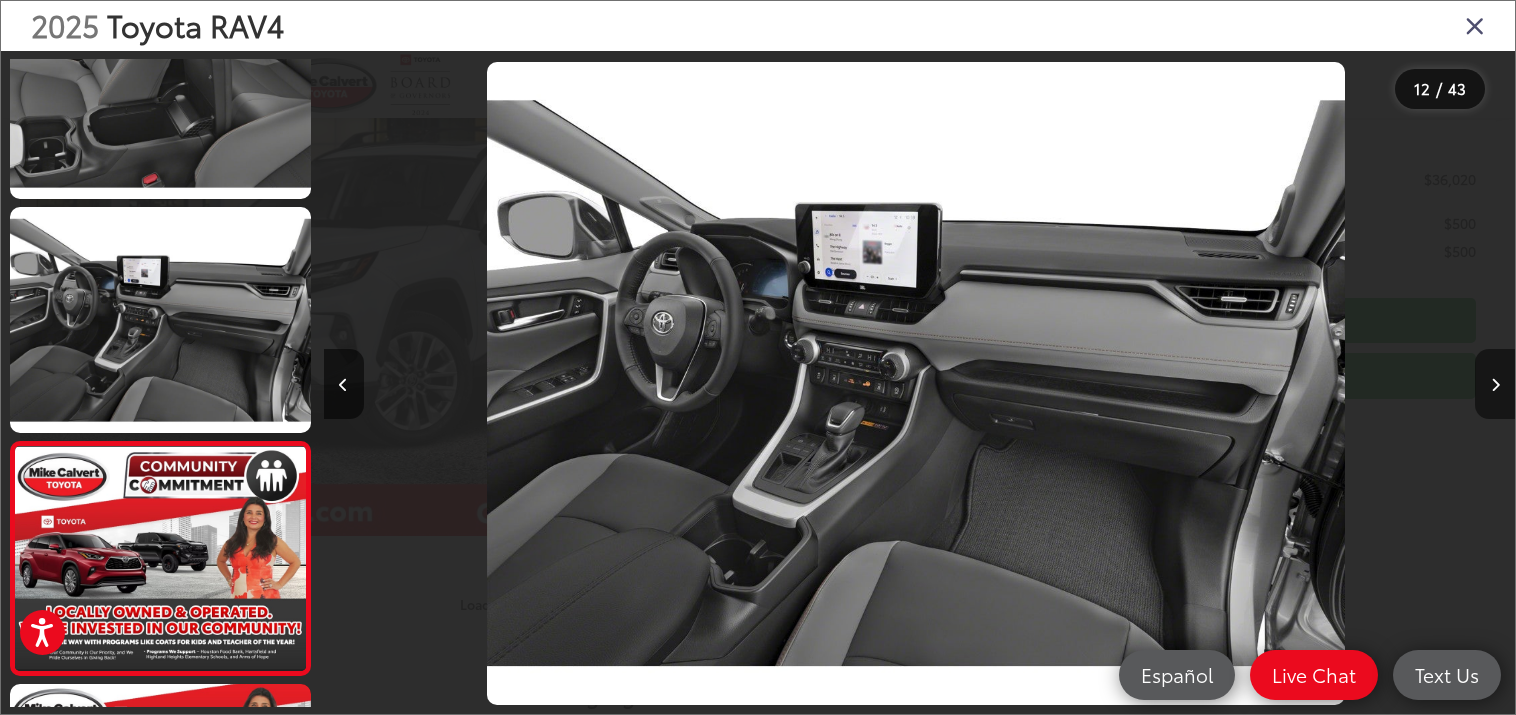 scroll, scrollTop: 0, scrollLeft: 13106, axis: horizontal 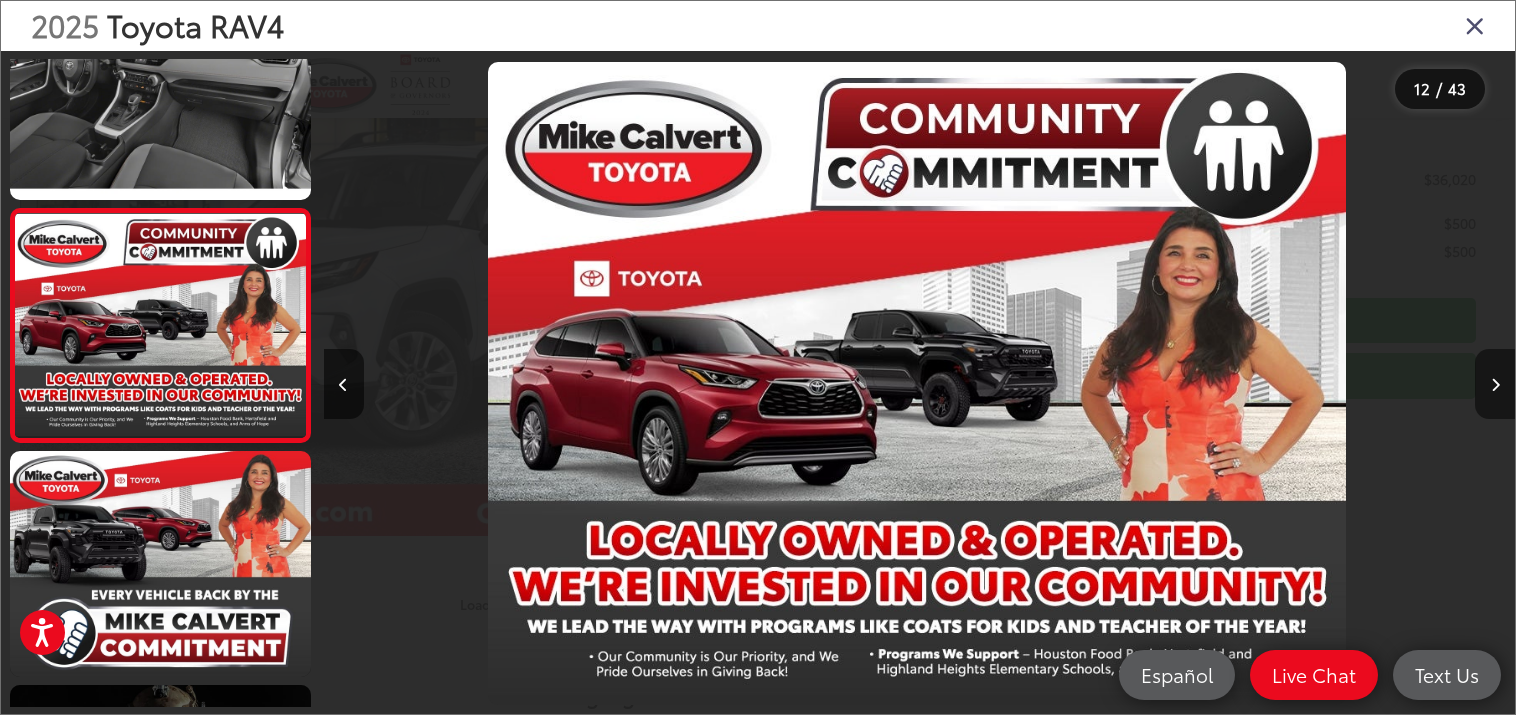 click at bounding box center (1495, 385) 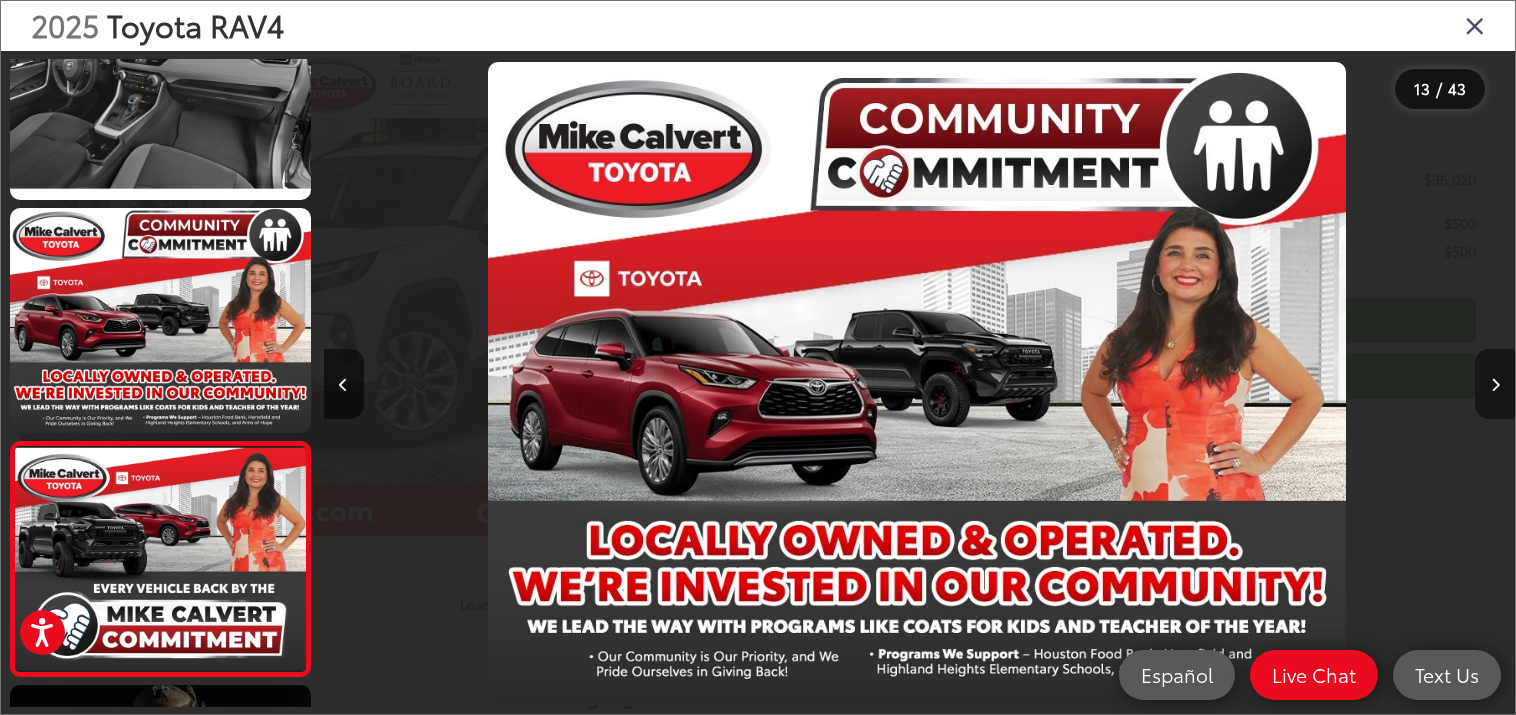 scroll, scrollTop: 0, scrollLeft: 14298, axis: horizontal 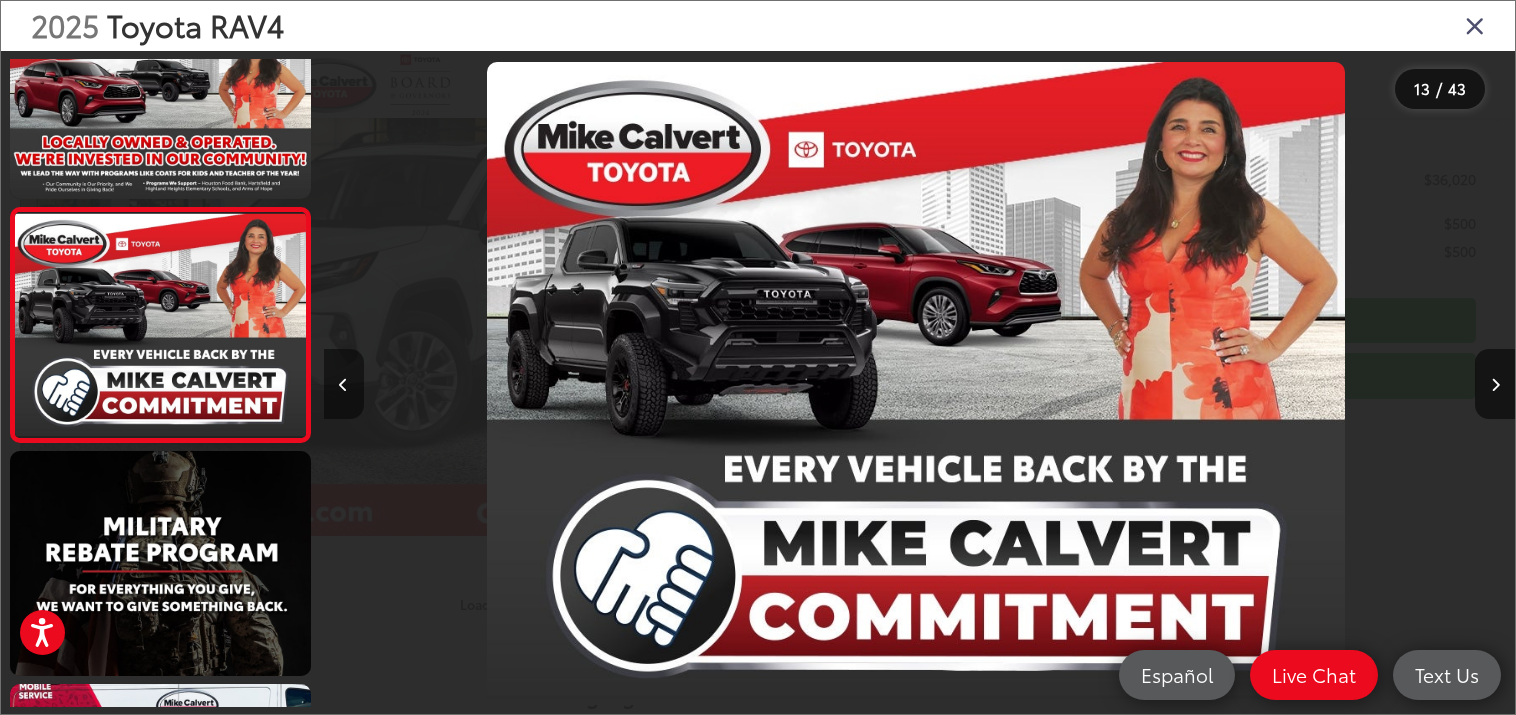 click at bounding box center (344, 384) 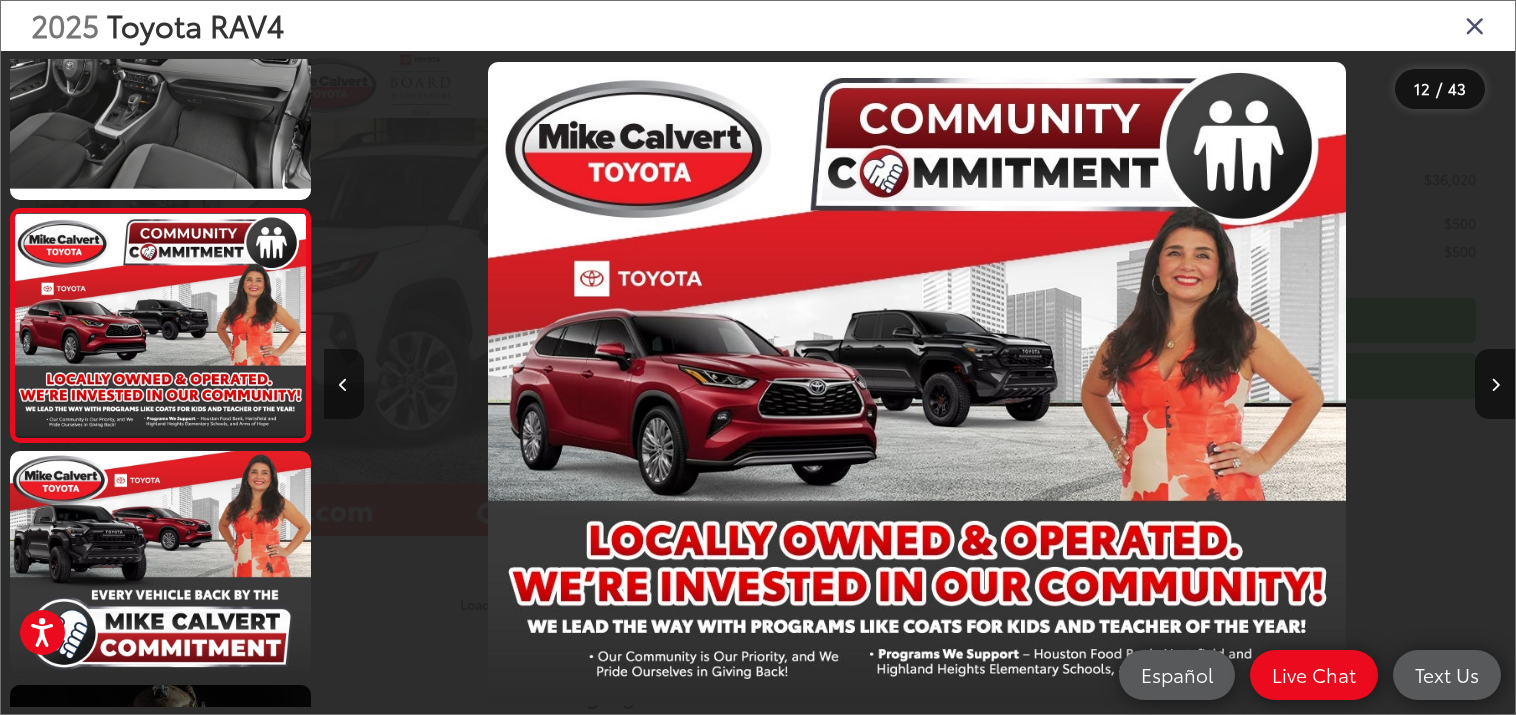 click at bounding box center [344, 384] 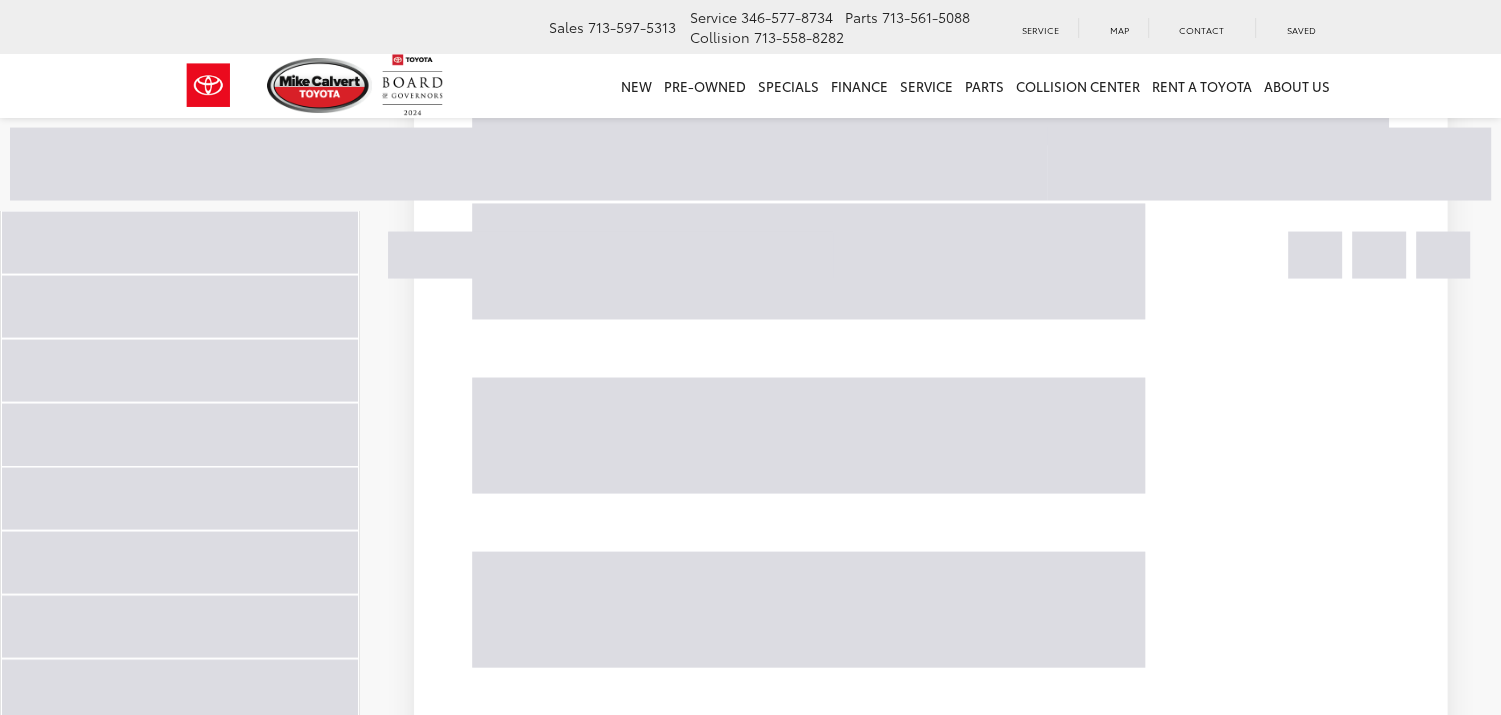 scroll, scrollTop: 279, scrollLeft: 0, axis: vertical 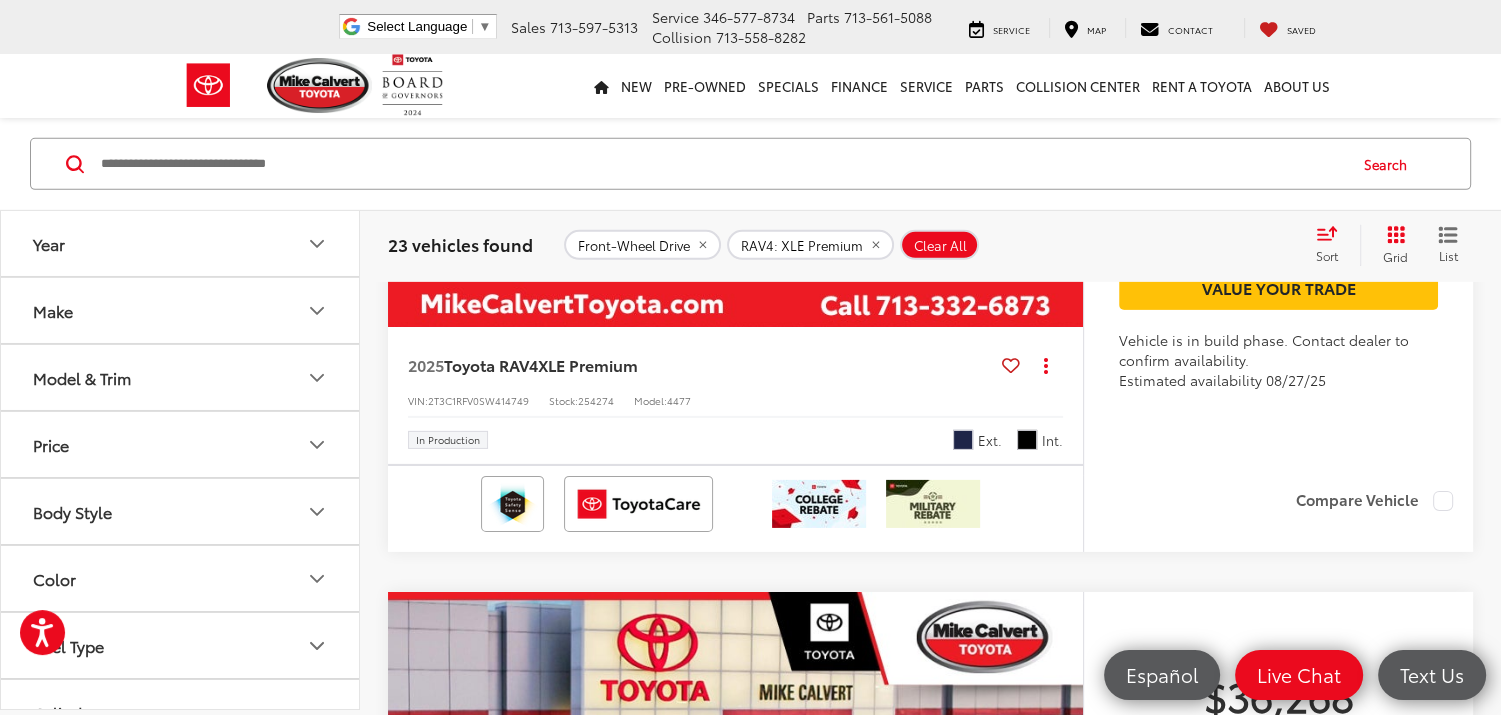 click at bounding box center [736, 66] 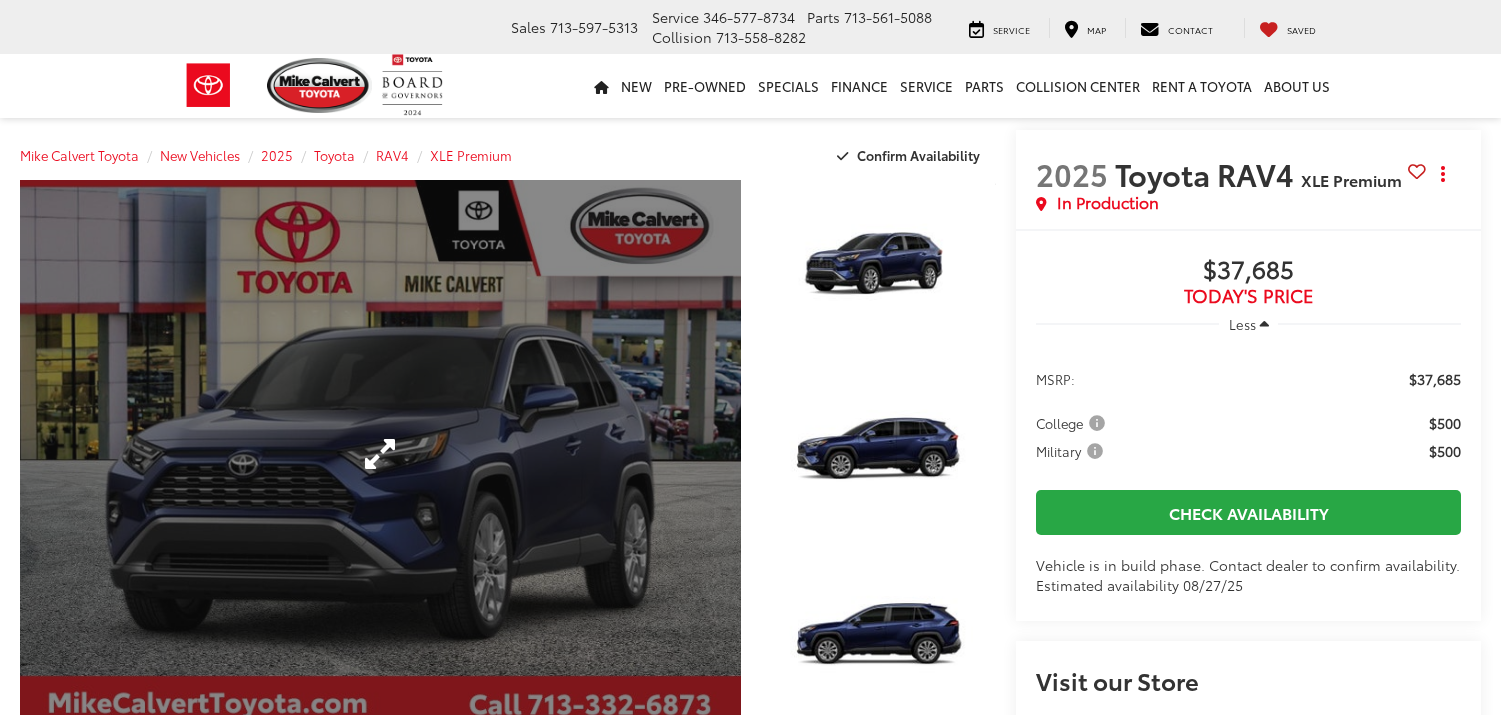 scroll, scrollTop: 0, scrollLeft: 0, axis: both 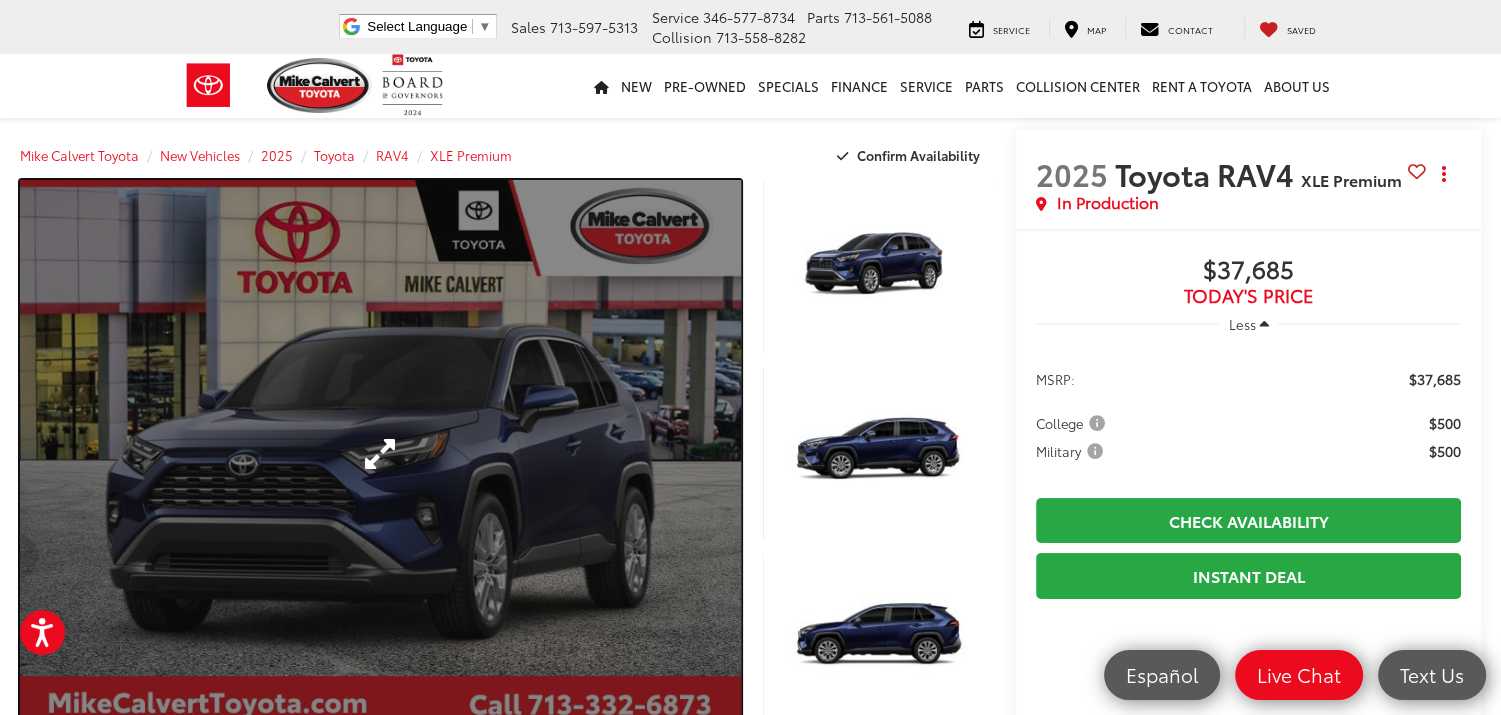 click at bounding box center (380, 453) 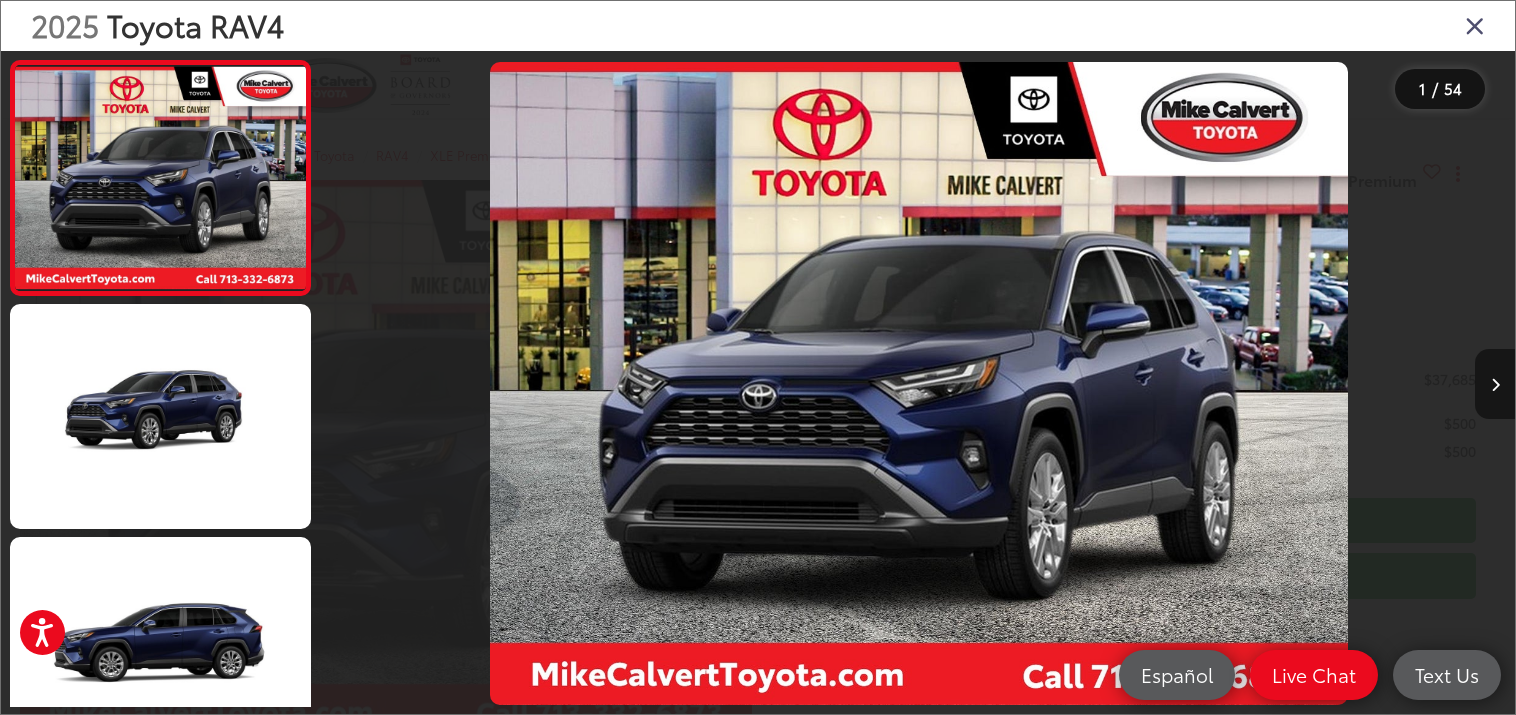 click at bounding box center [1495, 385] 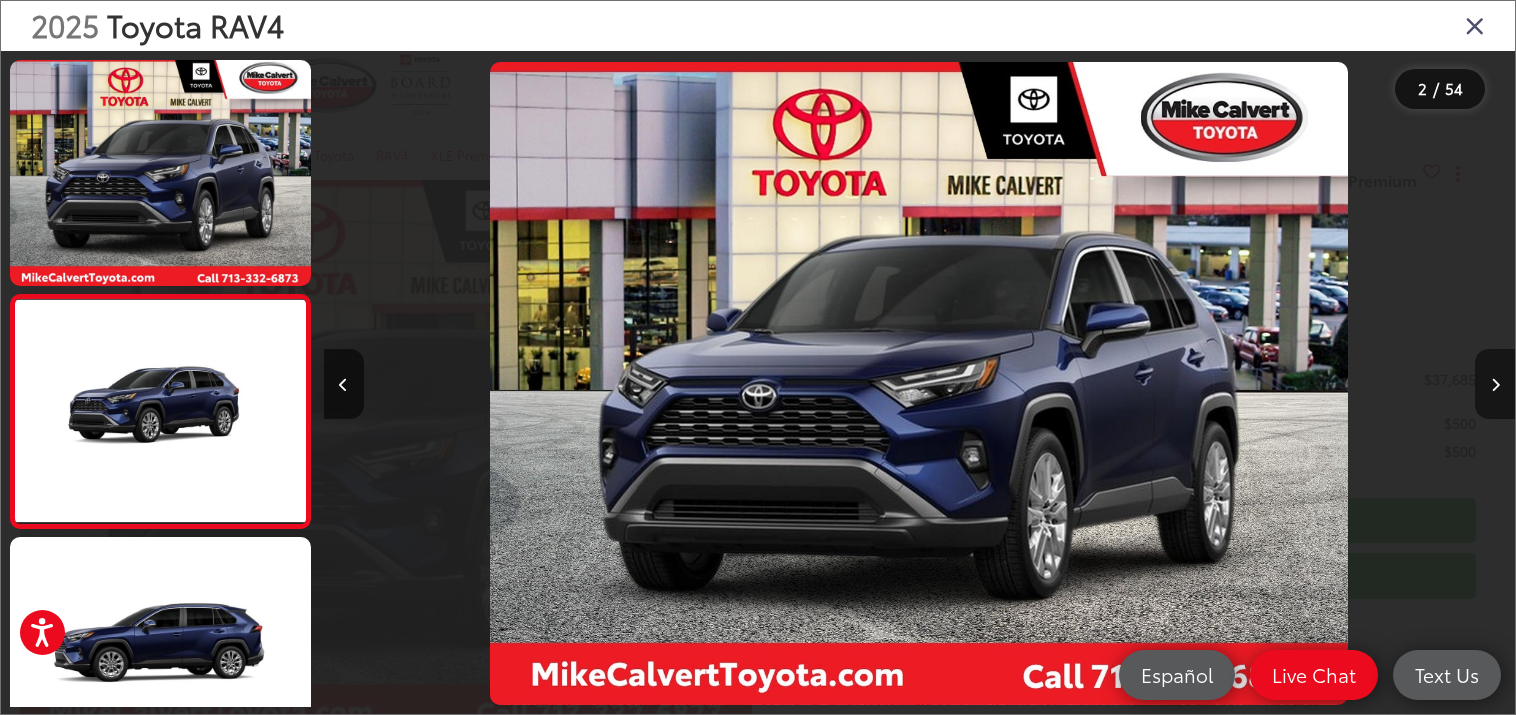 scroll, scrollTop: 0, scrollLeft: 1191, axis: horizontal 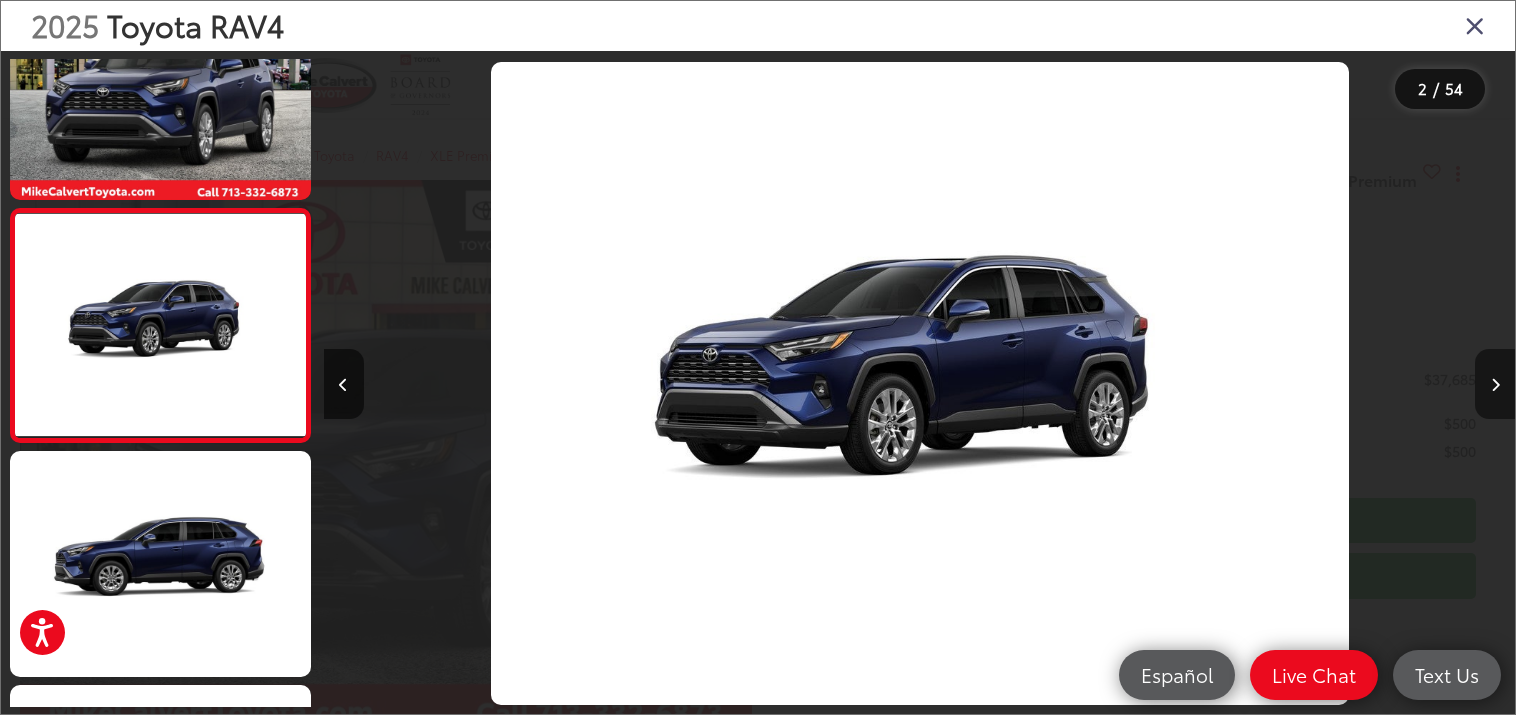 click at bounding box center [1495, 385] 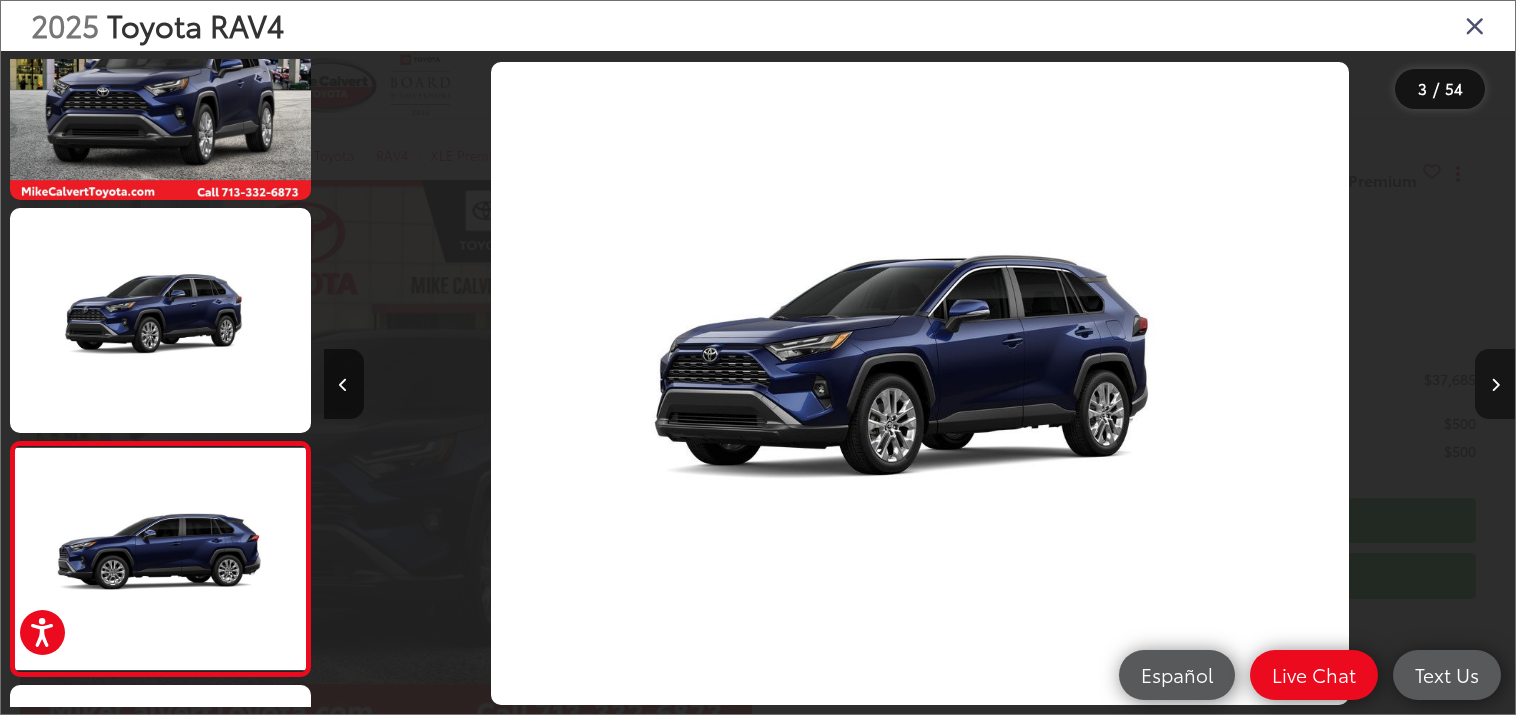 scroll, scrollTop: 0, scrollLeft: 2383, axis: horizontal 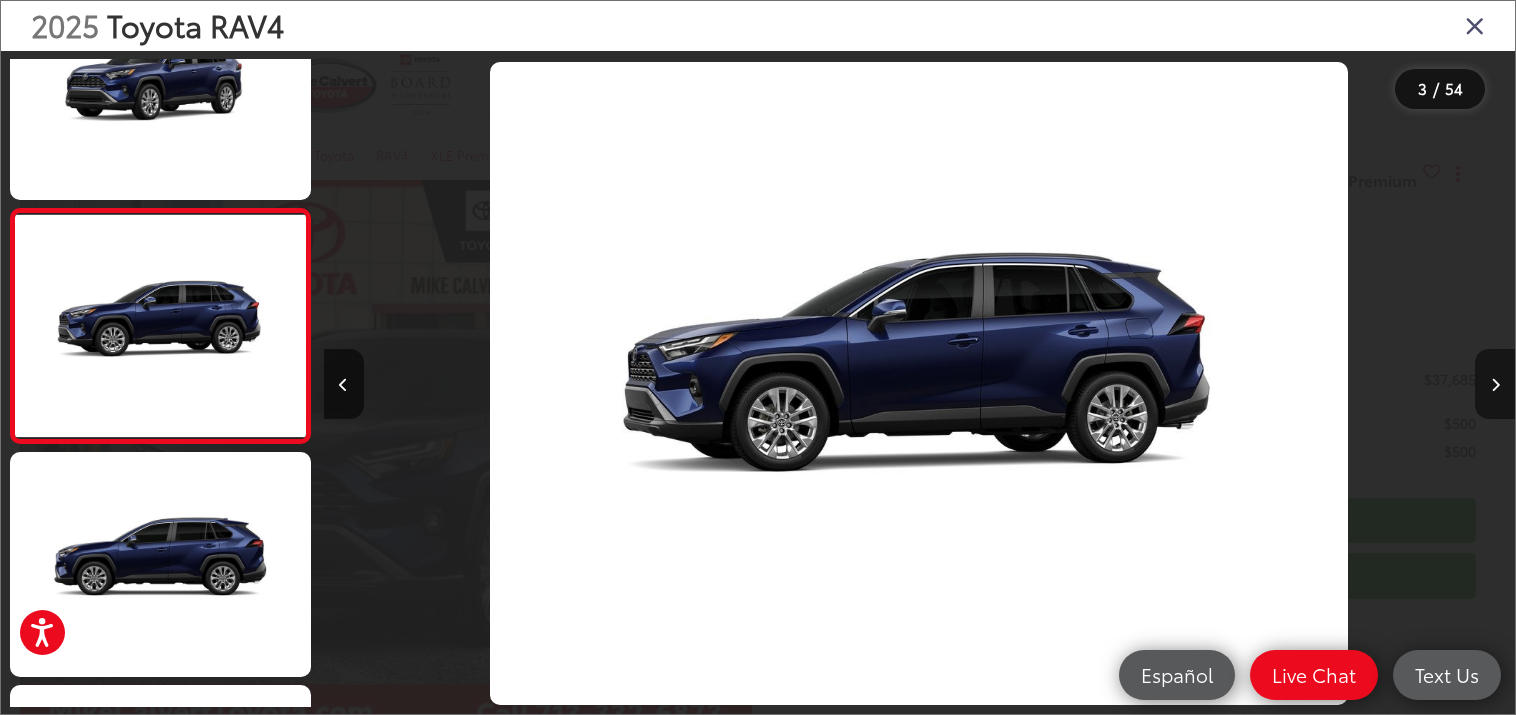 click at bounding box center (1495, 385) 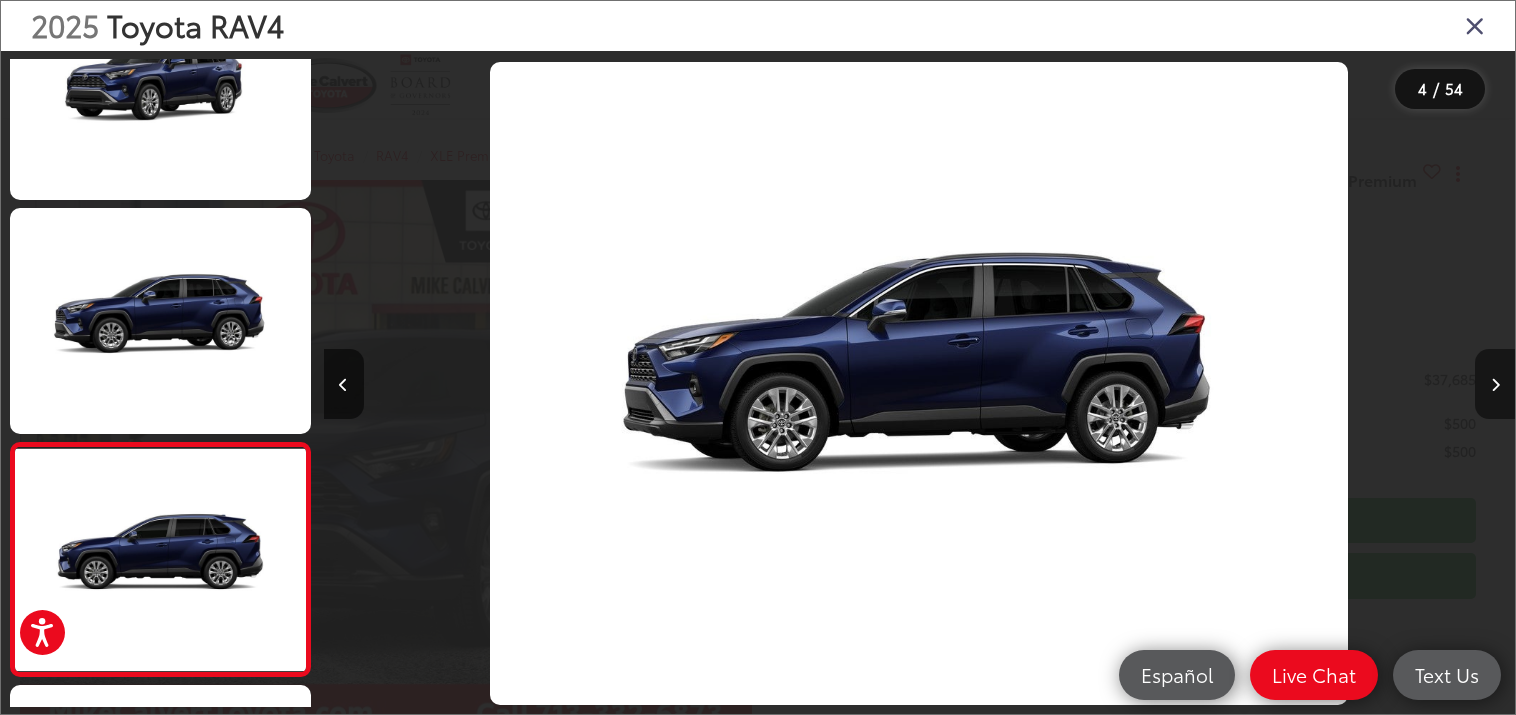 scroll, scrollTop: 0, scrollLeft: 3574, axis: horizontal 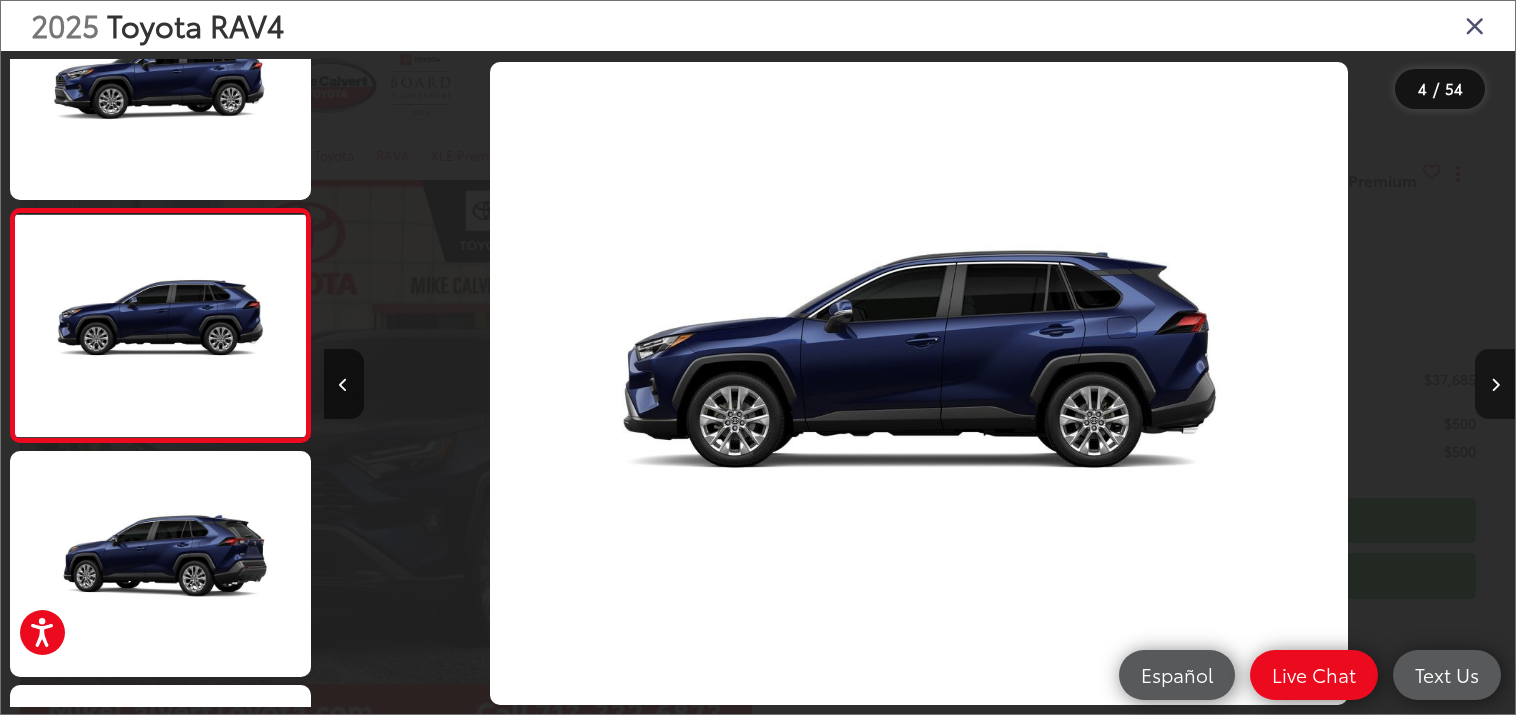 click at bounding box center (1495, 385) 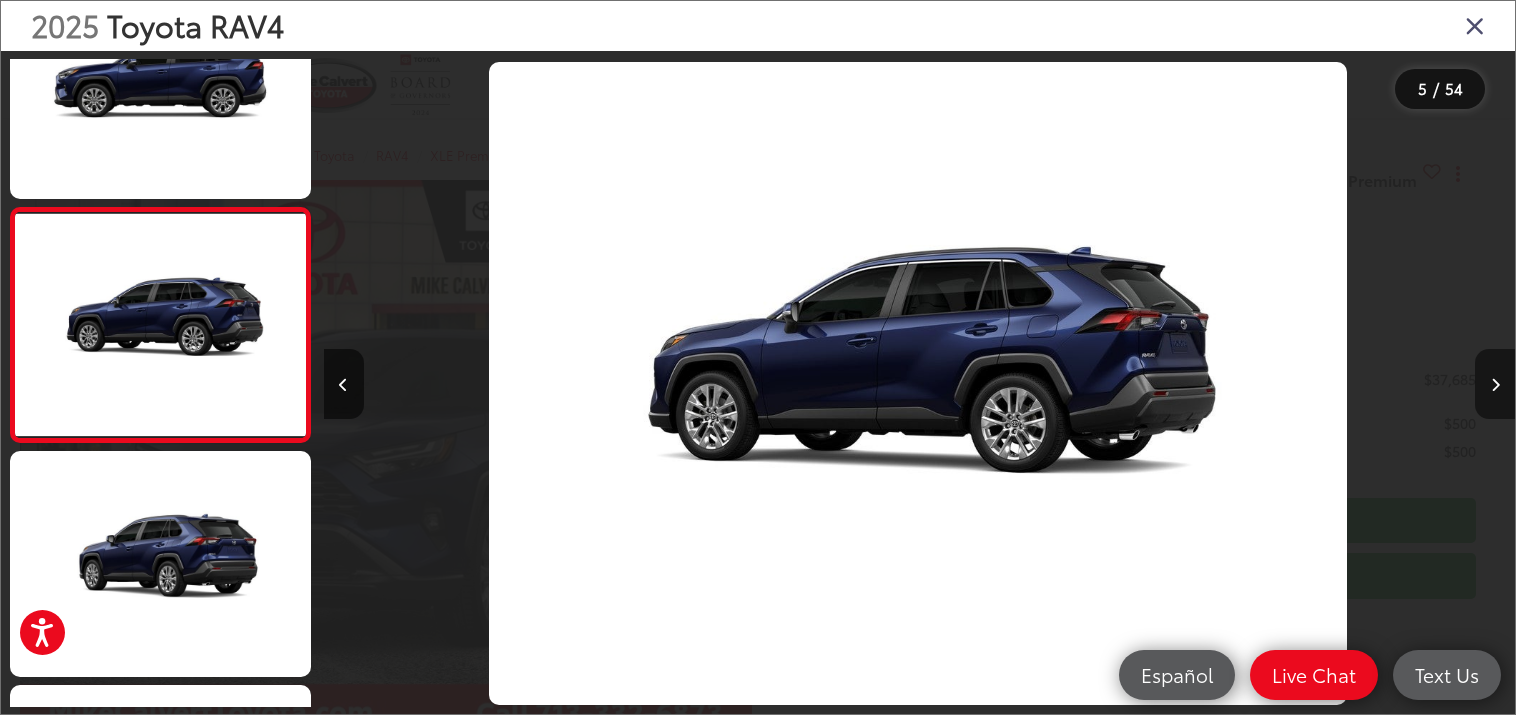click at bounding box center (1495, 385) 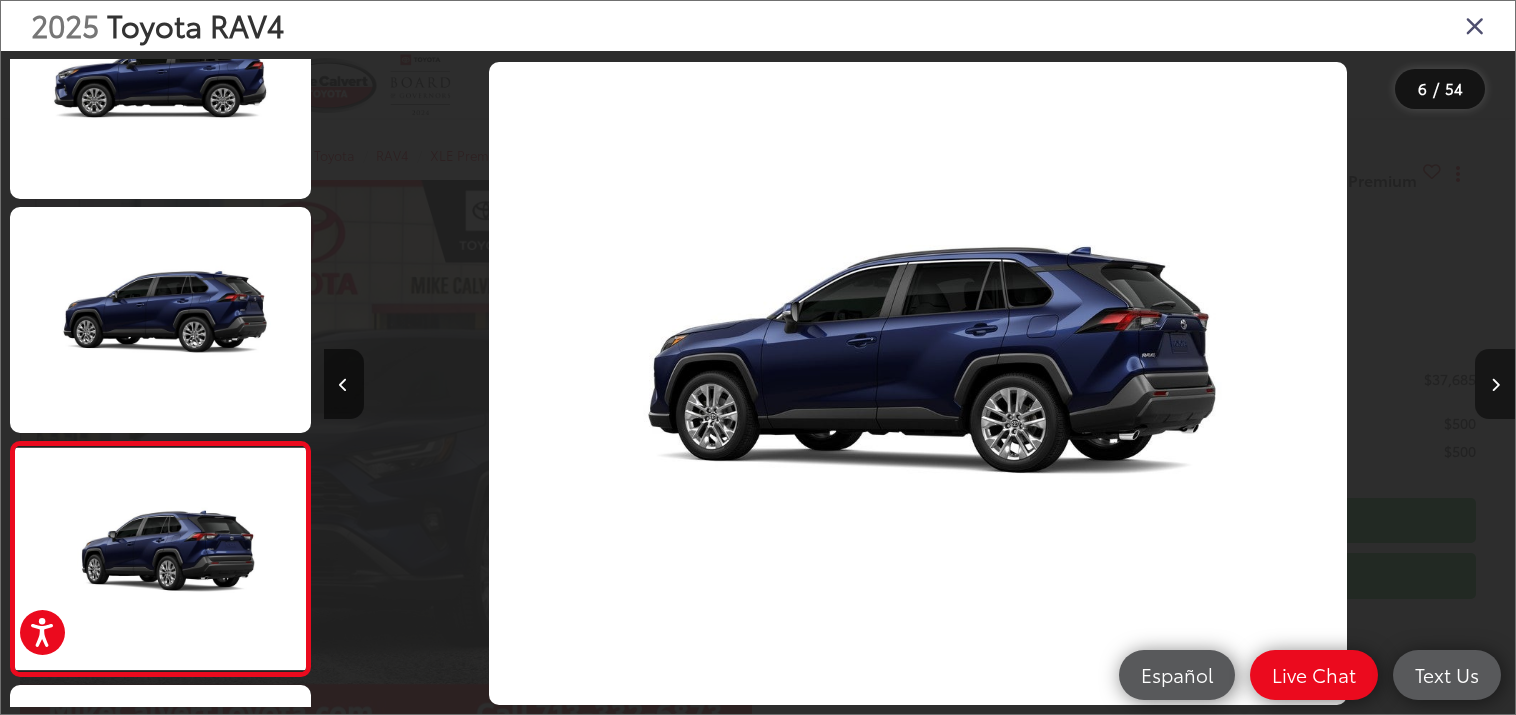 scroll, scrollTop: 0, scrollLeft: 5957, axis: horizontal 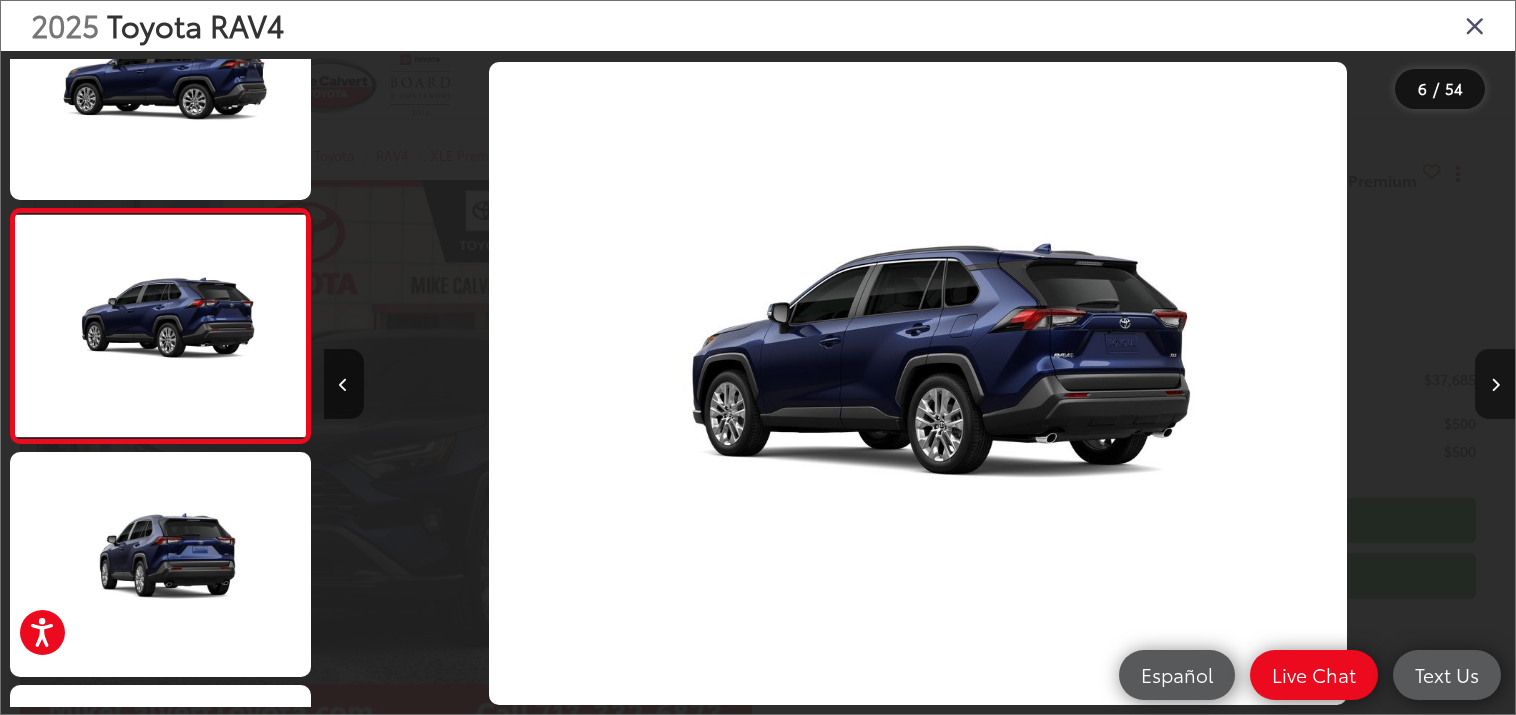 click at bounding box center [1495, 385] 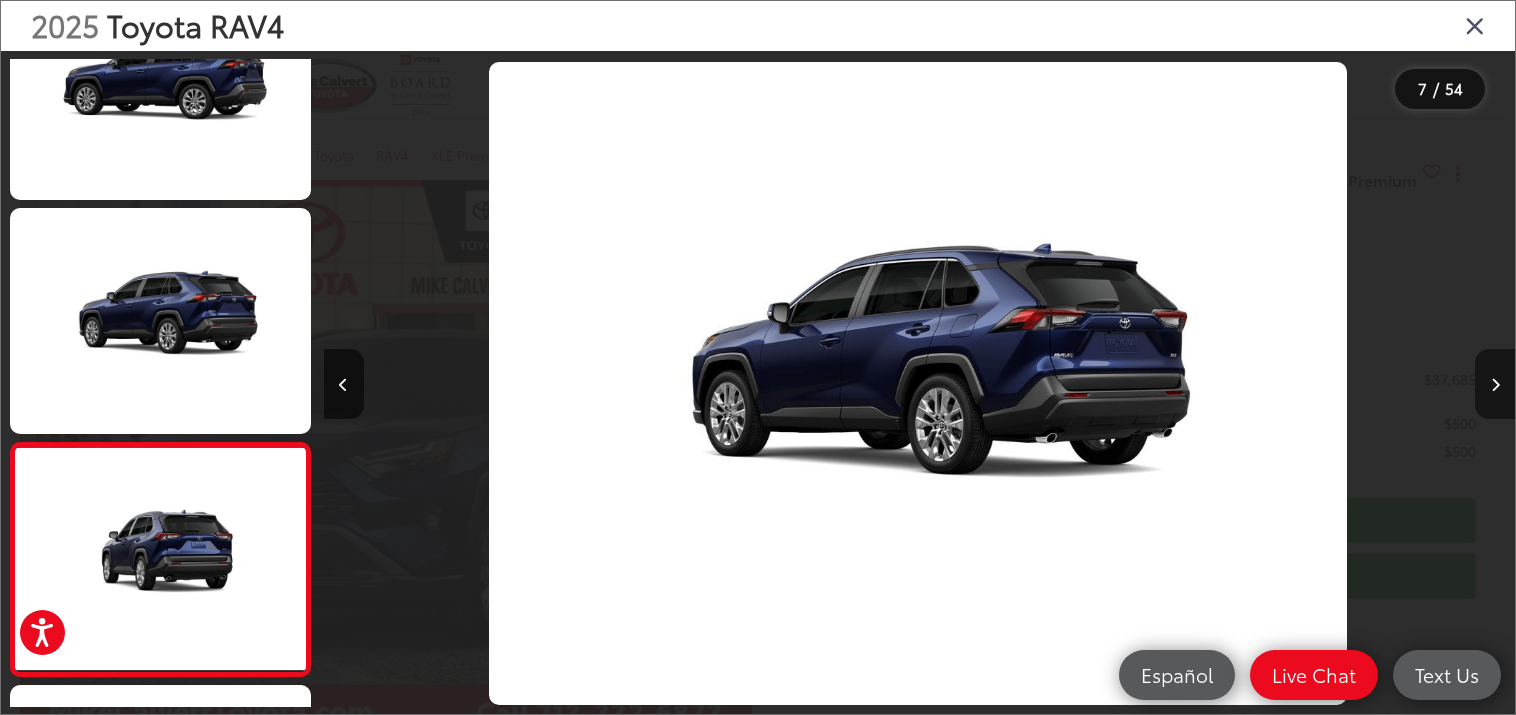scroll, scrollTop: 0, scrollLeft: 7148, axis: horizontal 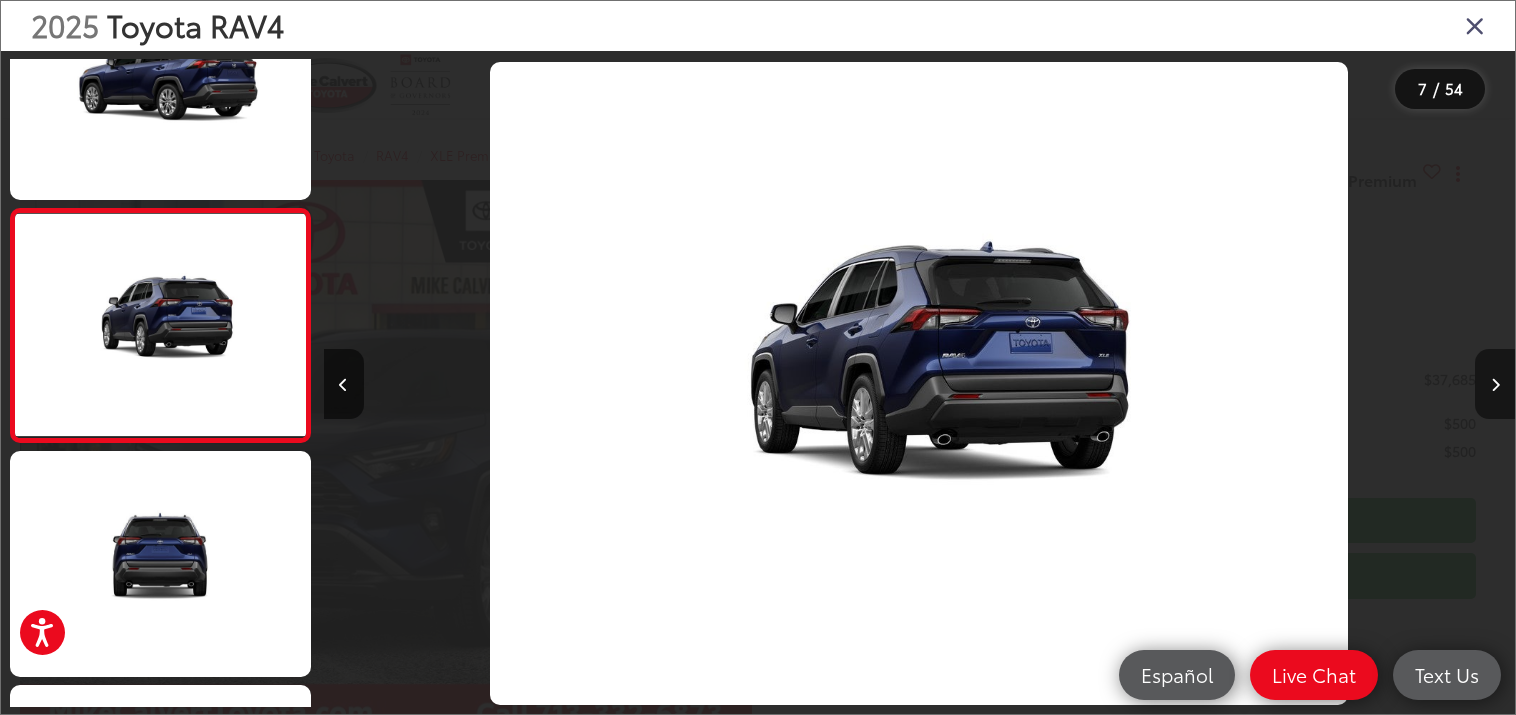 click at bounding box center [1495, 385] 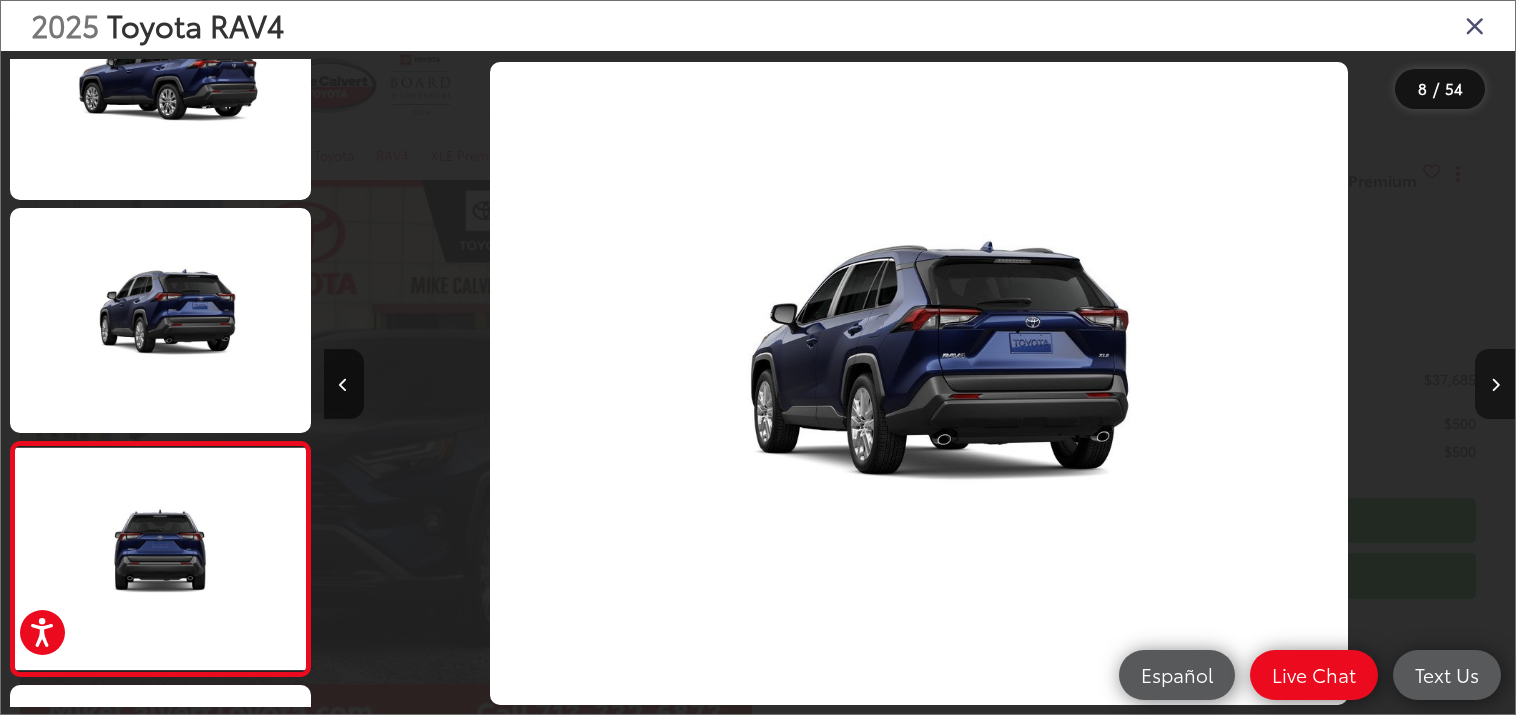 scroll, scrollTop: 0, scrollLeft: 8340, axis: horizontal 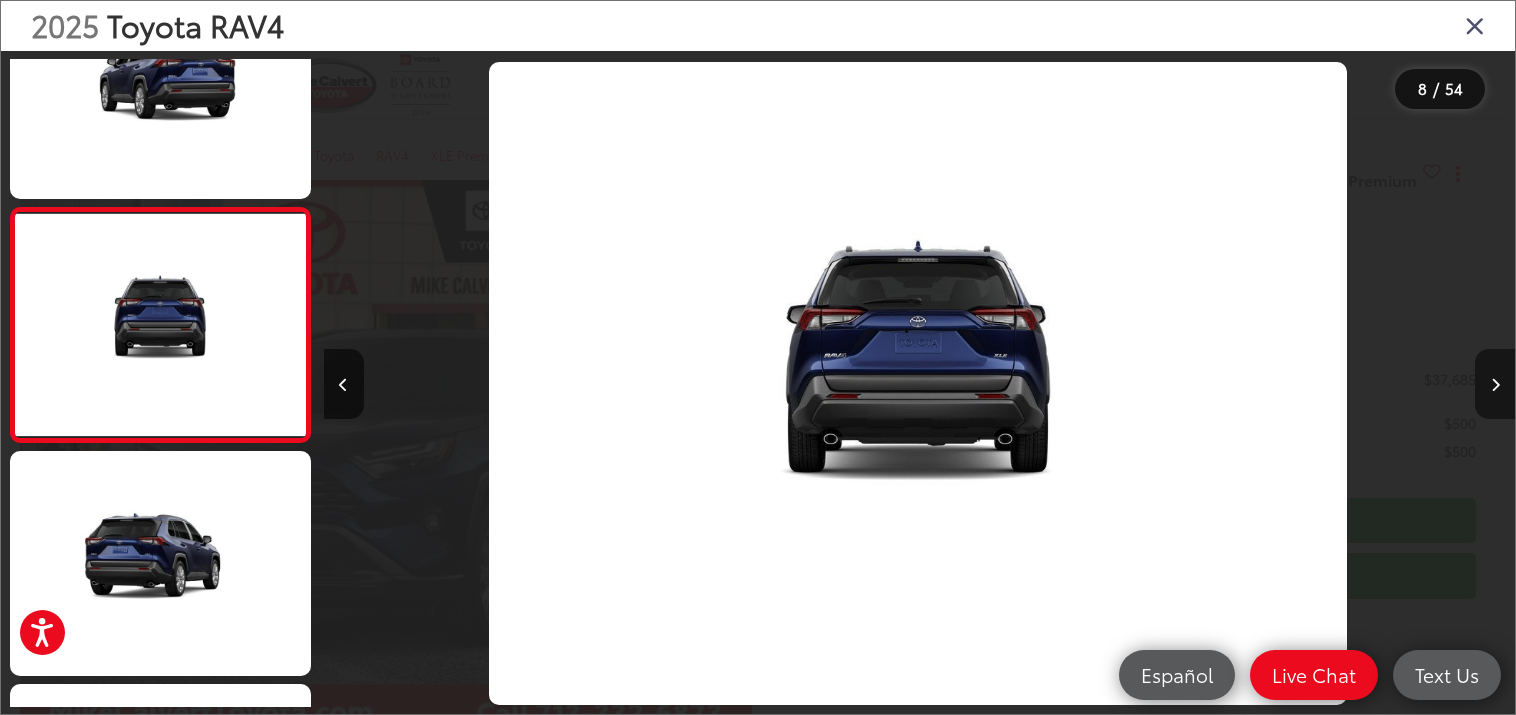 click at bounding box center [1495, 385] 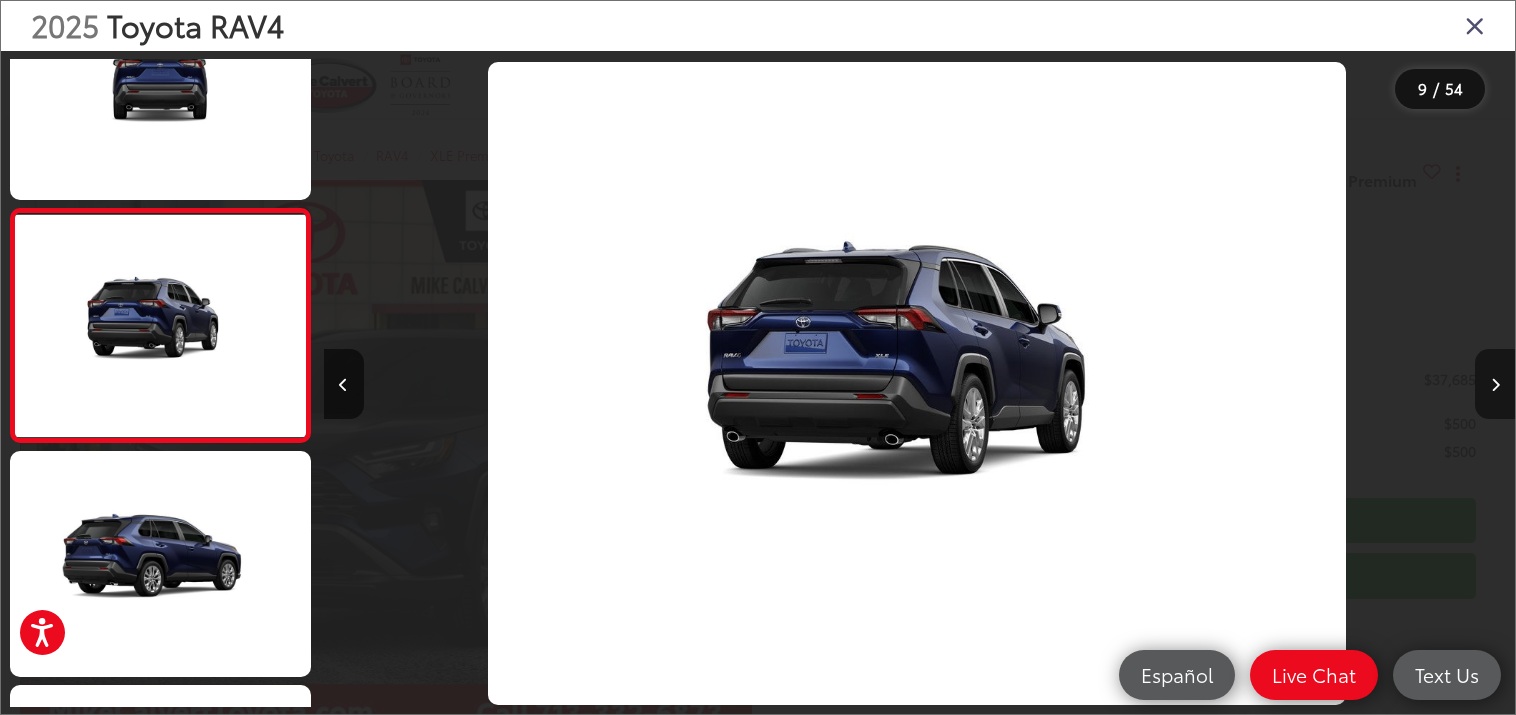 click at bounding box center (1495, 385) 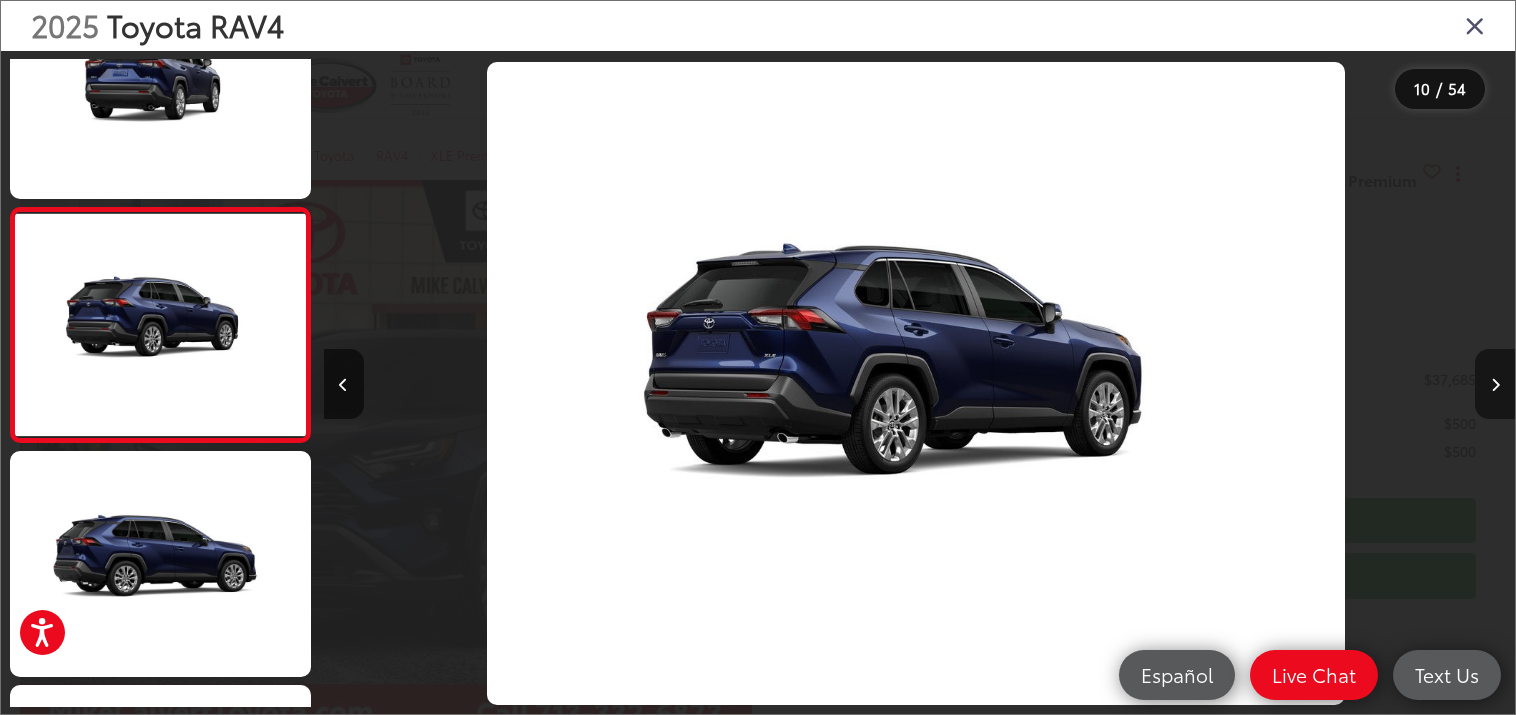 click at bounding box center (1495, 385) 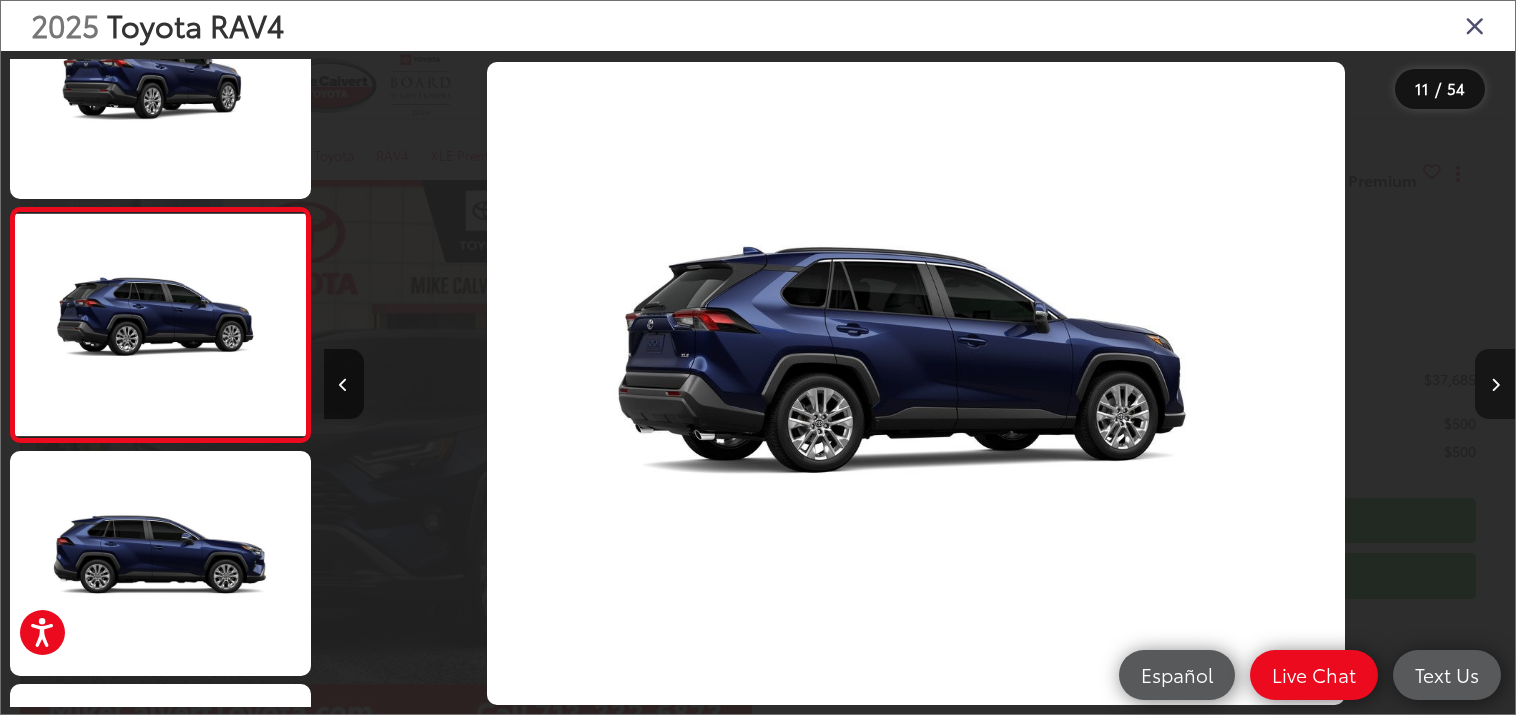 click at bounding box center [1495, 385] 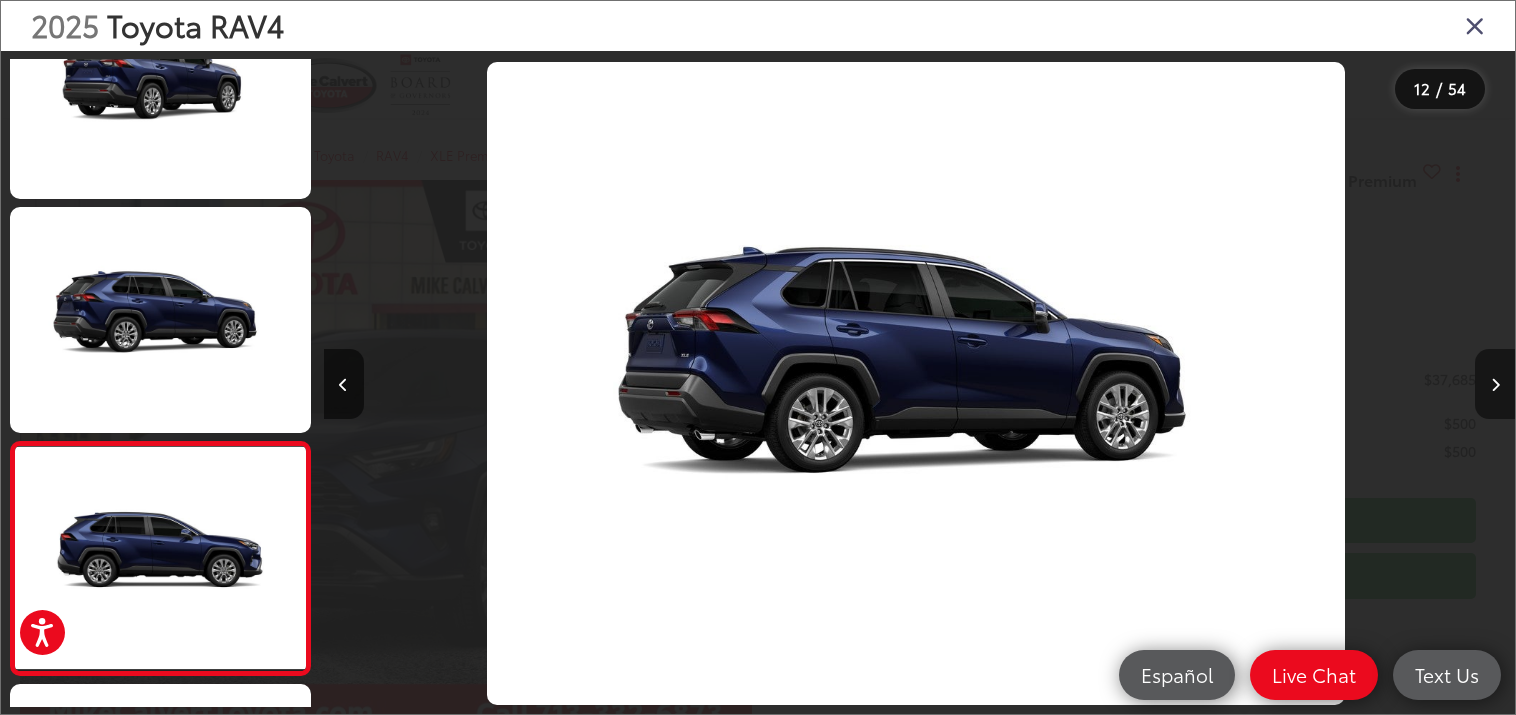scroll, scrollTop: 0, scrollLeft: 13106, axis: horizontal 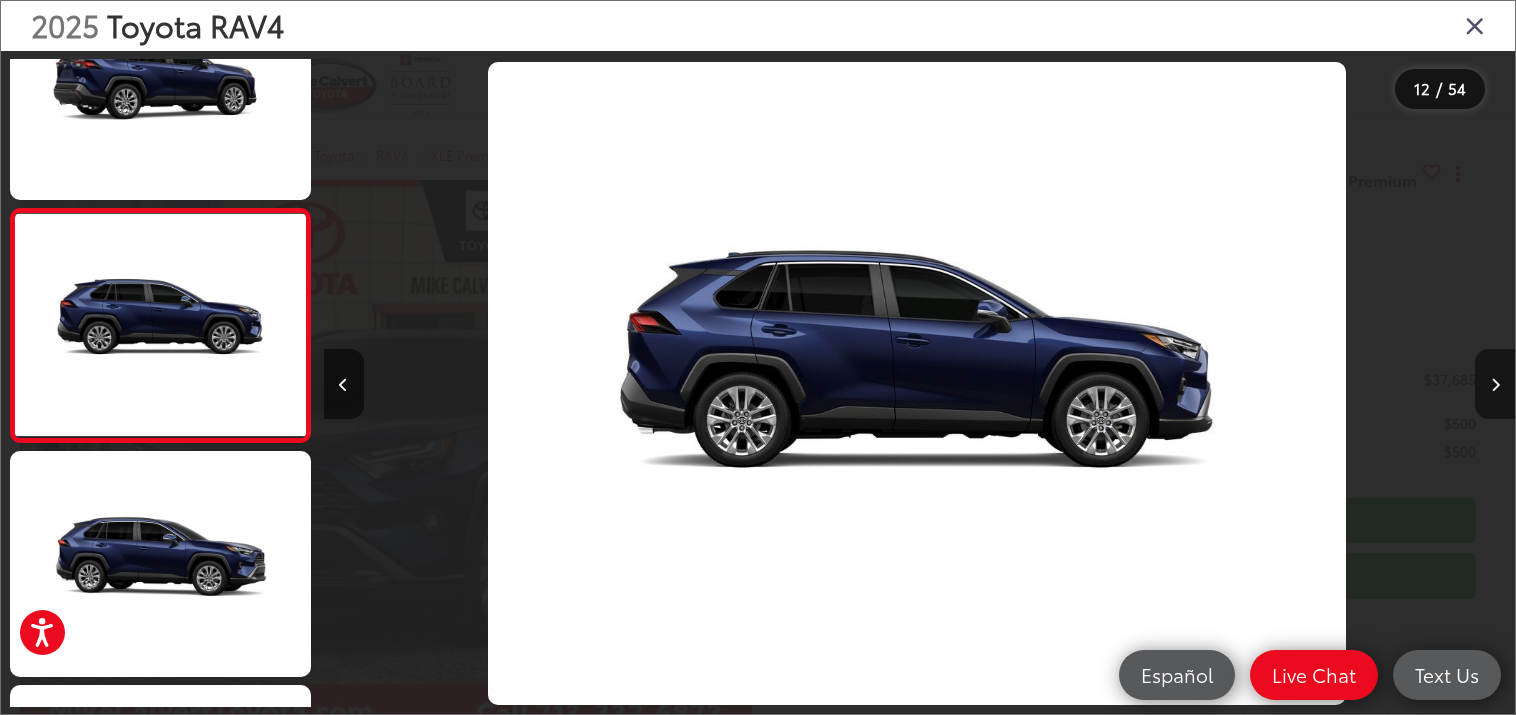 click at bounding box center [1495, 385] 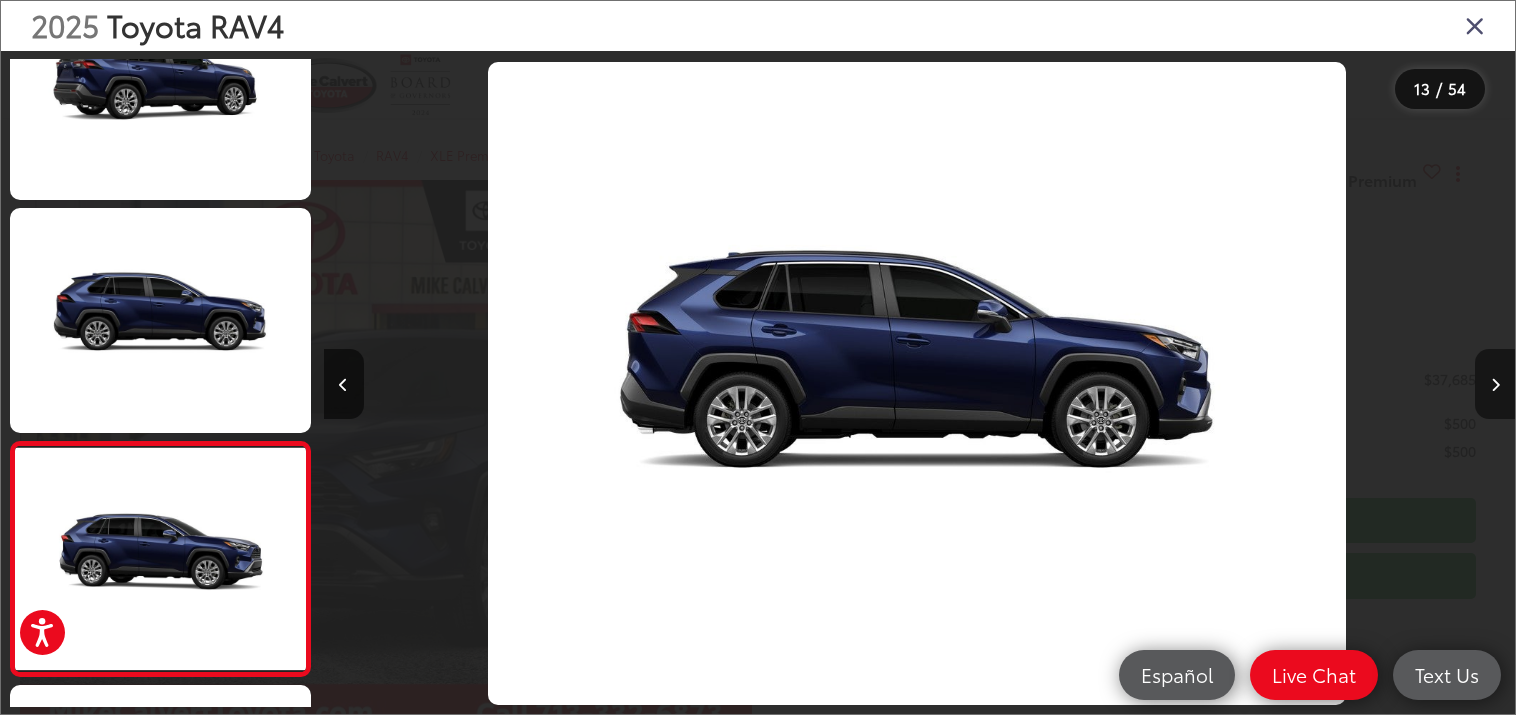 scroll, scrollTop: 0, scrollLeft: 14298, axis: horizontal 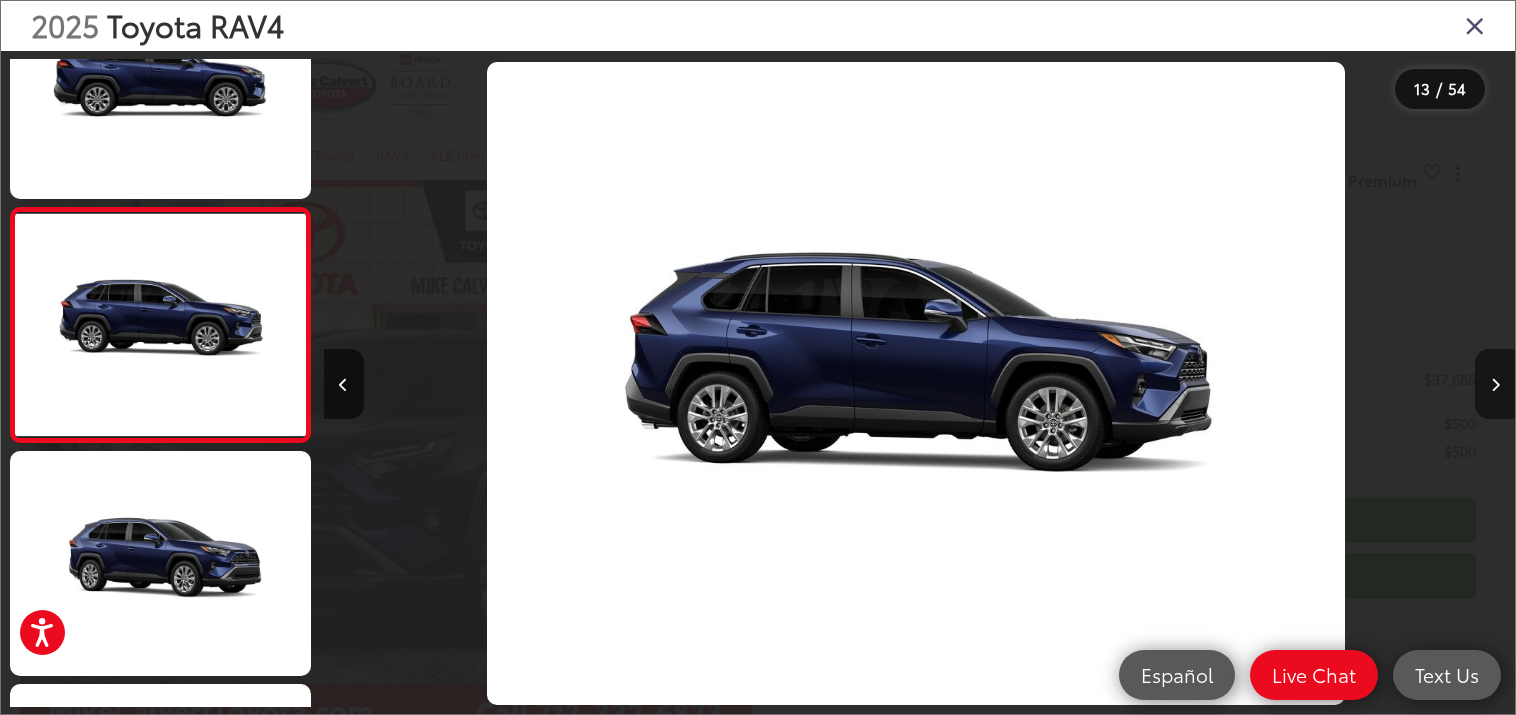 click at bounding box center [1495, 385] 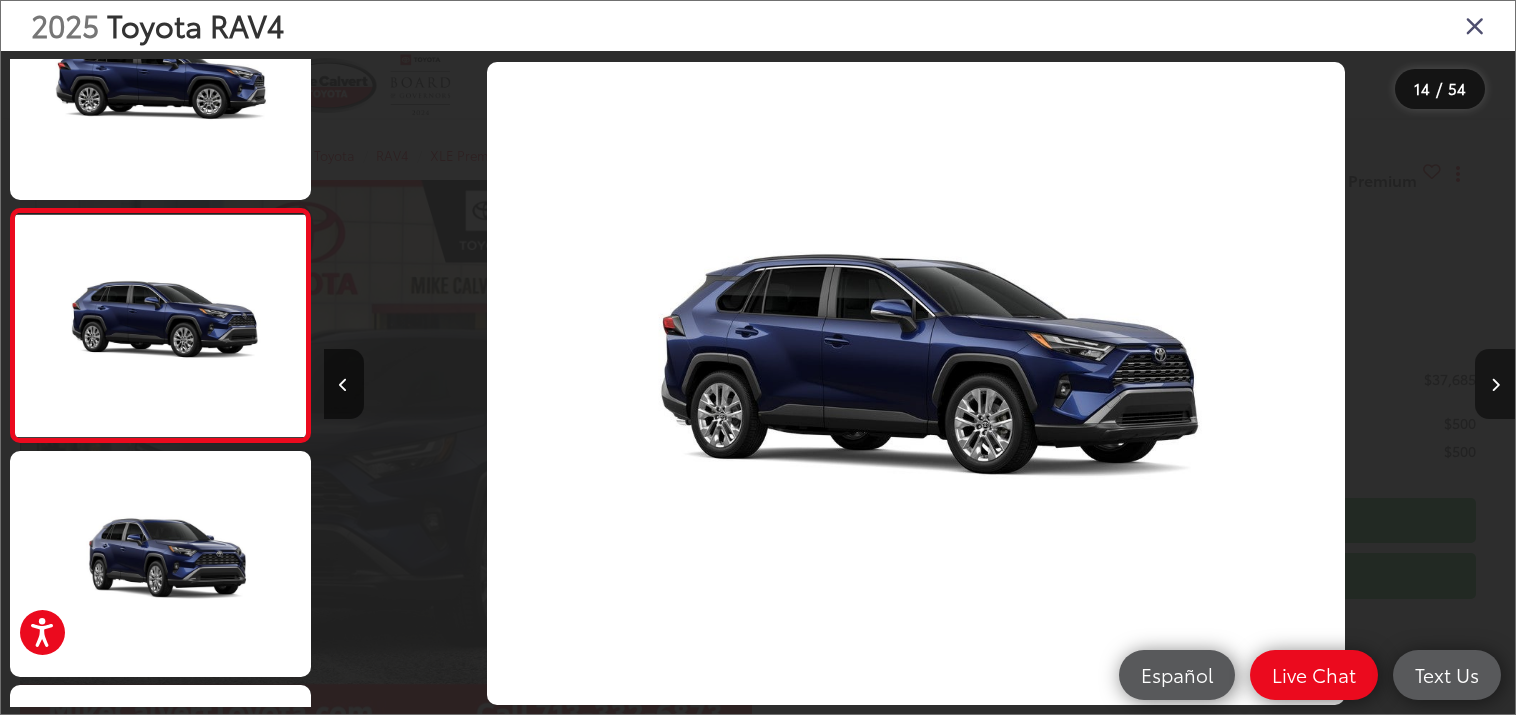 click at bounding box center [1495, 385] 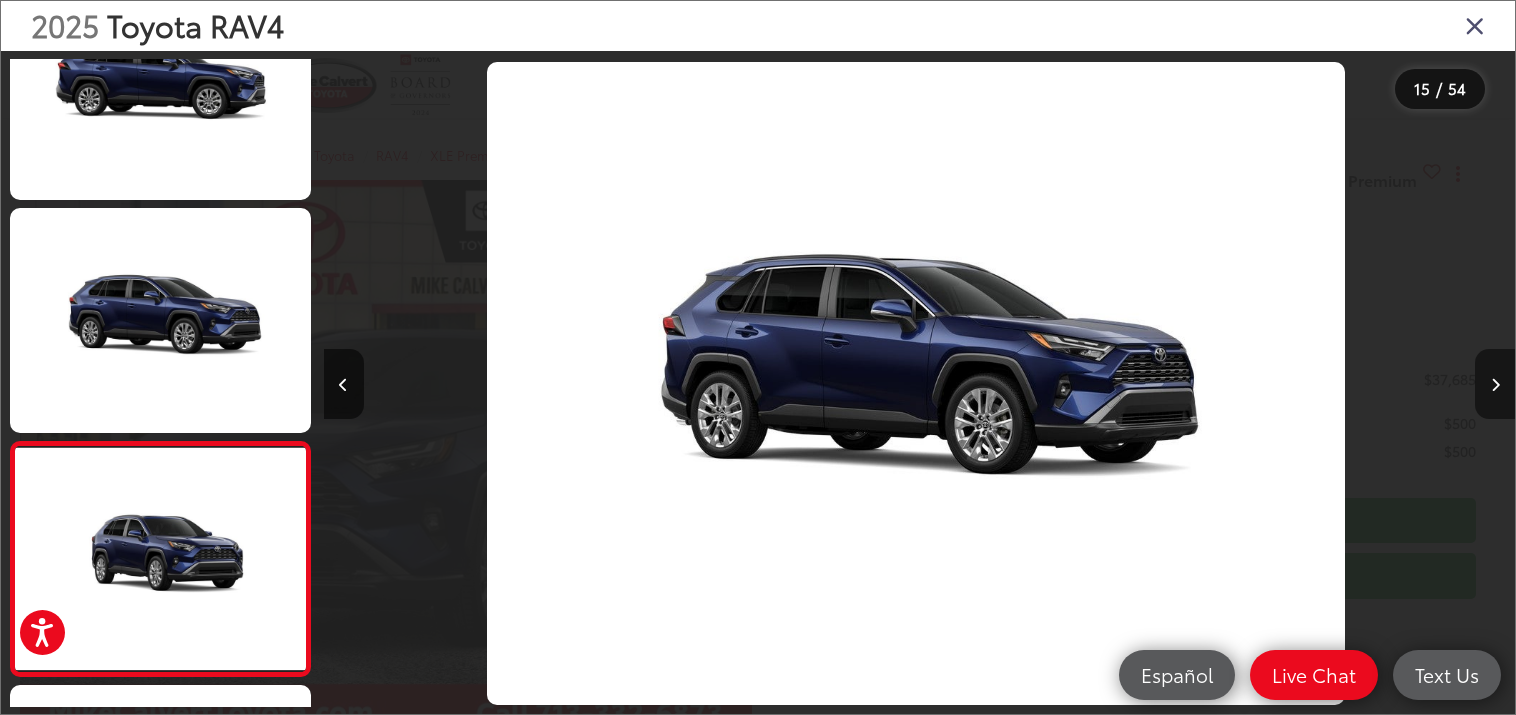 scroll, scrollTop: 0, scrollLeft: 16681, axis: horizontal 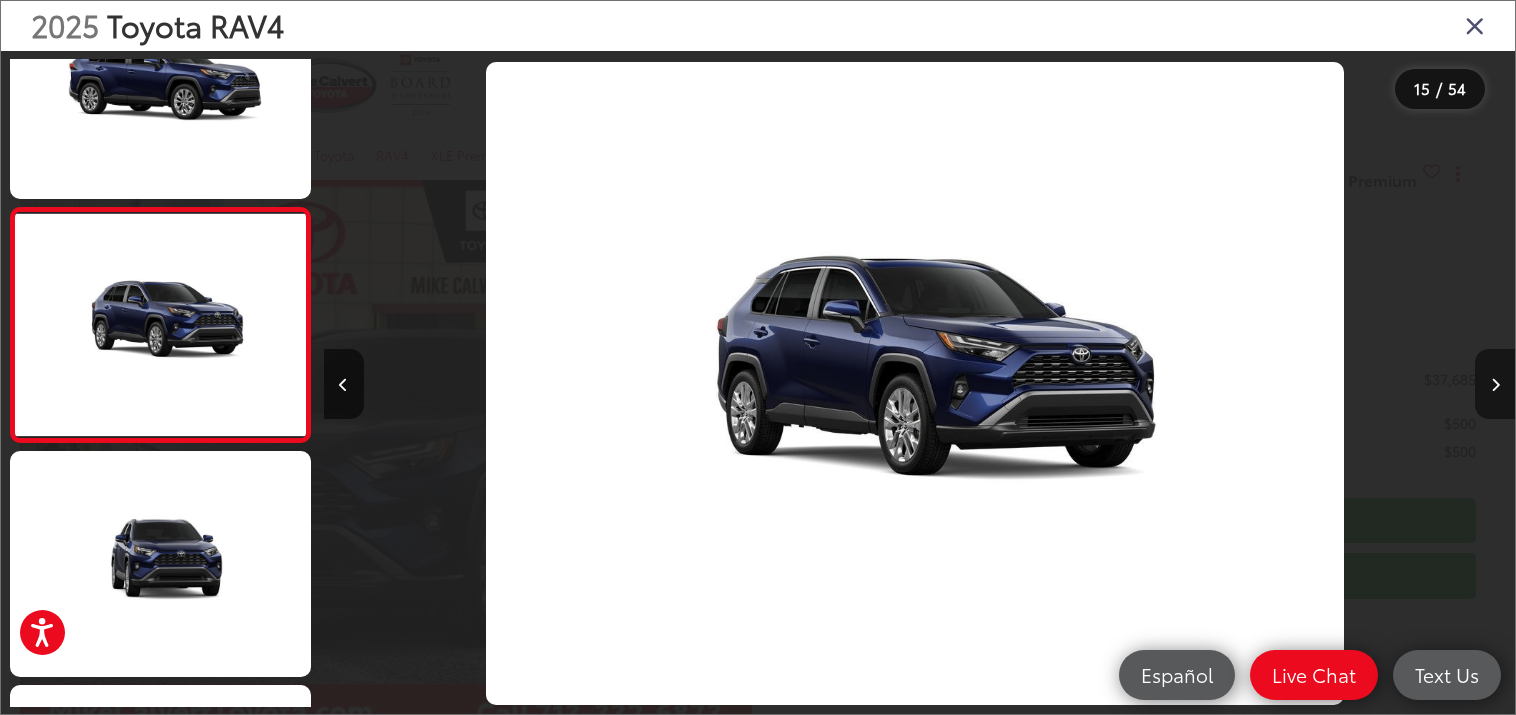 click at bounding box center (1495, 385) 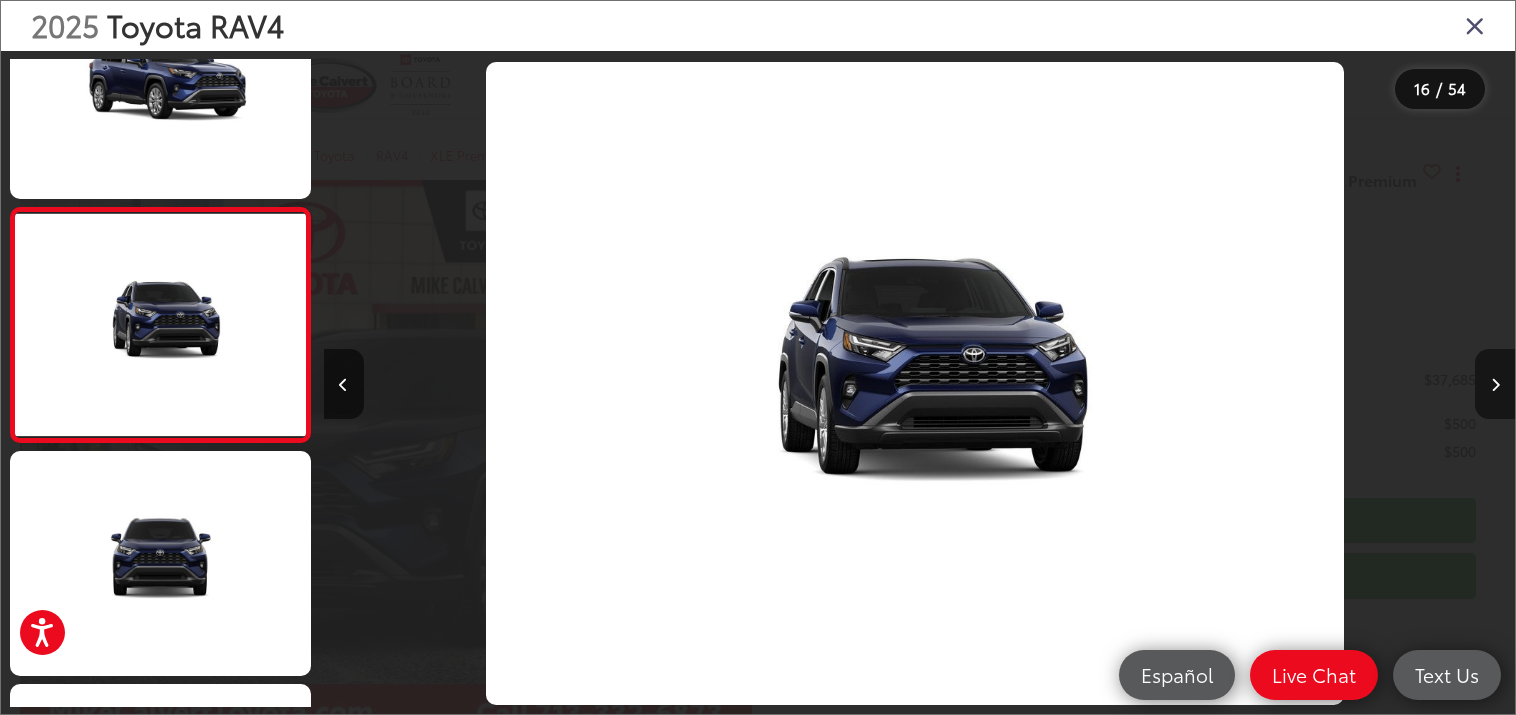 click at bounding box center [1495, 385] 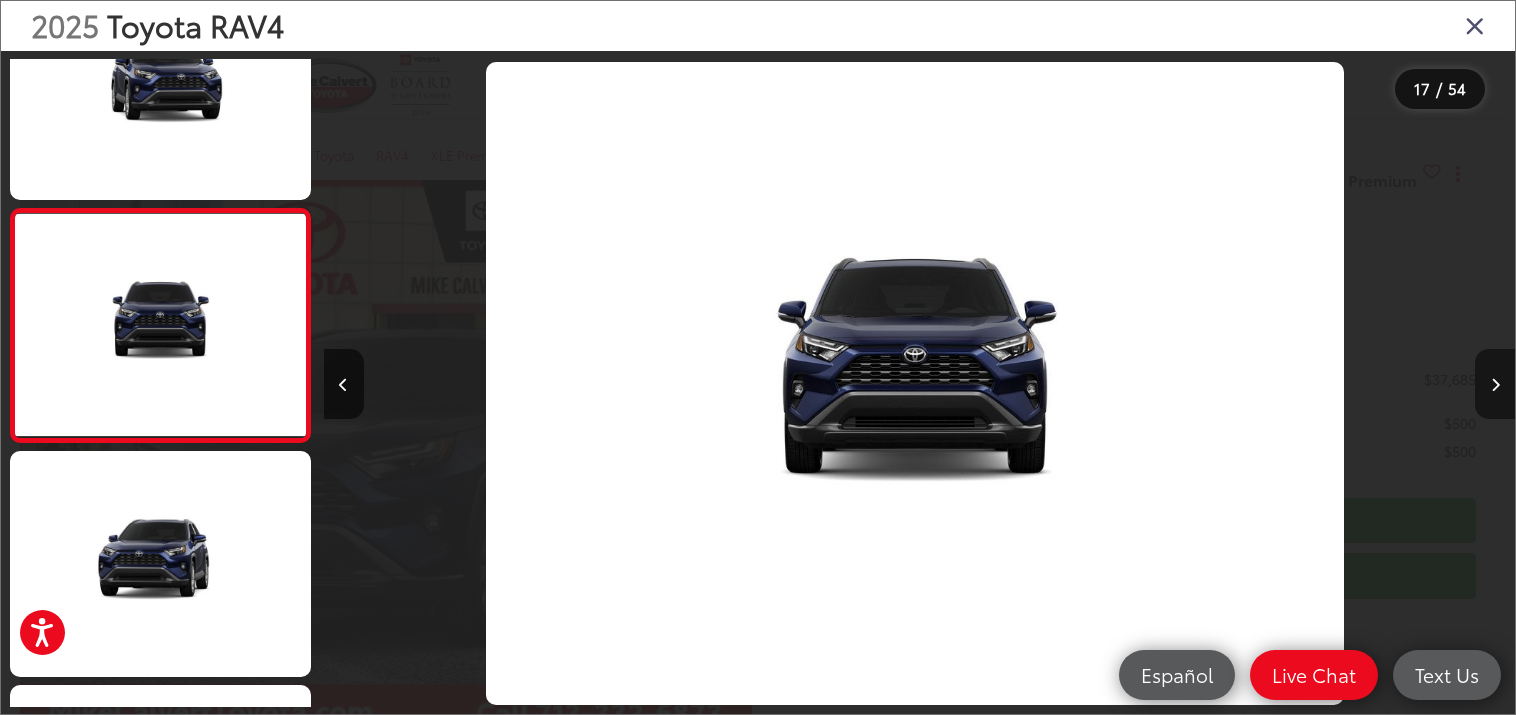 click at bounding box center (1495, 385) 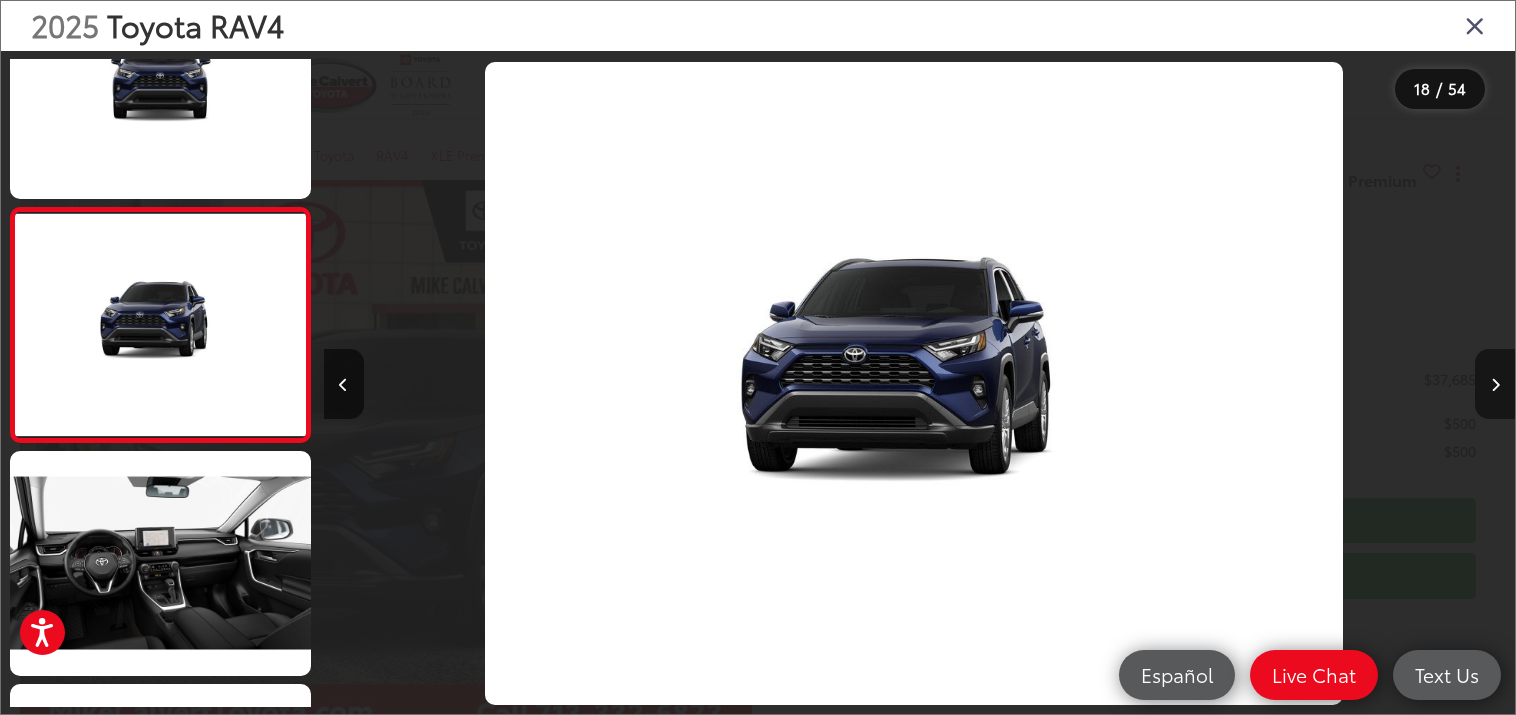 click at bounding box center (1495, 385) 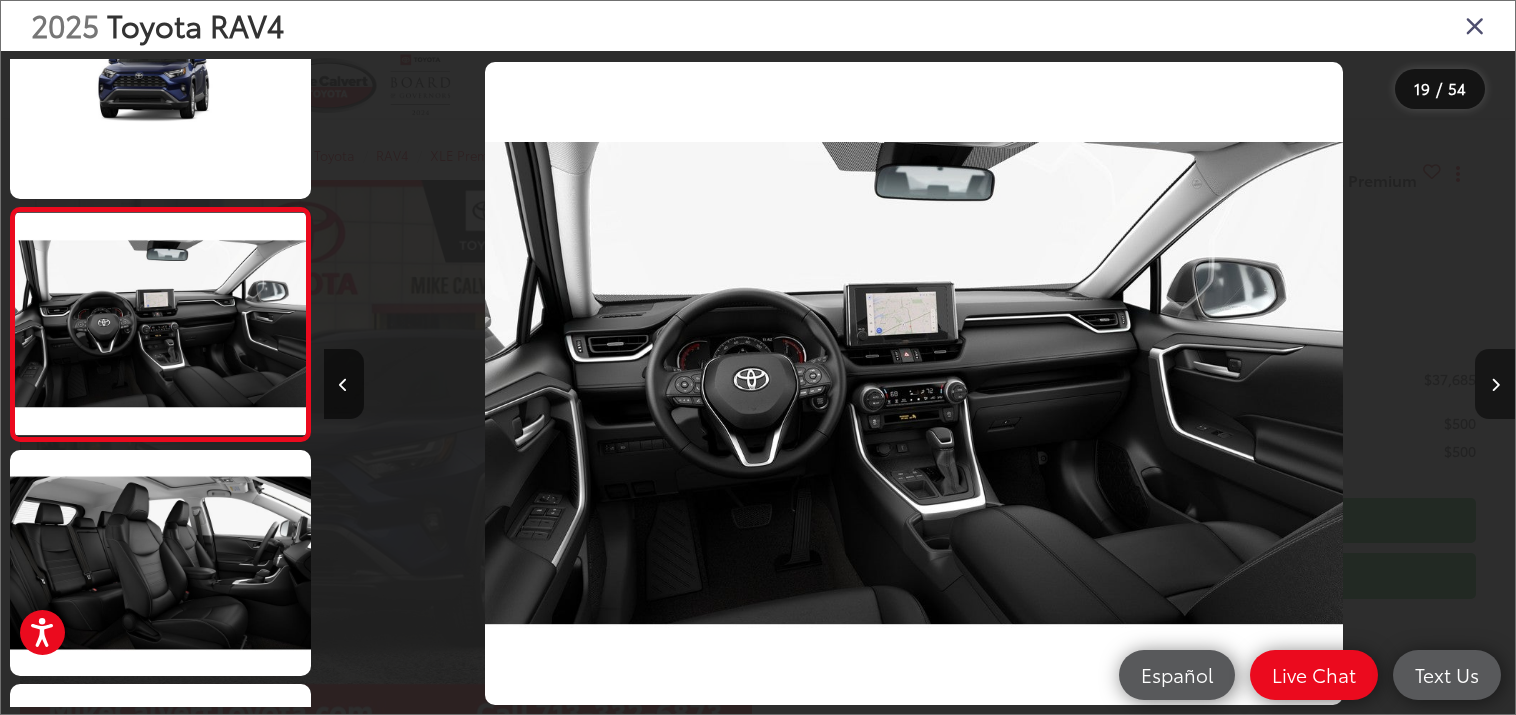 click at bounding box center [1495, 385] 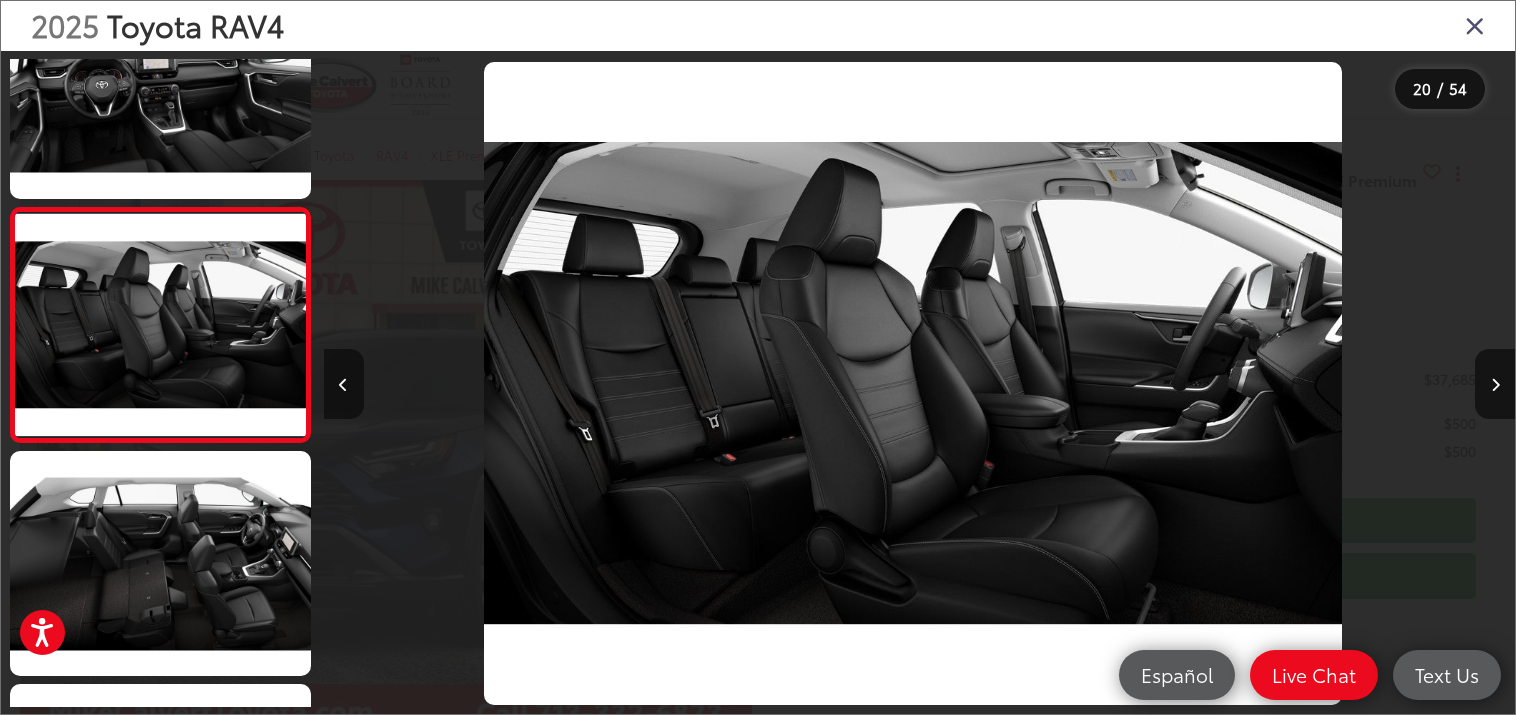 click at bounding box center [343, 385] 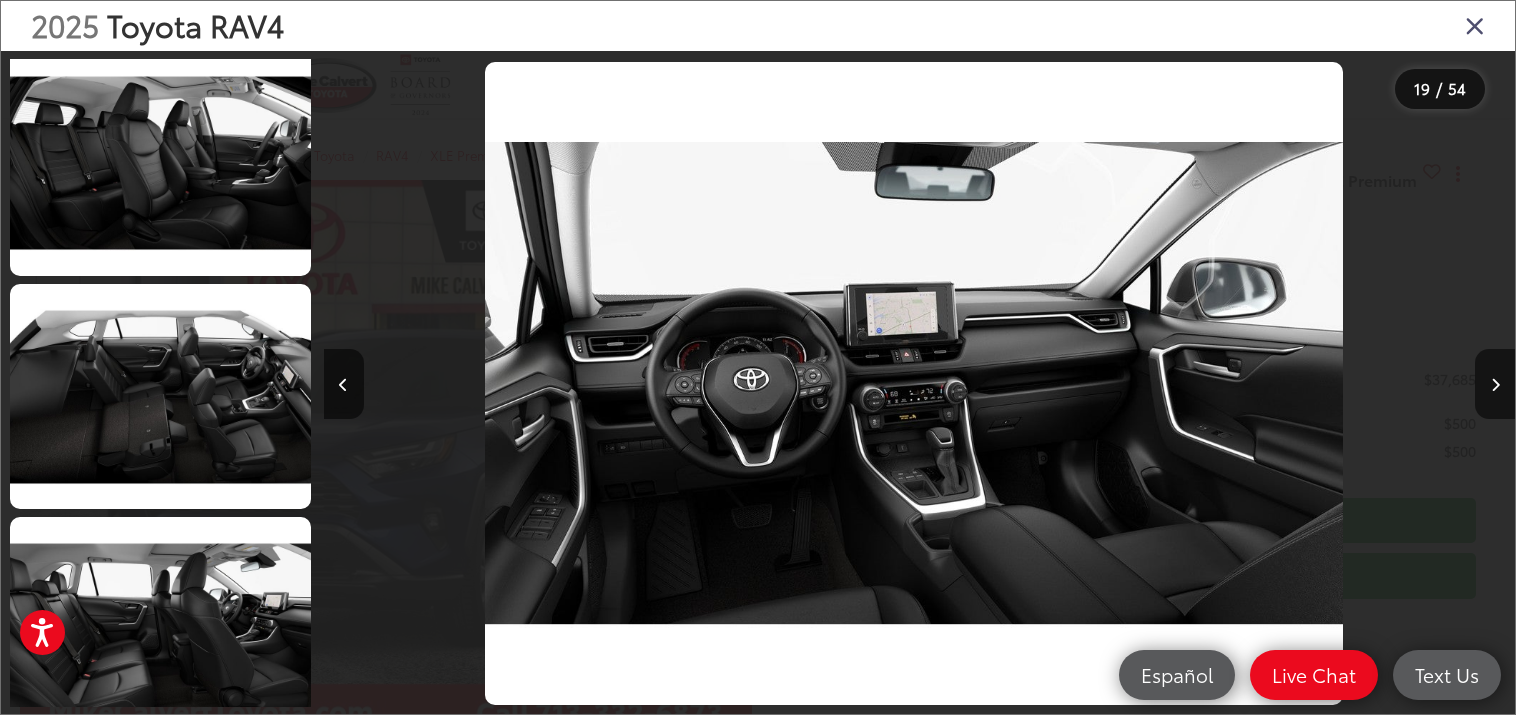 click at bounding box center (914, 384) 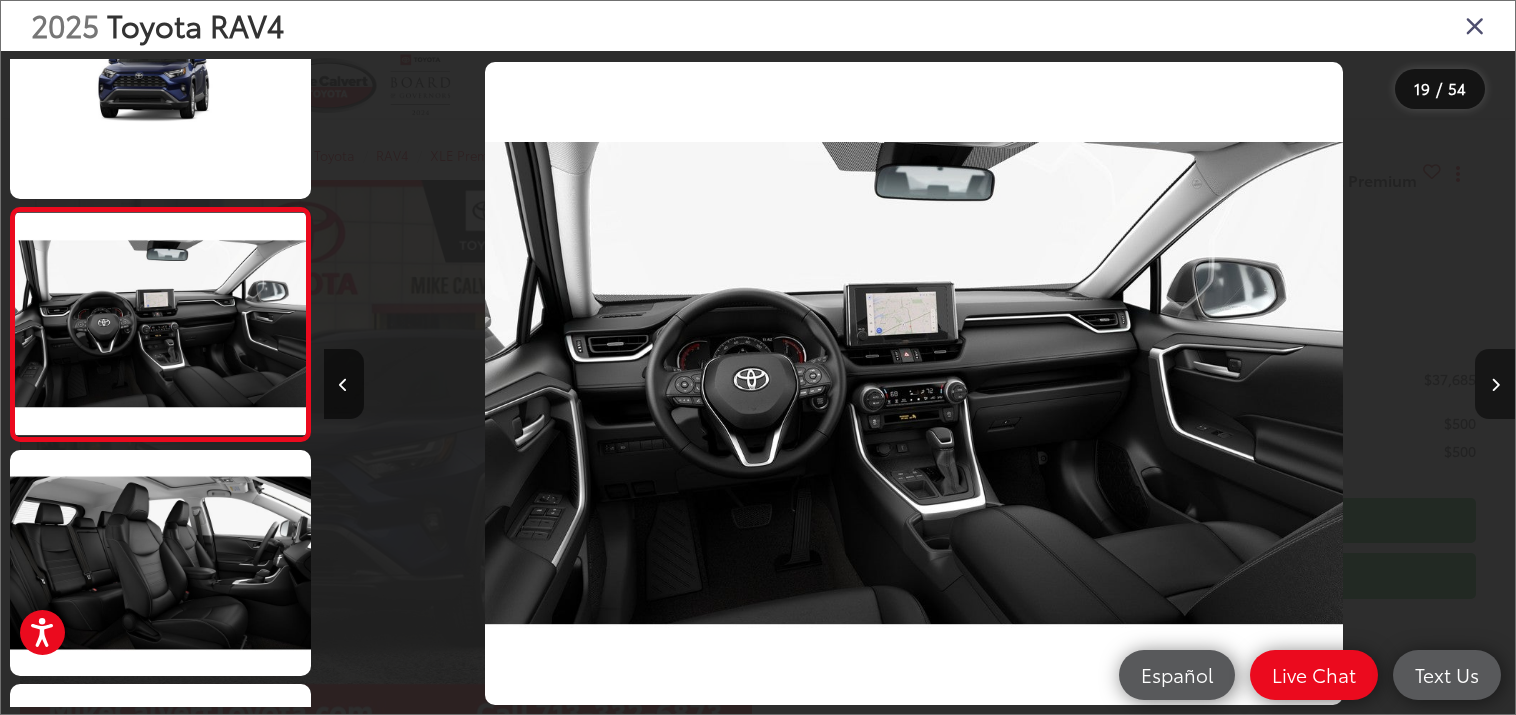 click at bounding box center (1495, 384) 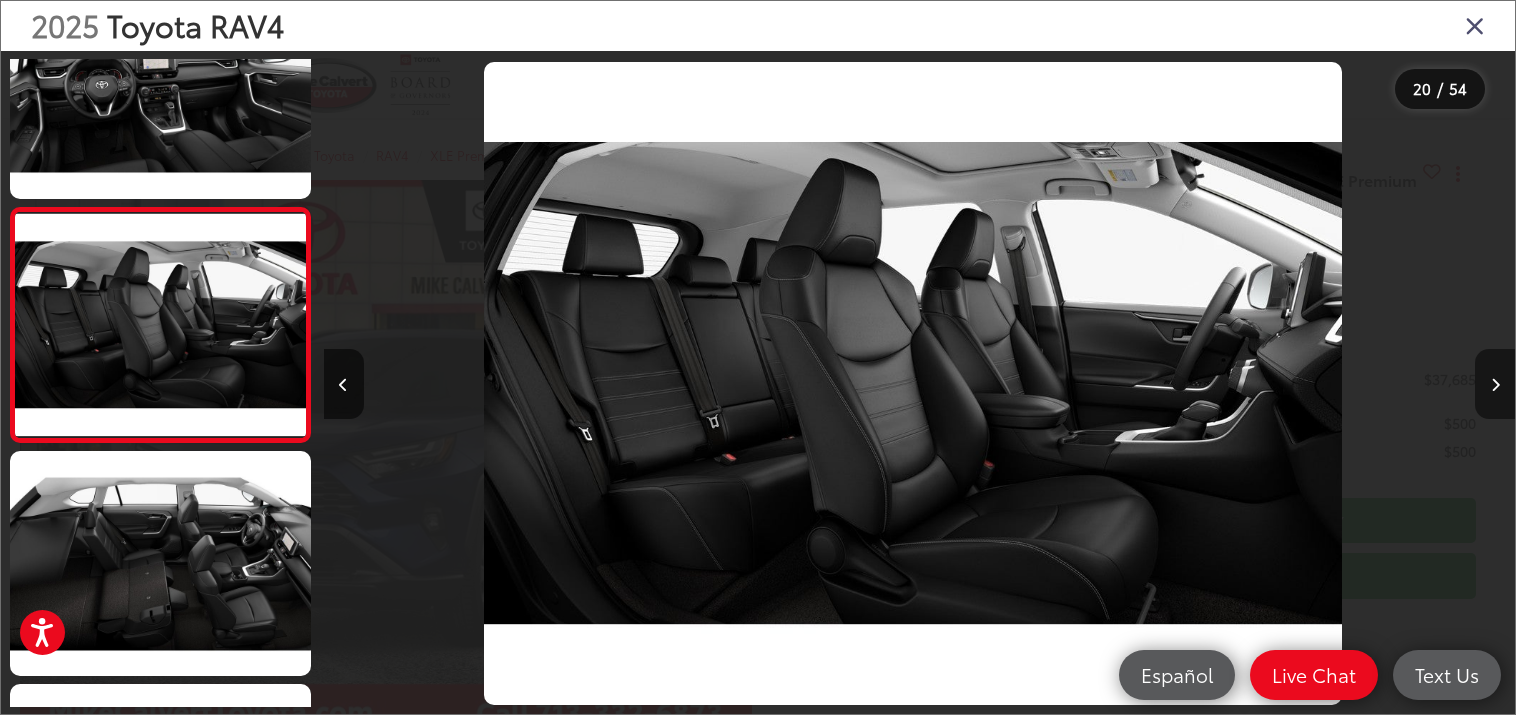 click at bounding box center [1495, 384] 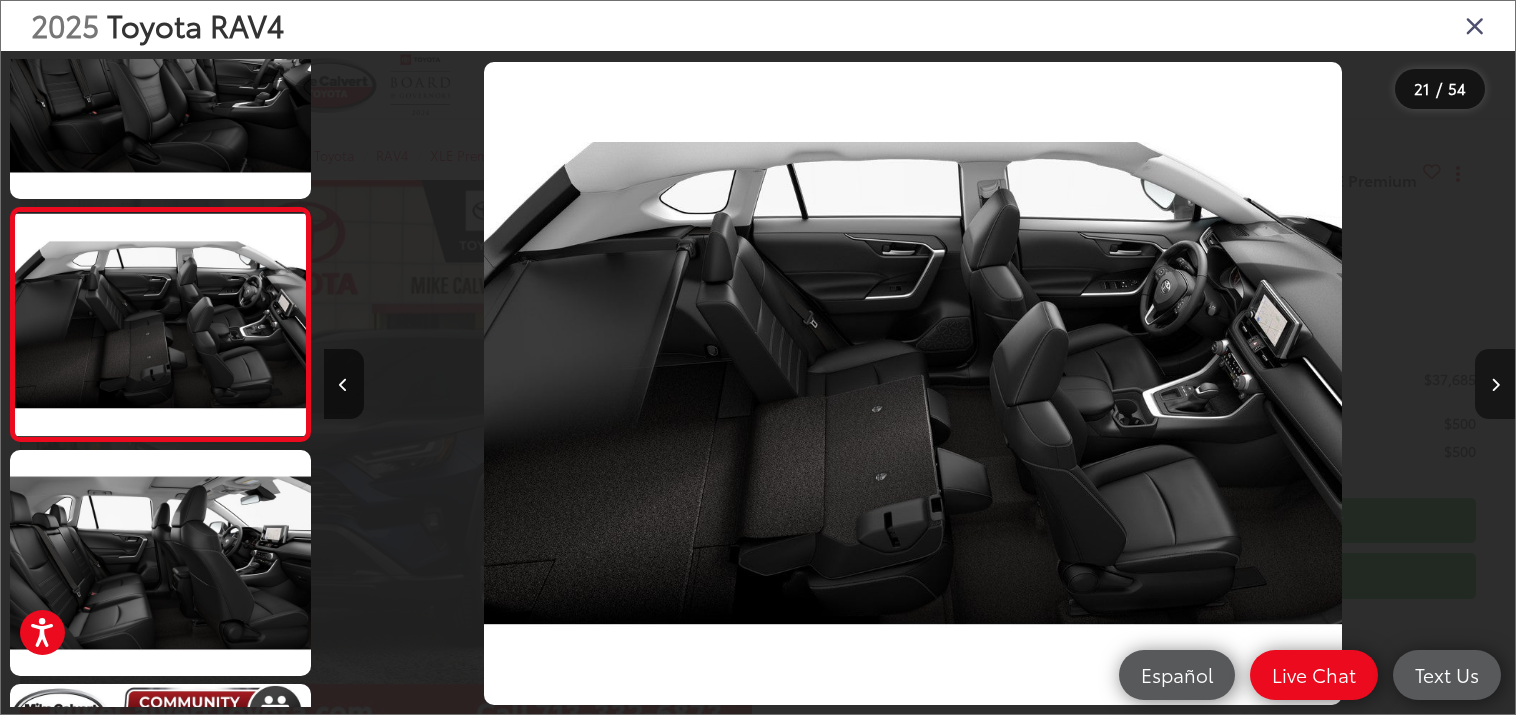 click at bounding box center (1495, 384) 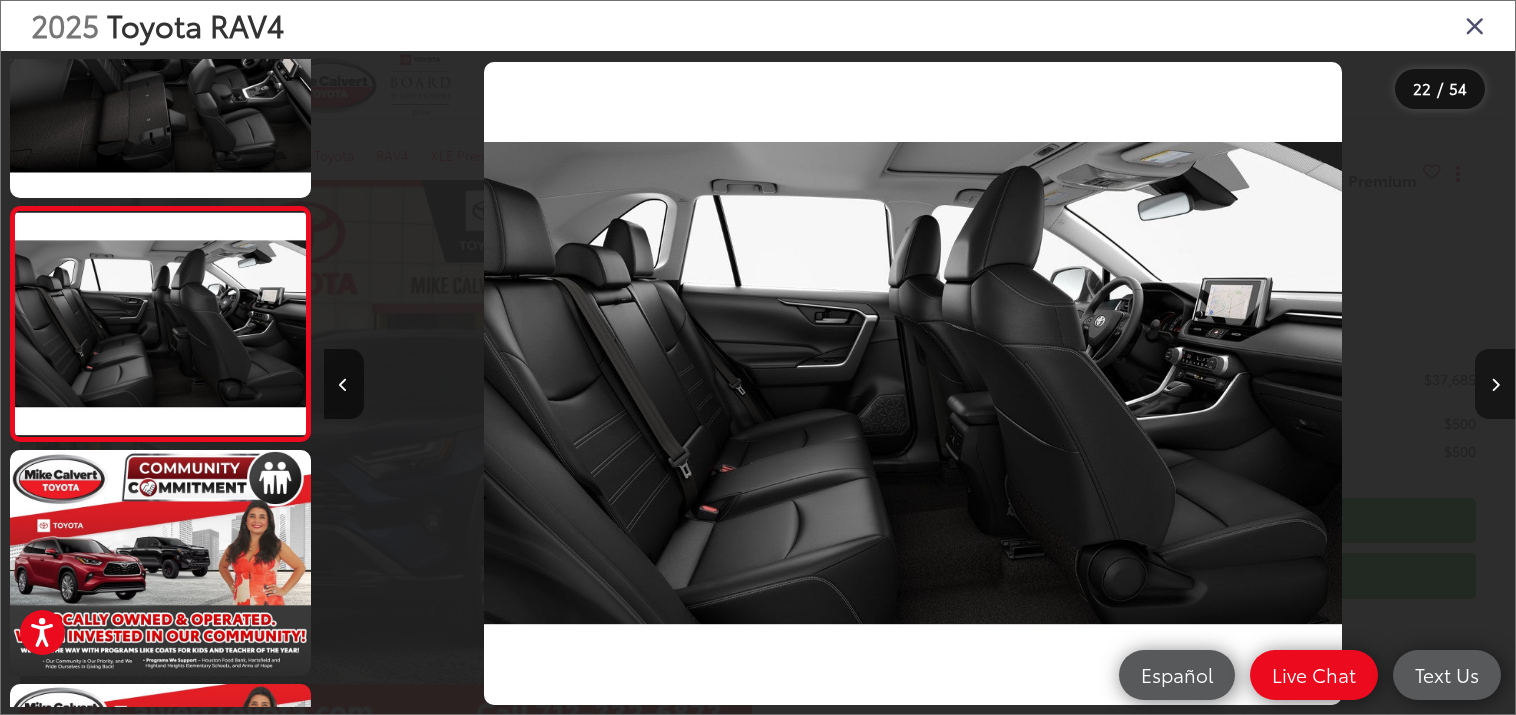 click at bounding box center (1495, 384) 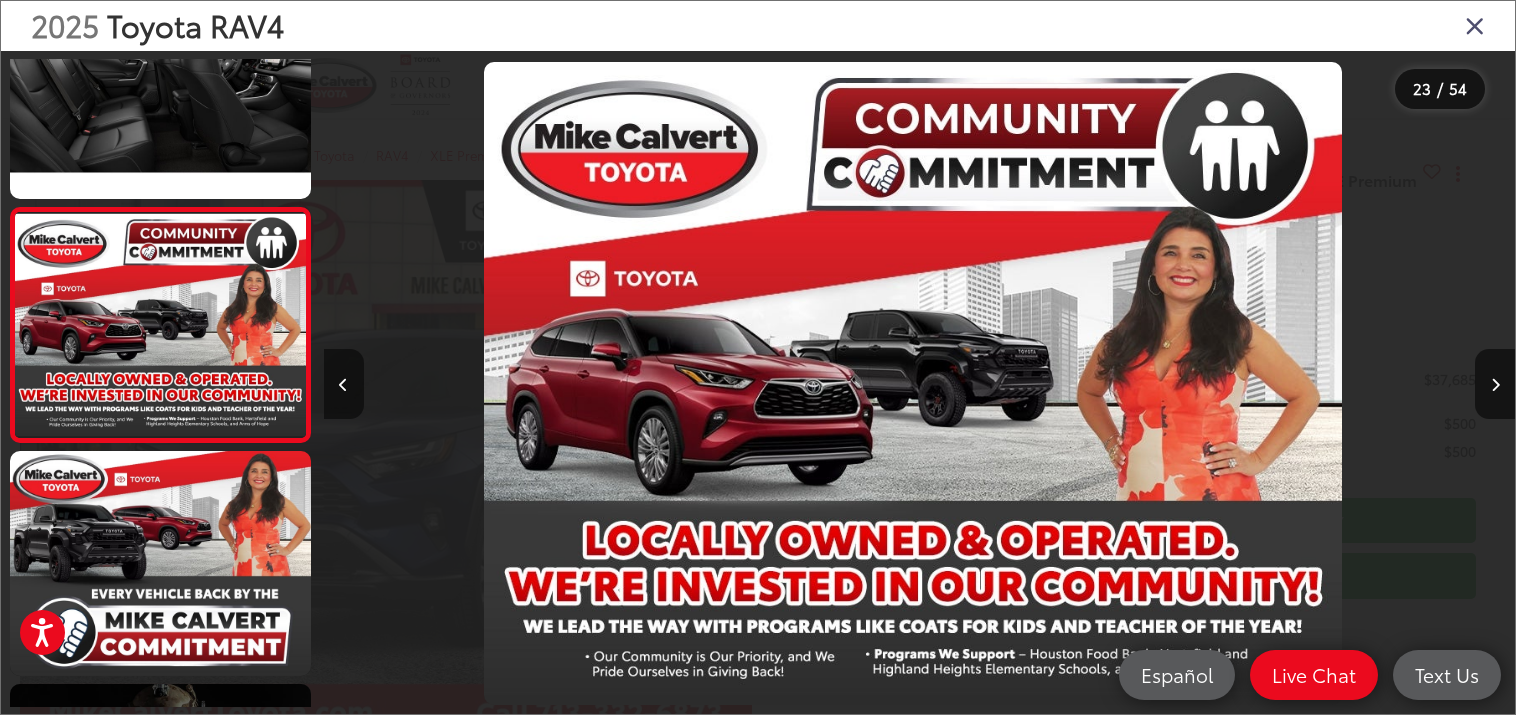click at bounding box center (343, 385) 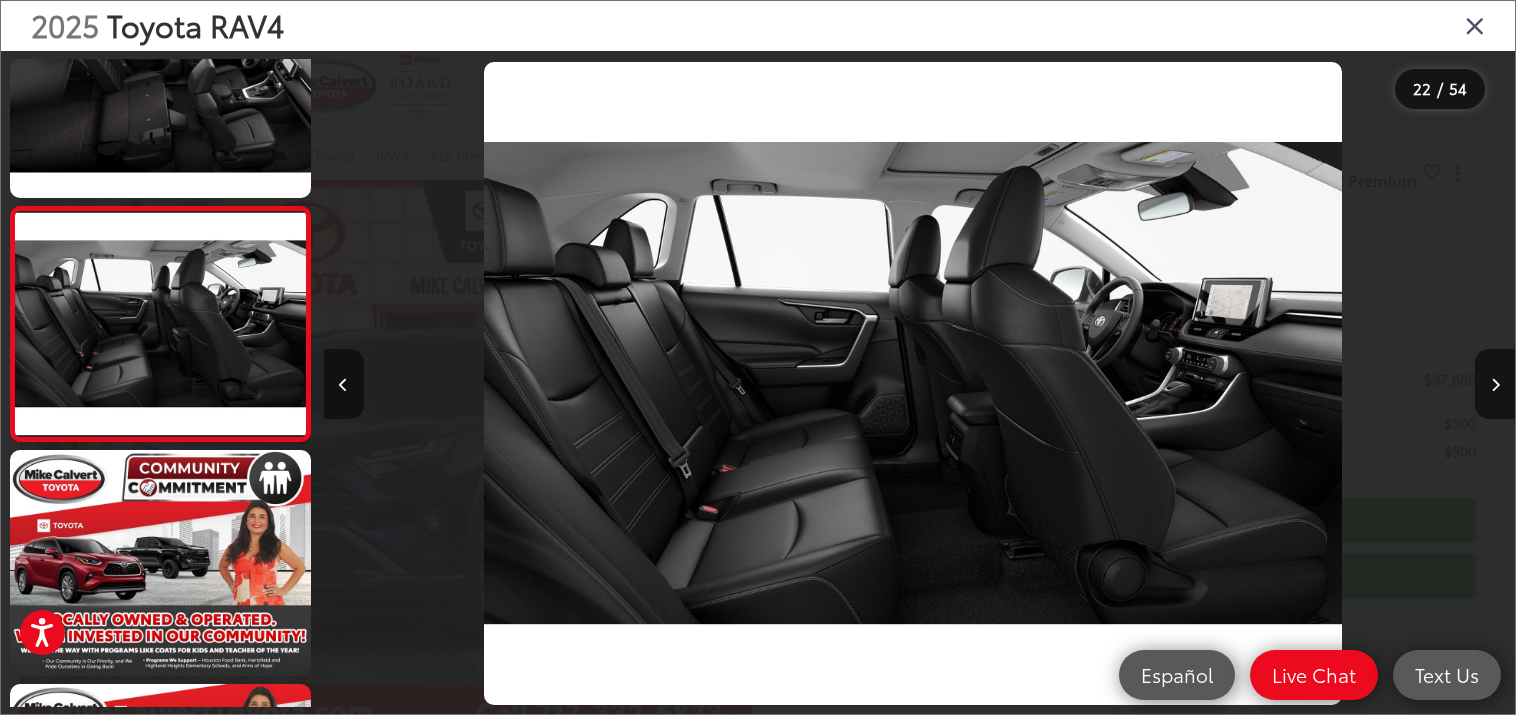 click at bounding box center (343, 385) 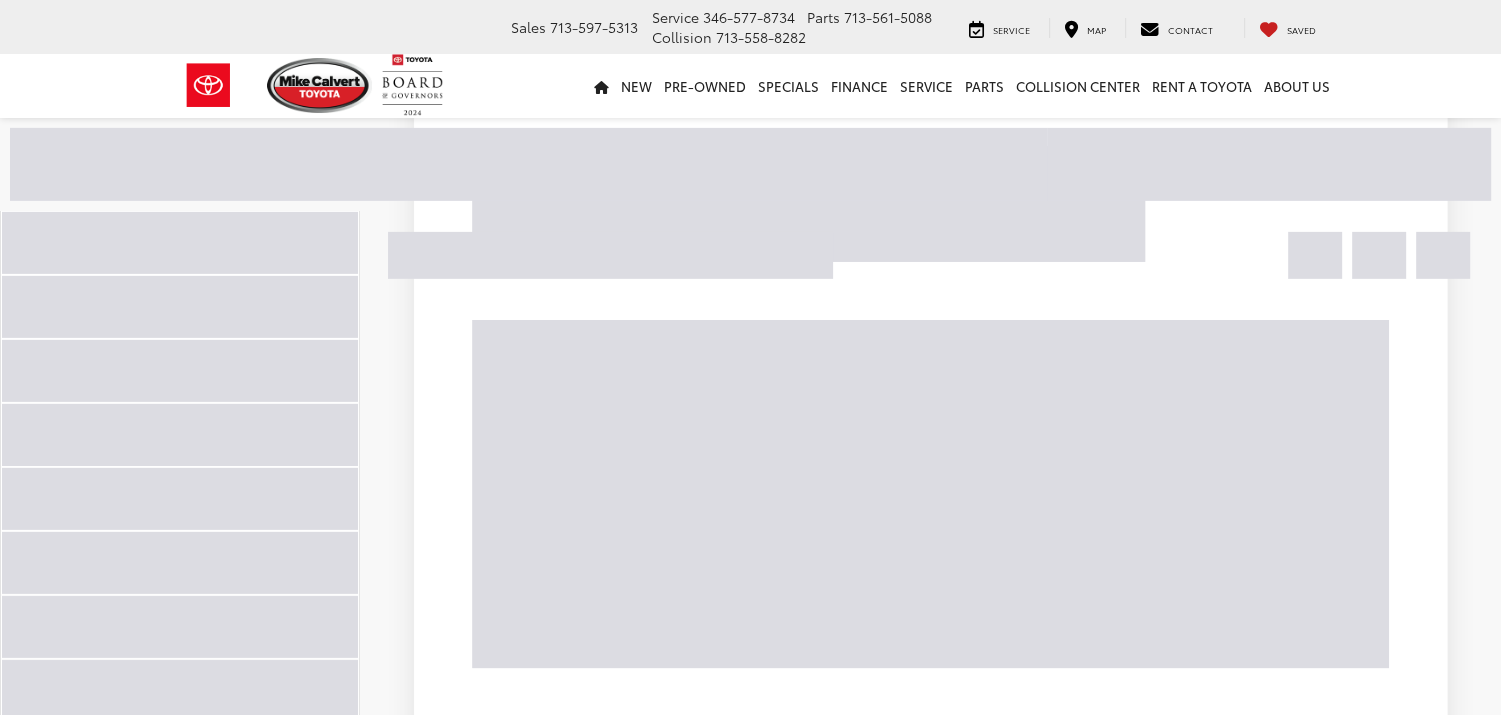 scroll, scrollTop: 279, scrollLeft: 0, axis: vertical 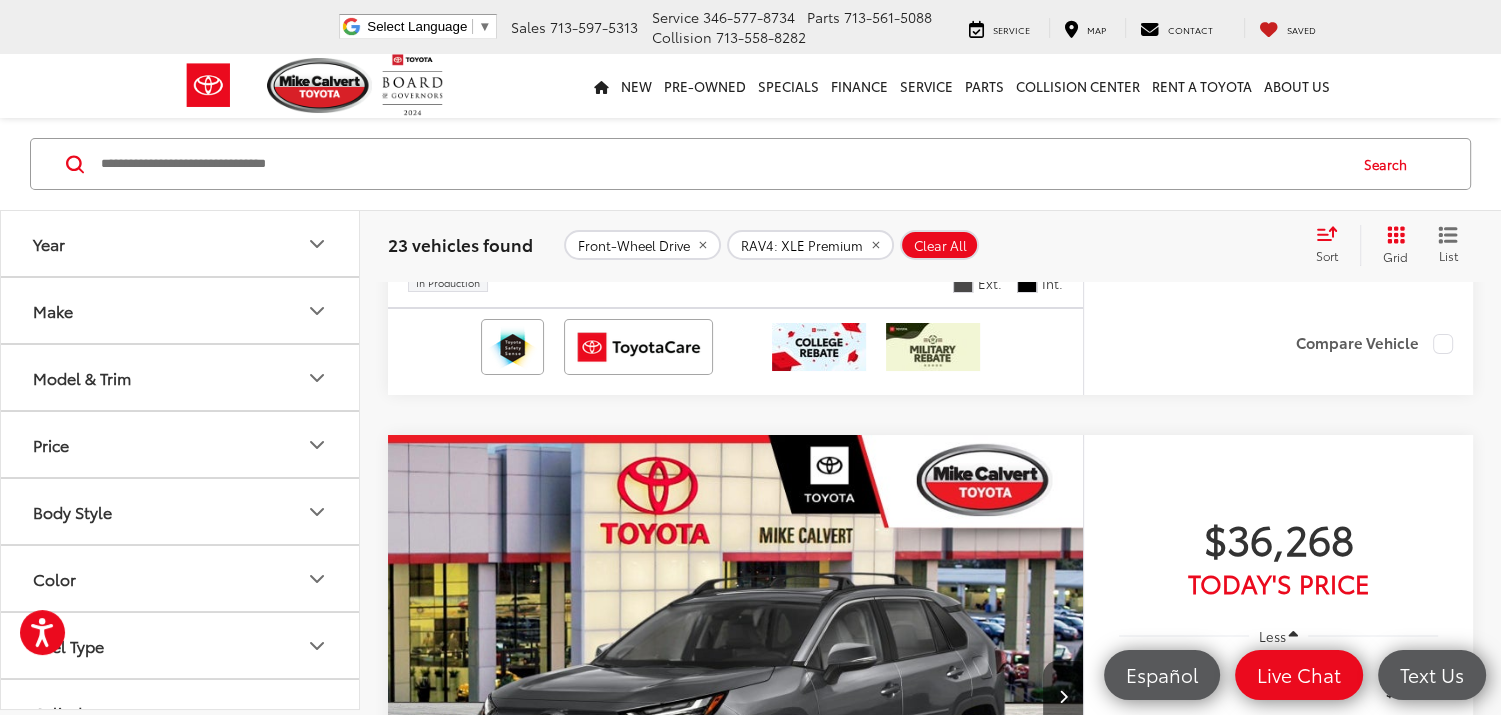 click at bounding box center (736, -91) 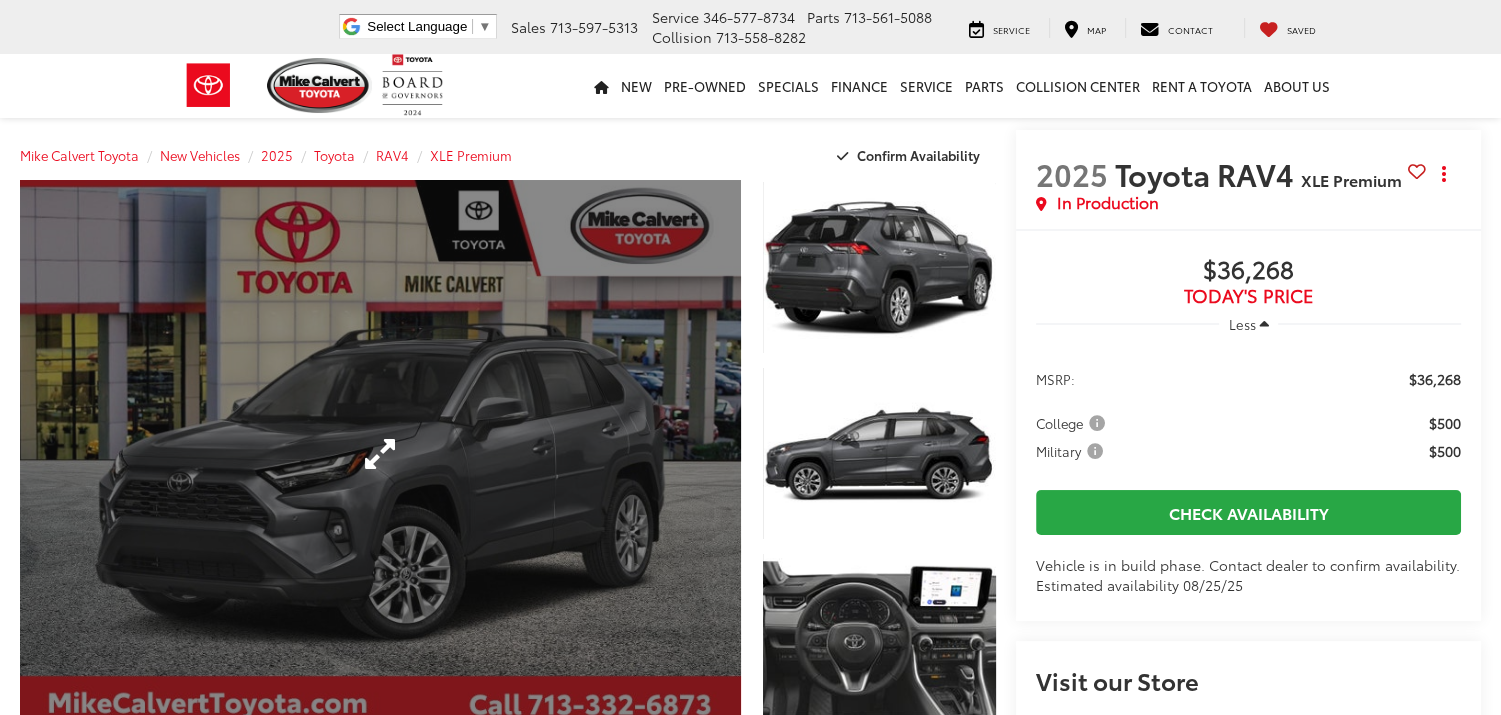 scroll, scrollTop: 400, scrollLeft: 0, axis: vertical 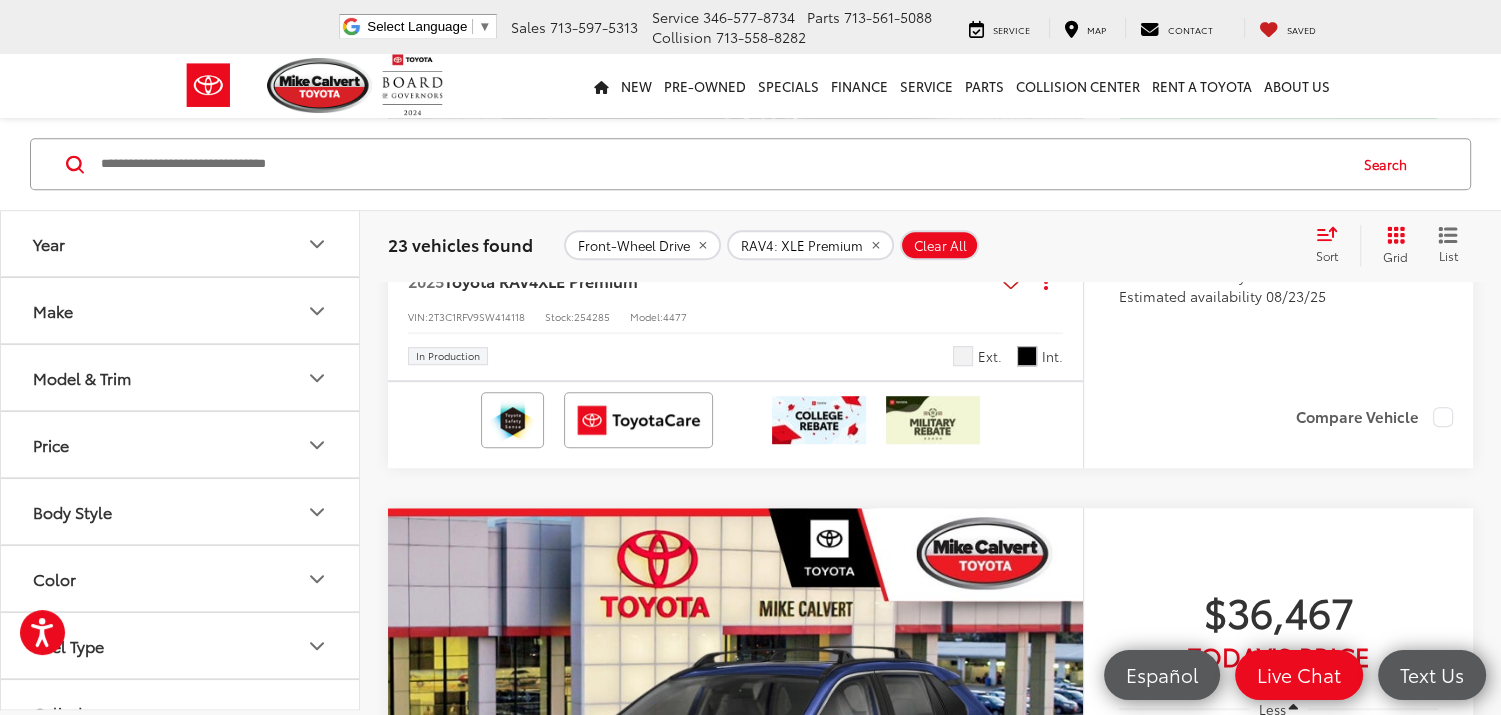 click at bounding box center (736, -18) 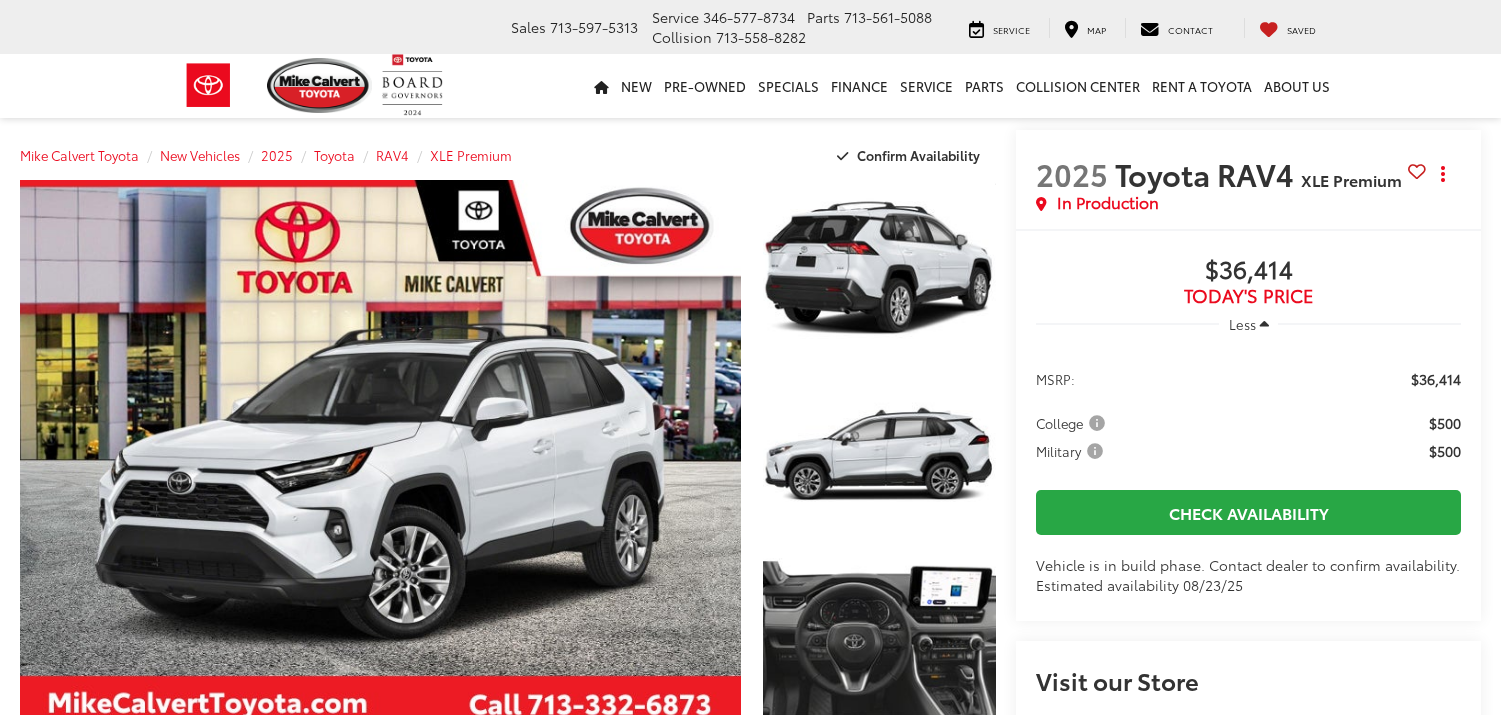 scroll, scrollTop: 0, scrollLeft: 0, axis: both 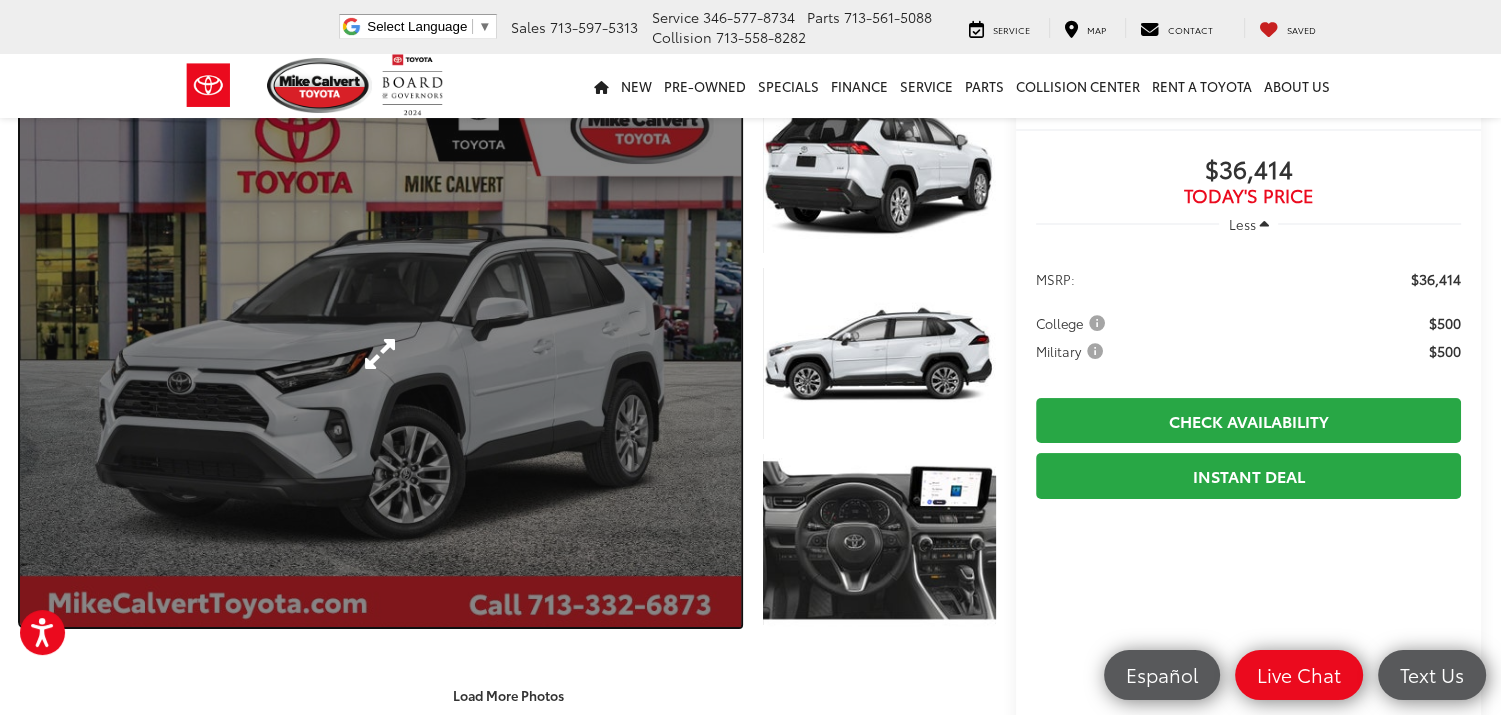 click at bounding box center (380, 353) 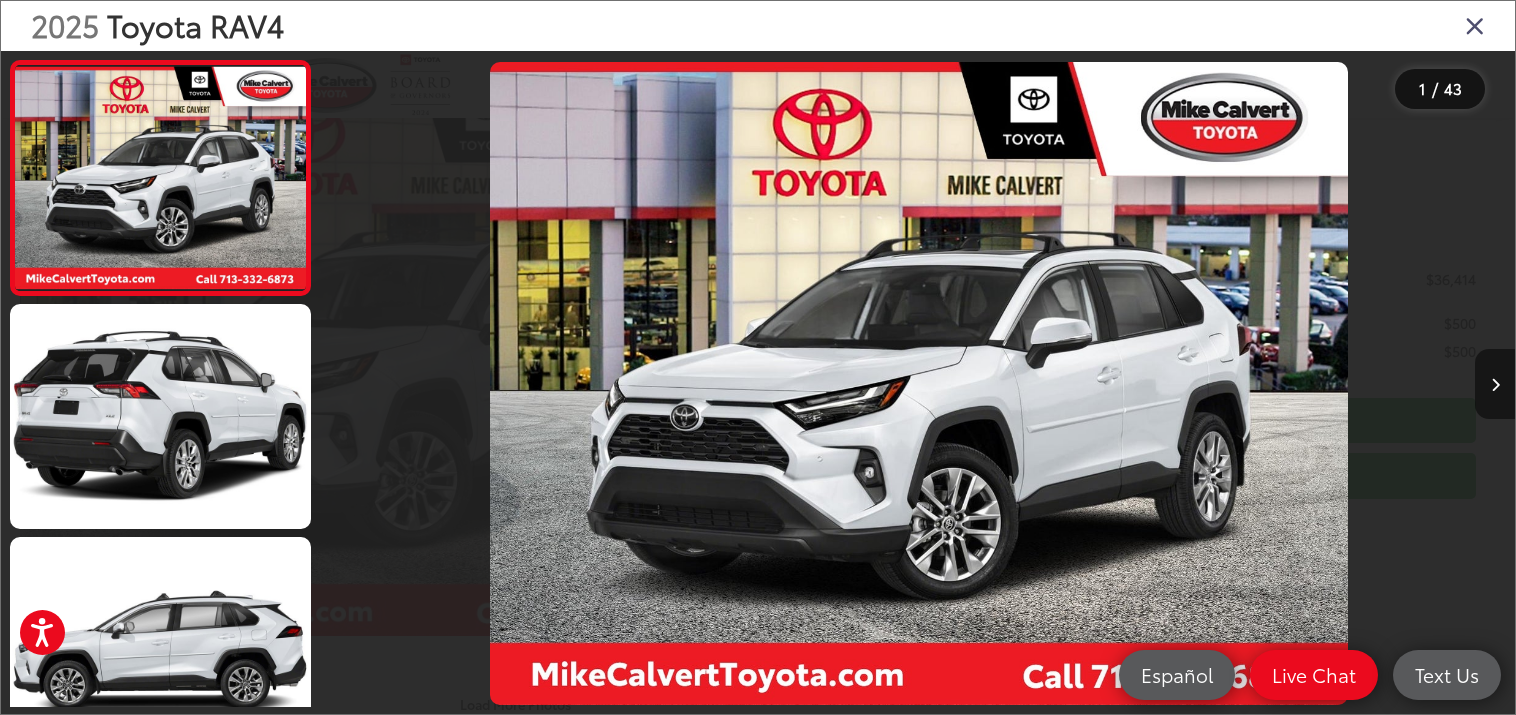 click at bounding box center (1495, 385) 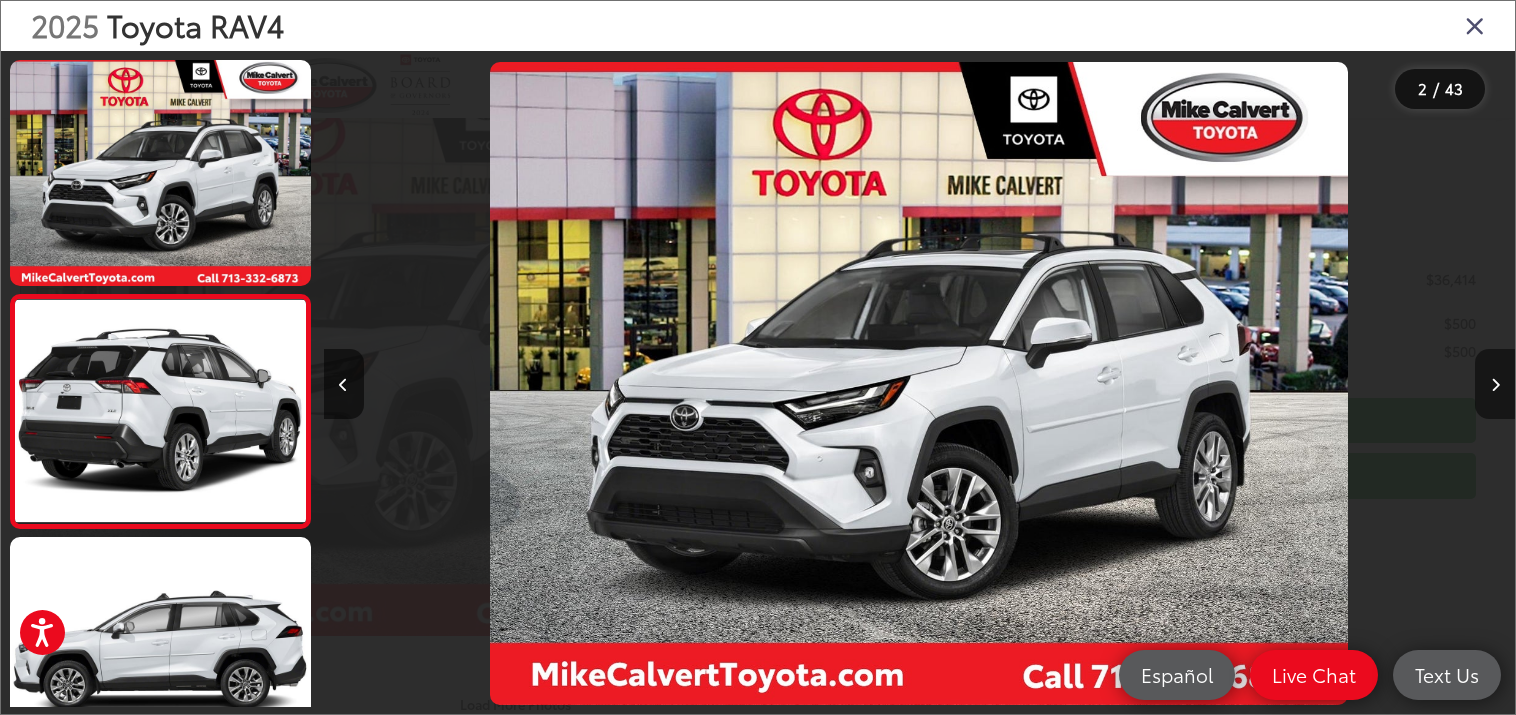 scroll, scrollTop: 0, scrollLeft: 1191, axis: horizontal 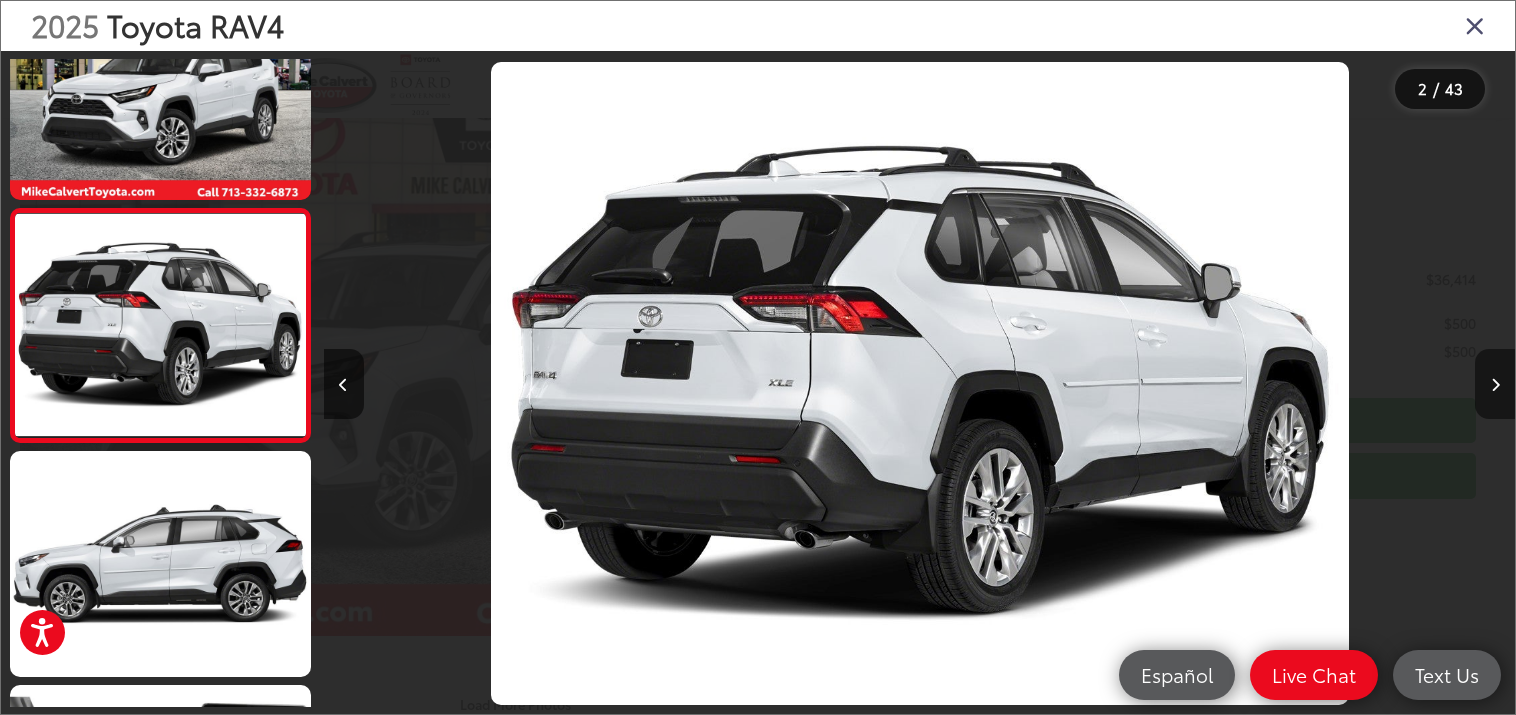 click at bounding box center [1495, 385] 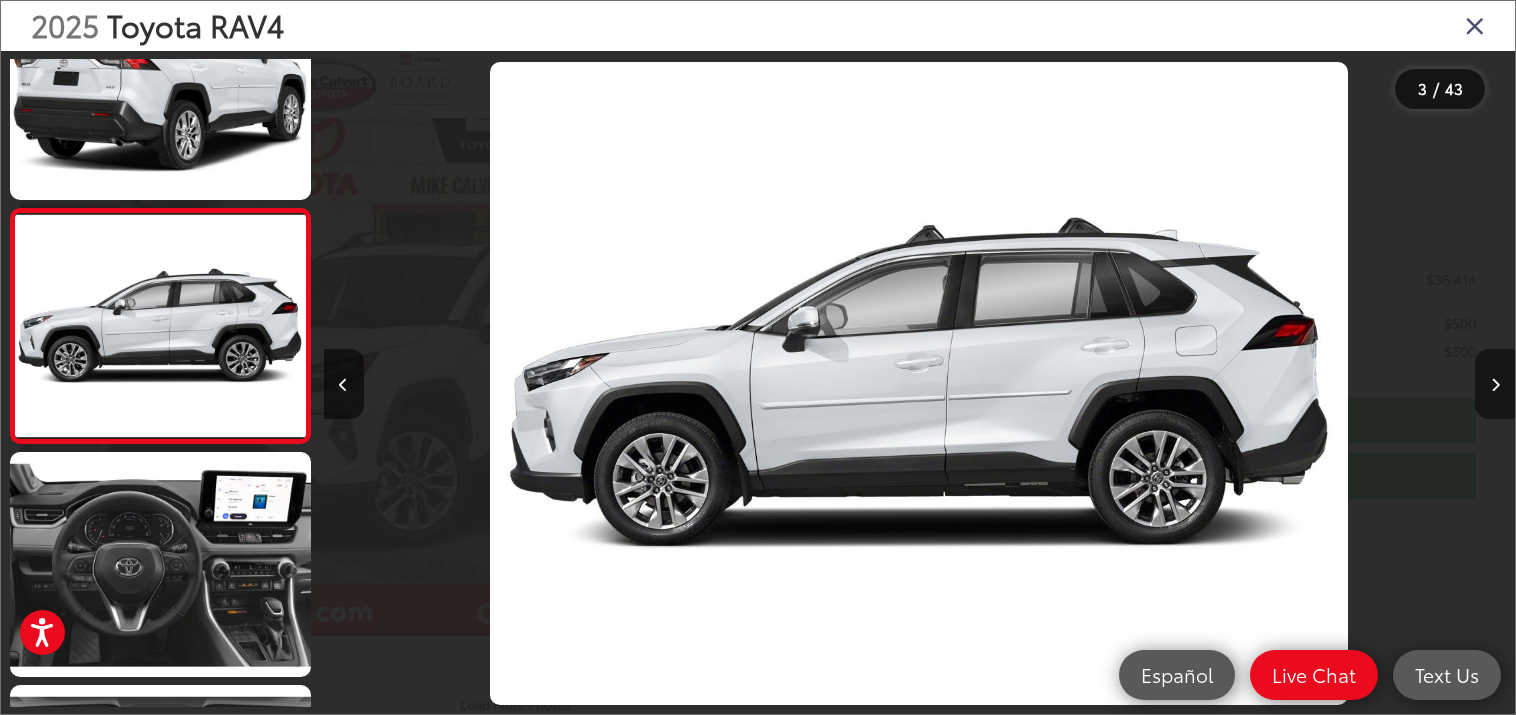 click at bounding box center [1495, 385] 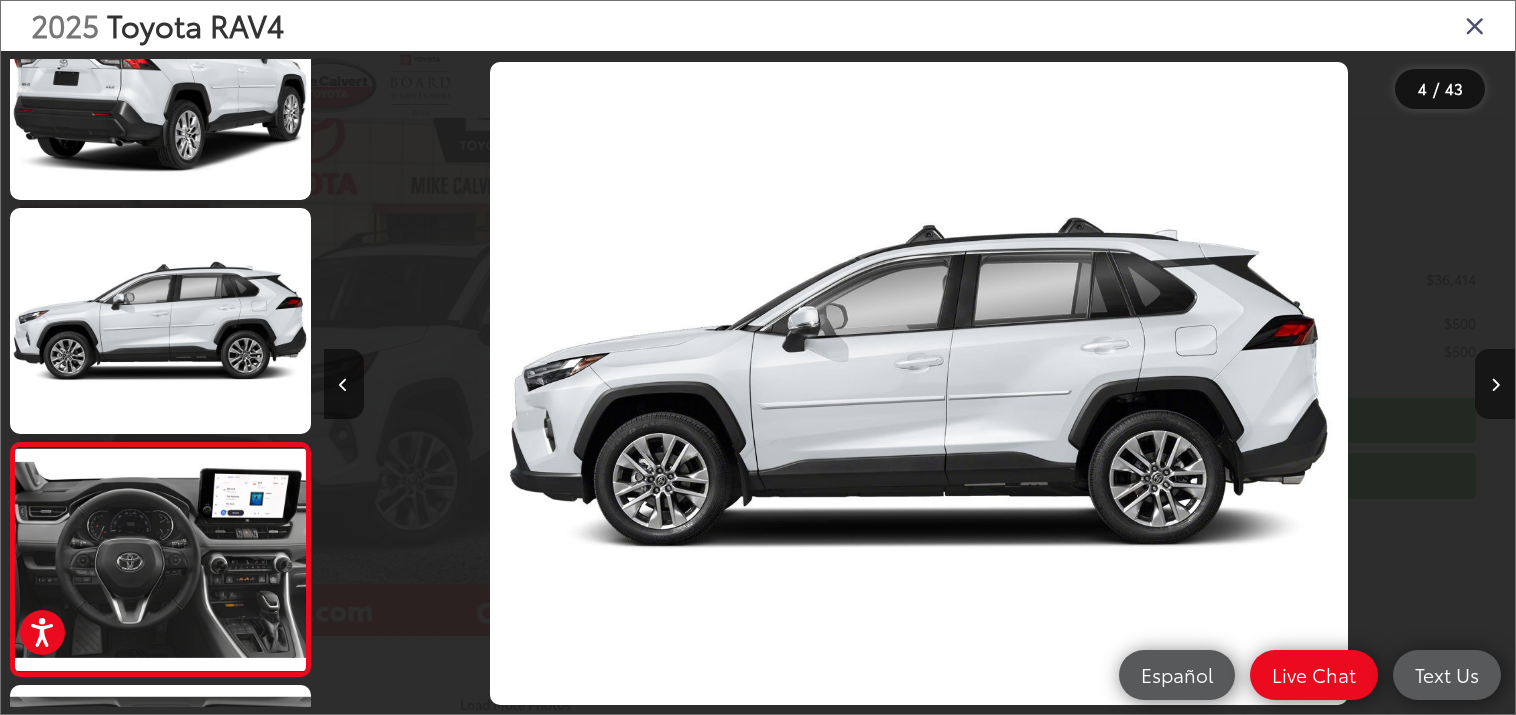 scroll, scrollTop: 0, scrollLeft: 3574, axis: horizontal 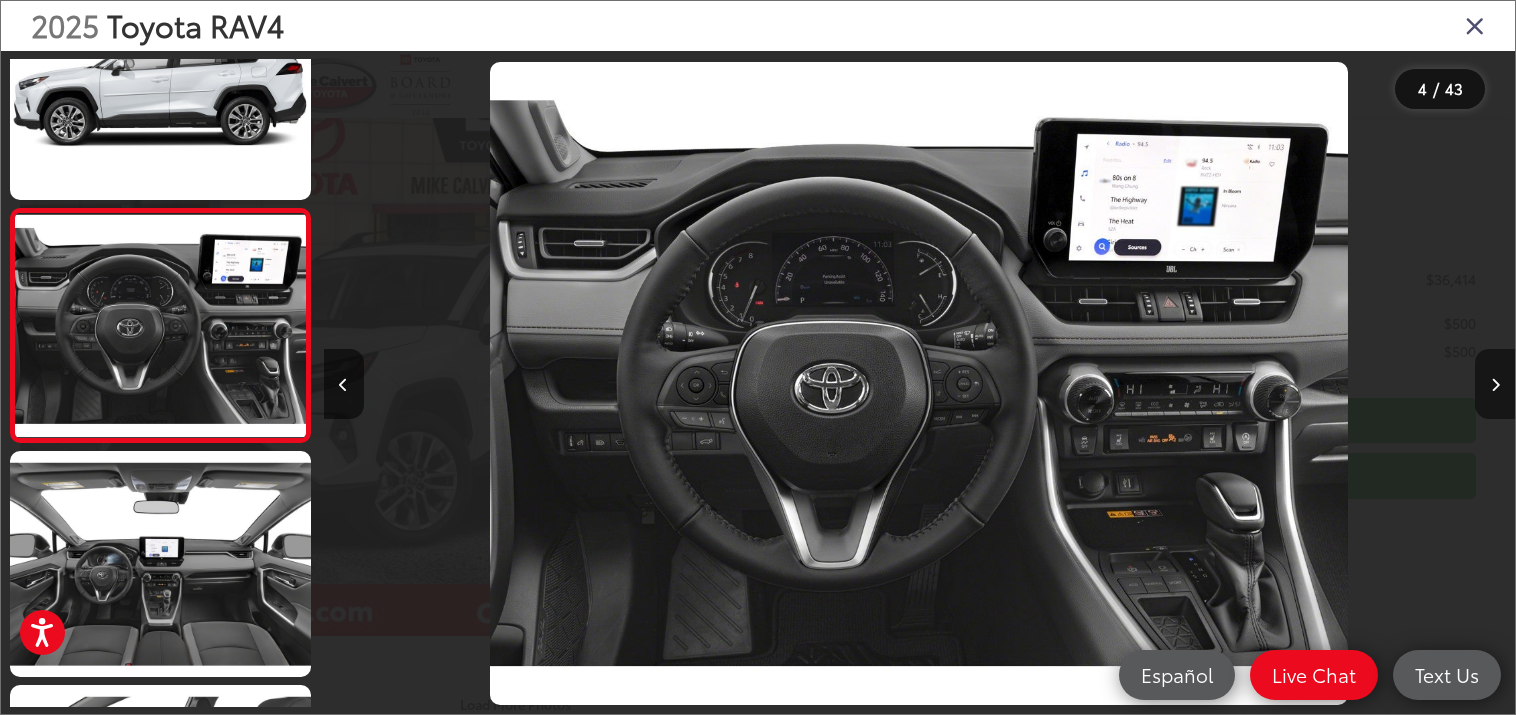 click at bounding box center [1495, 385] 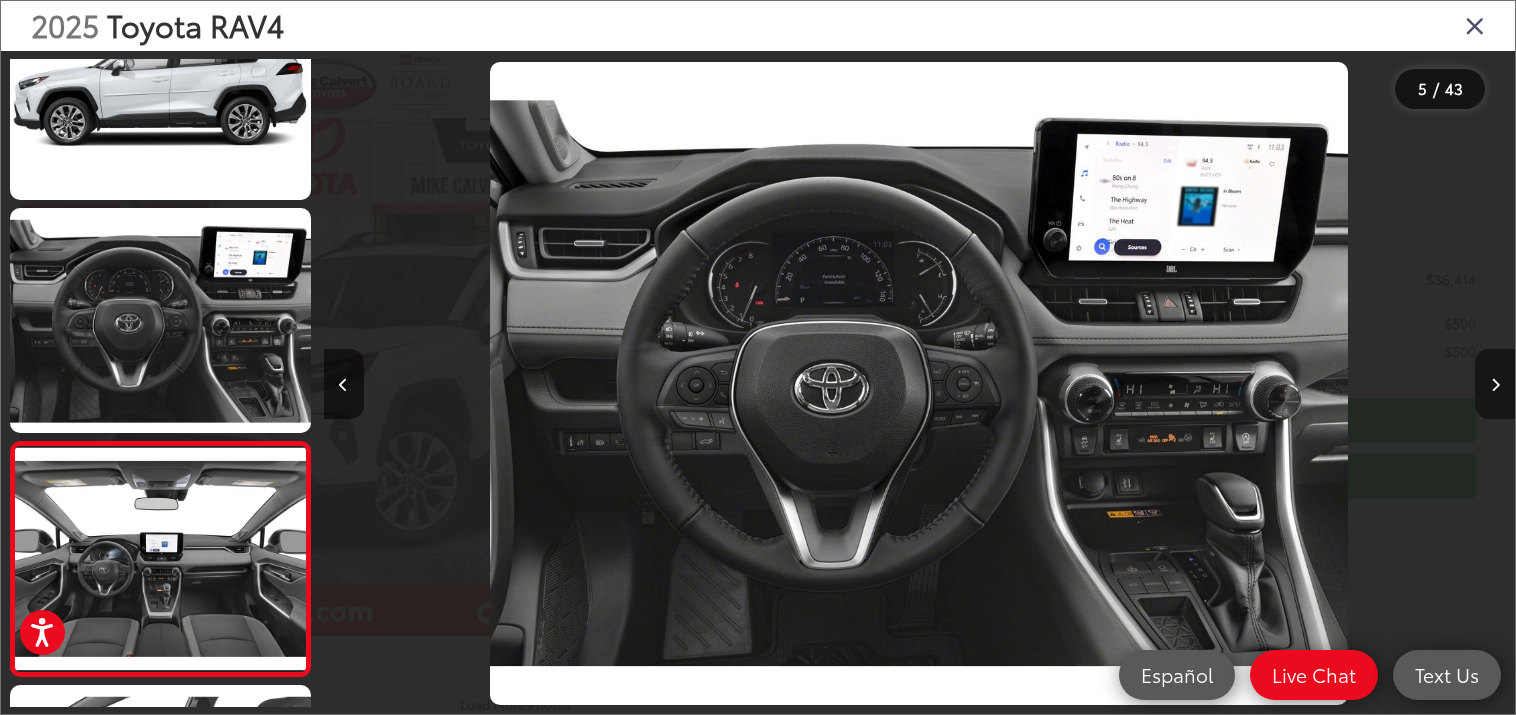 scroll, scrollTop: 0, scrollLeft: 4766, axis: horizontal 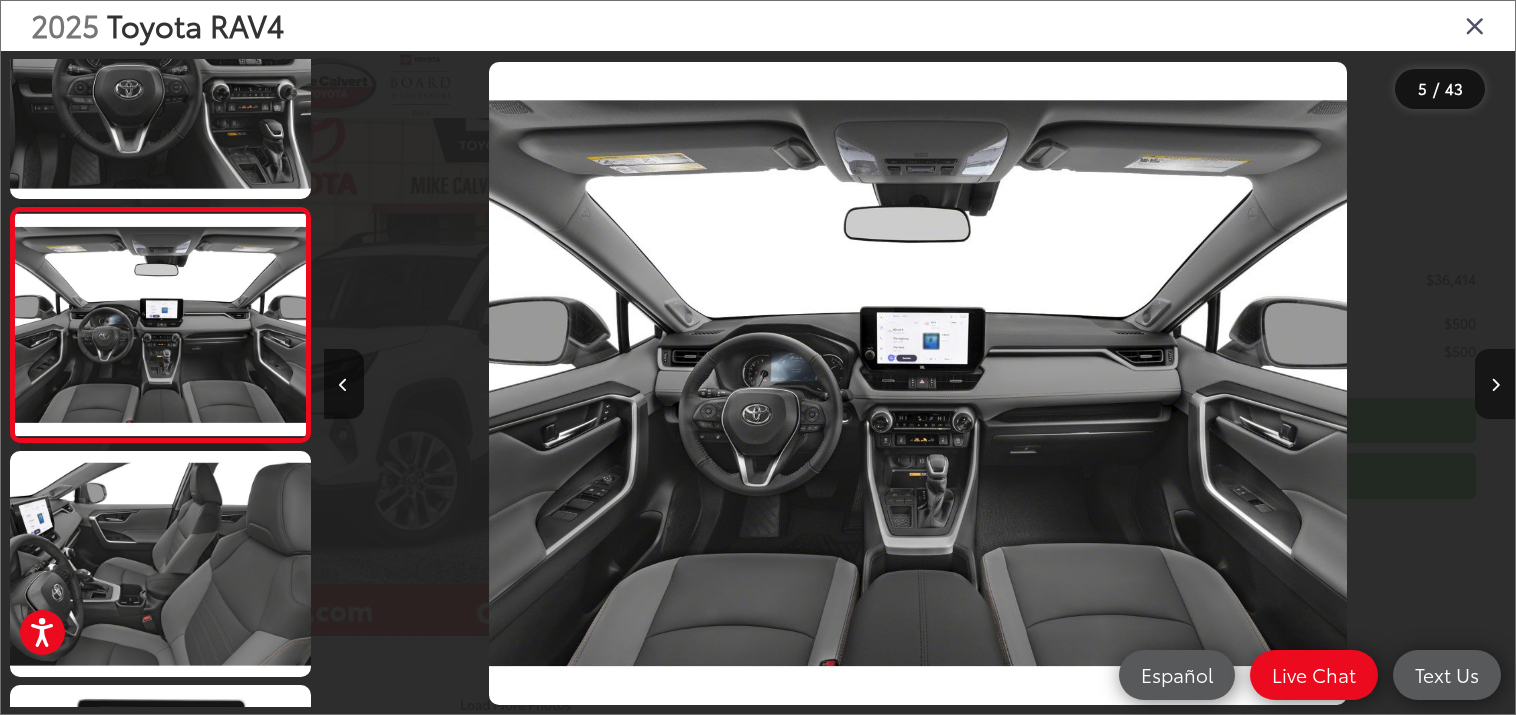 click at bounding box center [1495, 384] 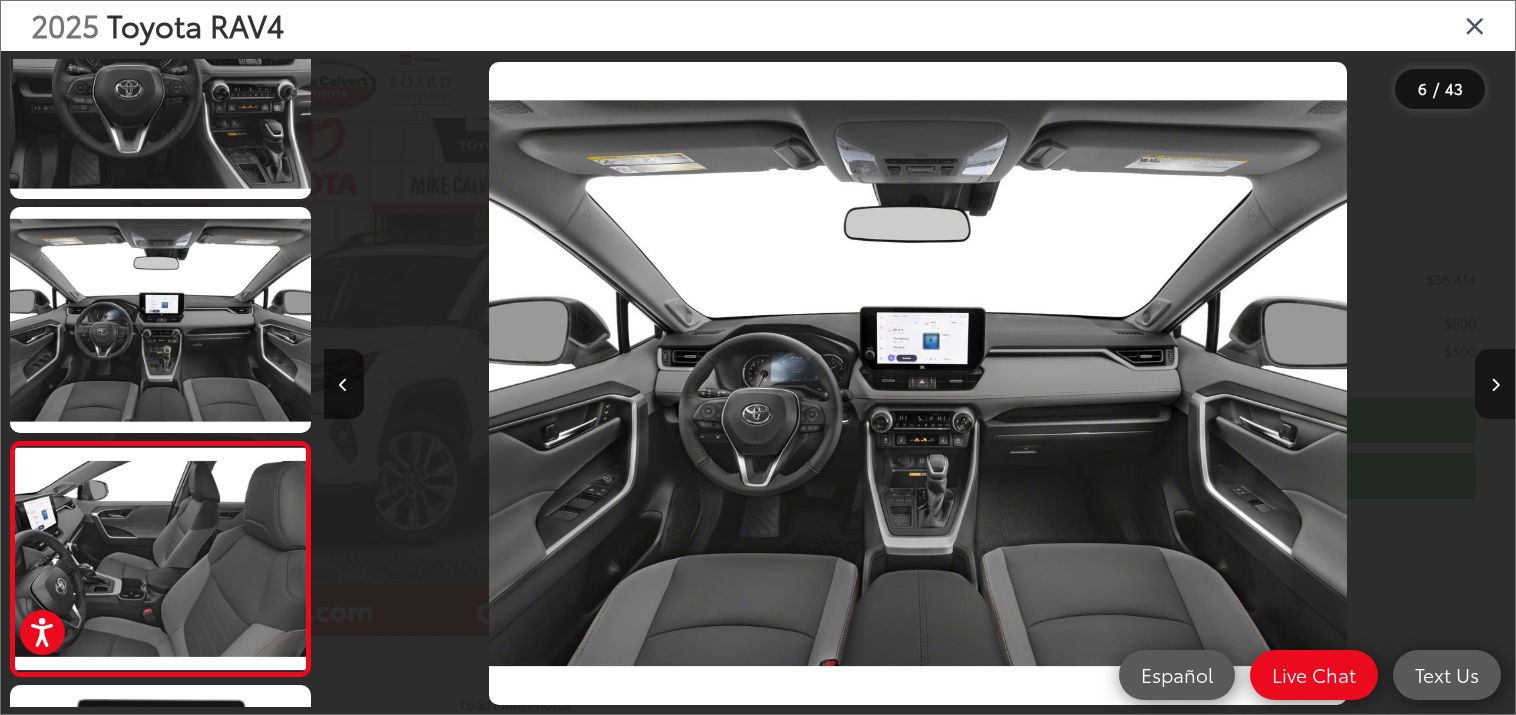scroll, scrollTop: 0, scrollLeft: 5957, axis: horizontal 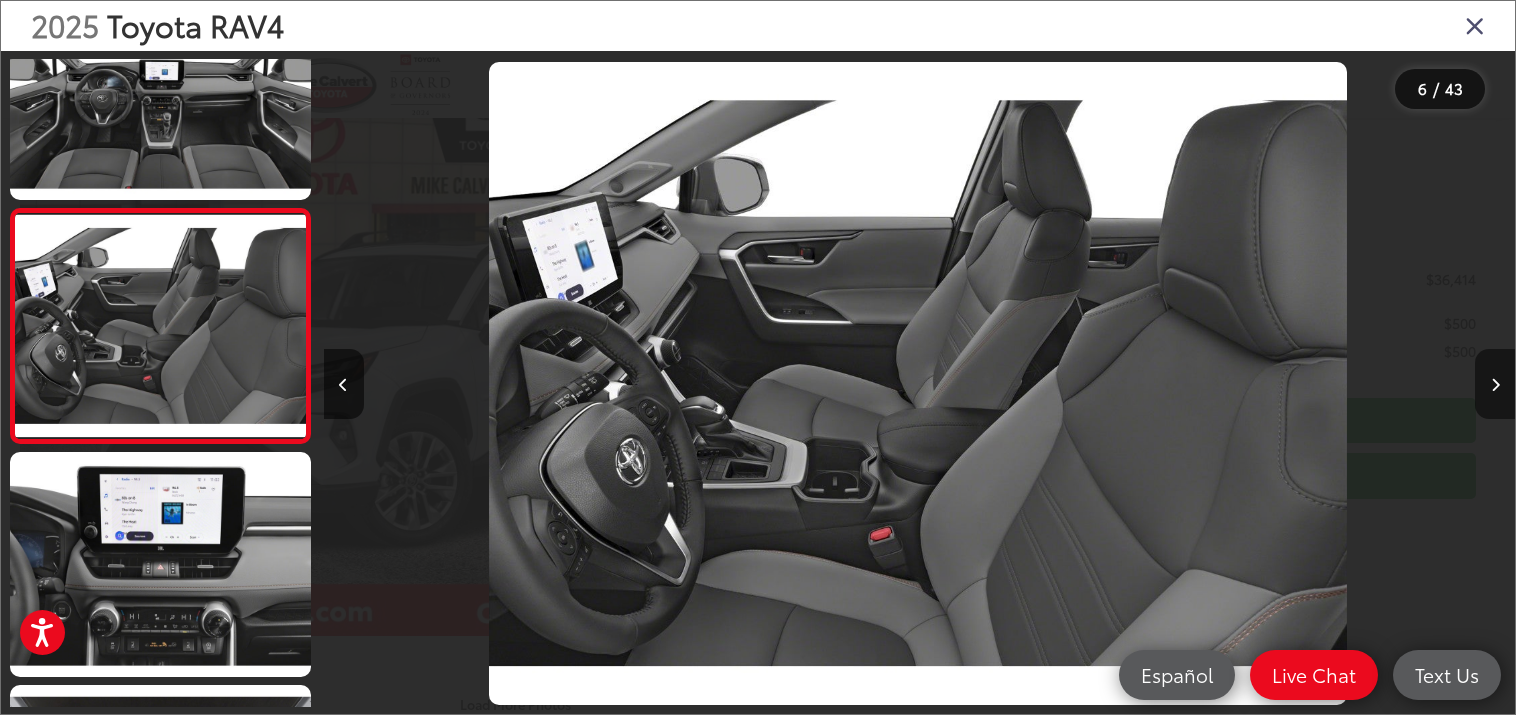 click at bounding box center (1495, 384) 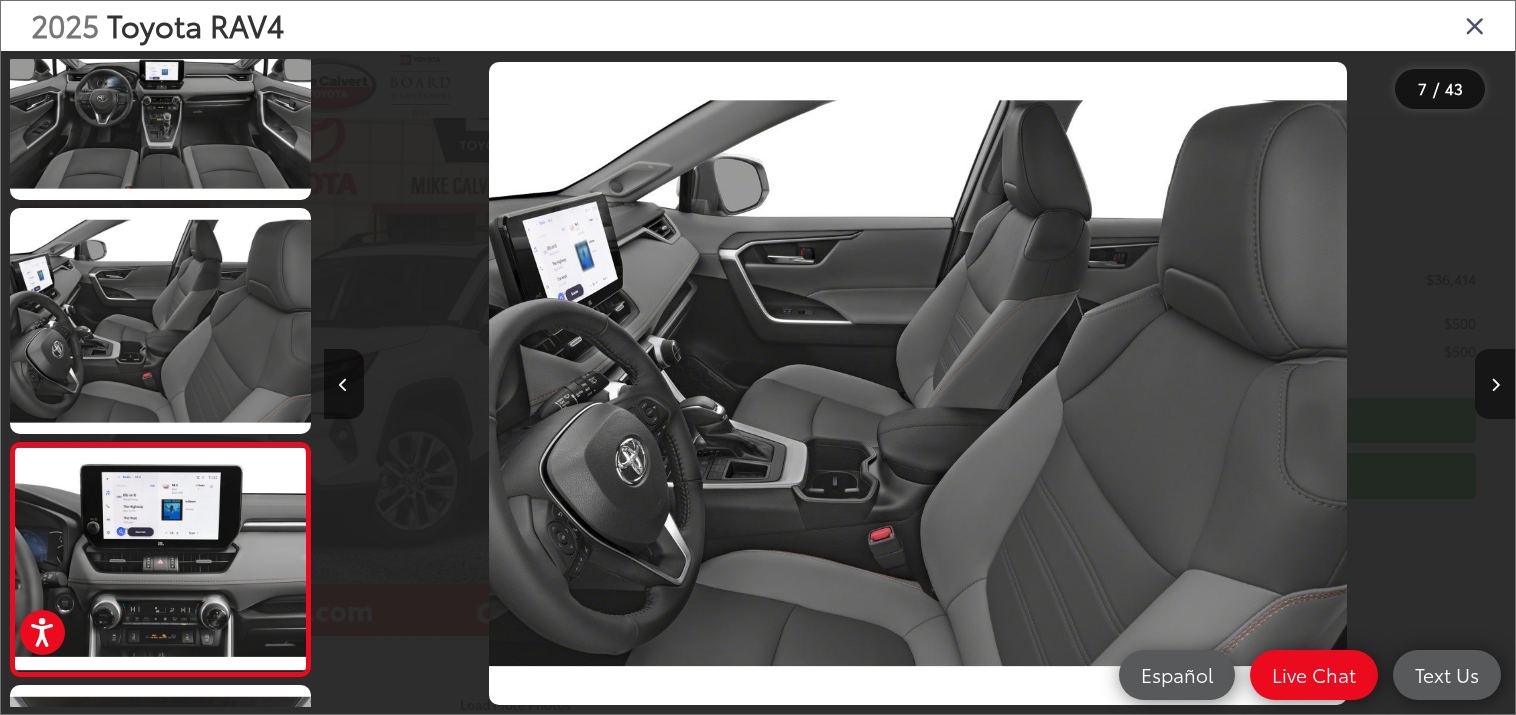 scroll, scrollTop: 0, scrollLeft: 7148, axis: horizontal 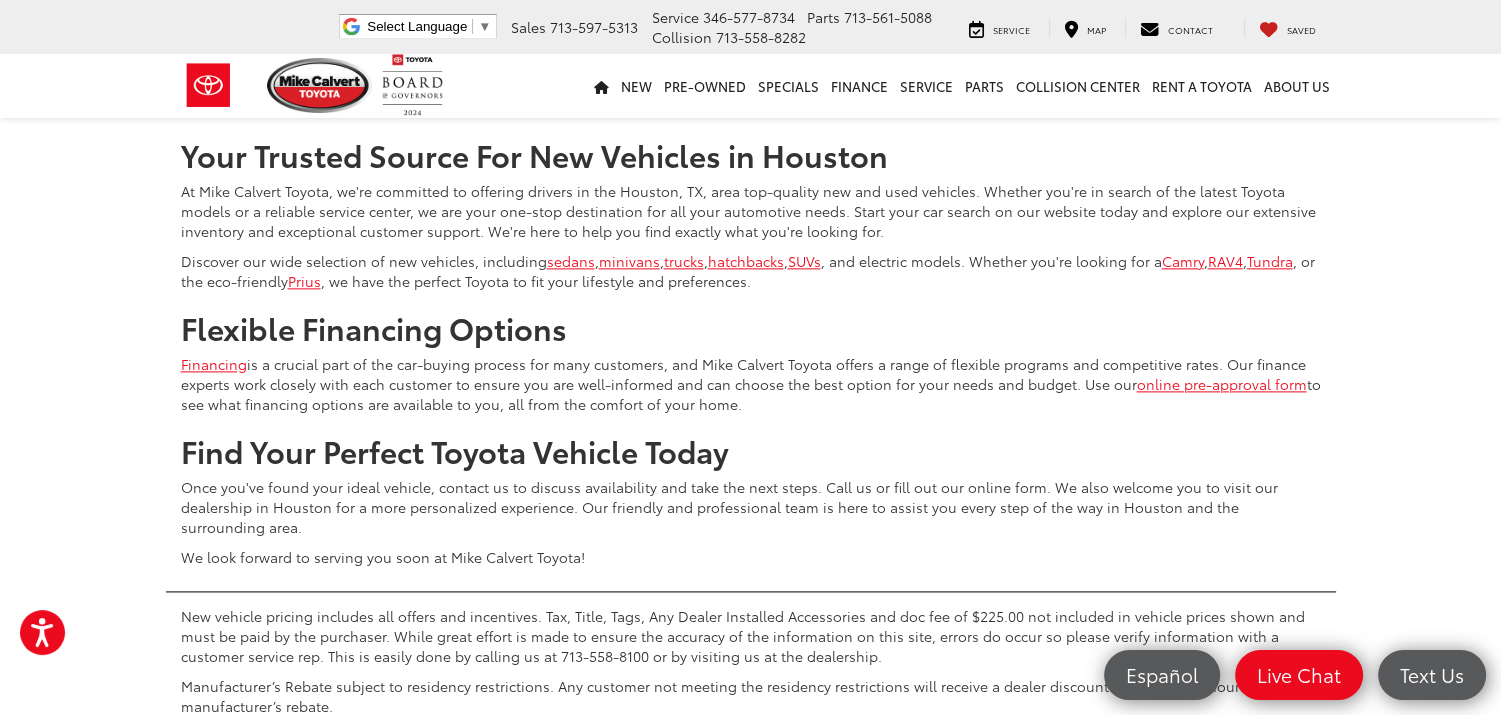 click on "Next" at bounding box center (1253, 59) 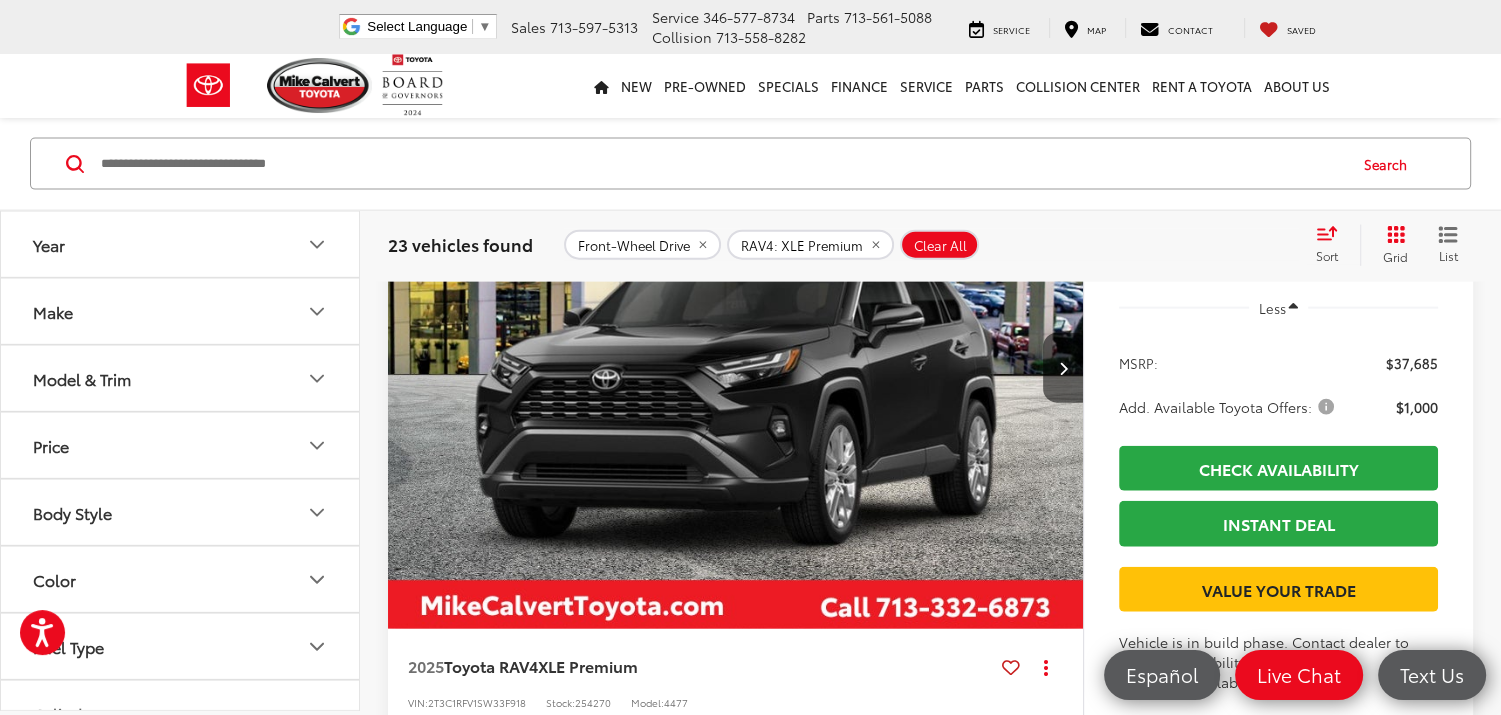 scroll, scrollTop: 4679, scrollLeft: 0, axis: vertical 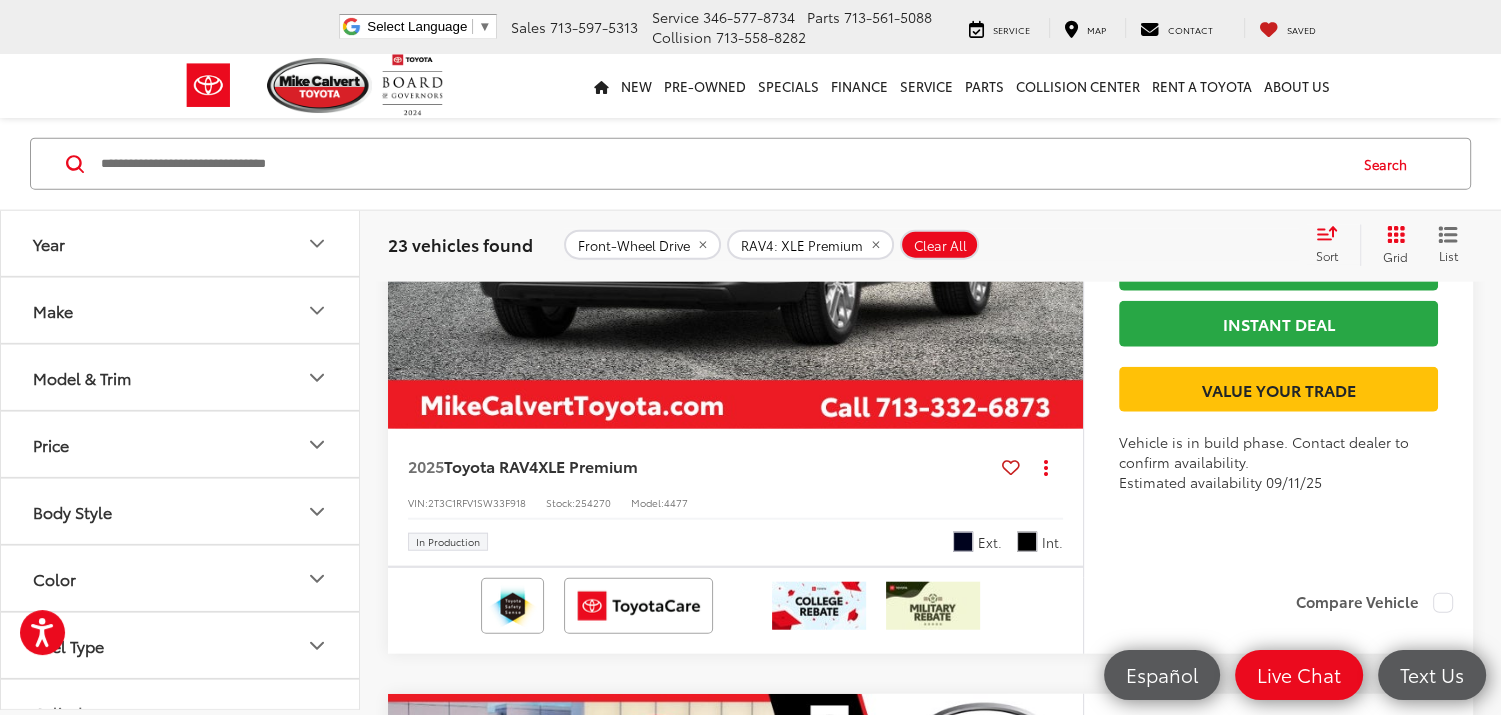 click at bounding box center (736, 168) 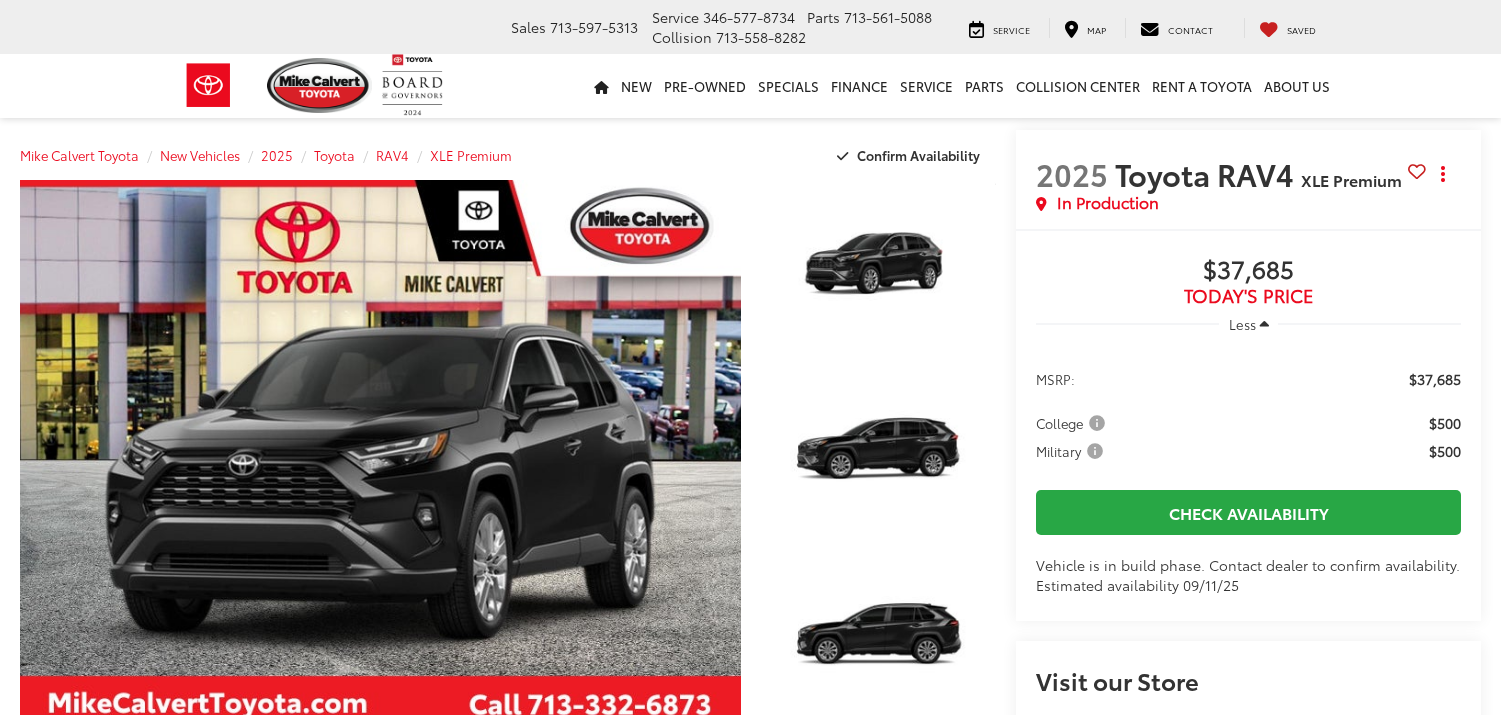 scroll, scrollTop: 0, scrollLeft: 0, axis: both 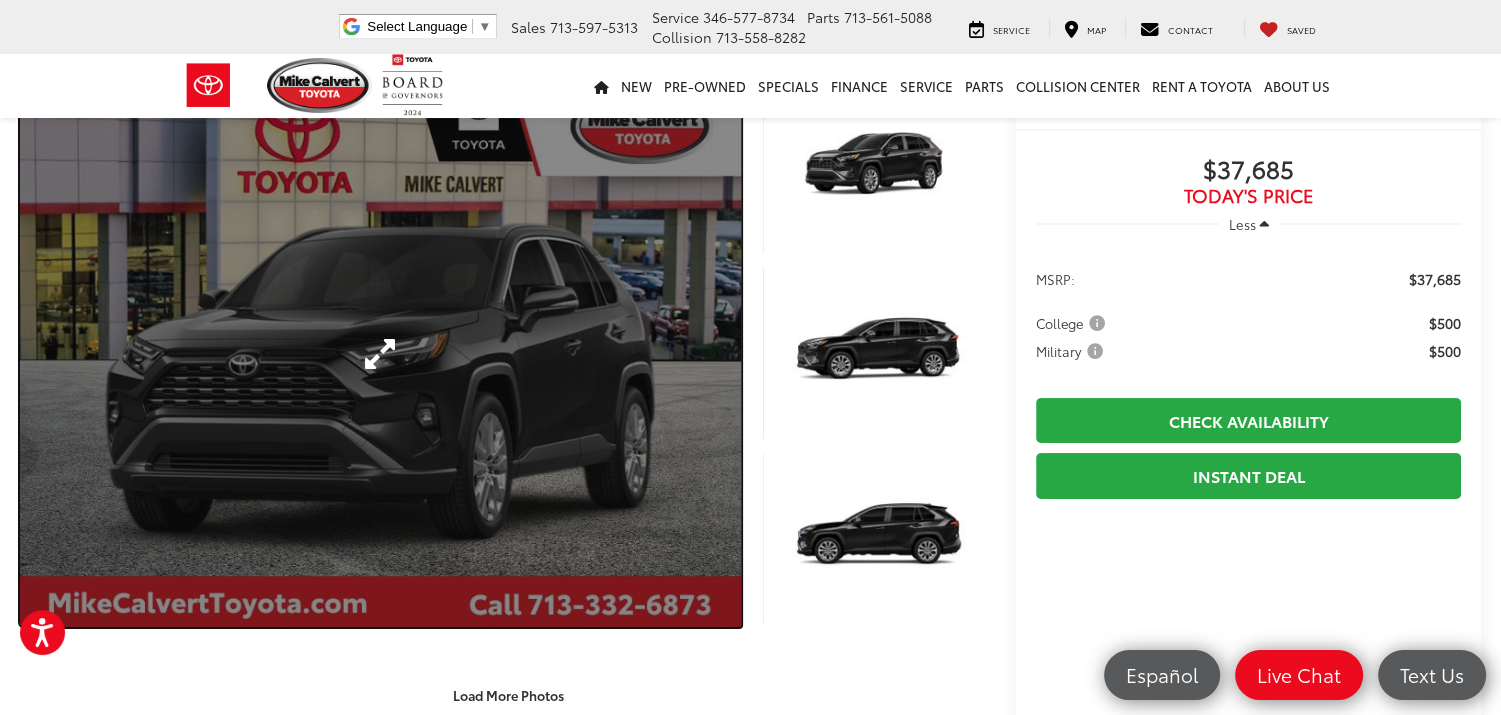 click at bounding box center [380, 353] 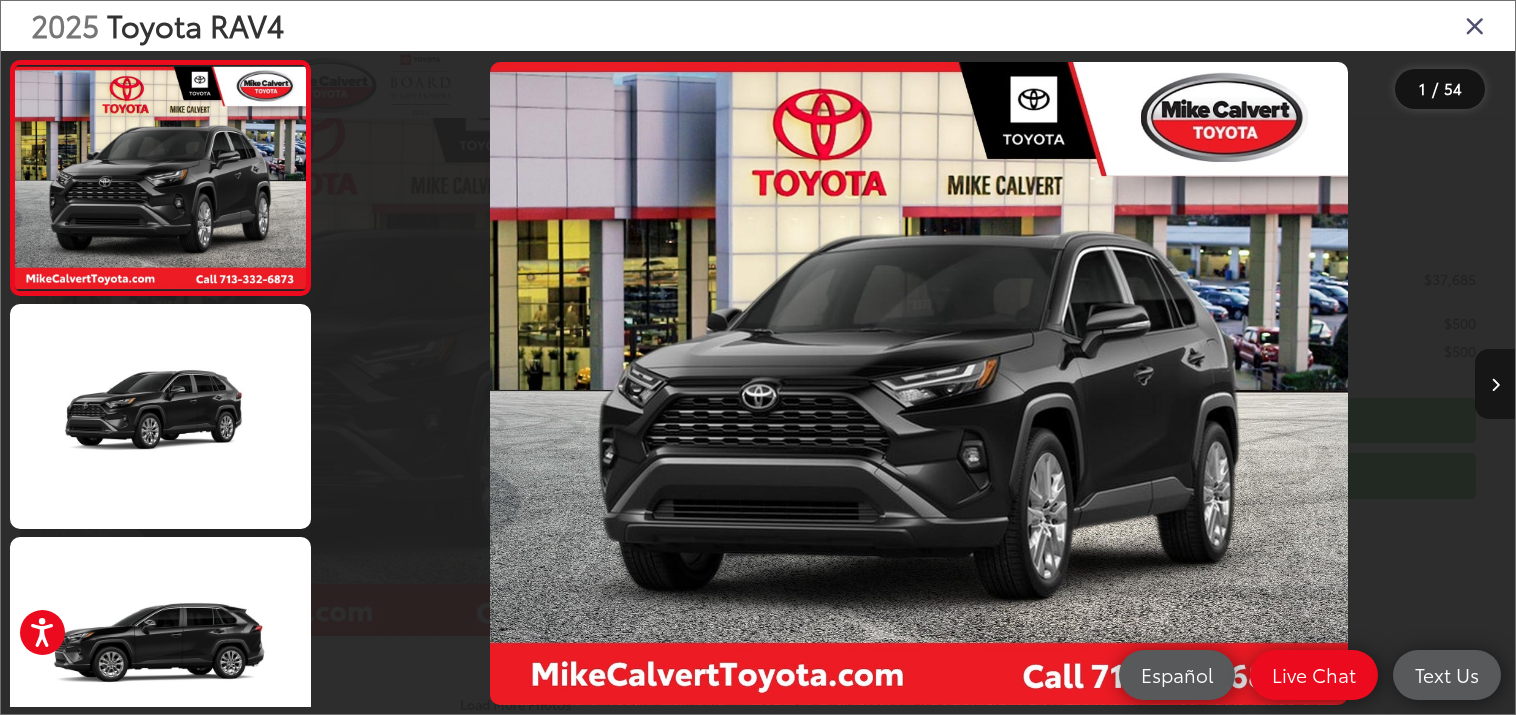 click at bounding box center [1495, 385] 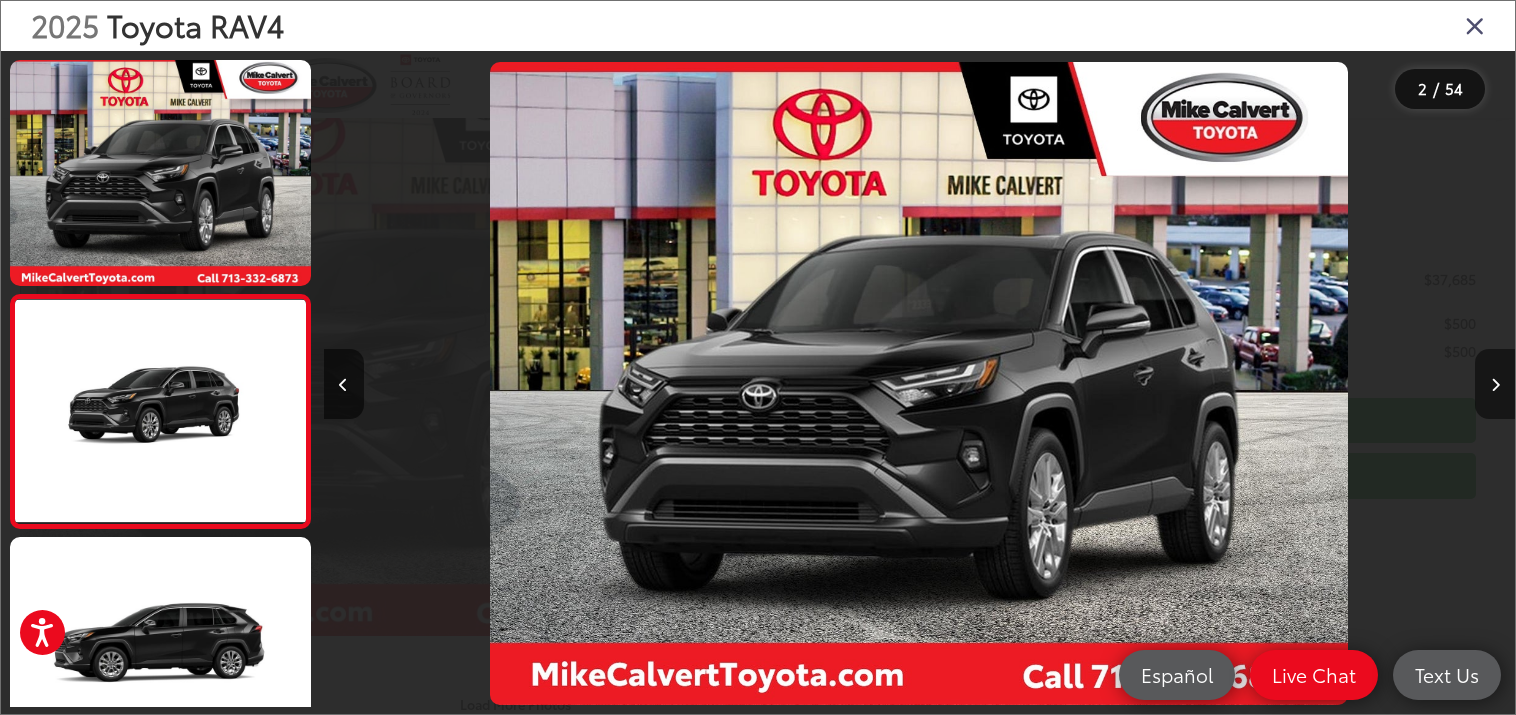 scroll, scrollTop: 0, scrollLeft: 1191, axis: horizontal 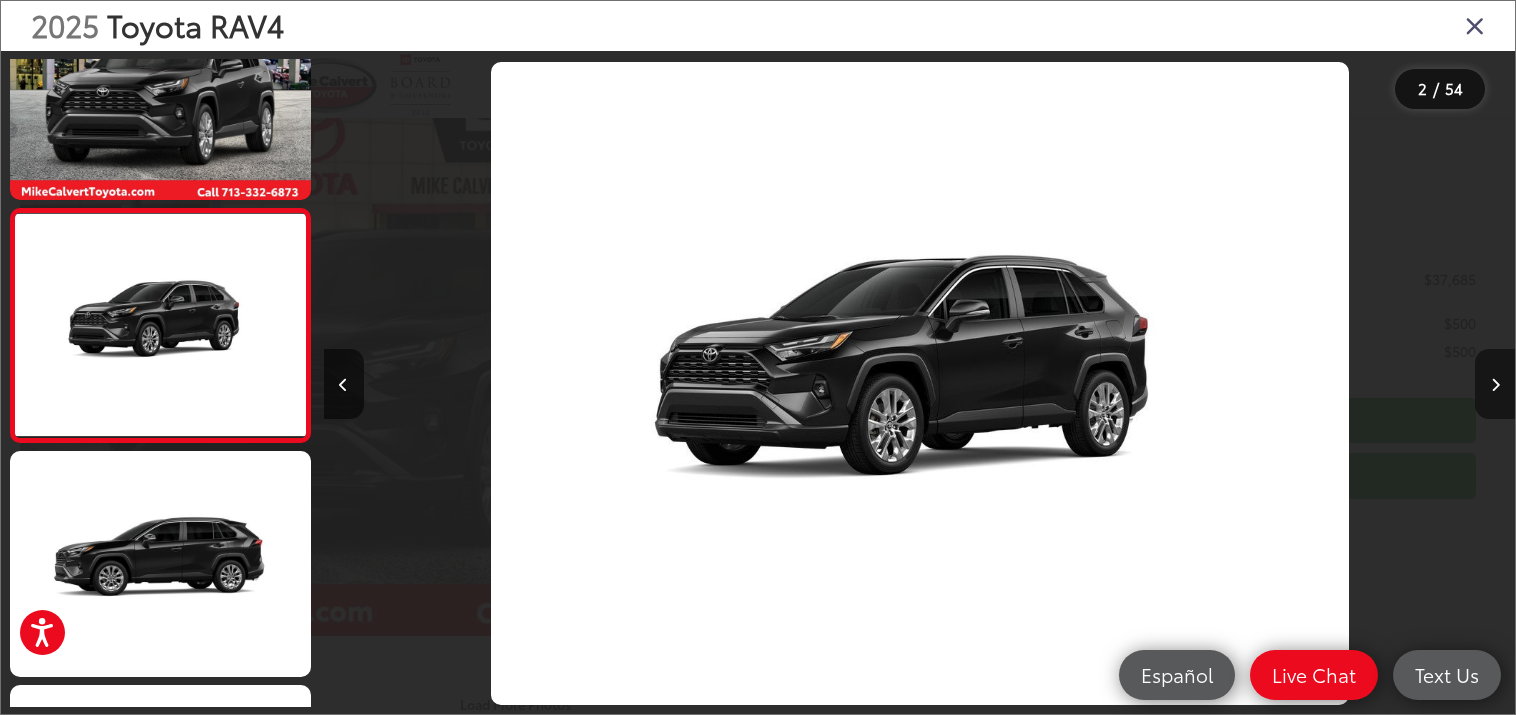 click at bounding box center (1495, 385) 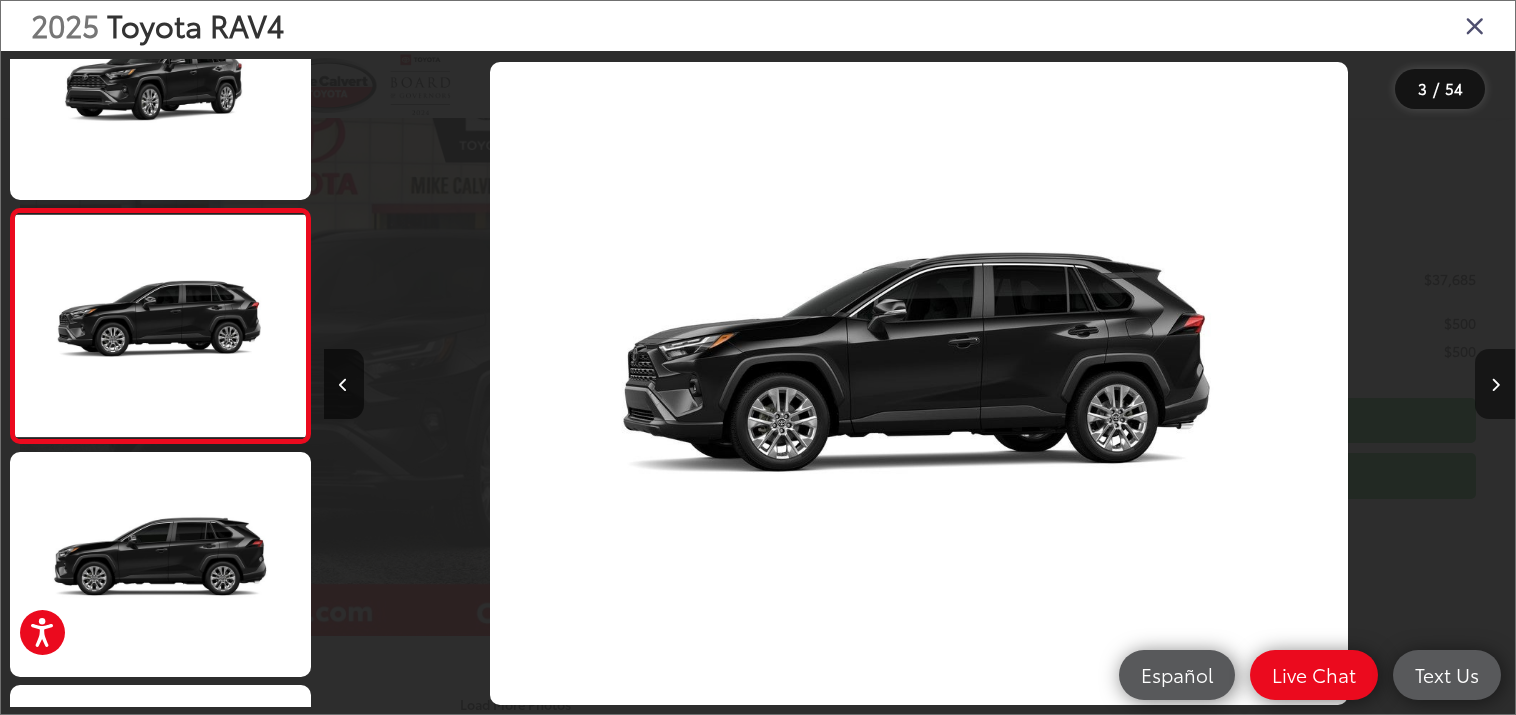 click at bounding box center (1495, 385) 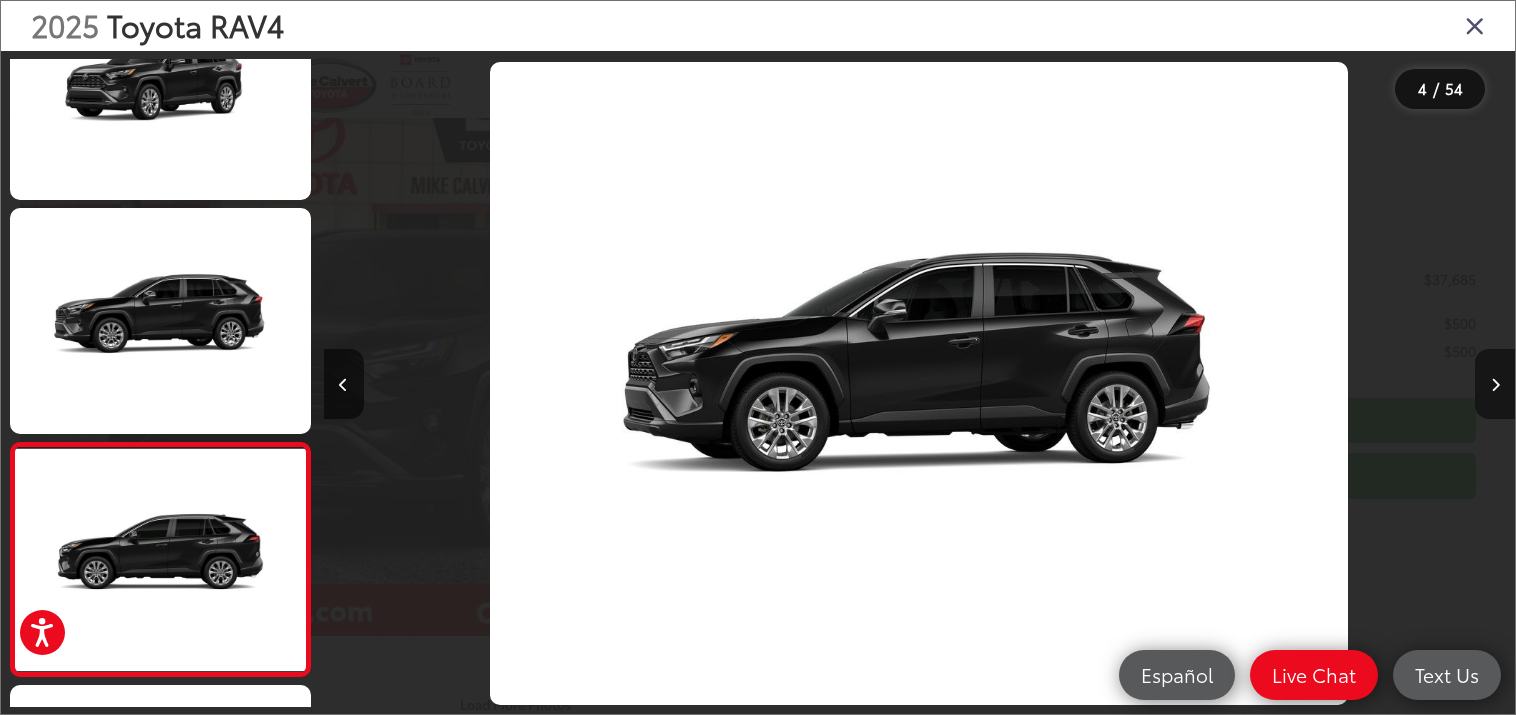 scroll, scrollTop: 0, scrollLeft: 3574, axis: horizontal 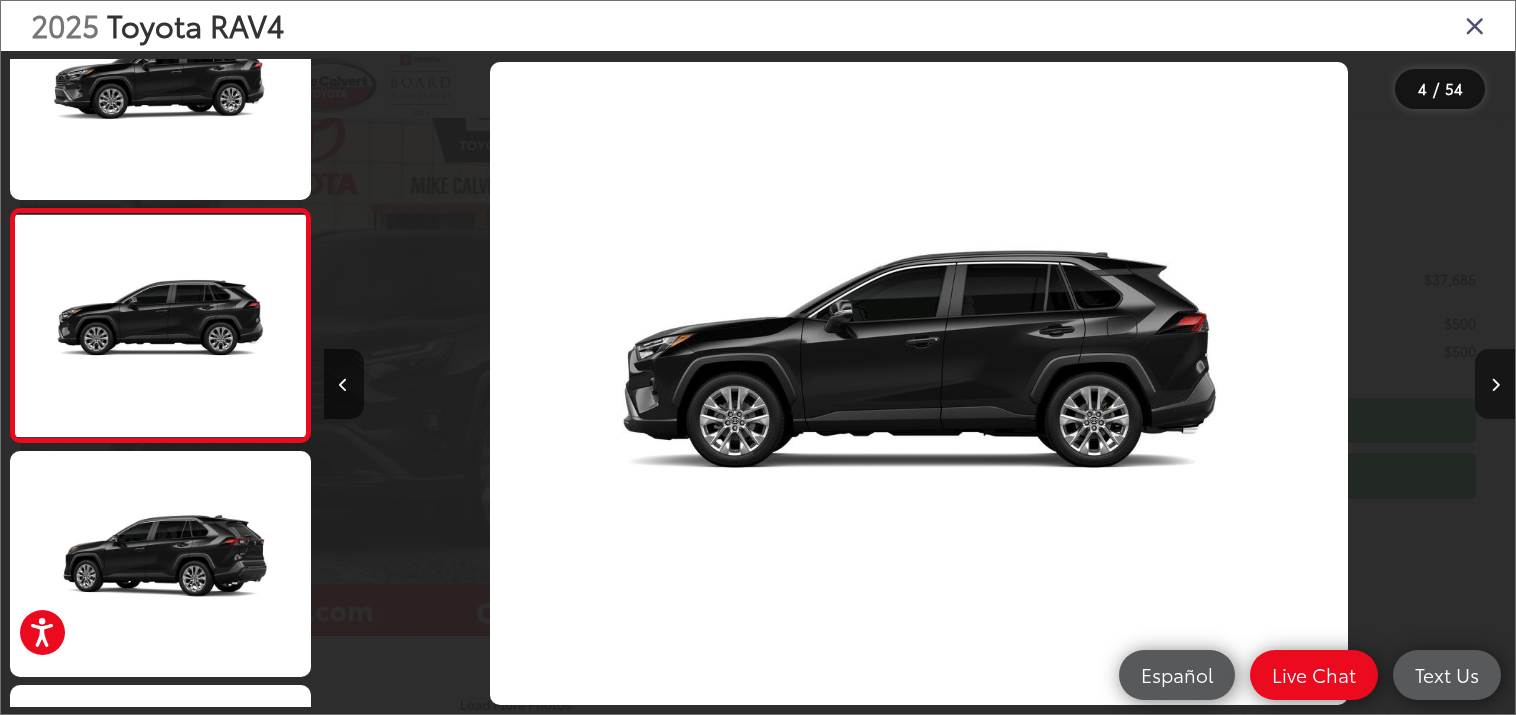 click at bounding box center (1495, 385) 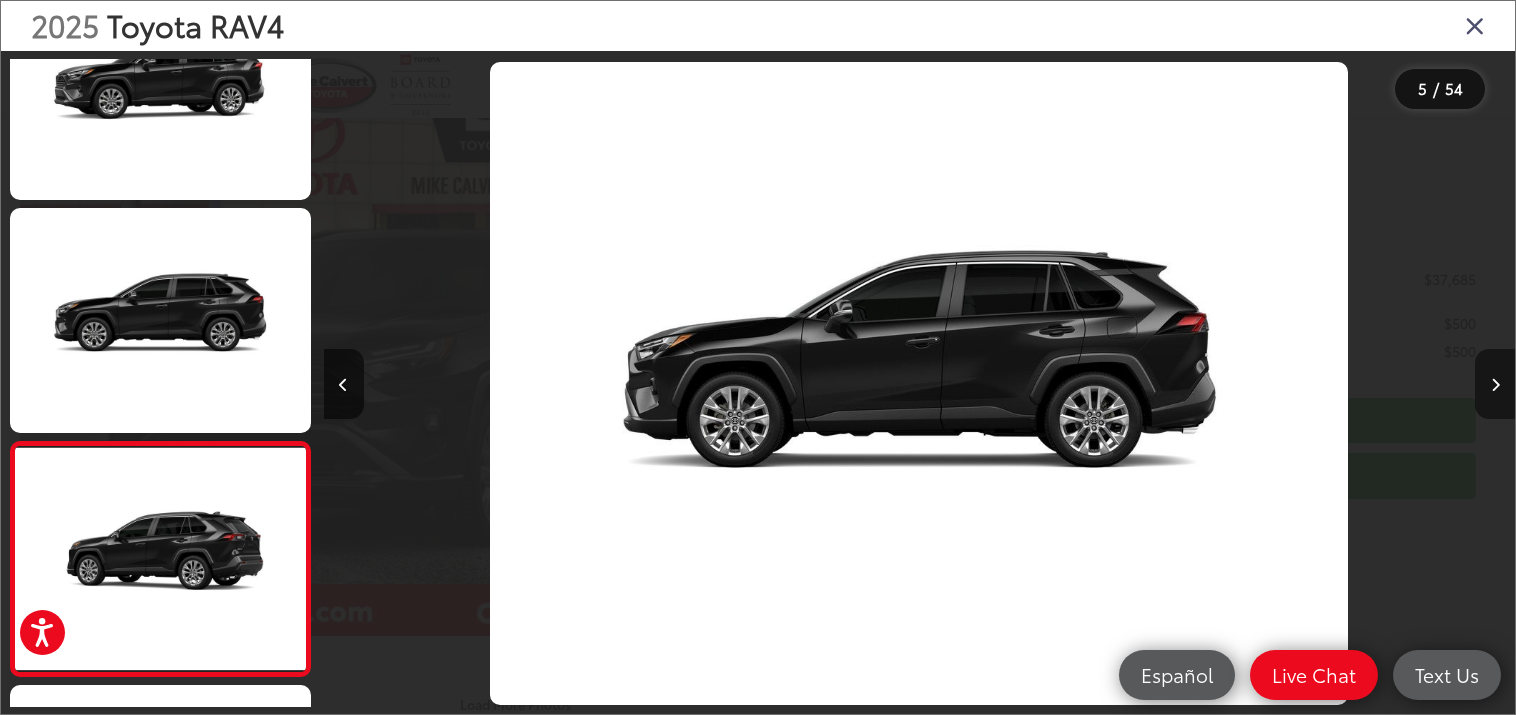 scroll, scrollTop: 0, scrollLeft: 4766, axis: horizontal 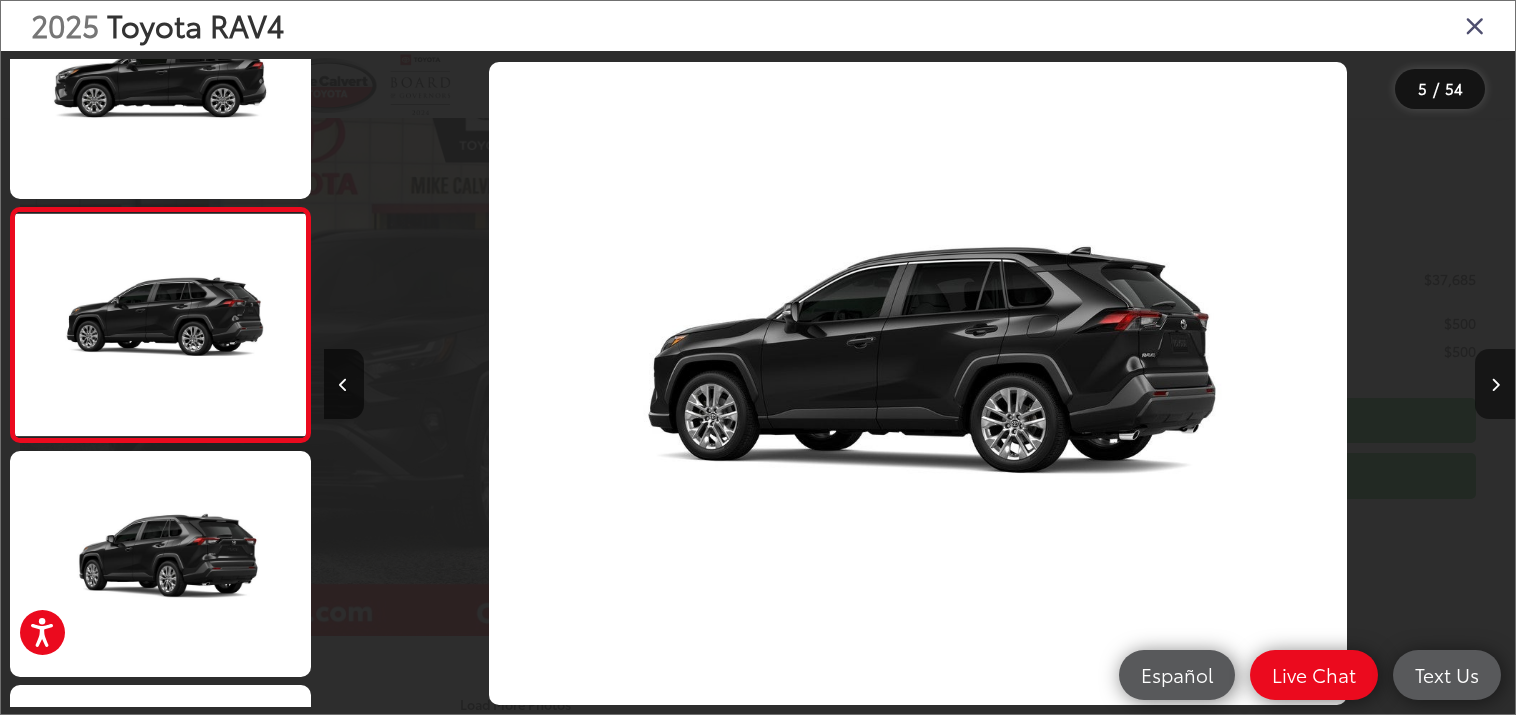 click at bounding box center [1495, 385] 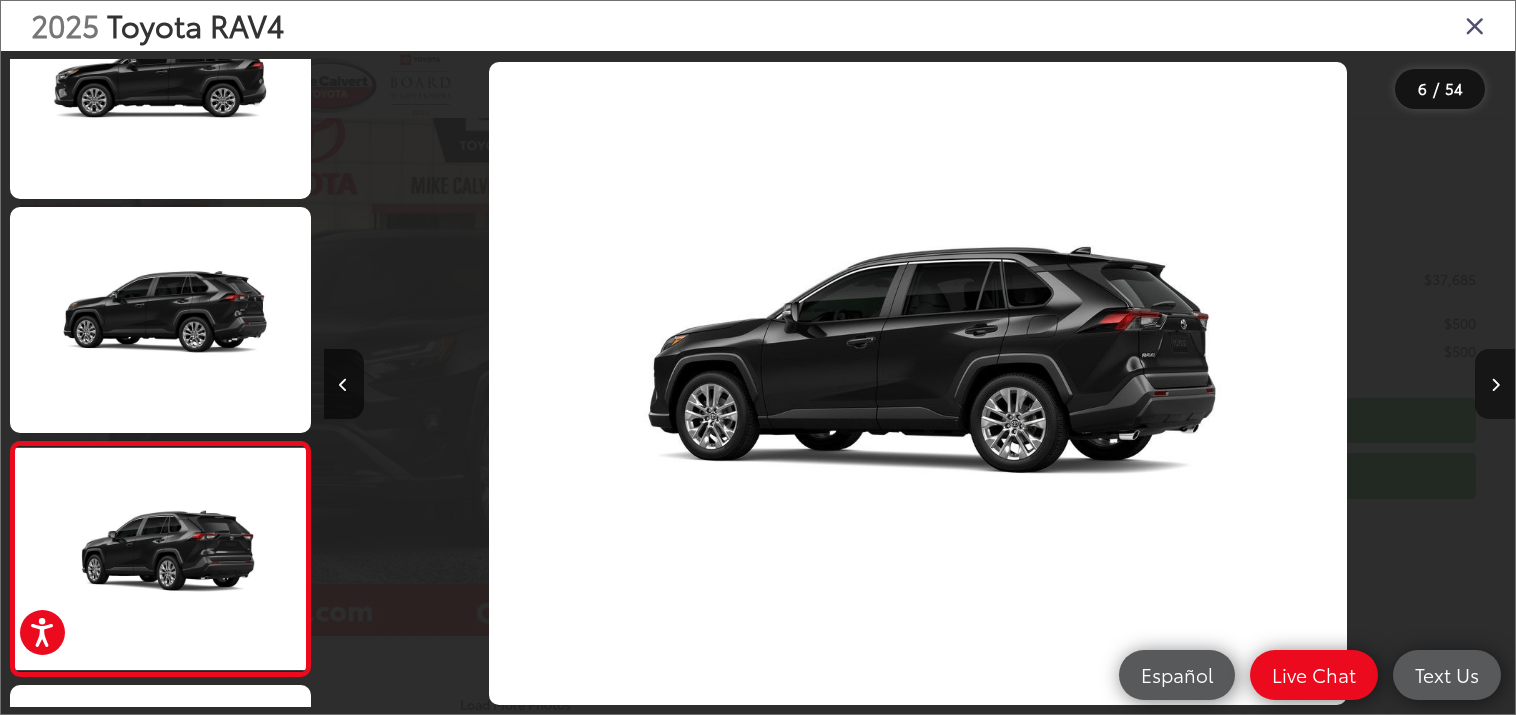 scroll, scrollTop: 0, scrollLeft: 5957, axis: horizontal 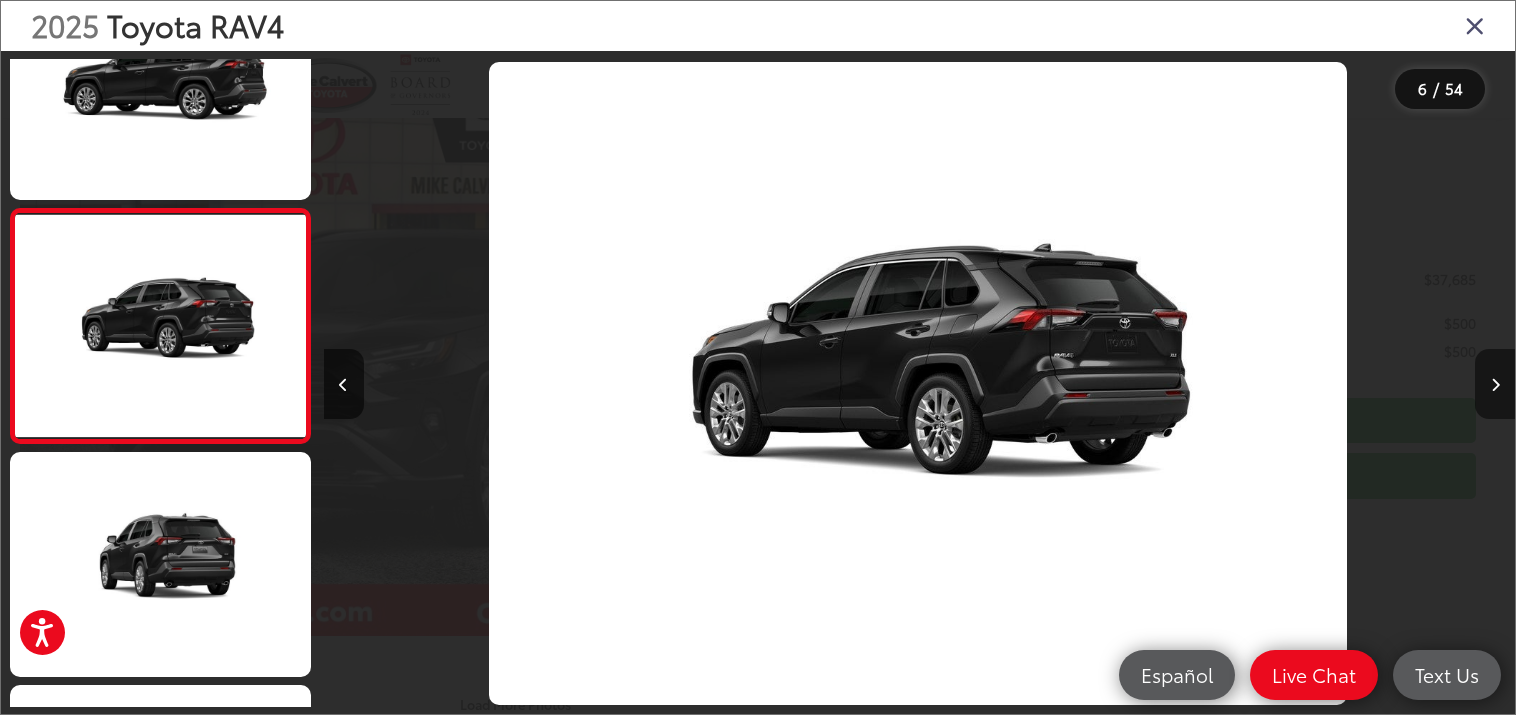 click at bounding box center [1495, 385] 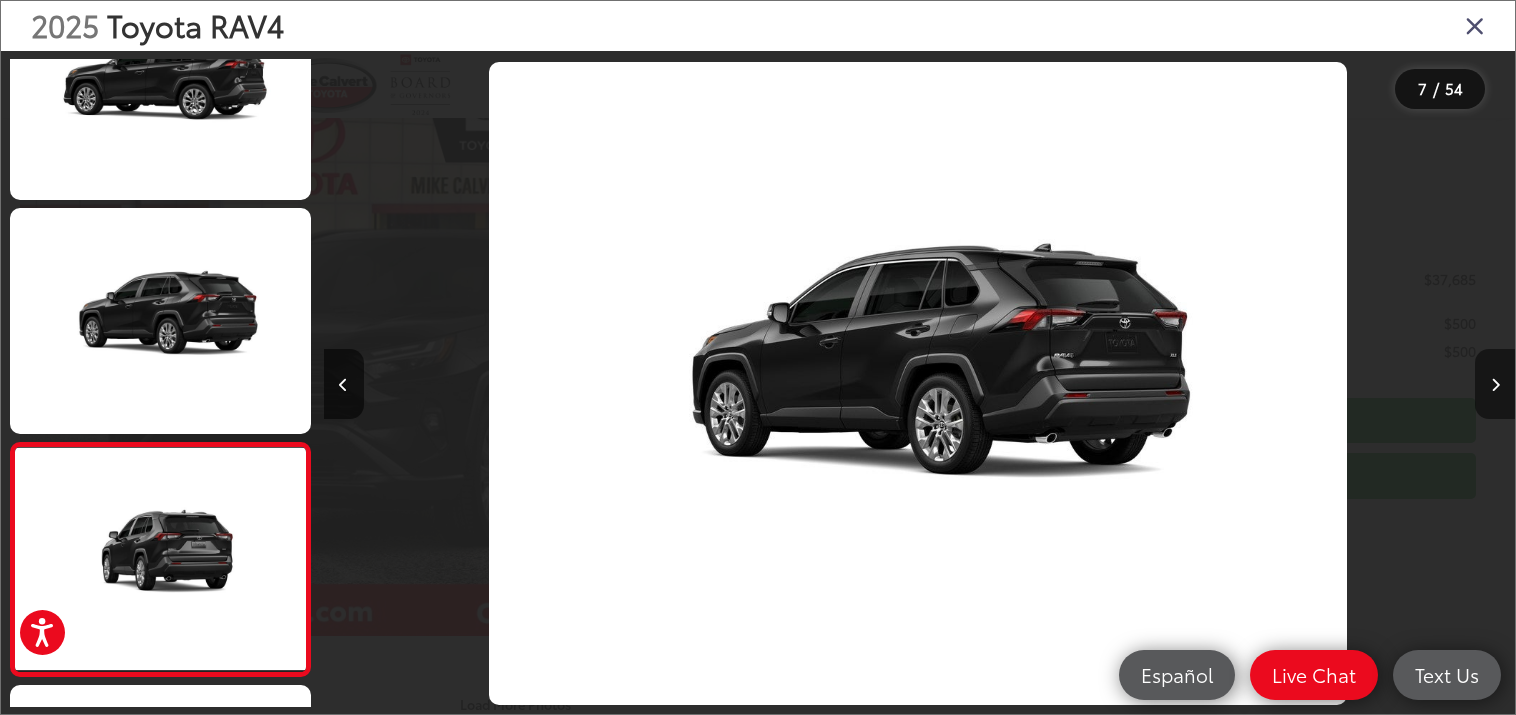 scroll, scrollTop: 0, scrollLeft: 7148, axis: horizontal 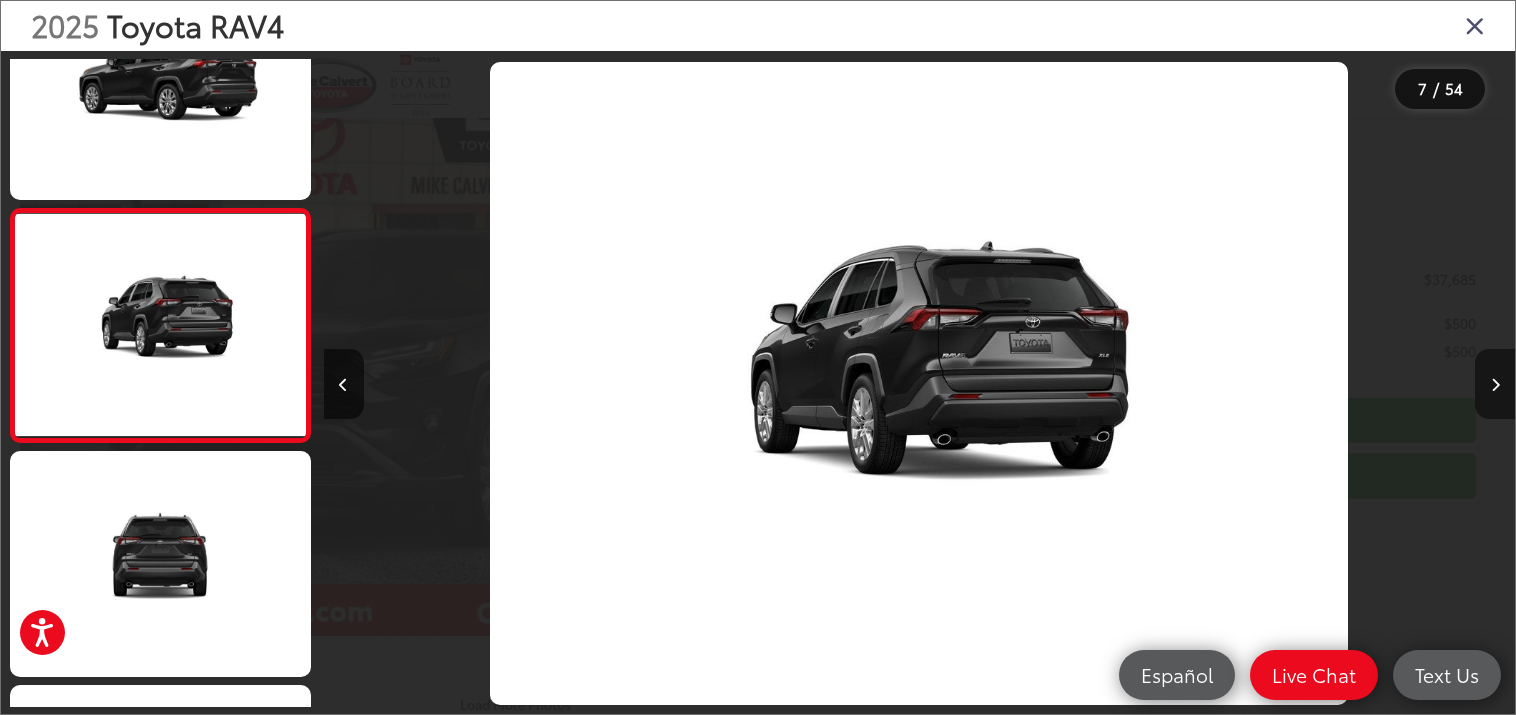 click at bounding box center (1495, 385) 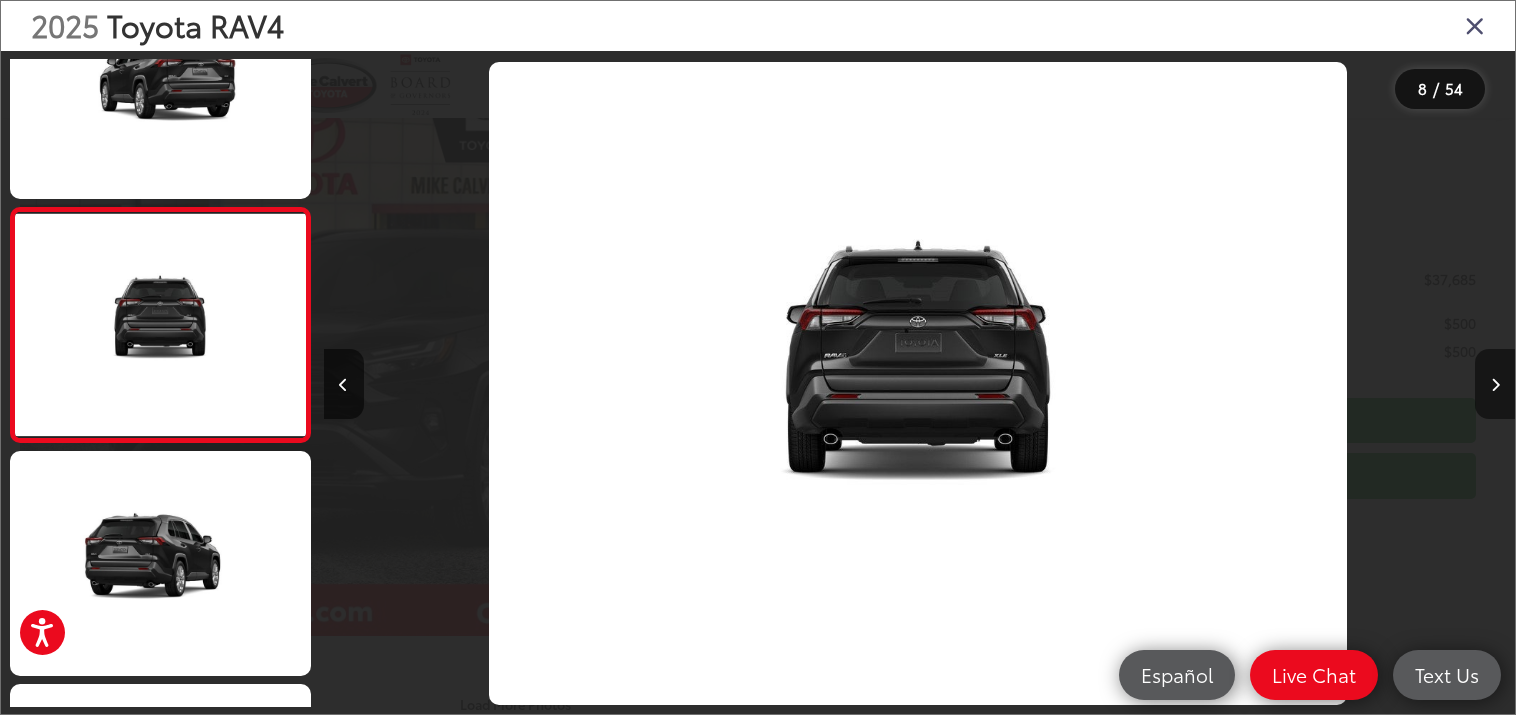 click at bounding box center [1495, 385] 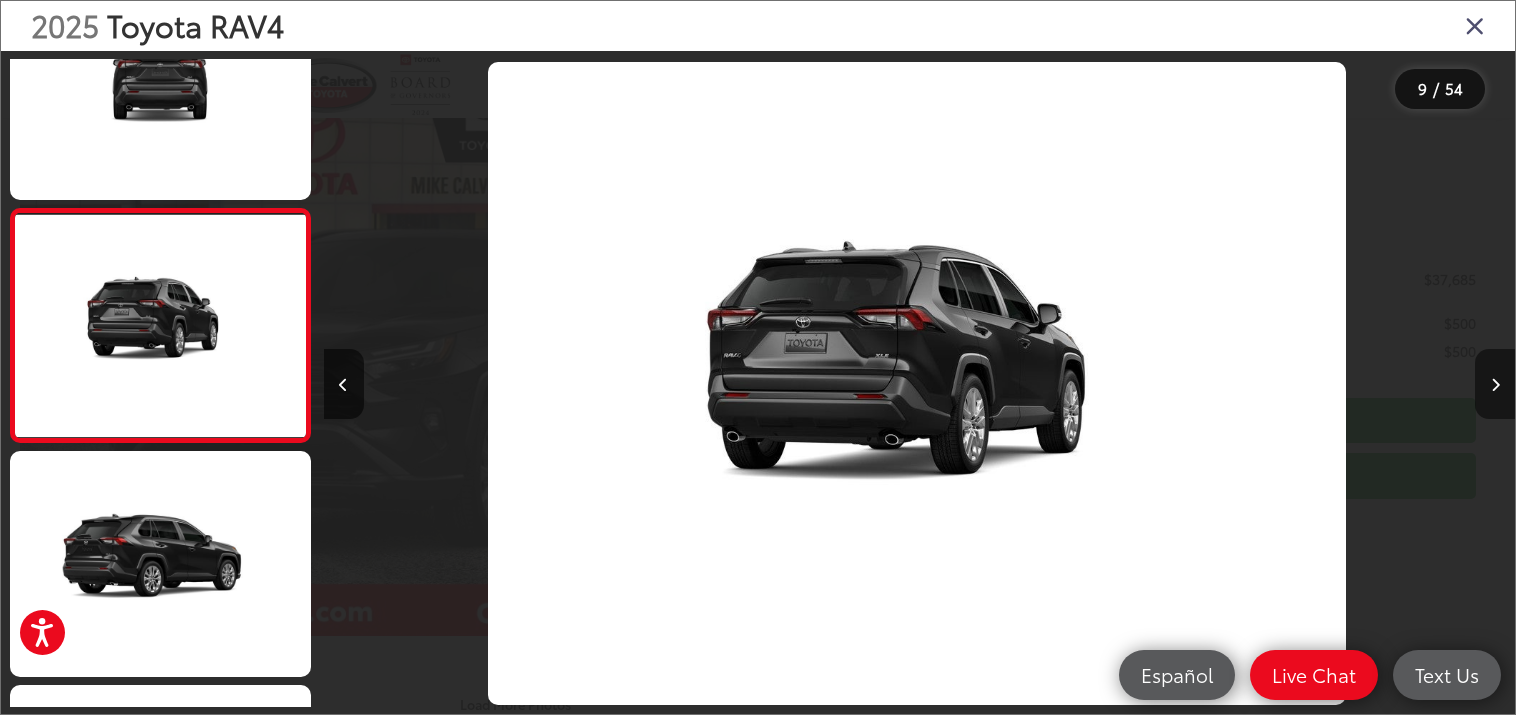 click at bounding box center (1495, 385) 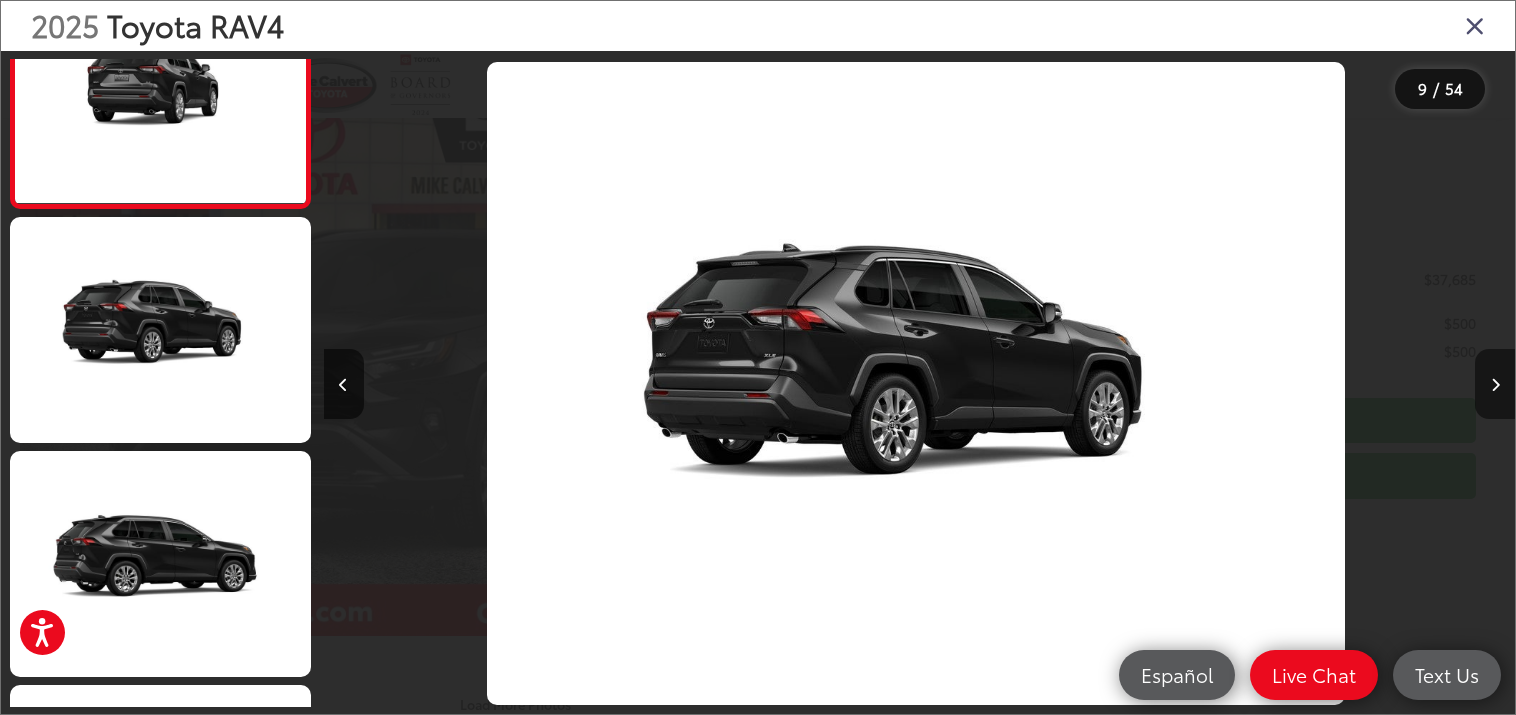 click at bounding box center (1495, 385) 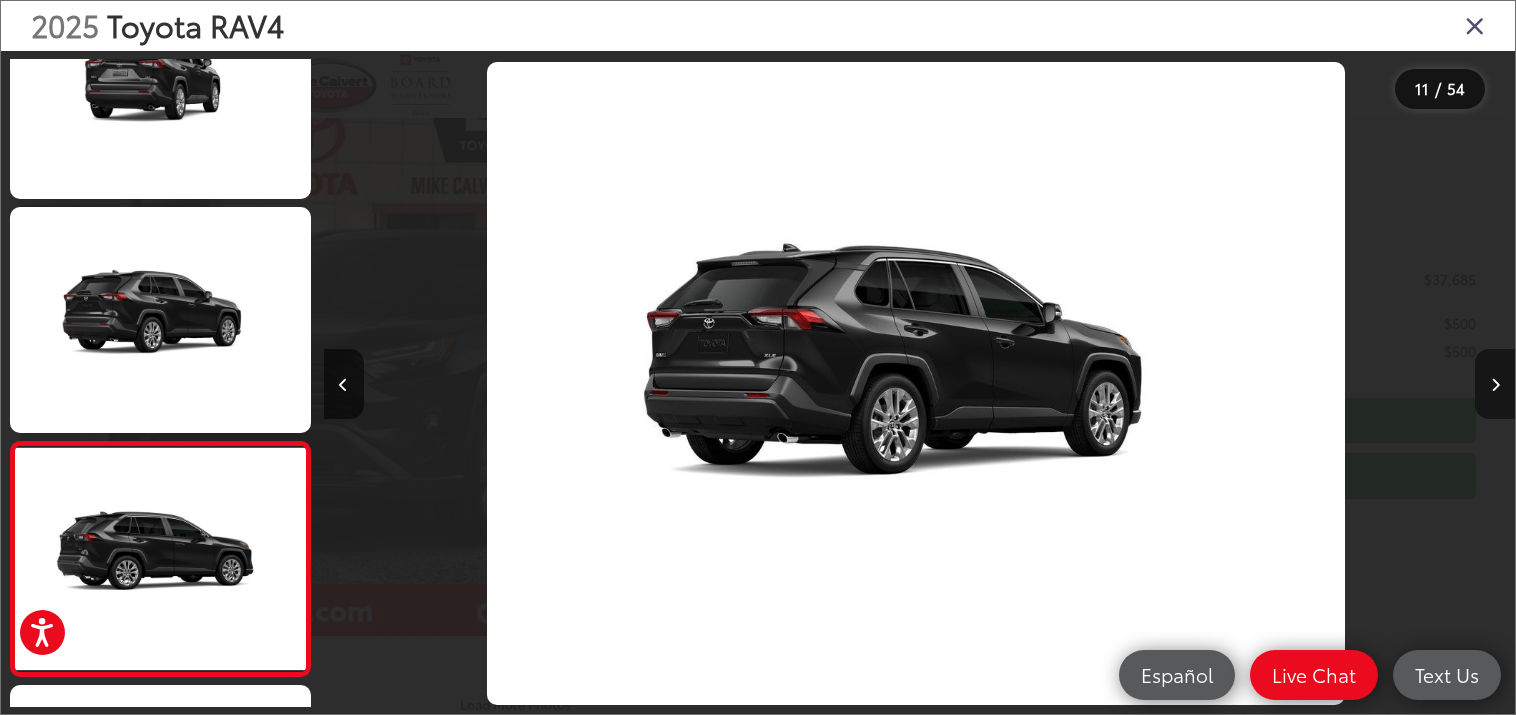 scroll, scrollTop: 0, scrollLeft: 11915, axis: horizontal 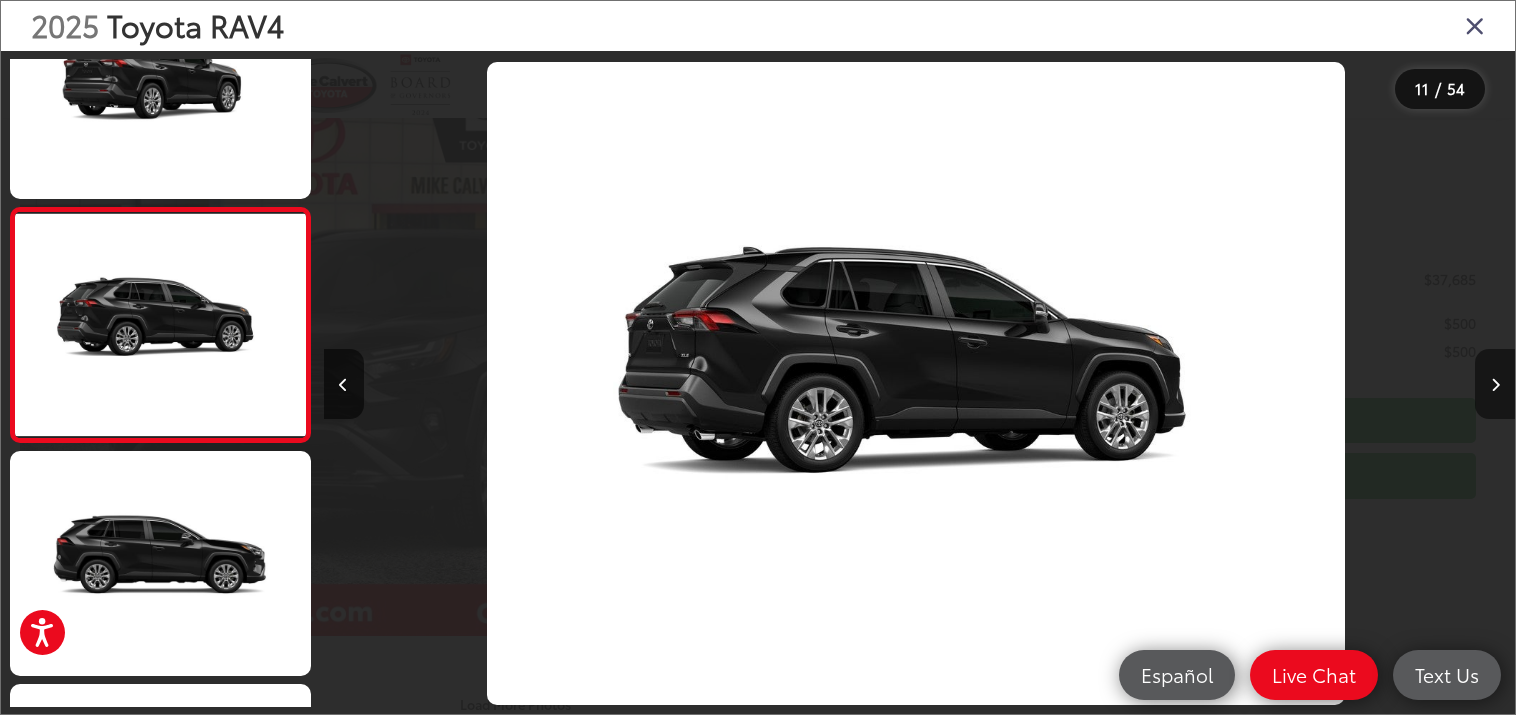 click at bounding box center [1495, 385] 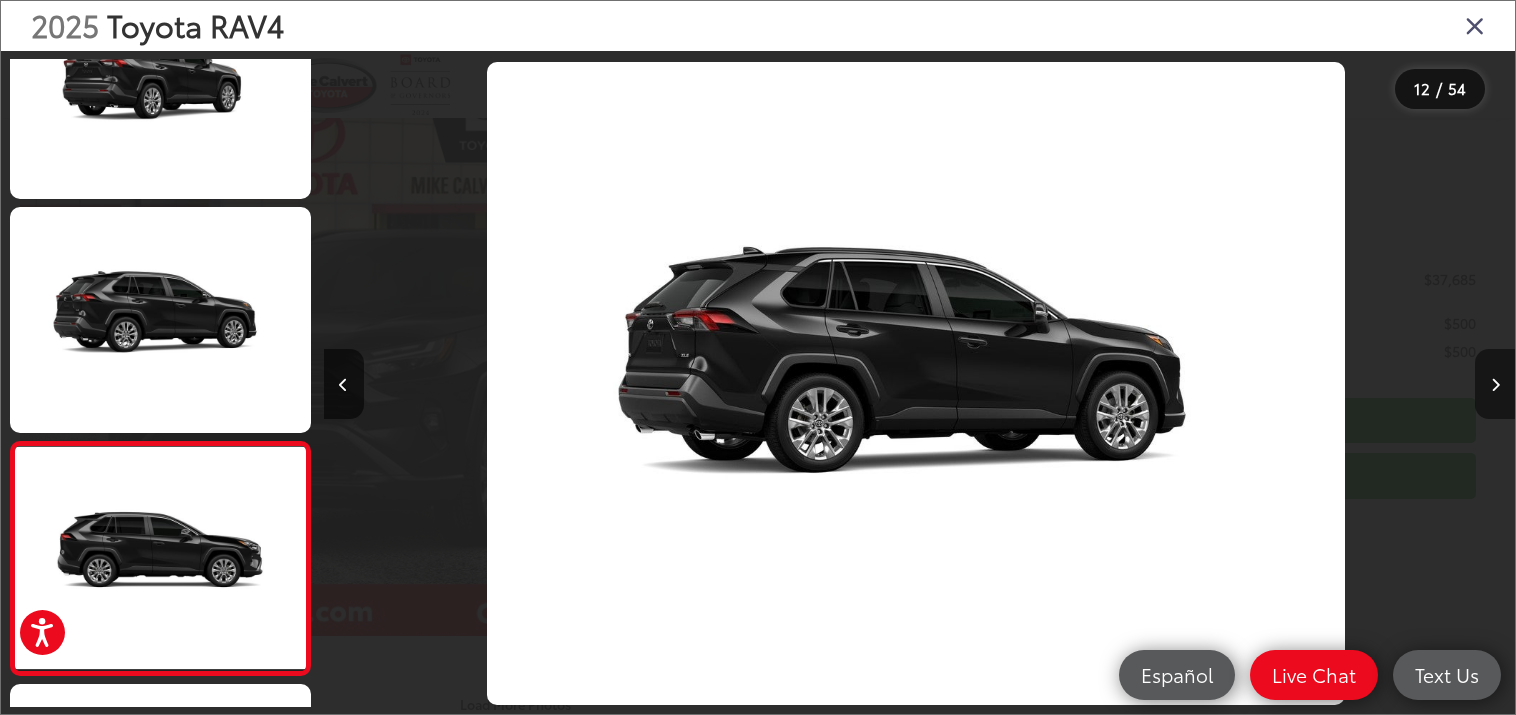 scroll 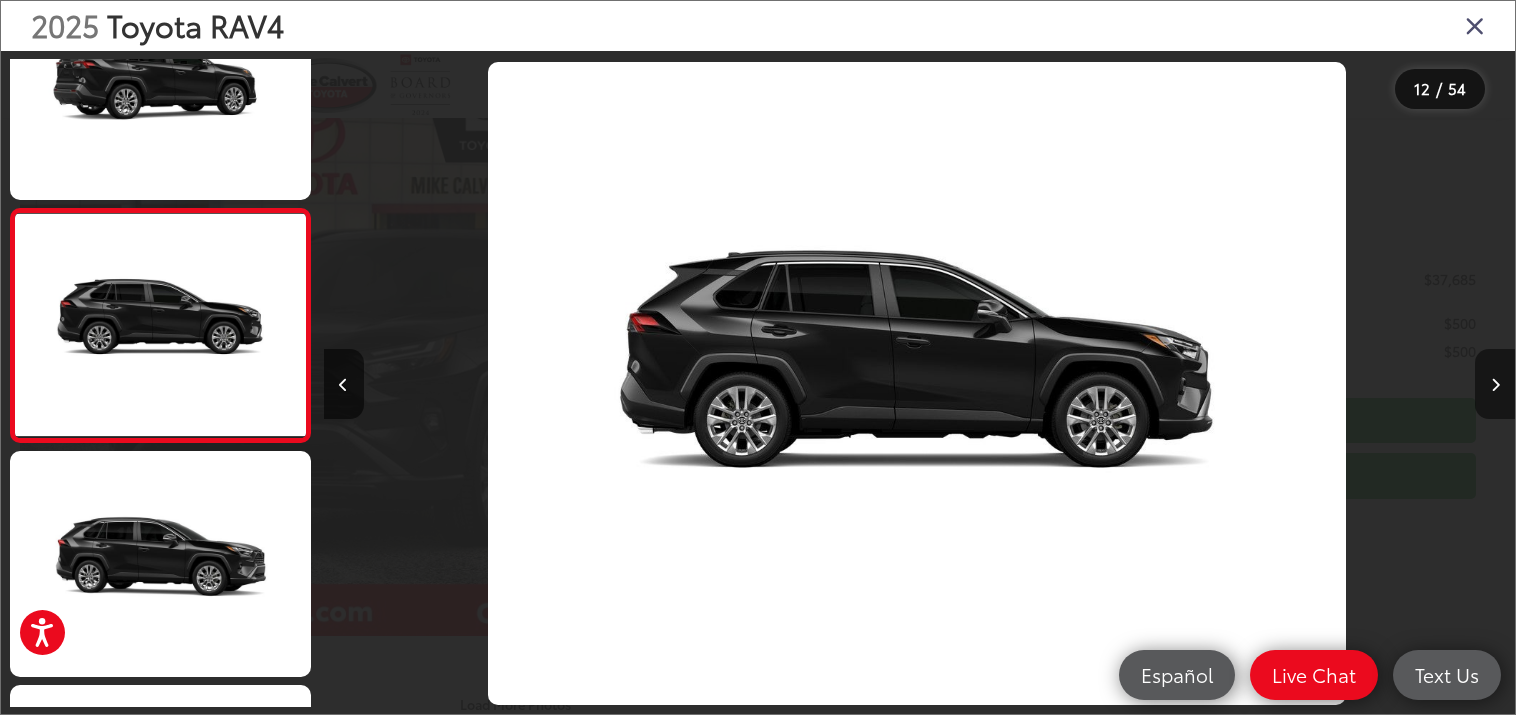 click at bounding box center (1495, 385) 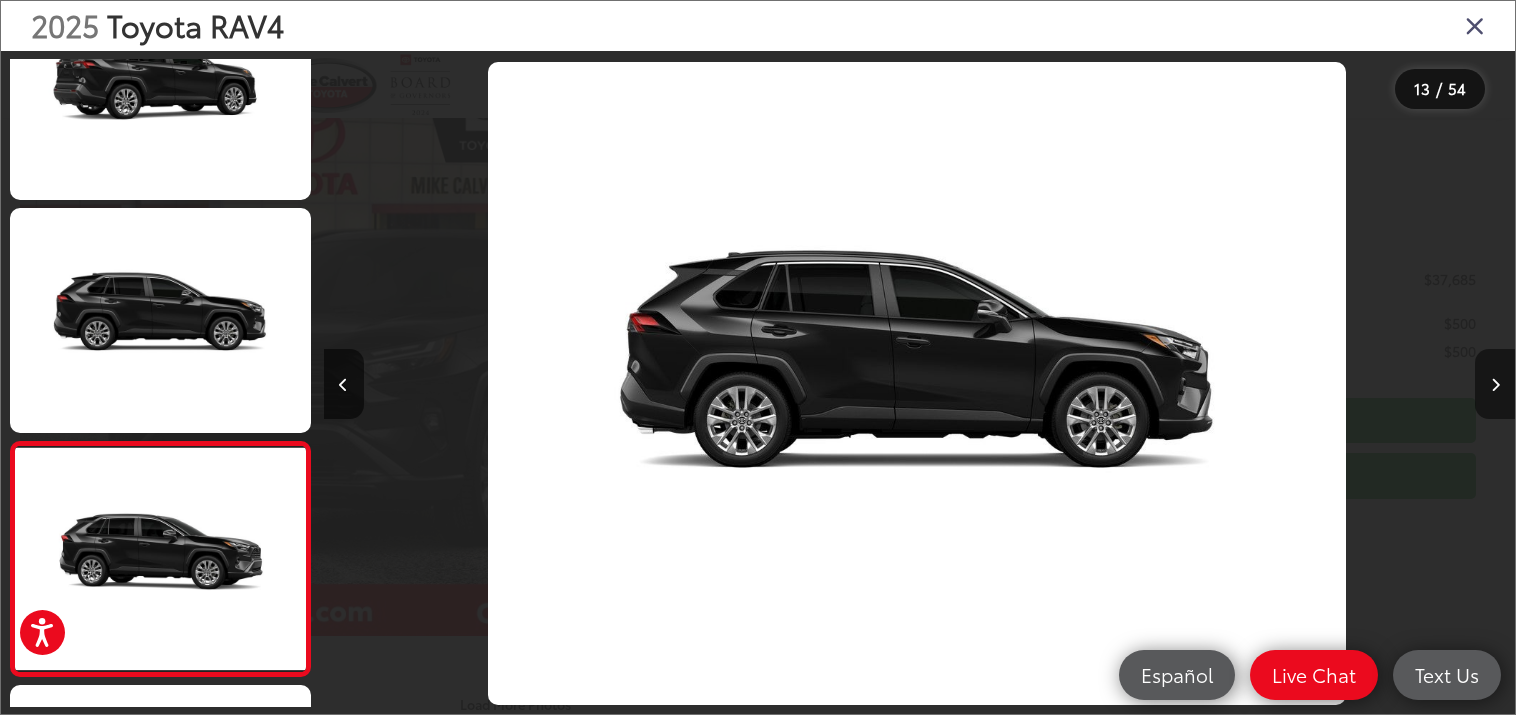 scroll, scrollTop: 0, scrollLeft: 14298, axis: horizontal 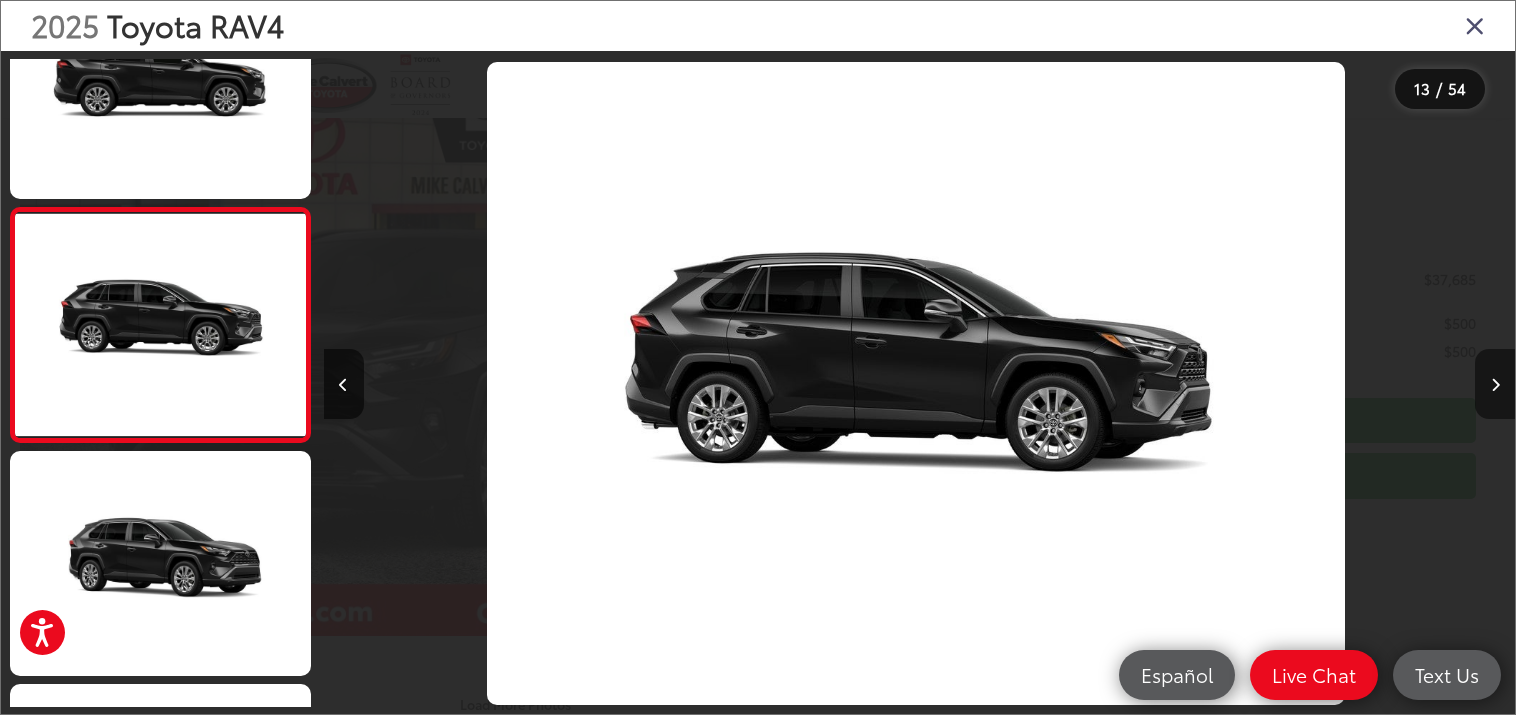 click at bounding box center (1495, 385) 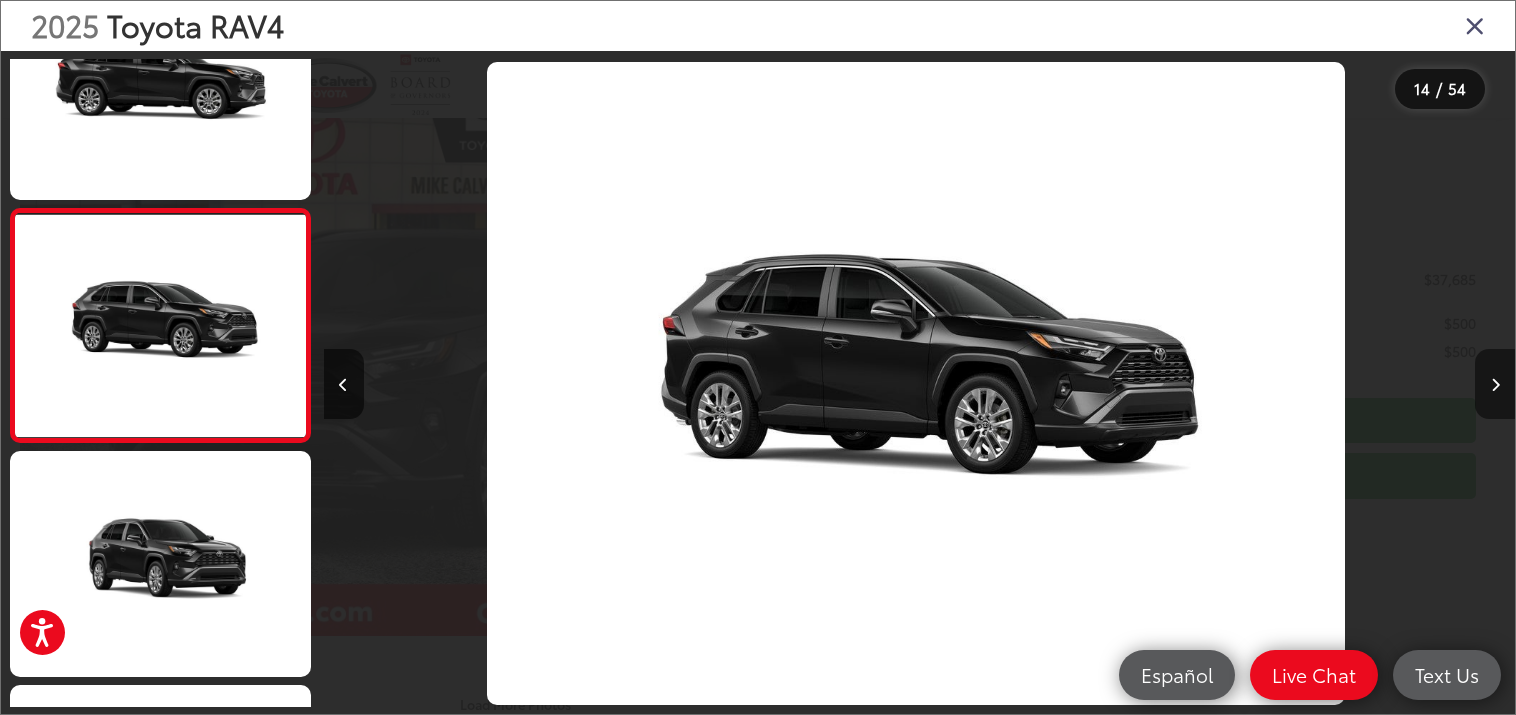 click at bounding box center (1495, 385) 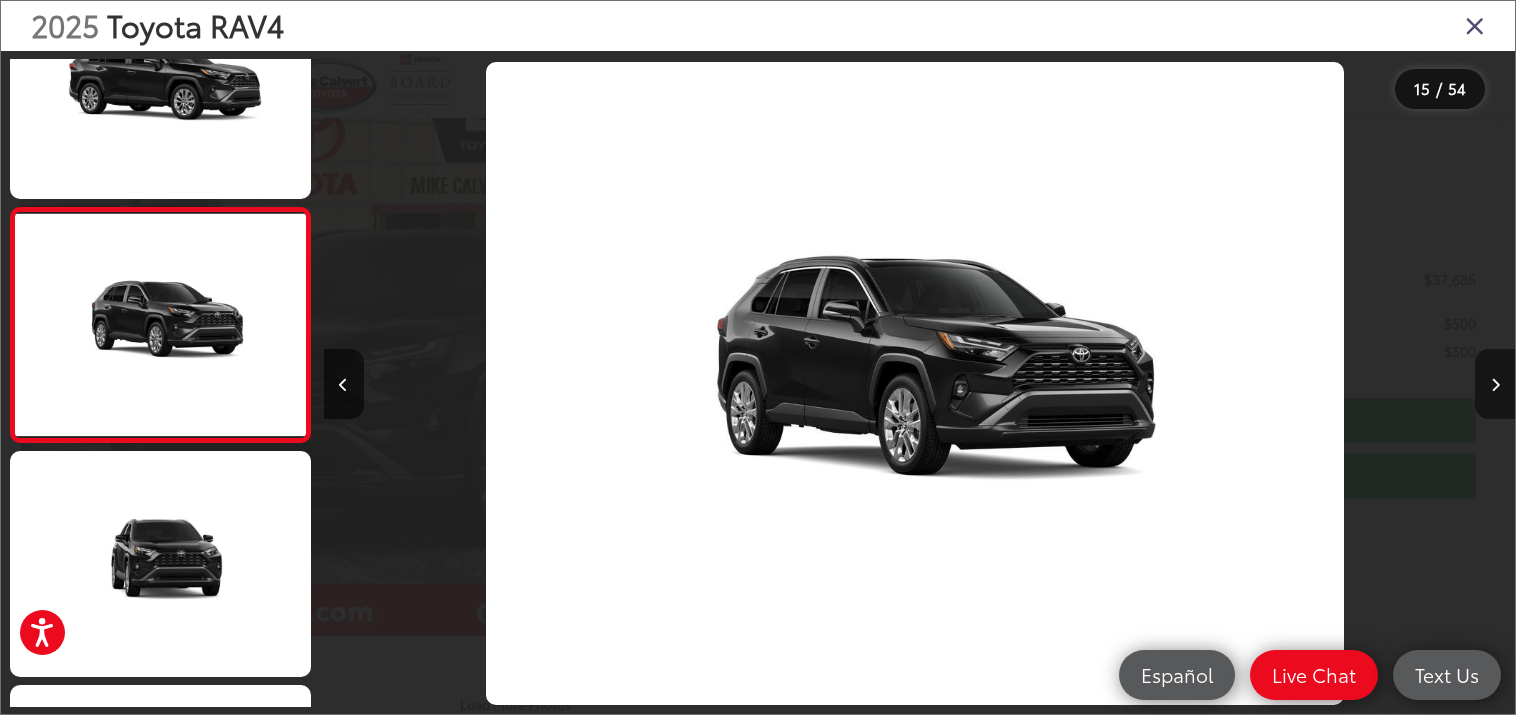 click at bounding box center (1495, 385) 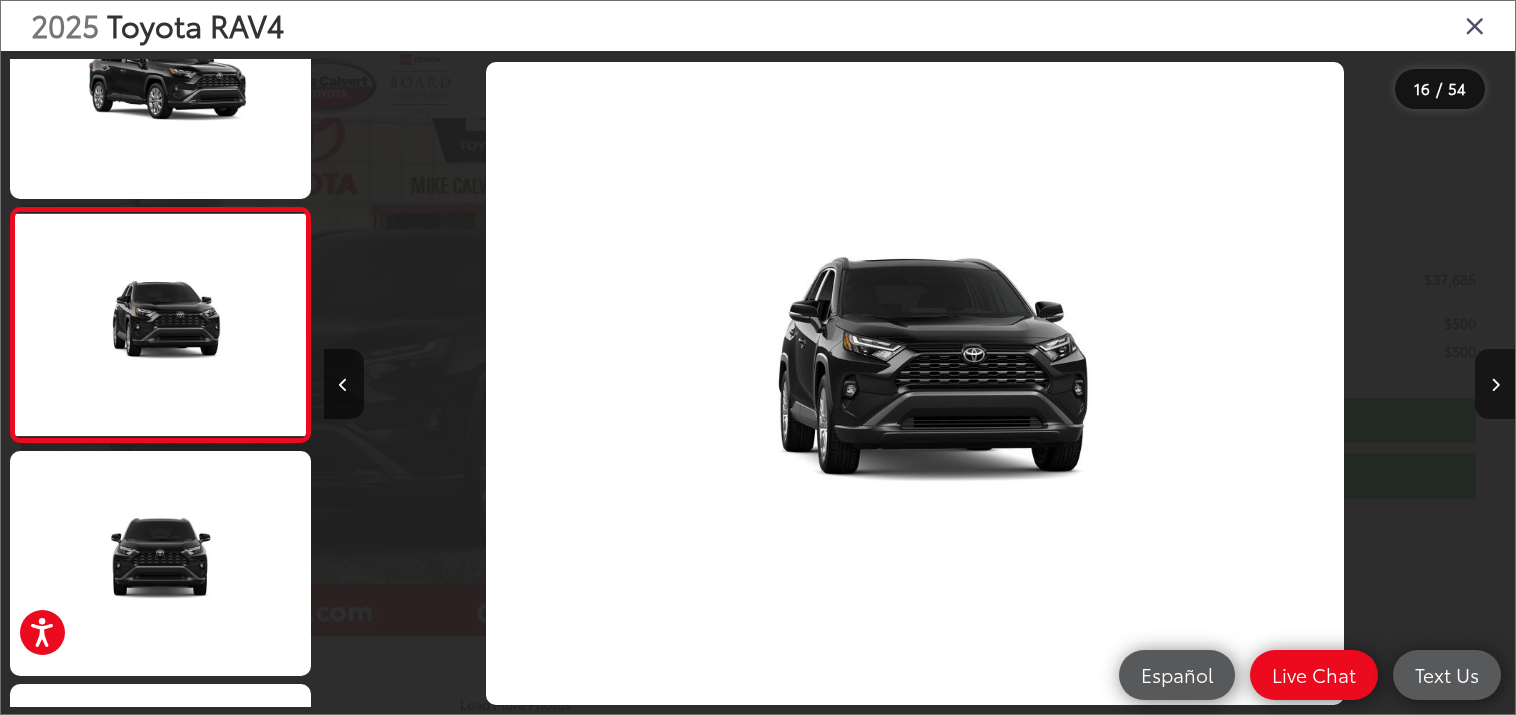click at bounding box center (1495, 385) 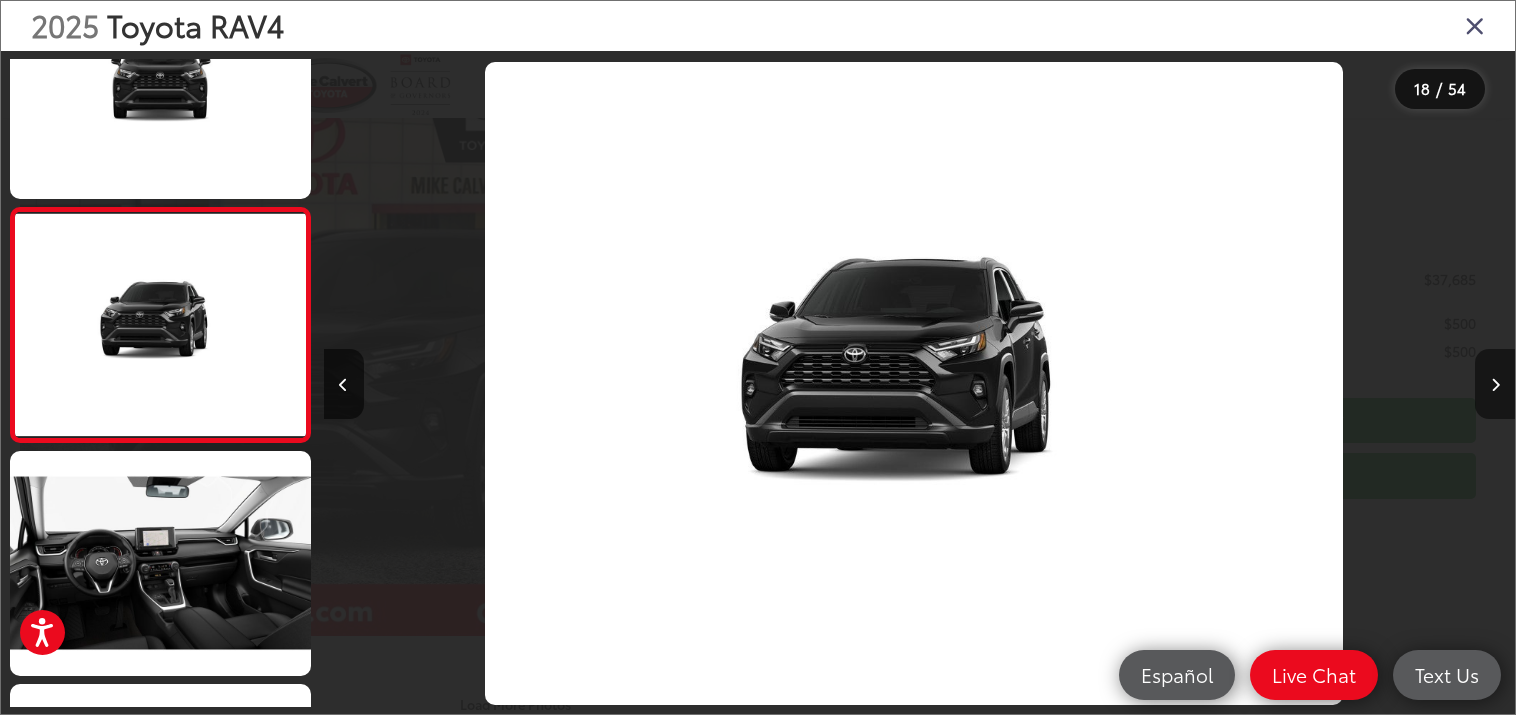 click at bounding box center [1495, 385] 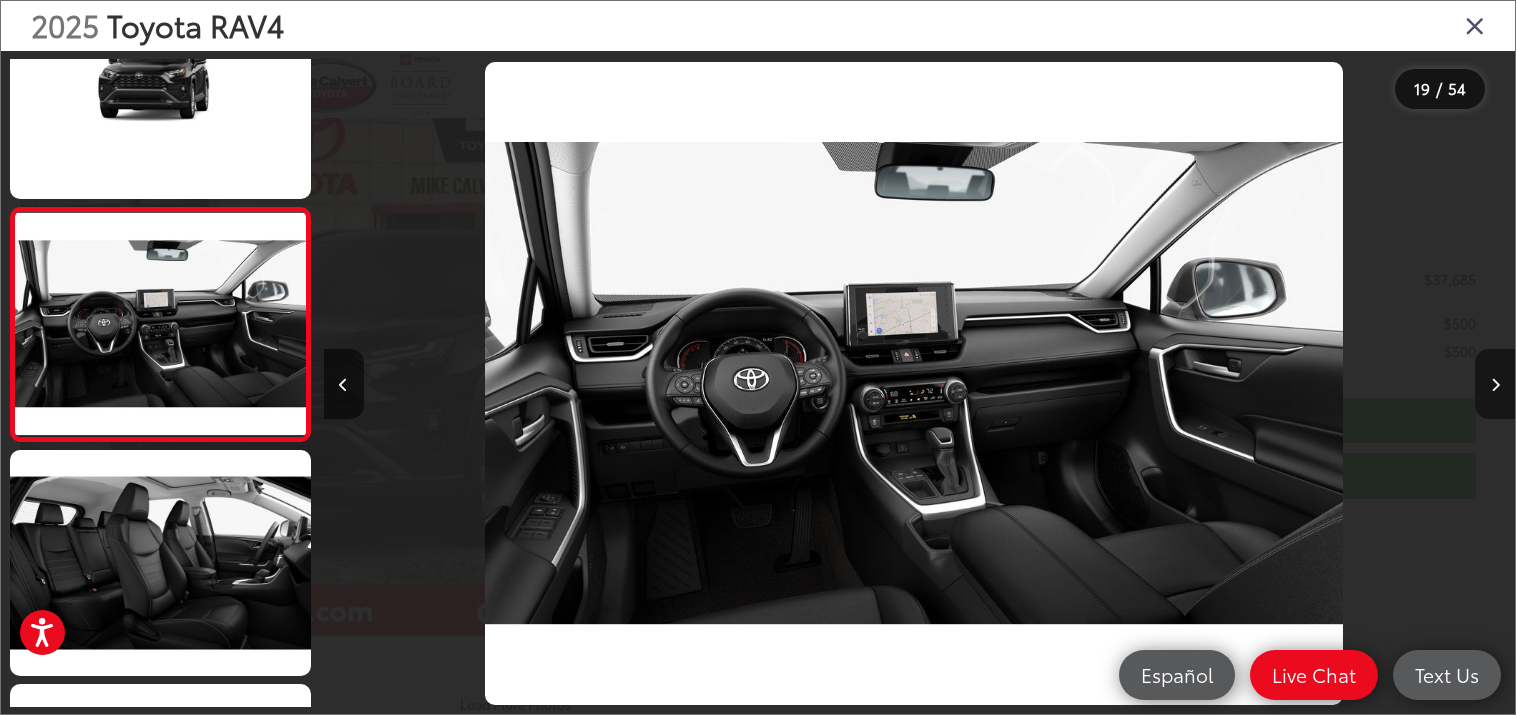 click at bounding box center [1495, 385] 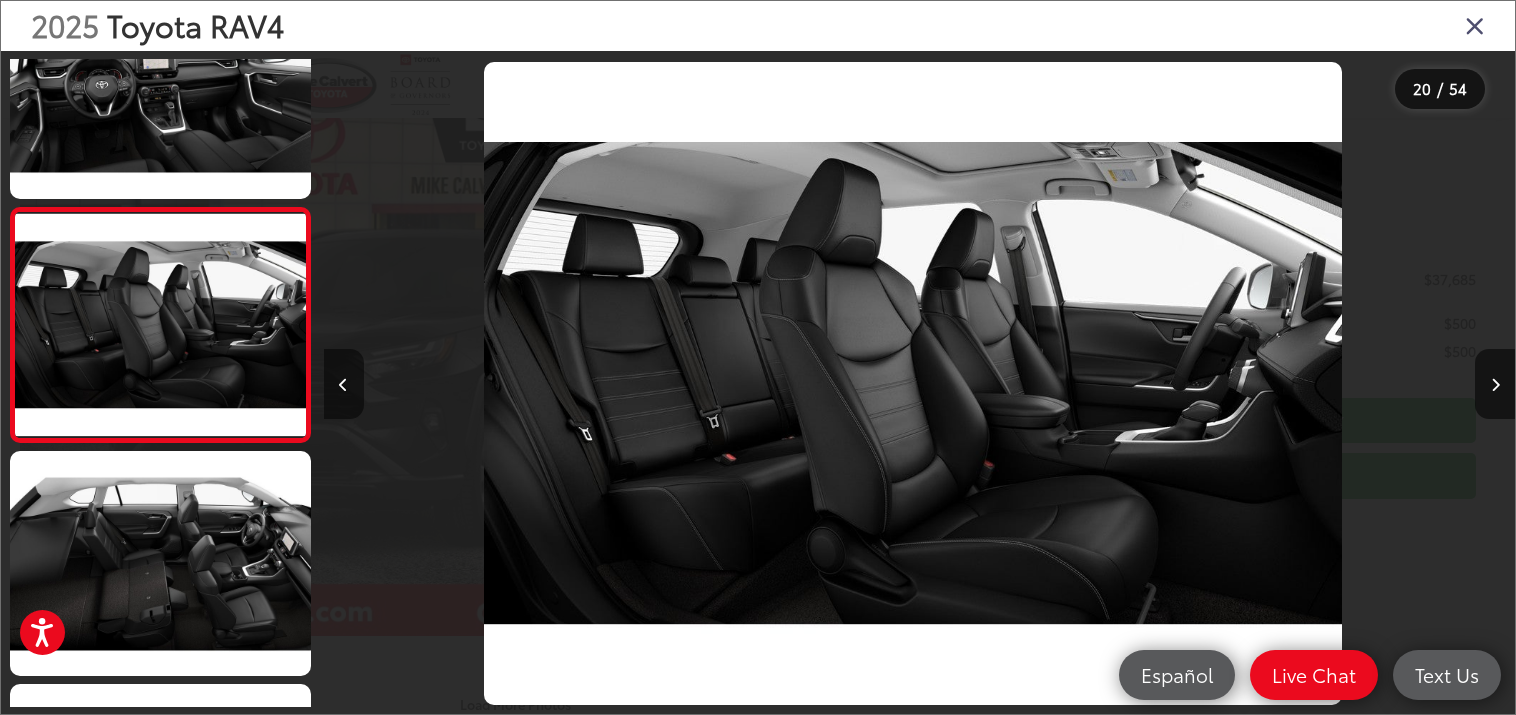 click at bounding box center (344, 384) 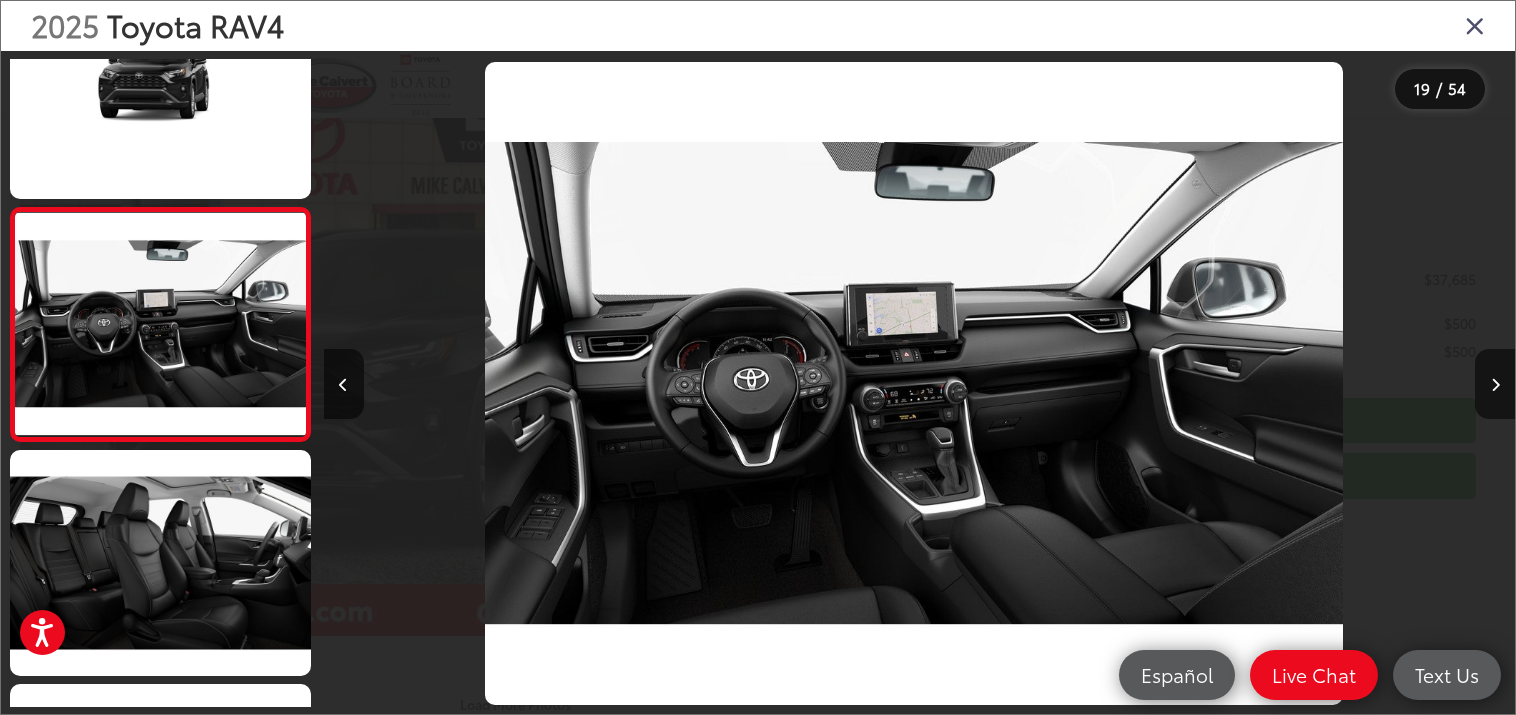 click at bounding box center (1475, 25) 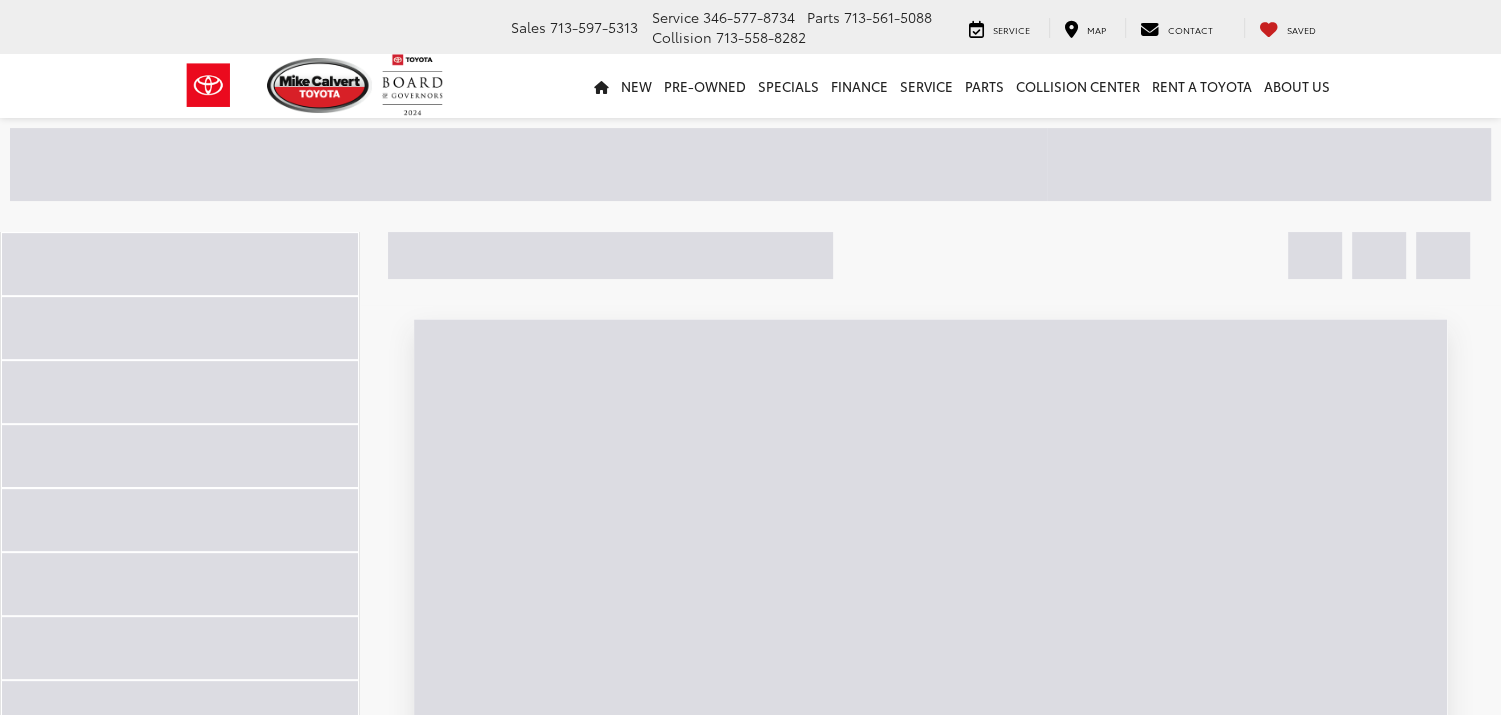 scroll, scrollTop: 279, scrollLeft: 0, axis: vertical 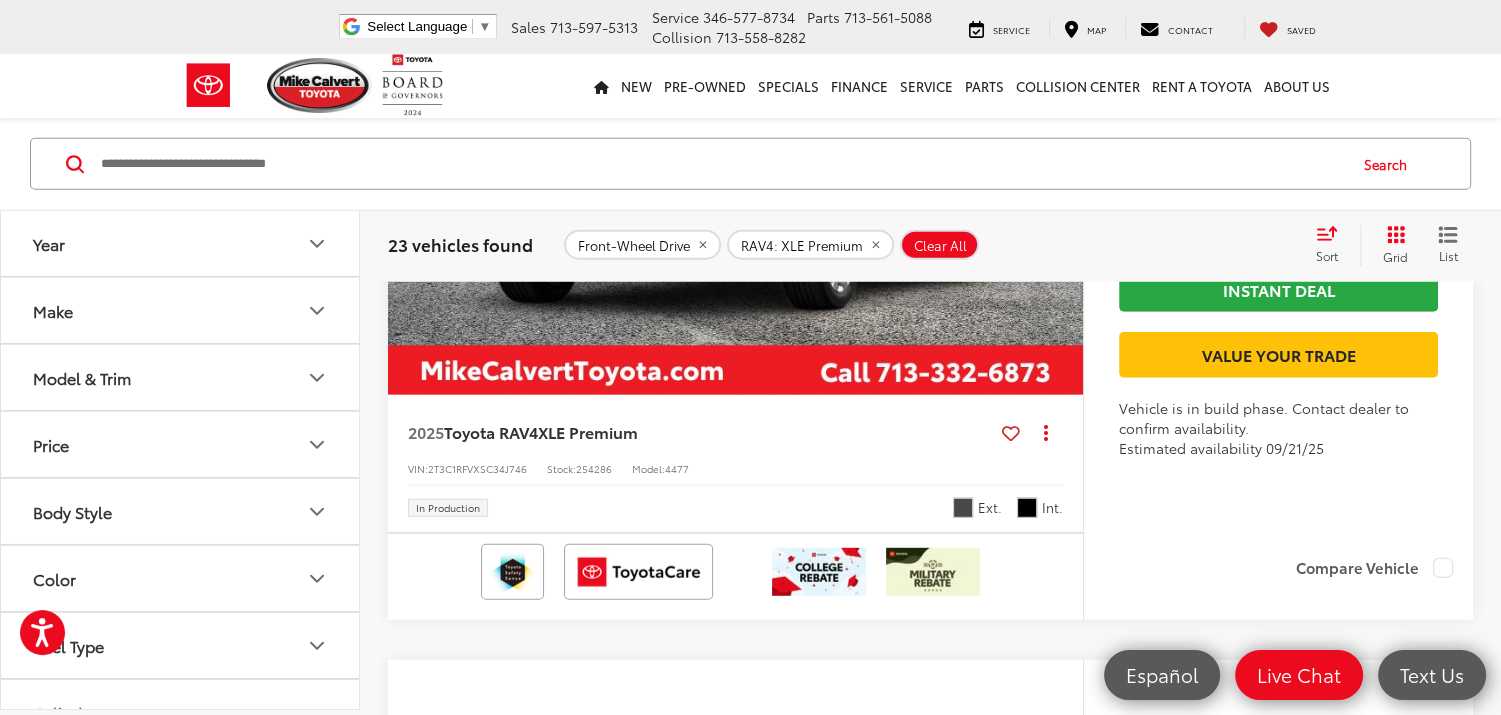 click at bounding box center (736, 134) 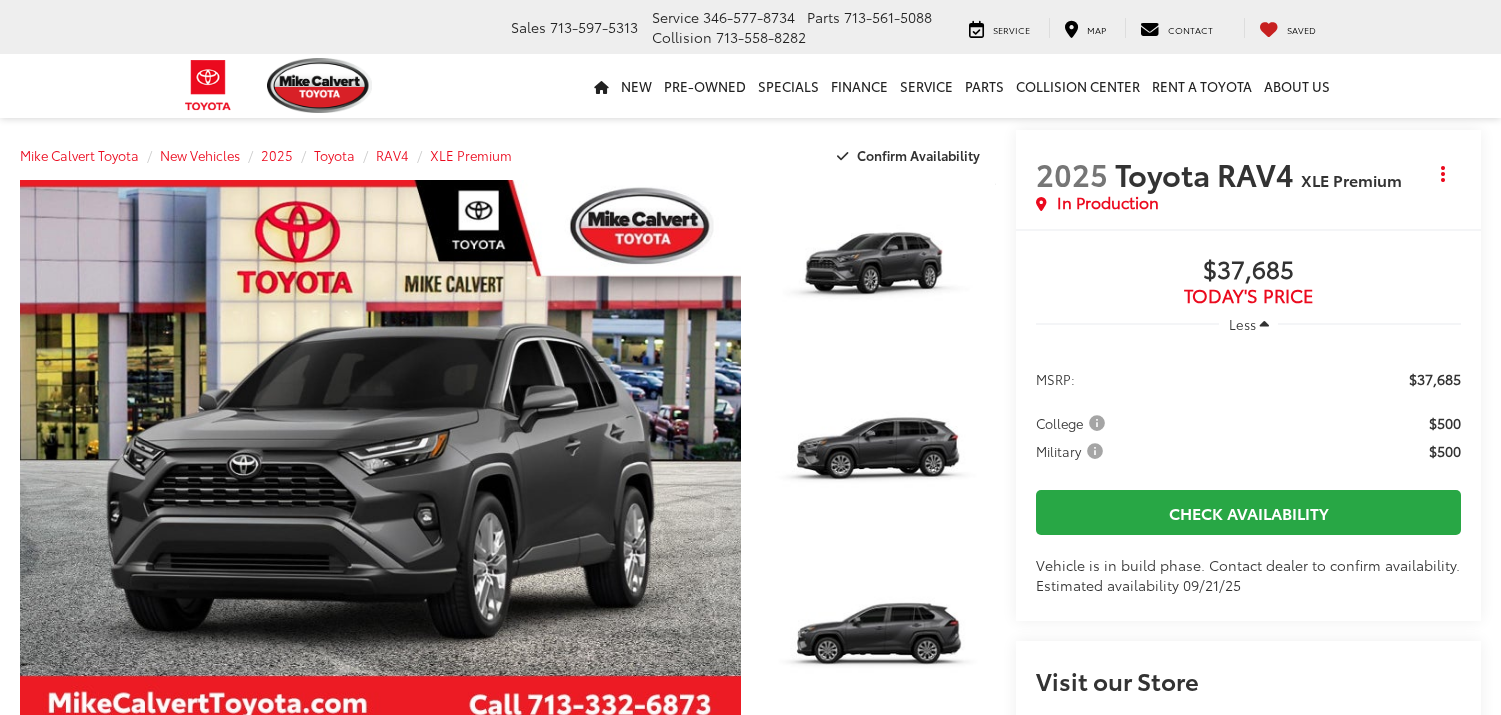 scroll, scrollTop: 0, scrollLeft: 0, axis: both 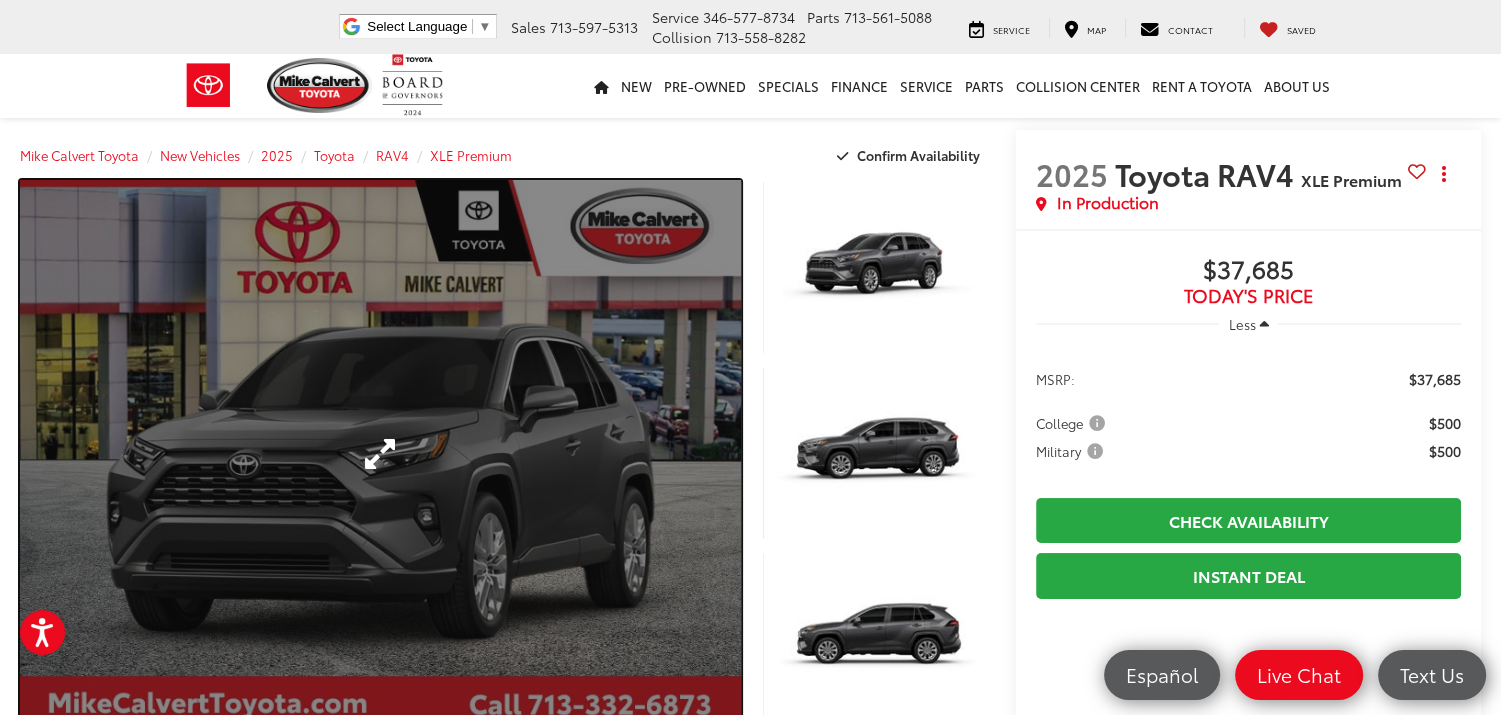 click at bounding box center (380, 453) 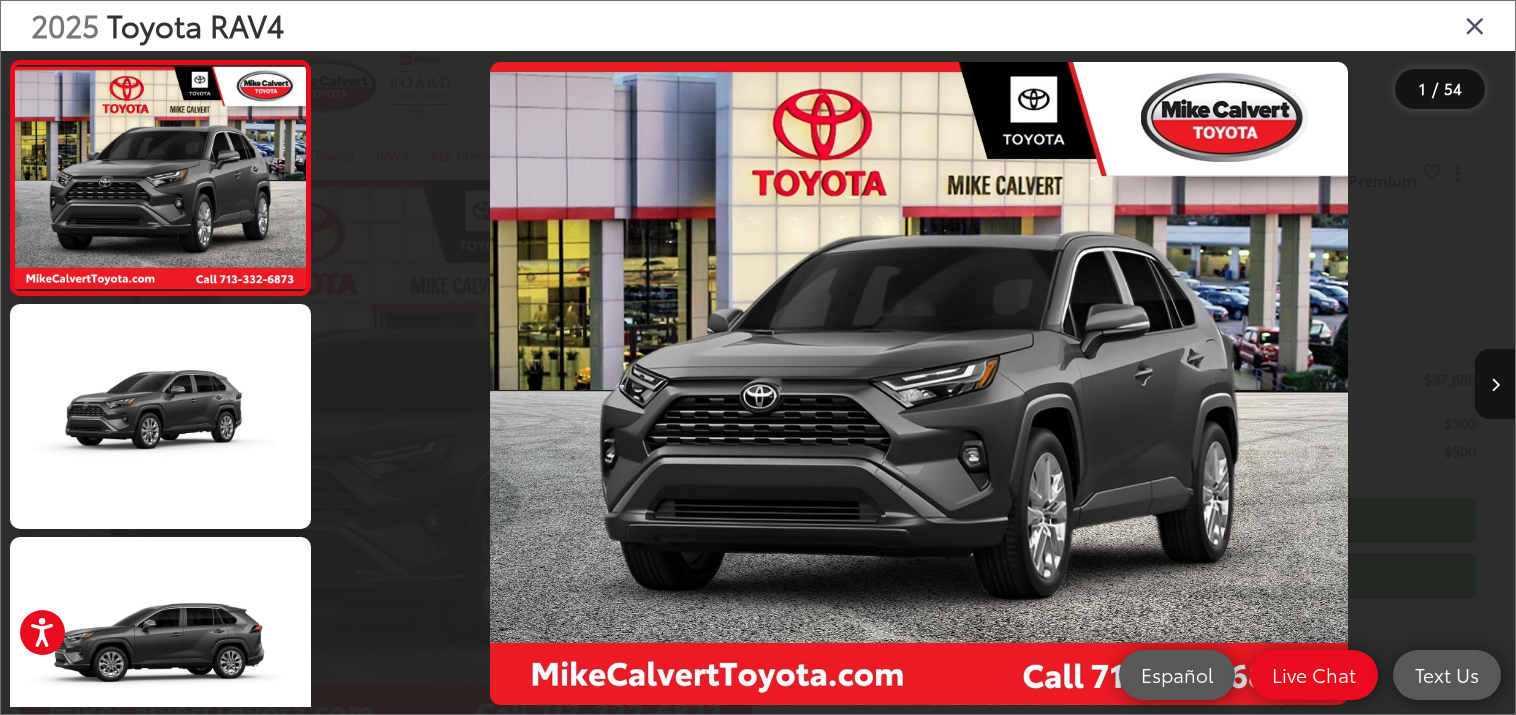 click at bounding box center [1475, 25] 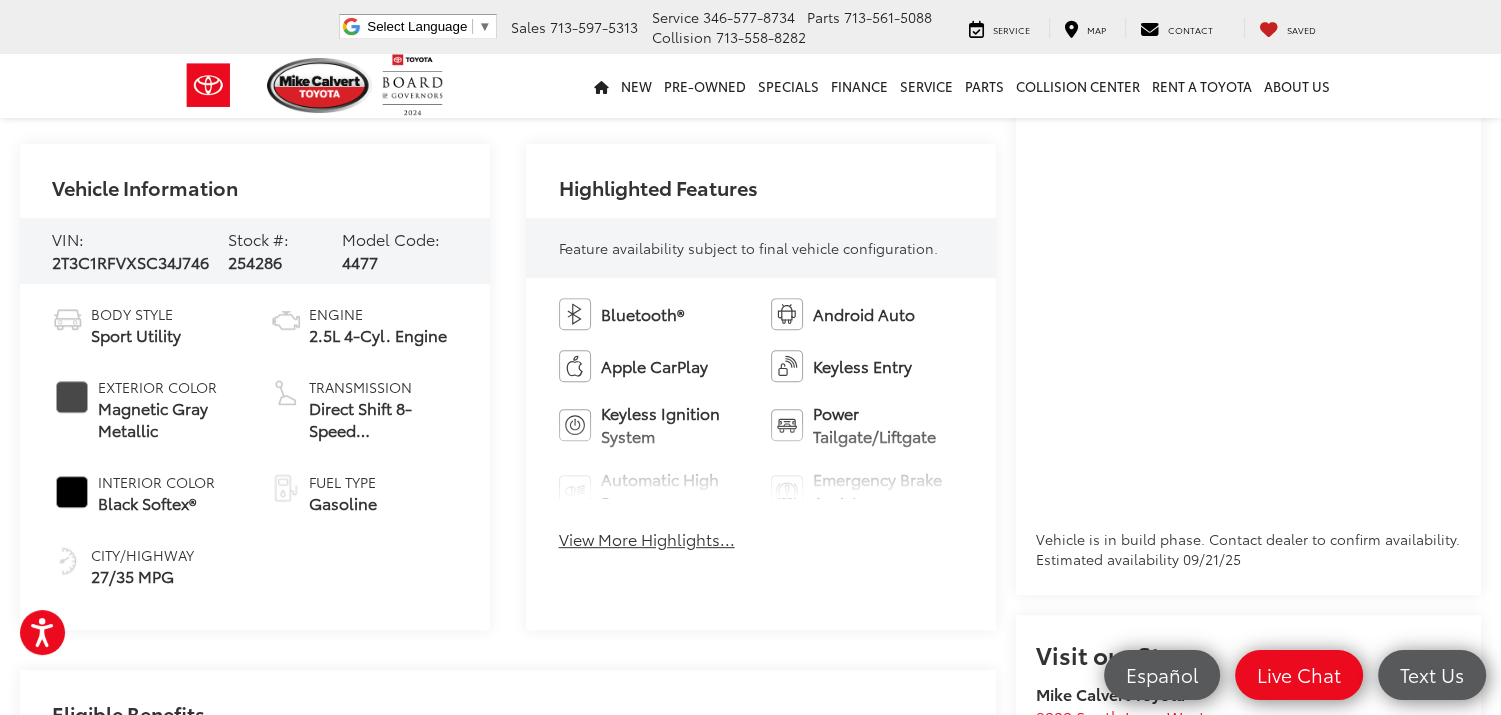 scroll, scrollTop: 0, scrollLeft: 0, axis: both 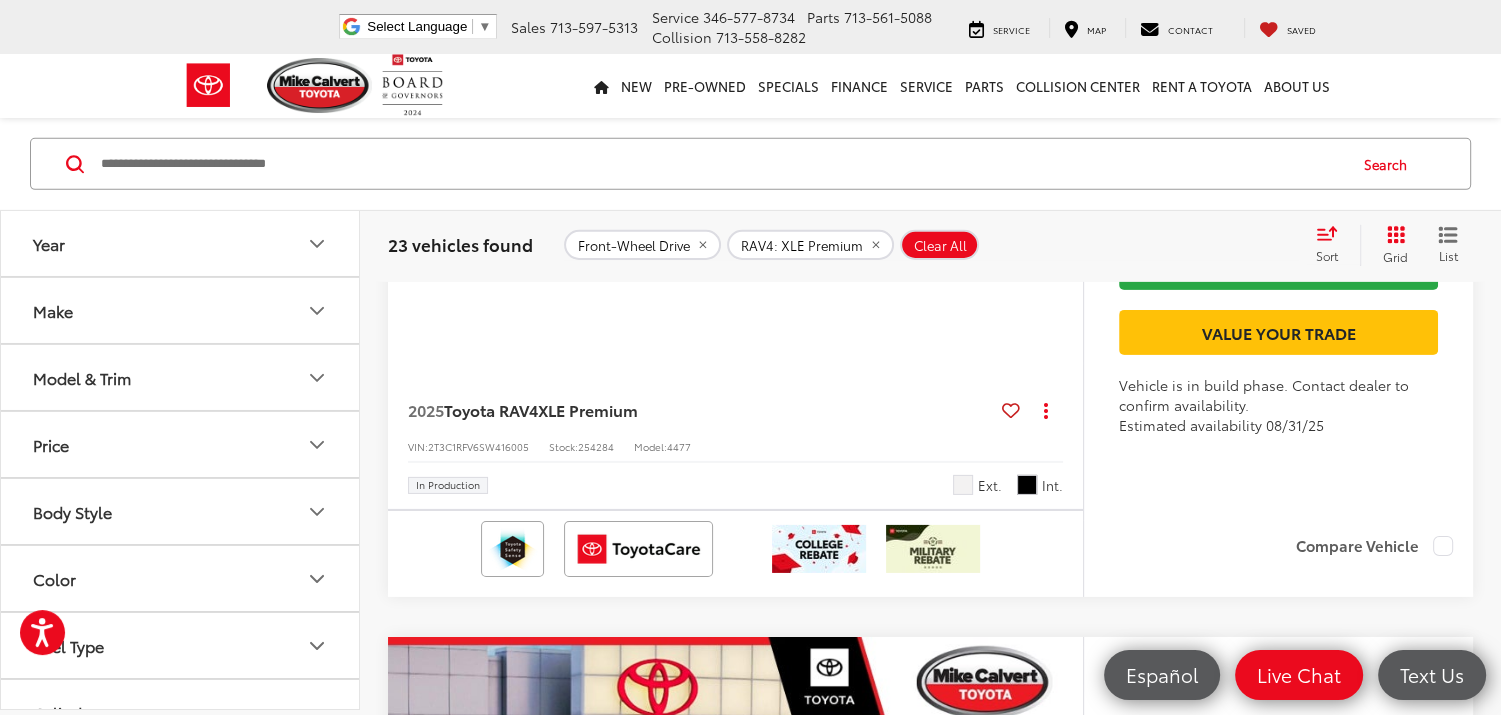 click at bounding box center (736, 112) 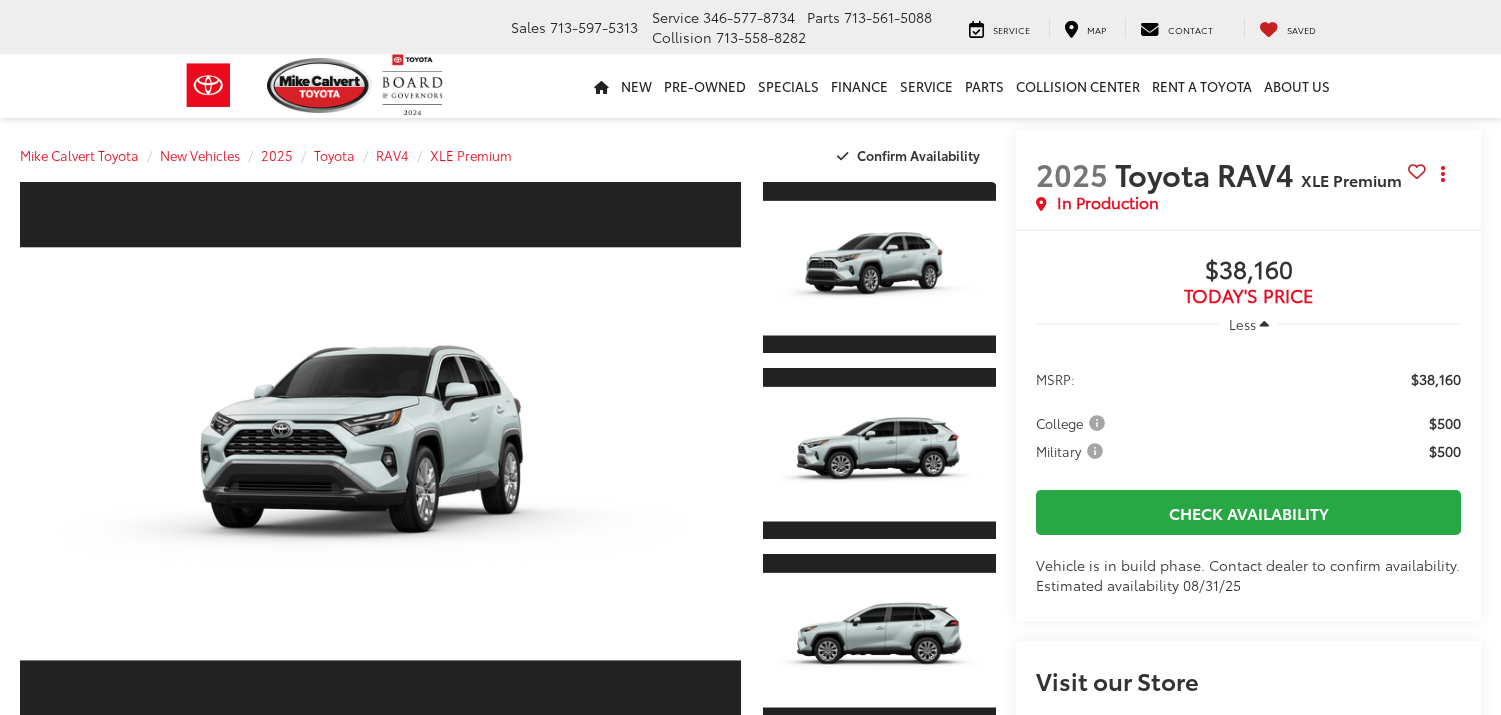 scroll, scrollTop: 0, scrollLeft: 0, axis: both 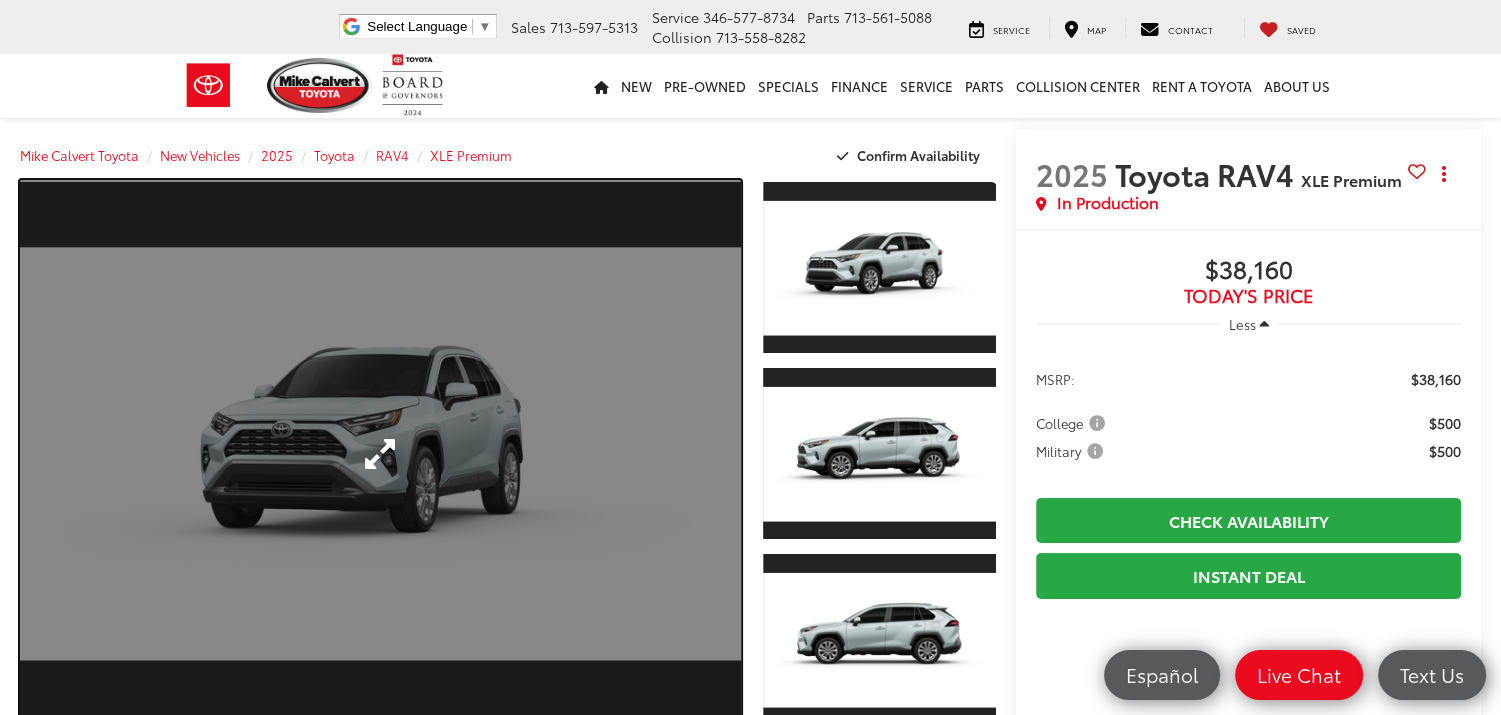 click at bounding box center (380, 453) 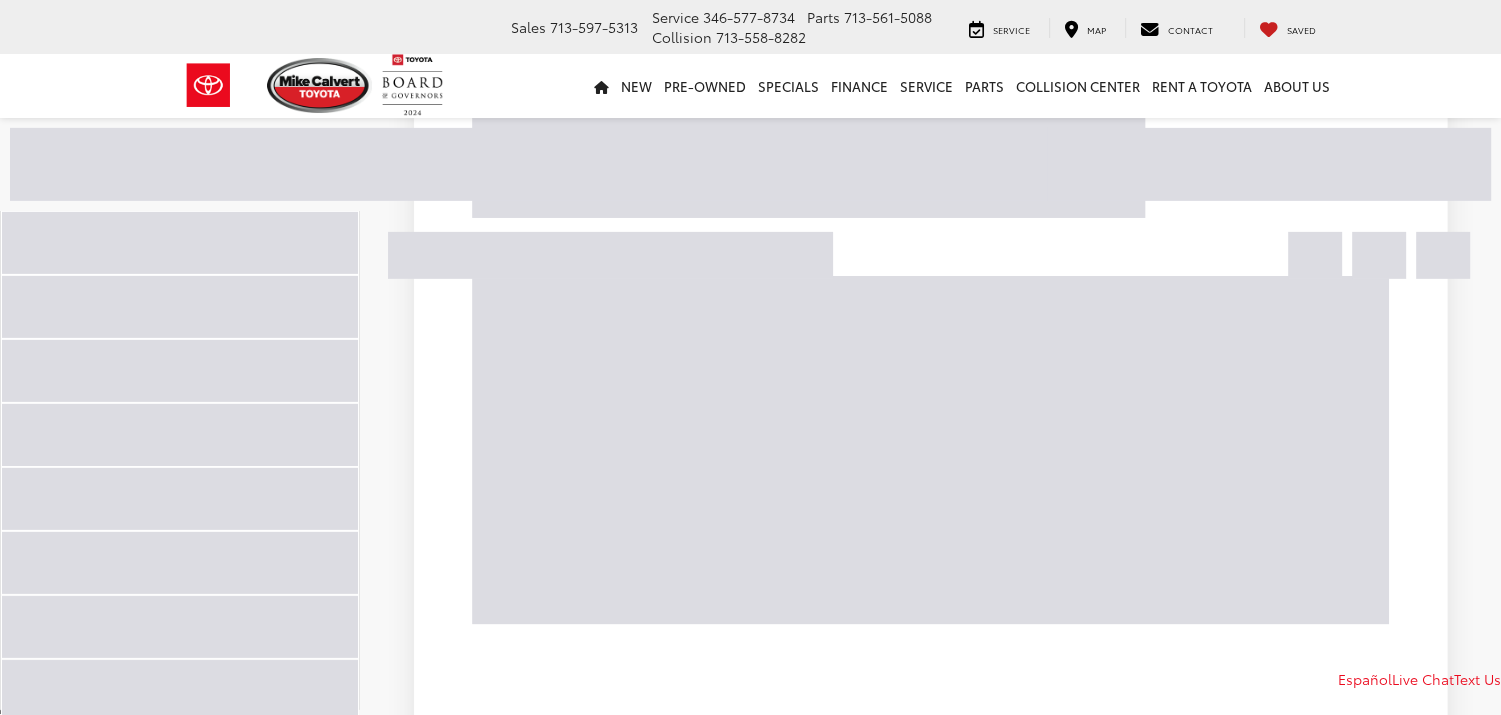 scroll, scrollTop: 279, scrollLeft: 0, axis: vertical 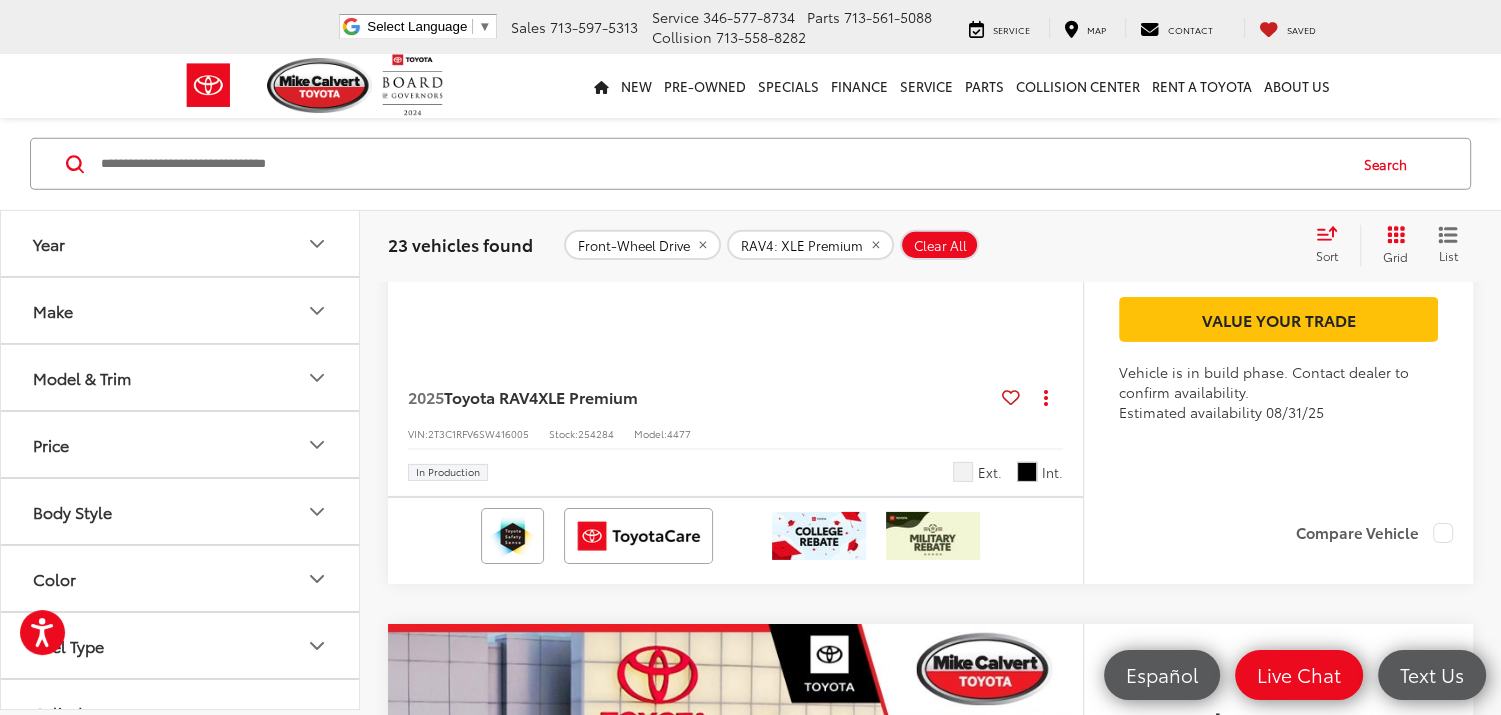 click at bounding box center (736, 99) 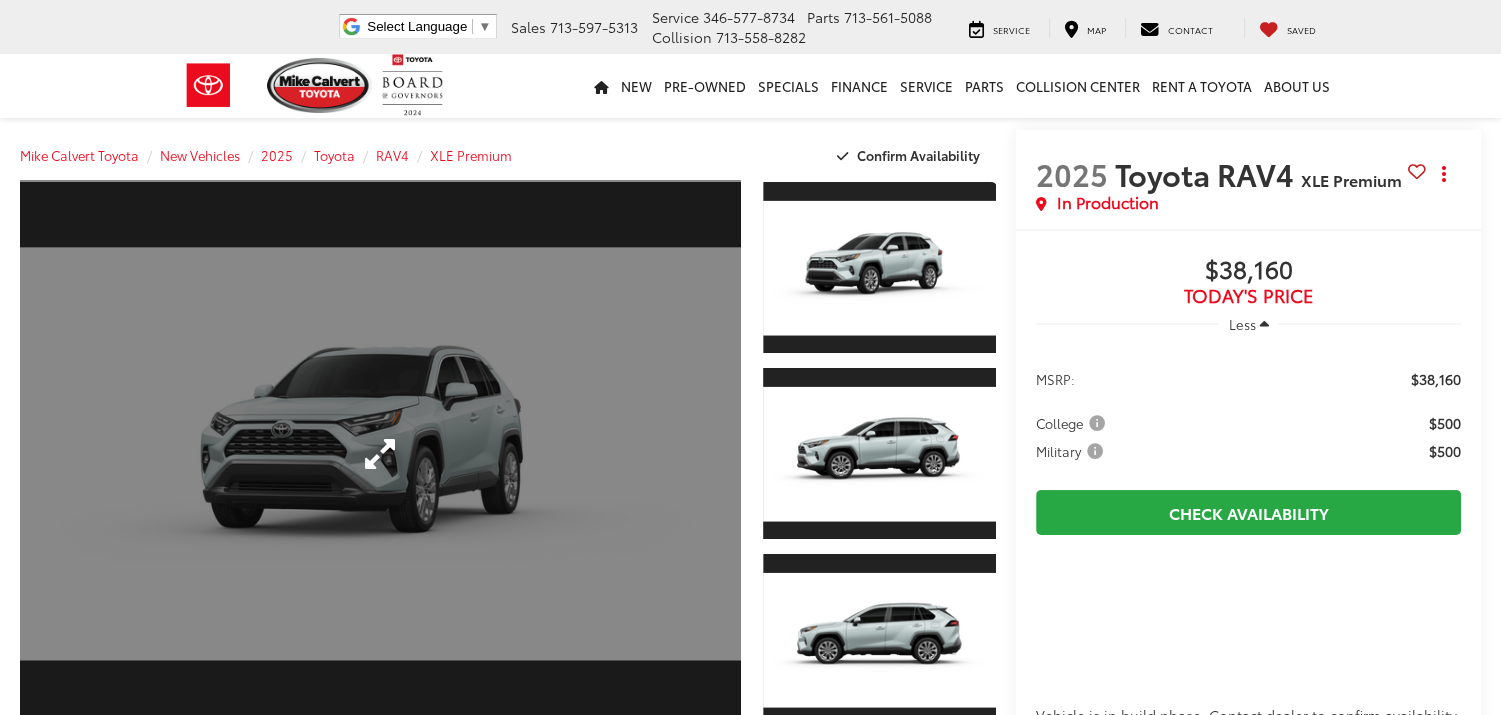 scroll, scrollTop: 500, scrollLeft: 0, axis: vertical 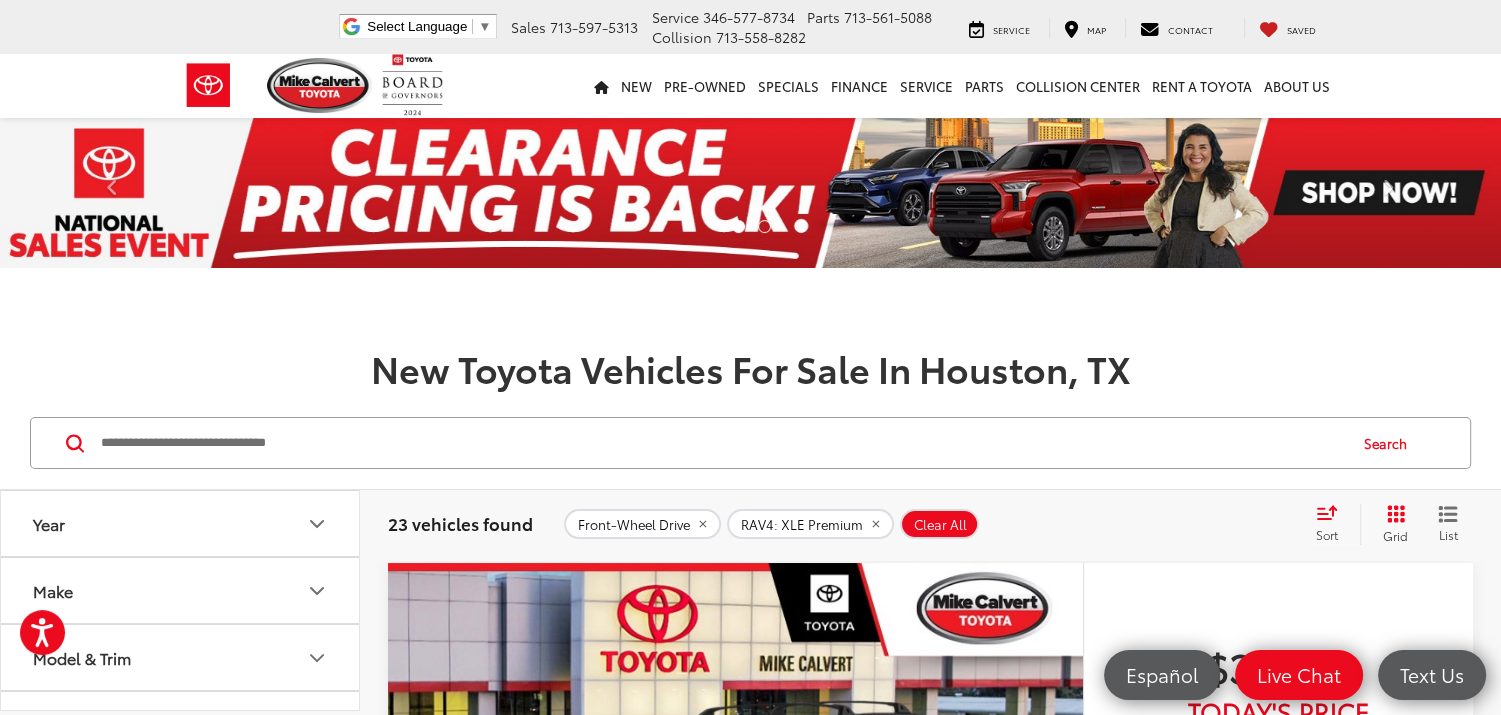 click at bounding box center [722, 443] 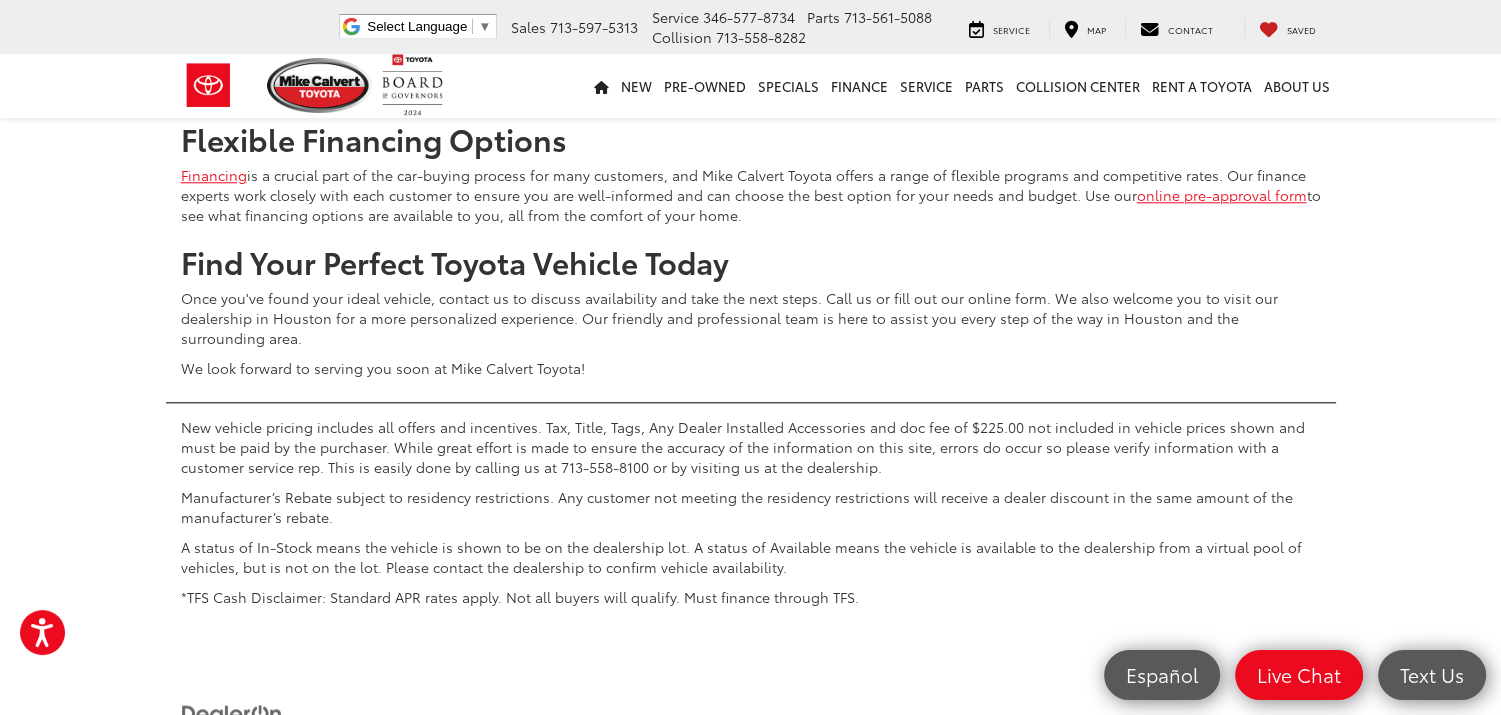 scroll, scrollTop: 9394, scrollLeft: 0, axis: vertical 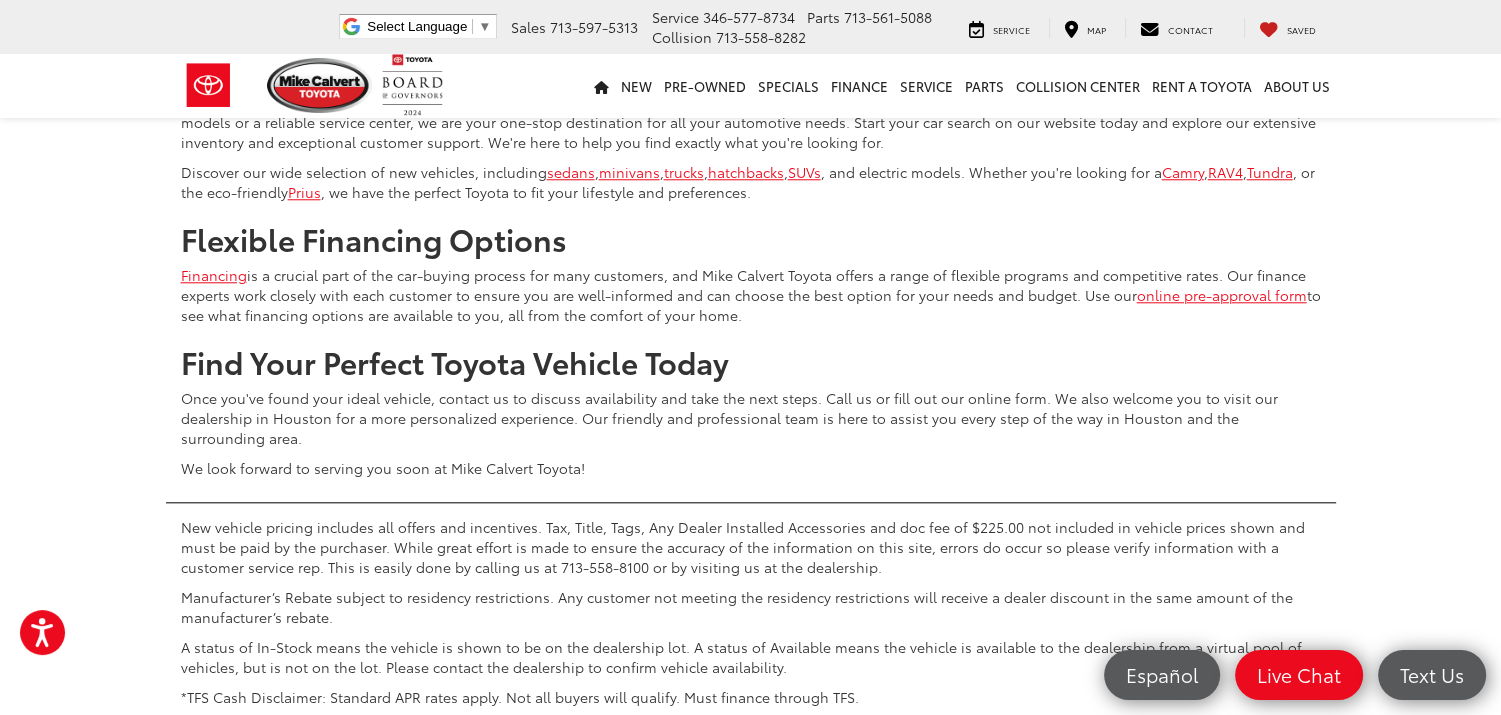 click on "1" at bounding box center (1176, -30) 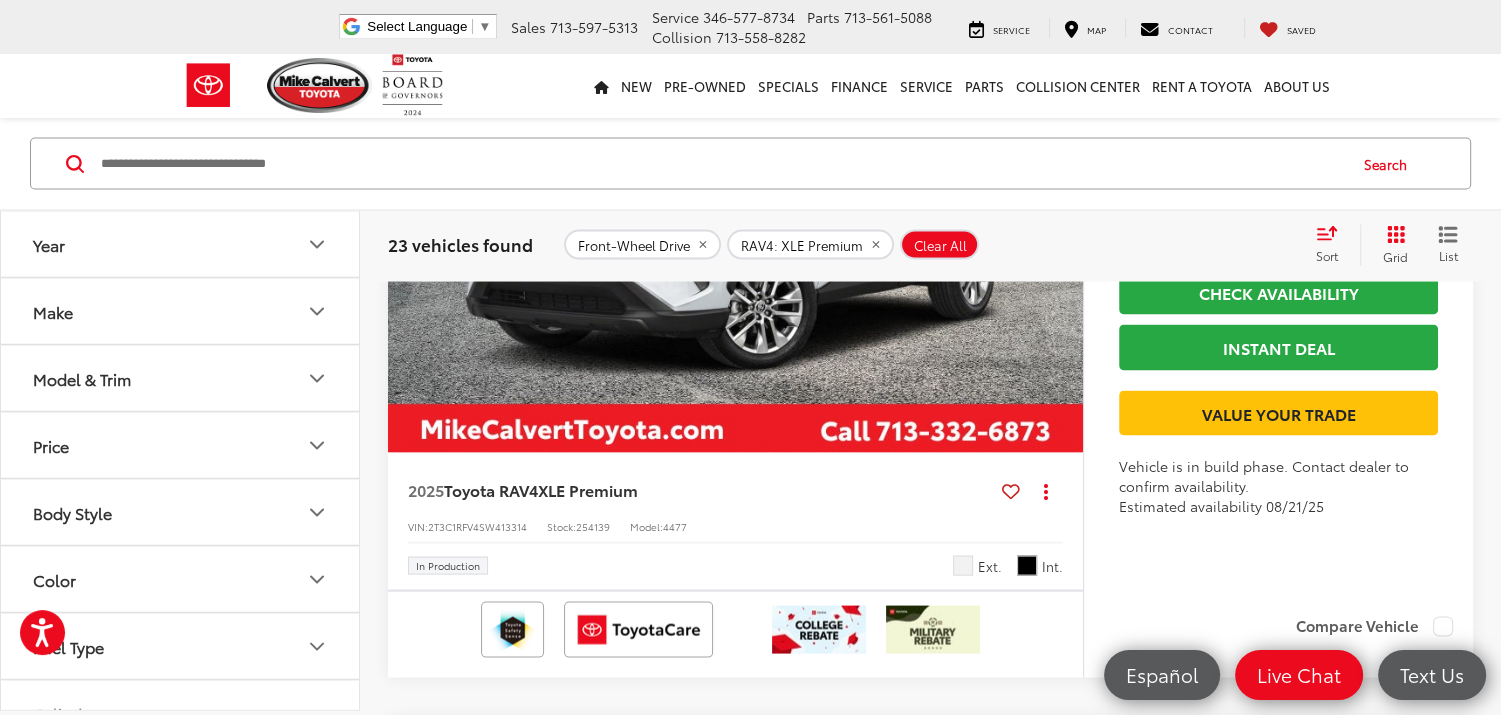 scroll, scrollTop: 3879, scrollLeft: 0, axis: vertical 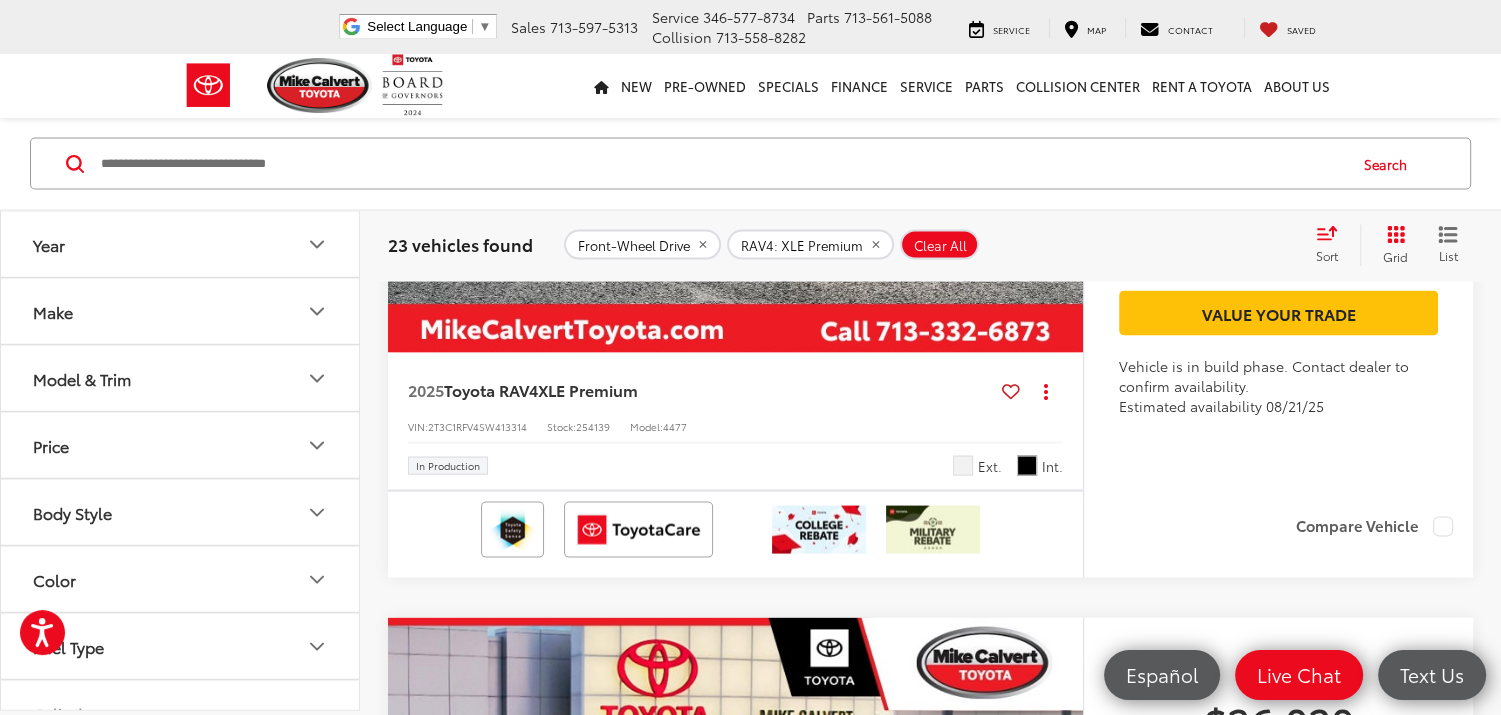 click on "Instant Deal" at bounding box center (1278, 247) 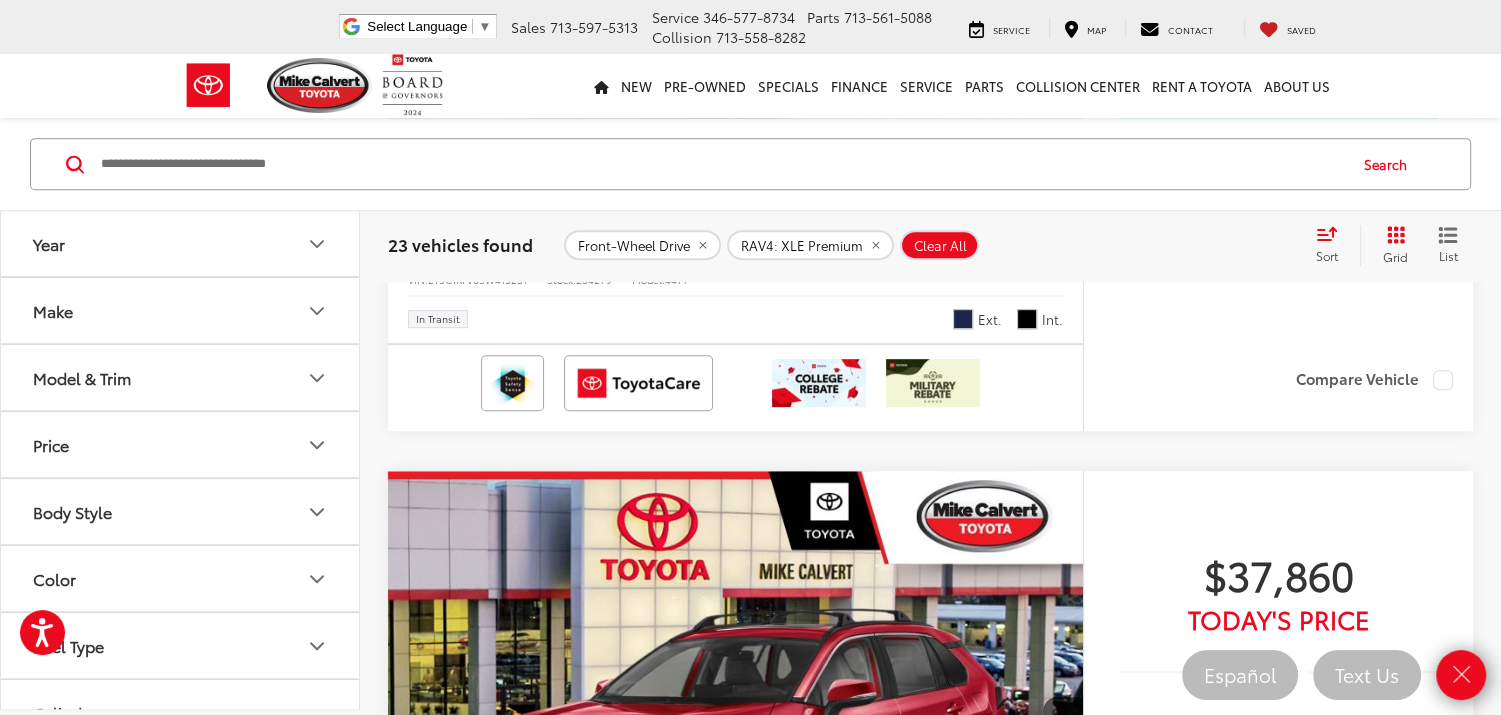scroll, scrollTop: 0, scrollLeft: 0, axis: both 